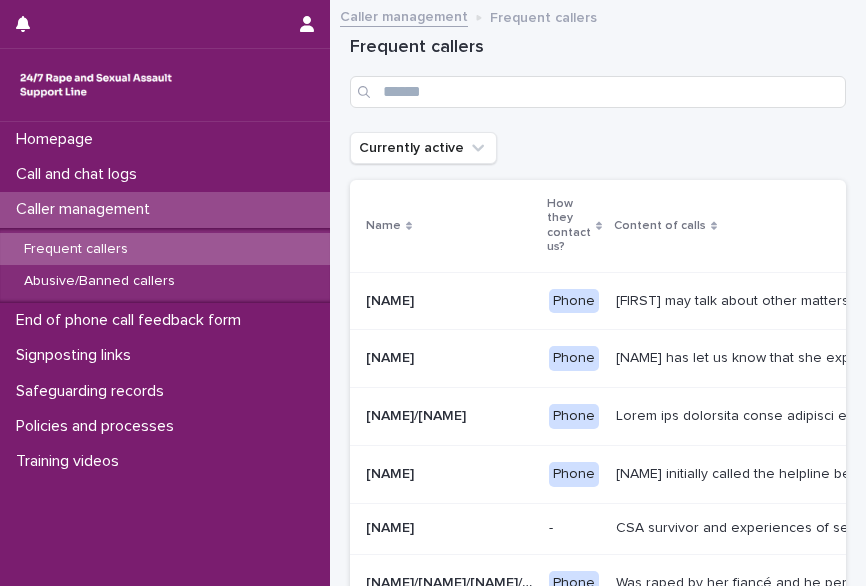 scroll, scrollTop: 0, scrollLeft: 0, axis: both 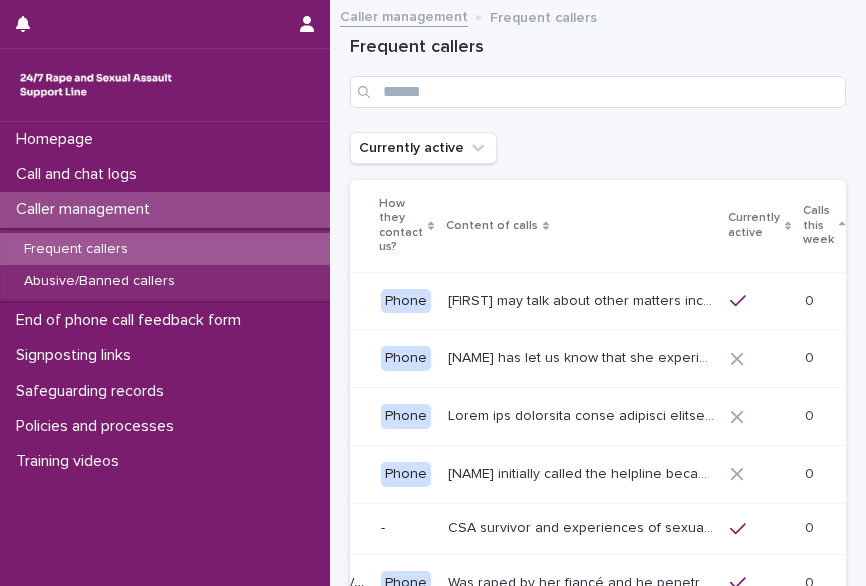 click on "Call and chat logs" at bounding box center [80, 174] 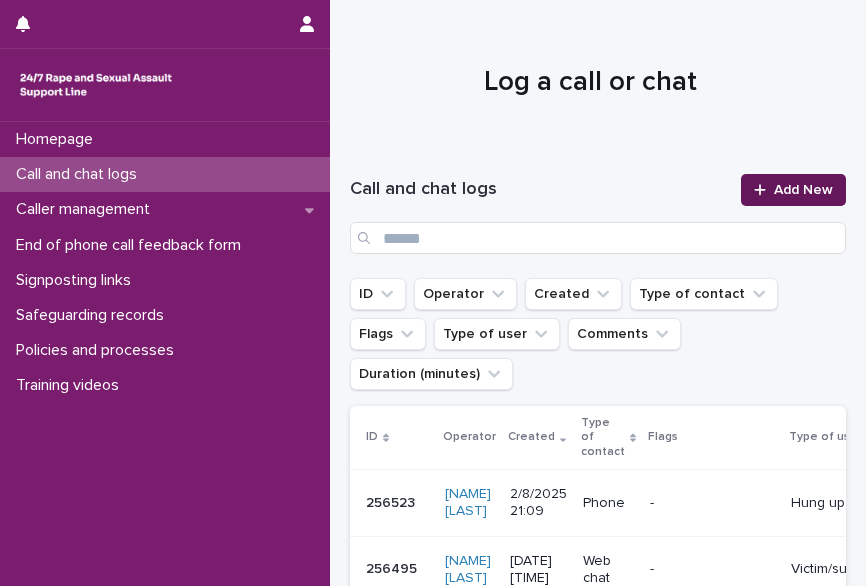 click on "Add New" at bounding box center (793, 190) 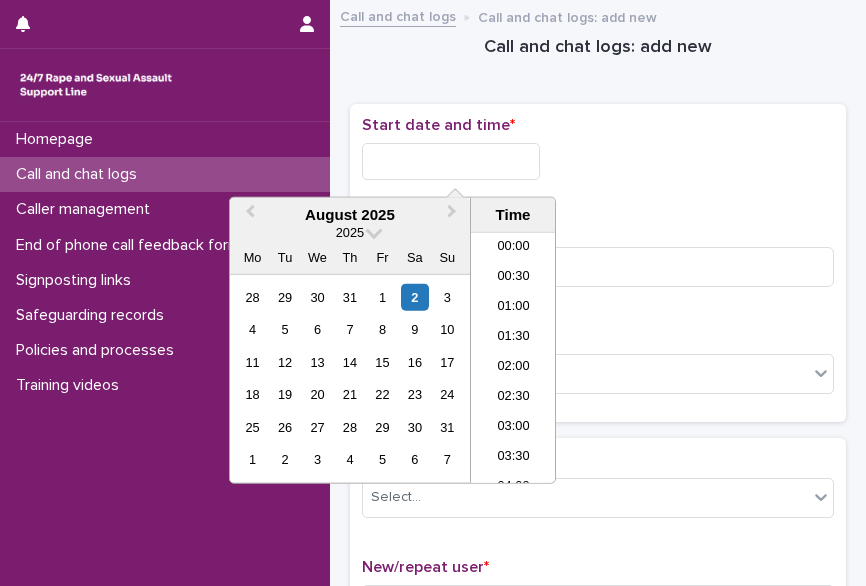 click at bounding box center (451, 161) 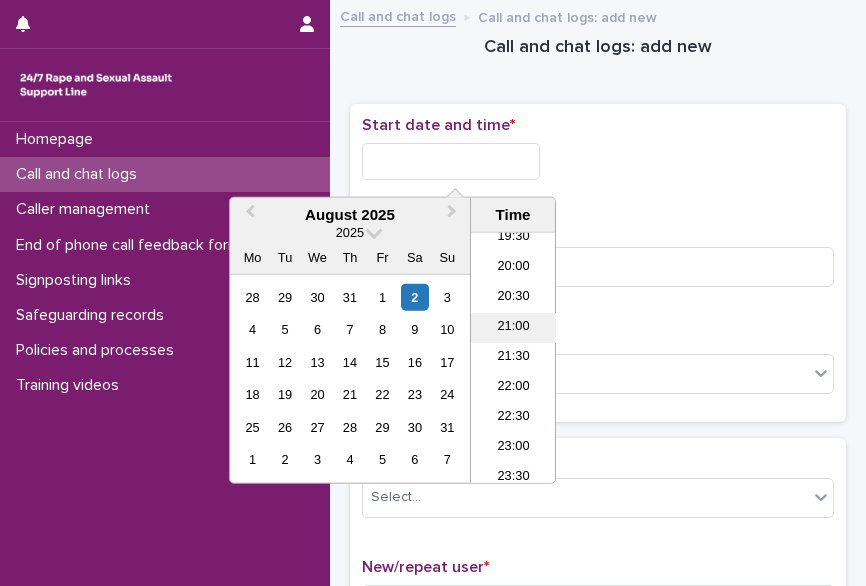 click on "21:00" at bounding box center (513, 328) 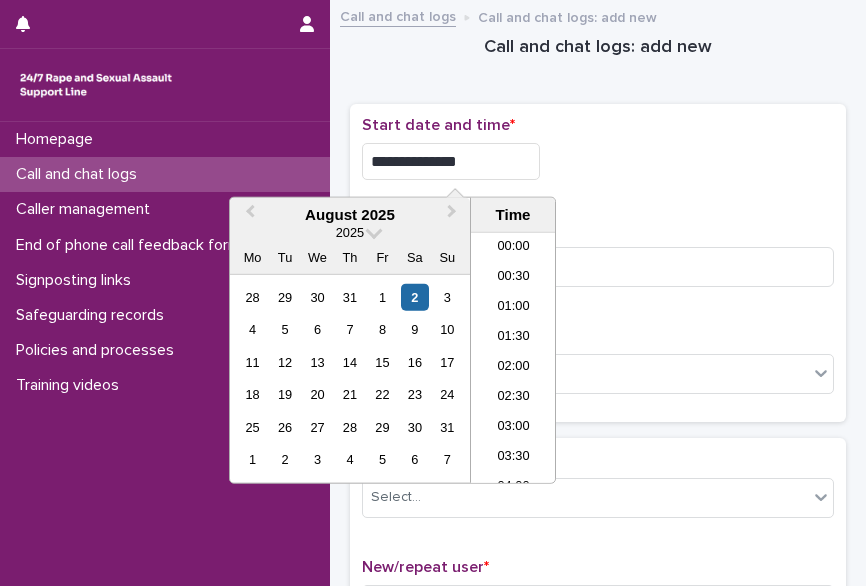 click on "**********" at bounding box center [451, 161] 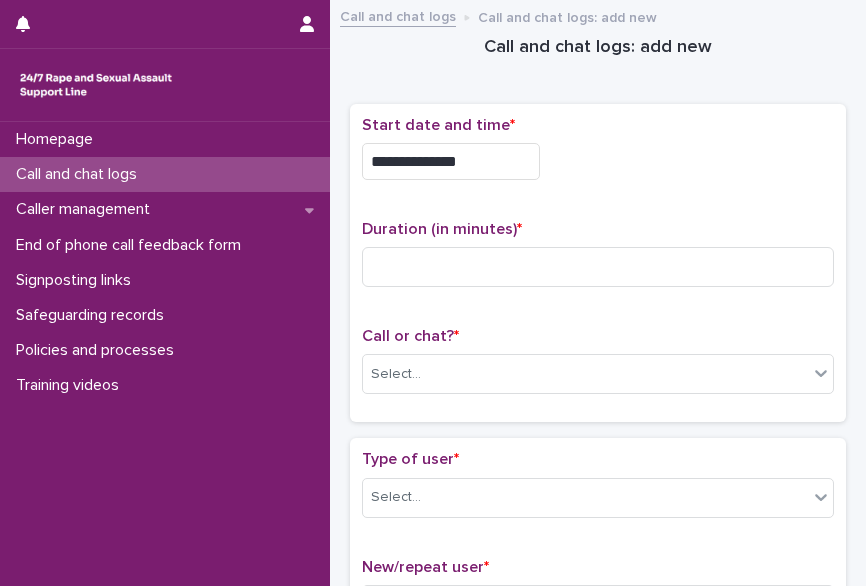 click on "**********" at bounding box center (598, 161) 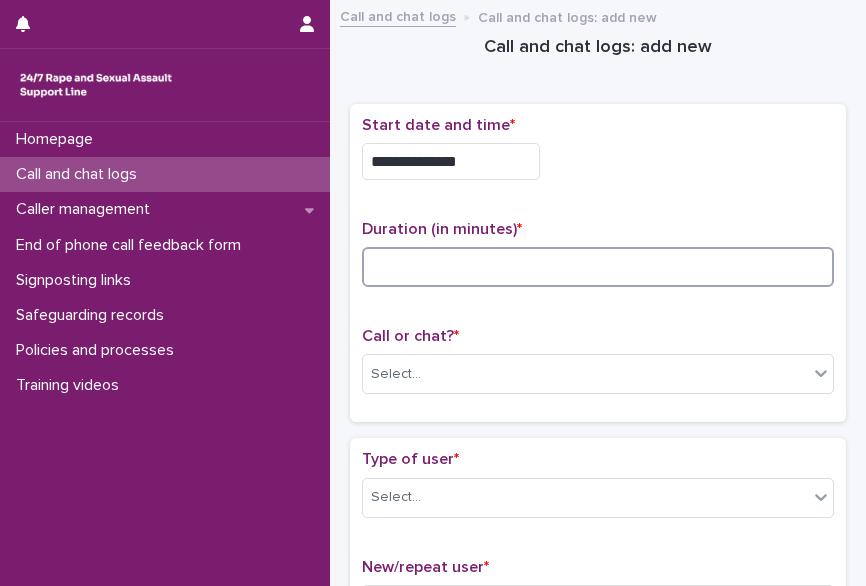 click at bounding box center (598, 267) 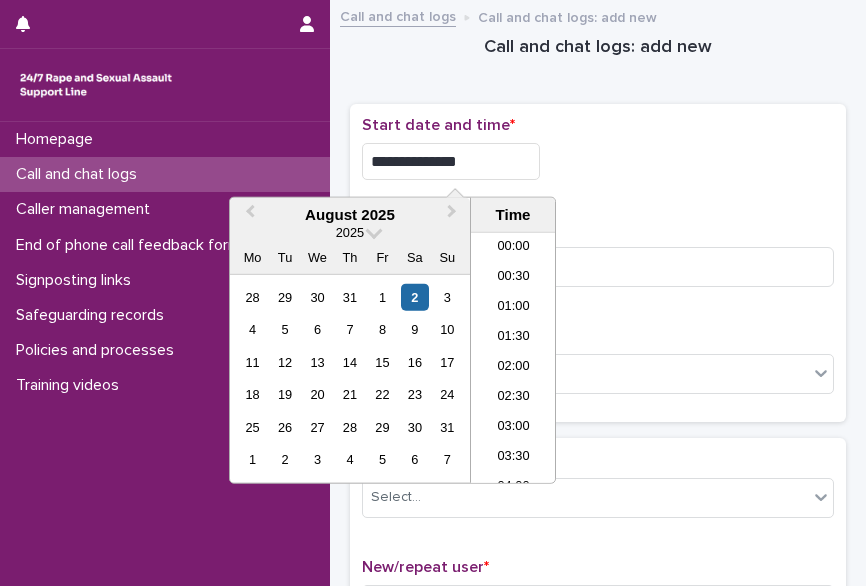 click on "**********" at bounding box center (451, 161) 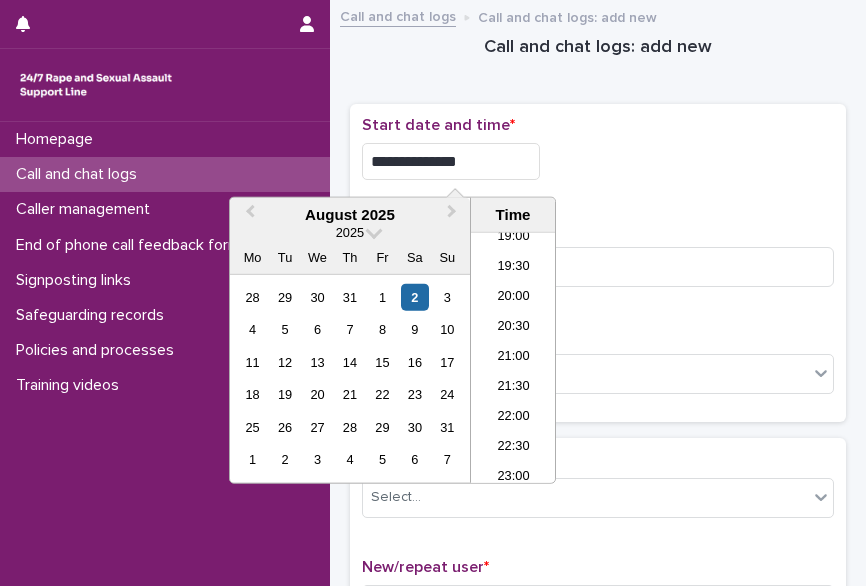type on "**********" 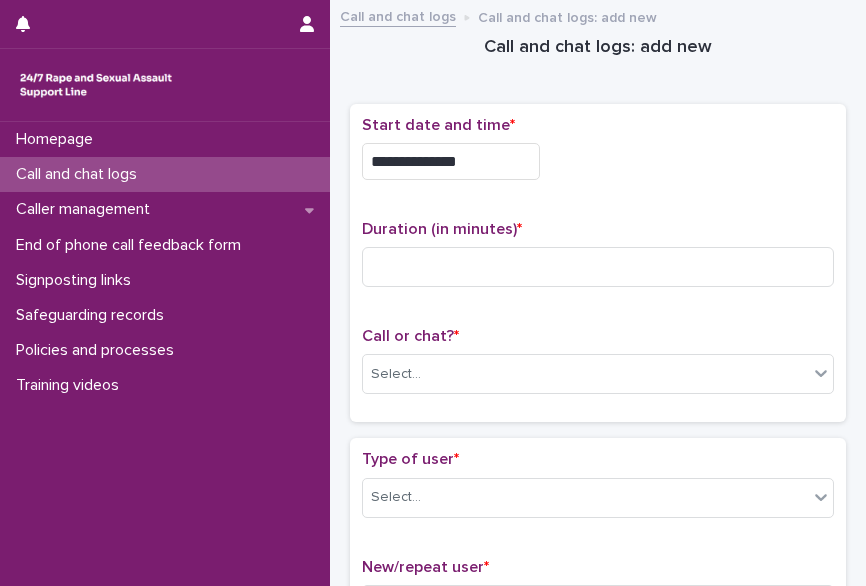 click on "**********" at bounding box center (598, 161) 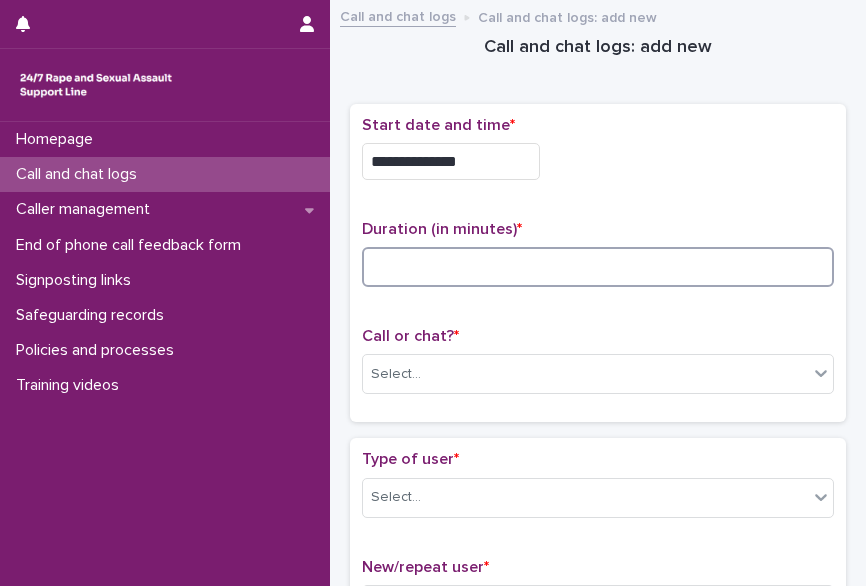 click at bounding box center (598, 267) 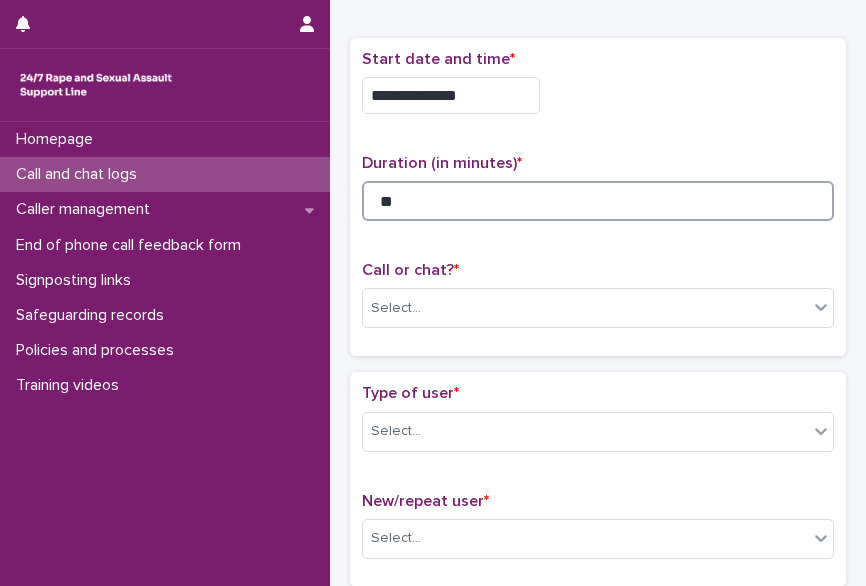 scroll, scrollTop: 72, scrollLeft: 0, axis: vertical 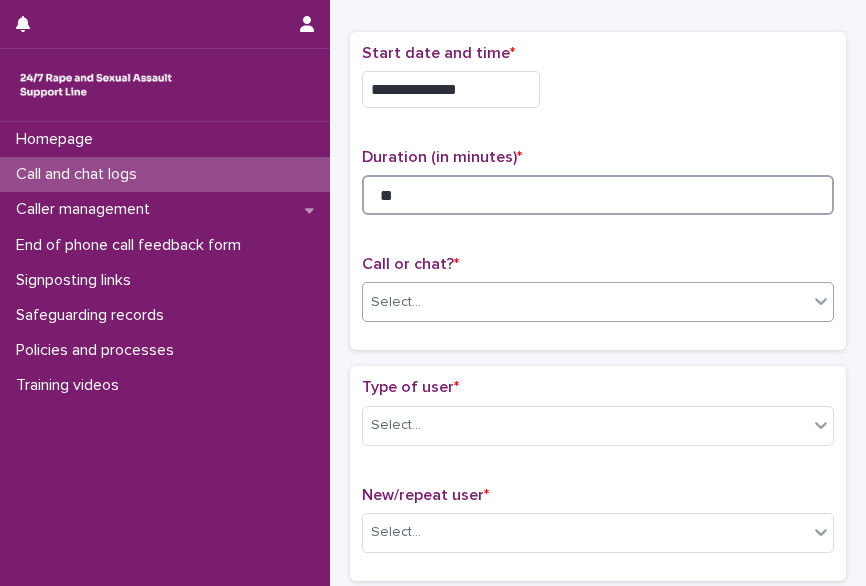 type on "**" 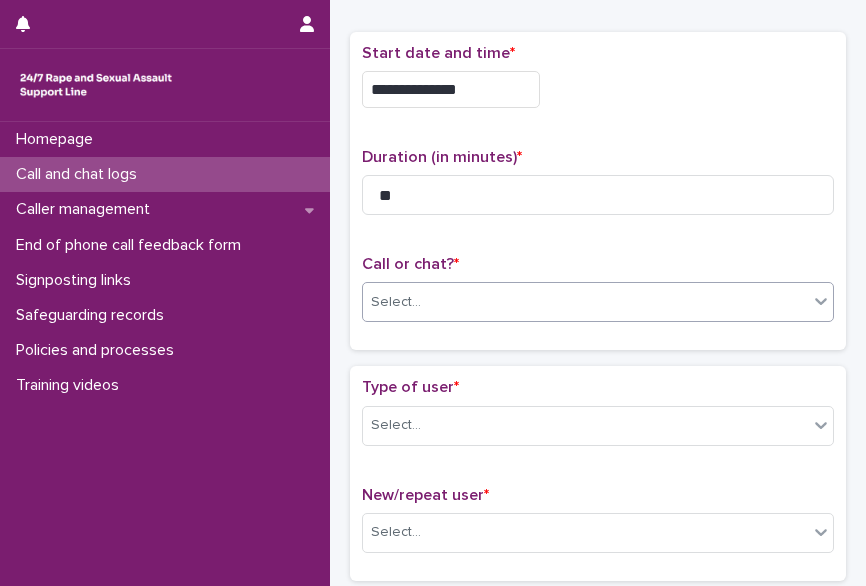 click at bounding box center (424, 301) 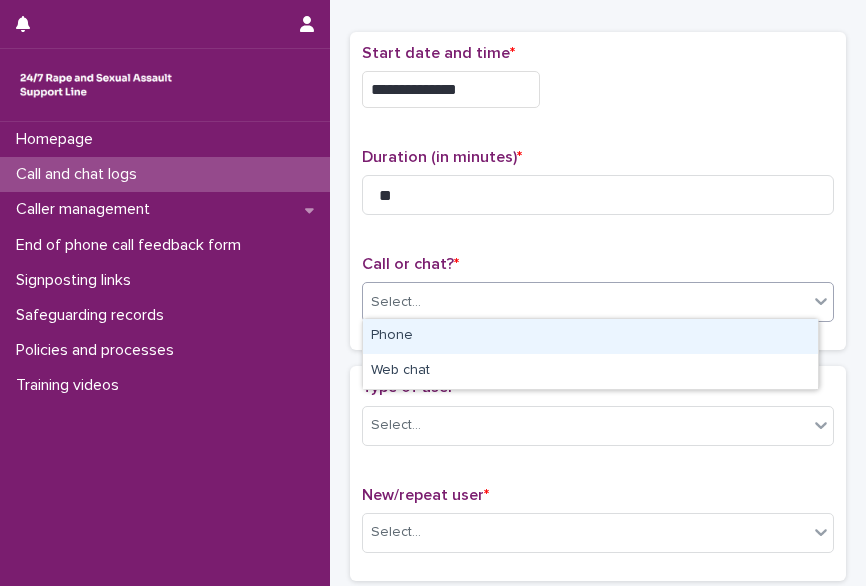 click on "Phone" at bounding box center [590, 336] 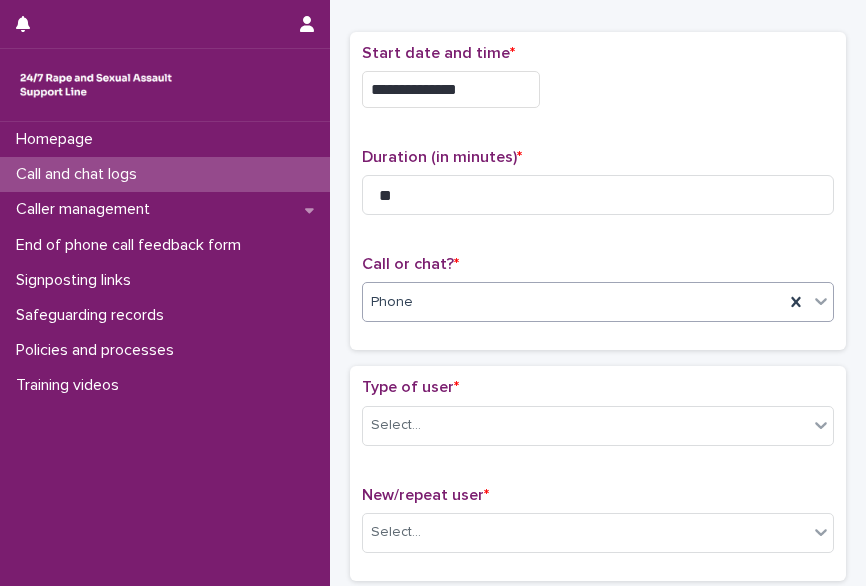 scroll, scrollTop: 254, scrollLeft: 0, axis: vertical 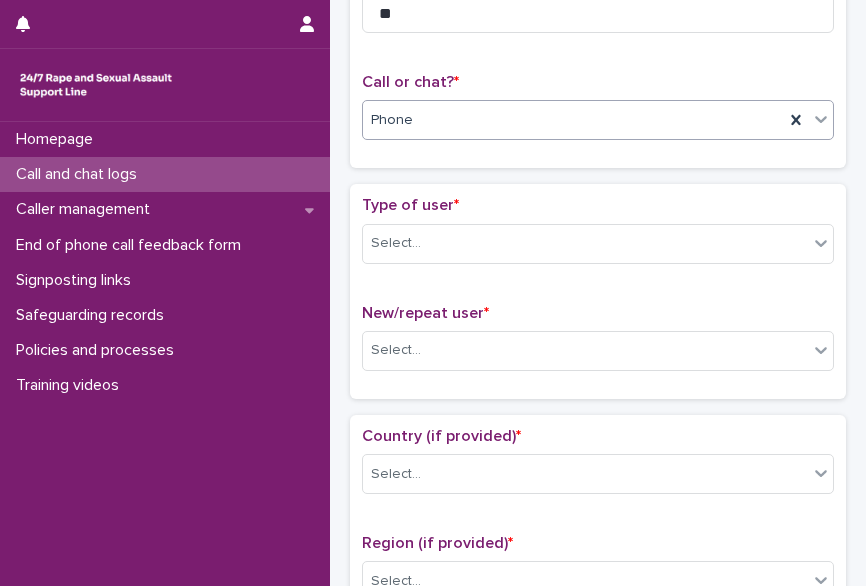 click on "Type of user * Select..." at bounding box center (598, 237) 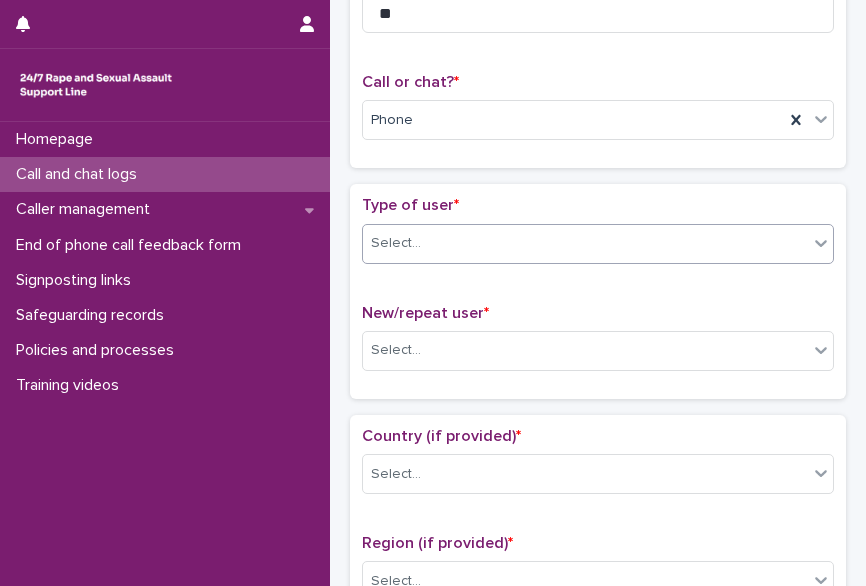 click on "Select..." at bounding box center [585, 243] 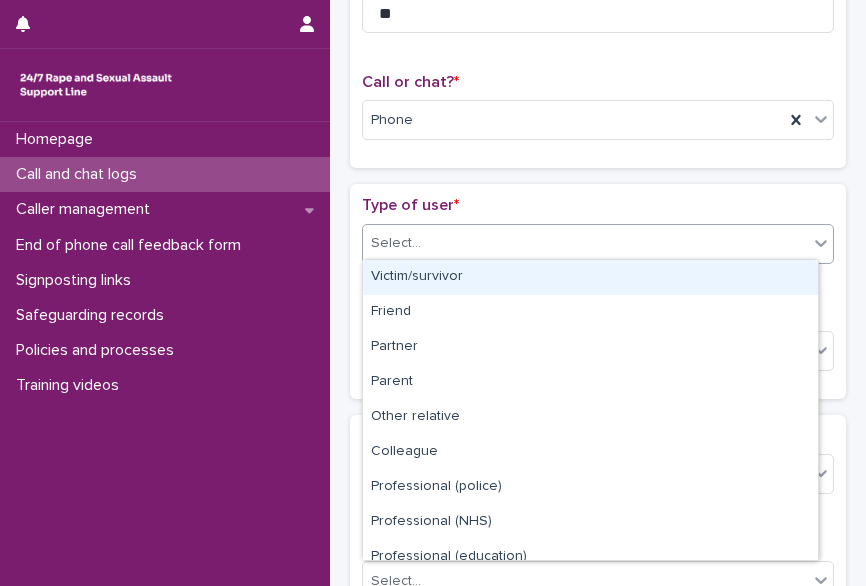 click on "Victim/survivor" at bounding box center [590, 277] 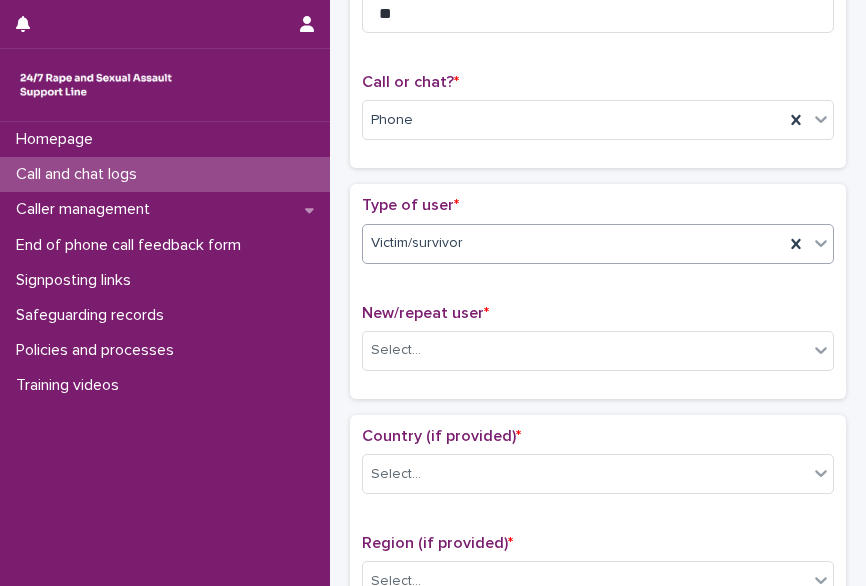 scroll, scrollTop: 356, scrollLeft: 0, axis: vertical 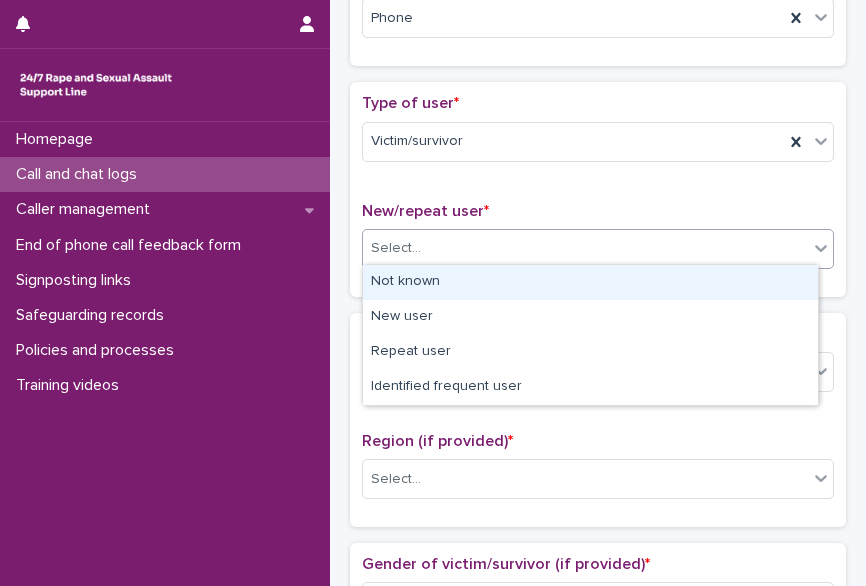 click on "Select..." at bounding box center [585, 248] 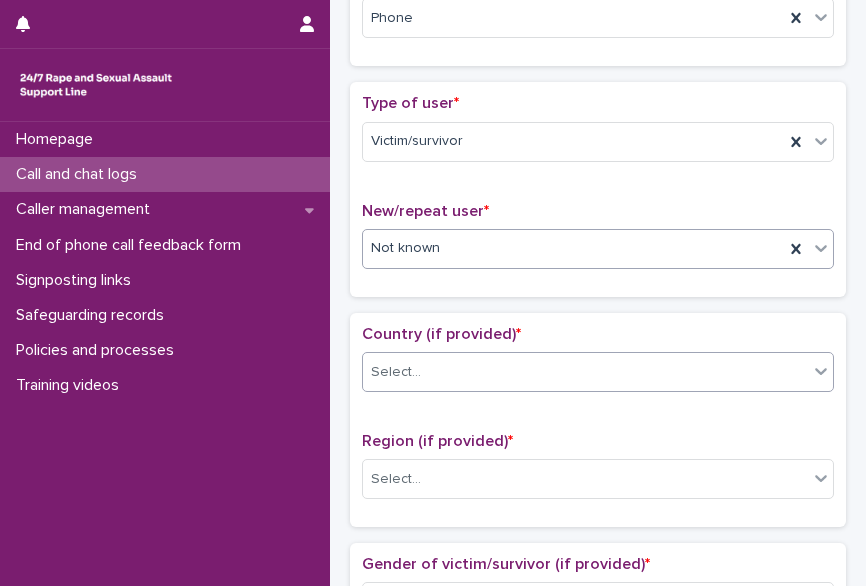click on "Select..." at bounding box center [585, 372] 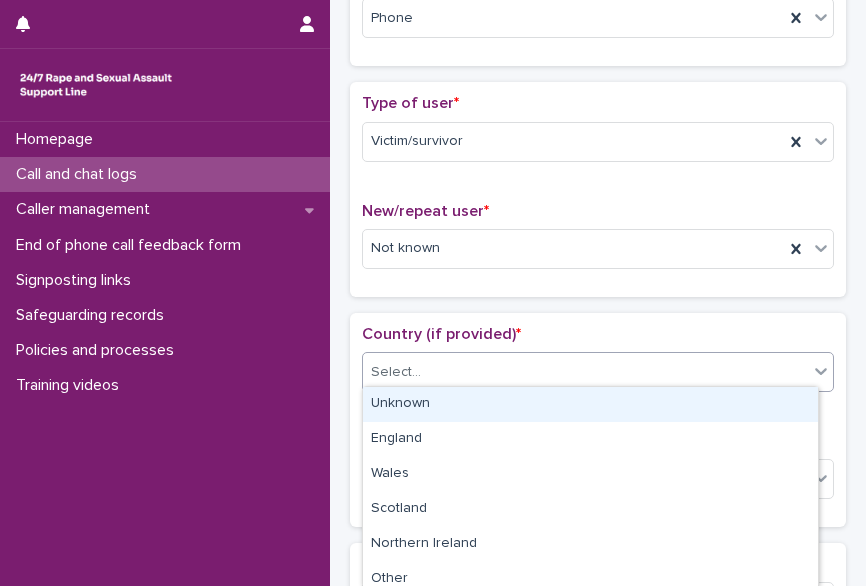 click on "Unknown" at bounding box center (590, 404) 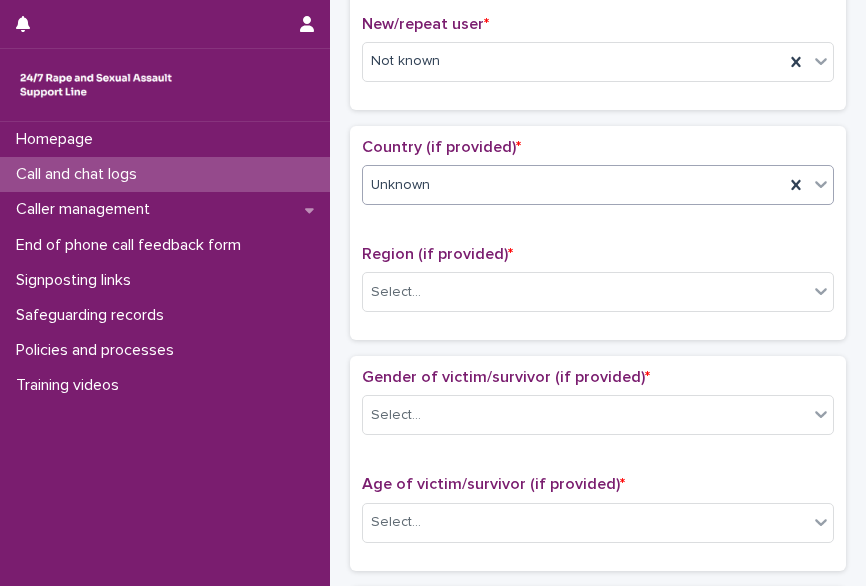 scroll, scrollTop: 544, scrollLeft: 0, axis: vertical 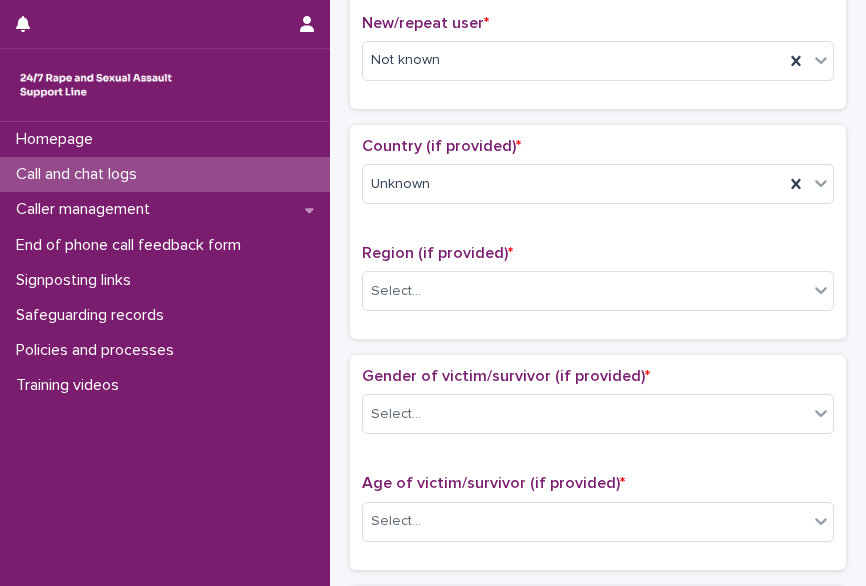 click on "Region (if provided) * Select..." at bounding box center (598, 285) 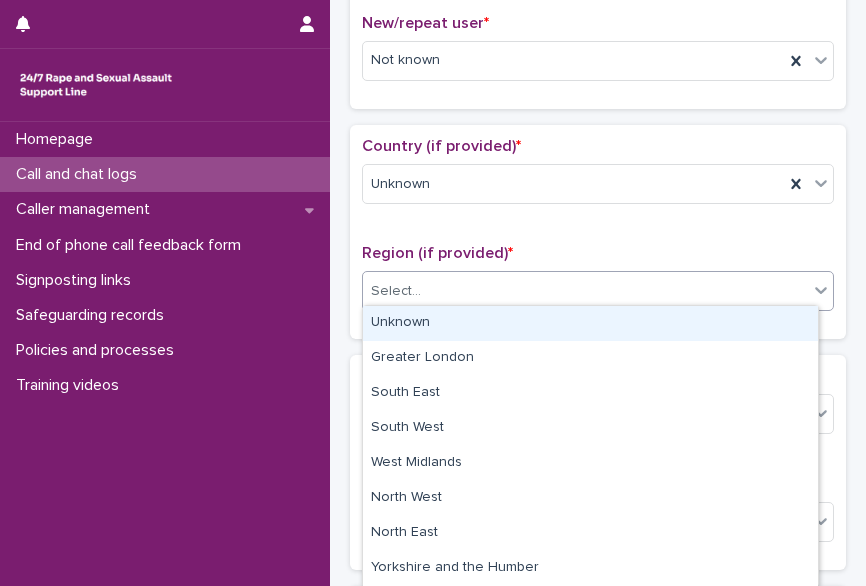 click on "Select..." at bounding box center [585, 291] 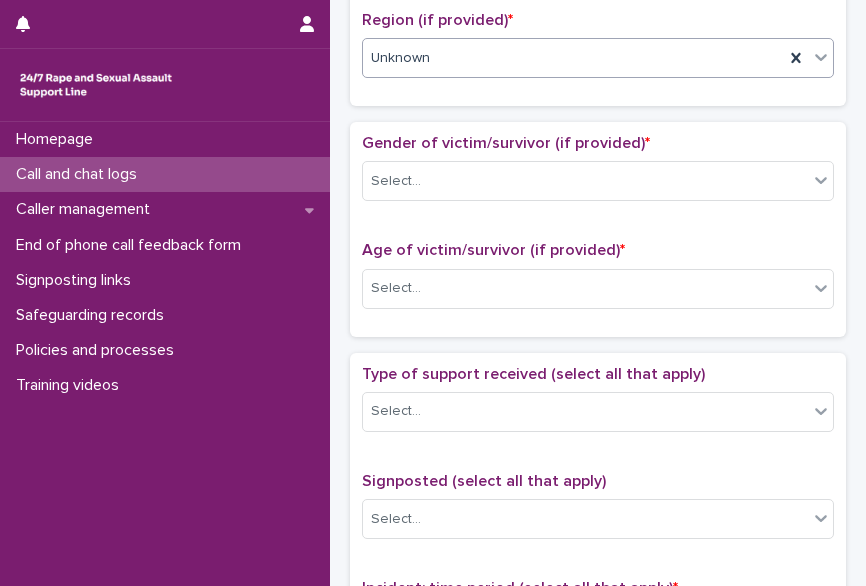 scroll, scrollTop: 778, scrollLeft: 0, axis: vertical 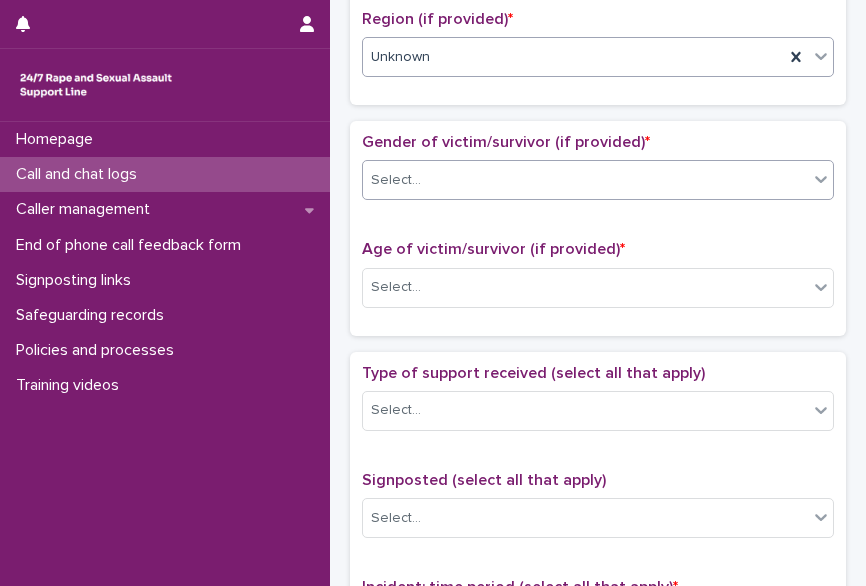 click on "Select..." at bounding box center (585, 180) 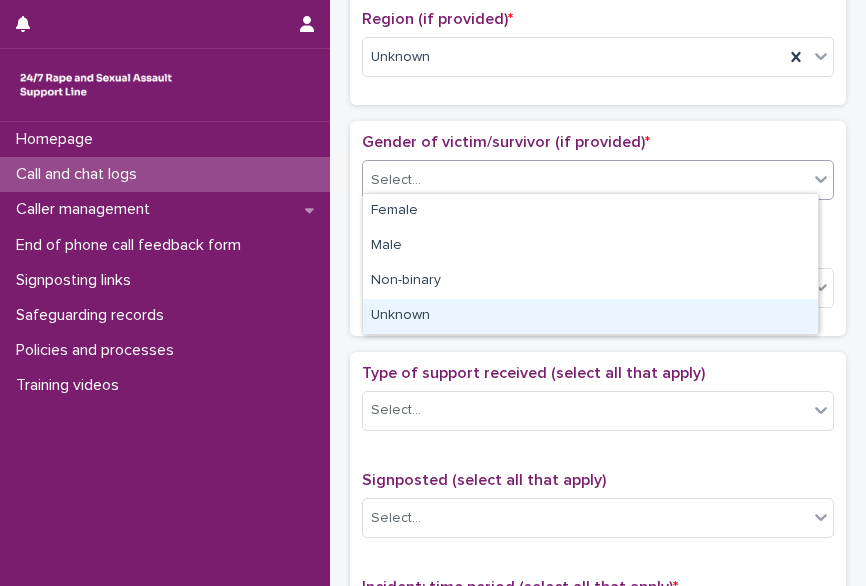 click on "Unknown" at bounding box center [590, 316] 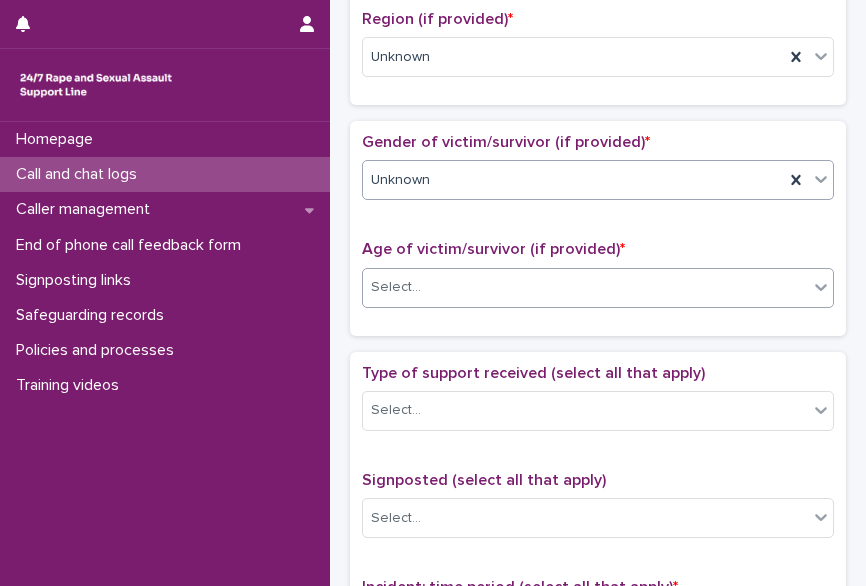click on "Select..." at bounding box center (396, 287) 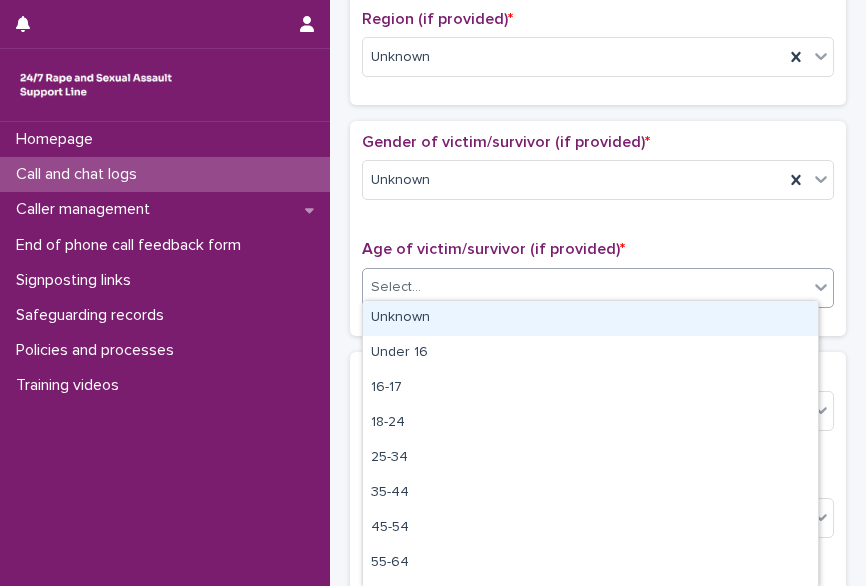 click on "Unknown" at bounding box center [590, 318] 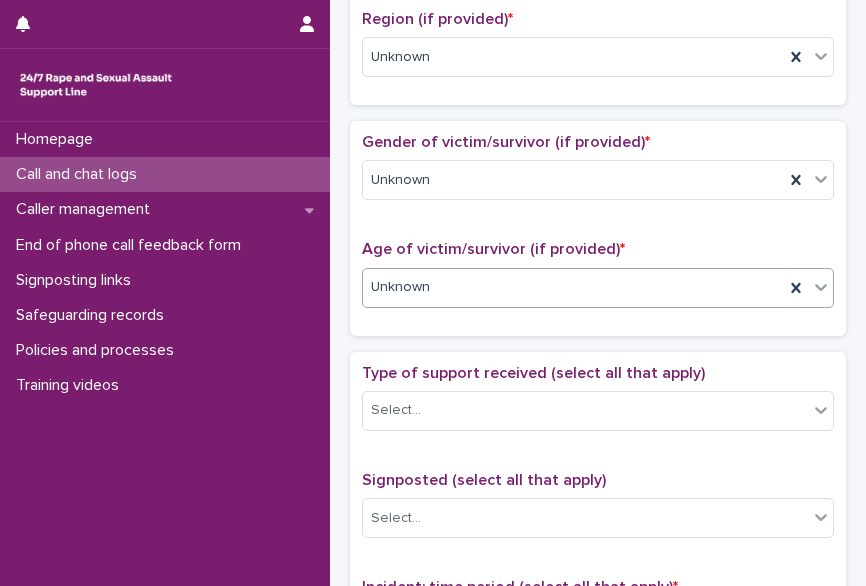 scroll, scrollTop: 973, scrollLeft: 0, axis: vertical 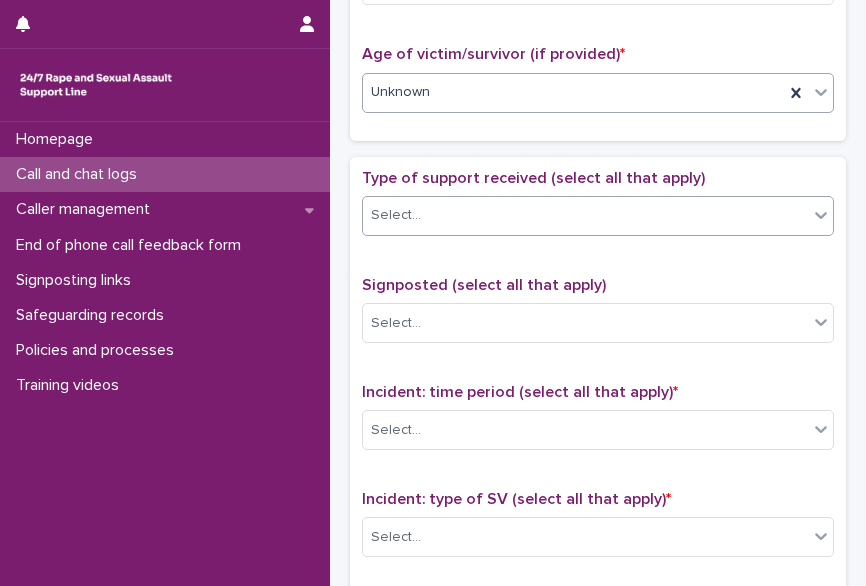 click on "Select..." at bounding box center (585, 215) 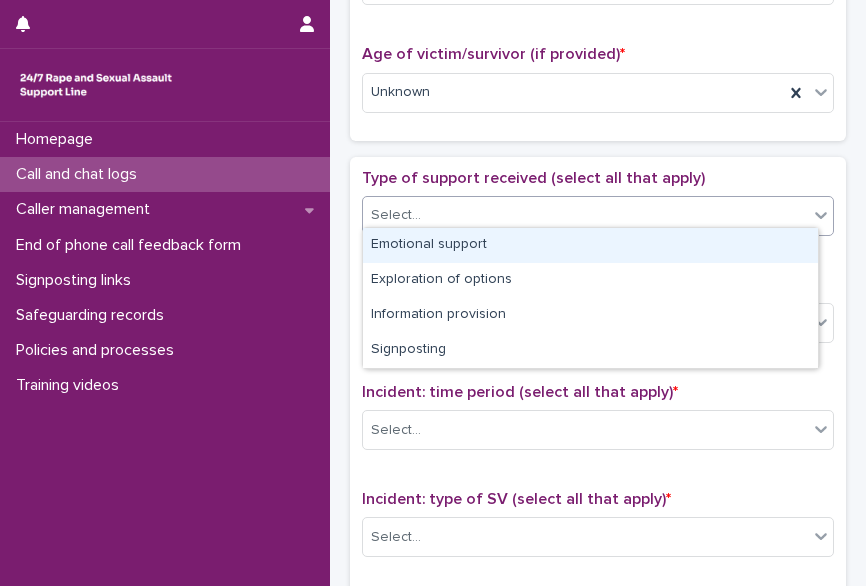 click on "Emotional support" at bounding box center (590, 245) 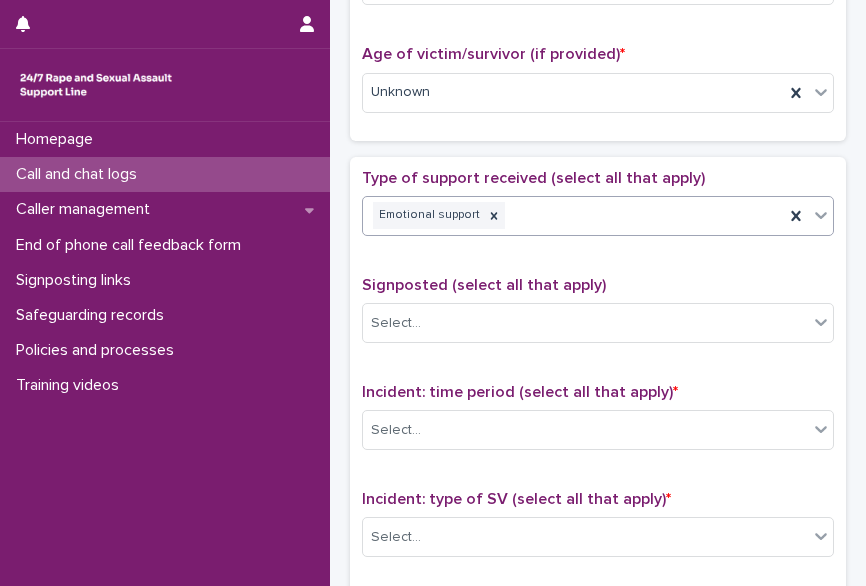 scroll, scrollTop: 1198, scrollLeft: 0, axis: vertical 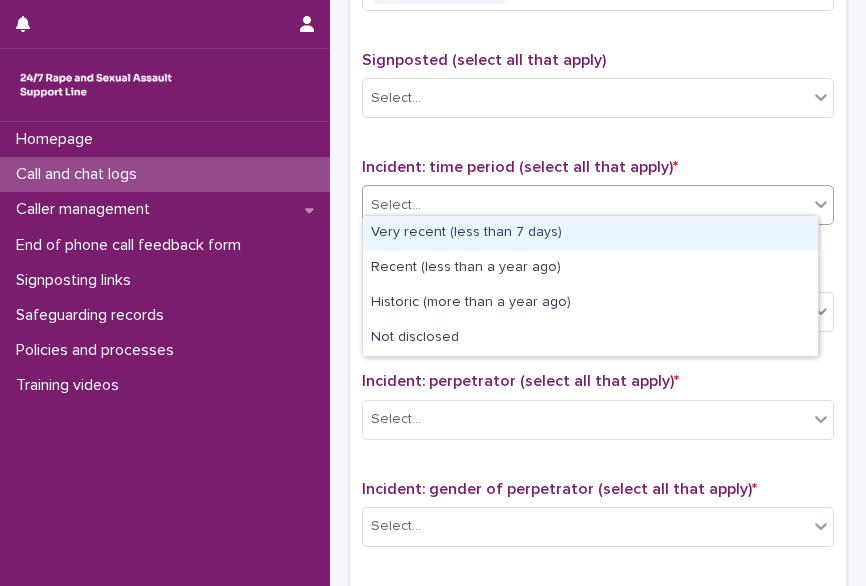 click on "Select..." at bounding box center [585, 205] 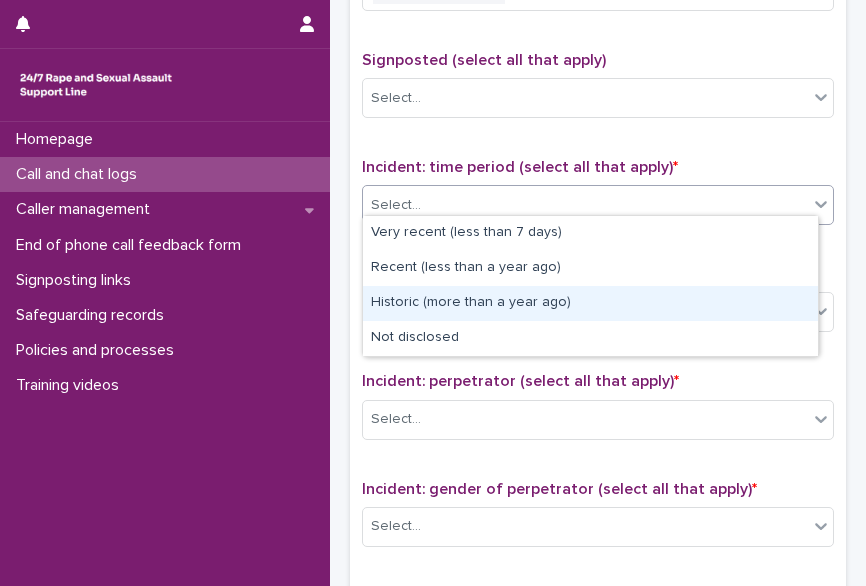 click on "Historic (more than a year ago)" at bounding box center [590, 303] 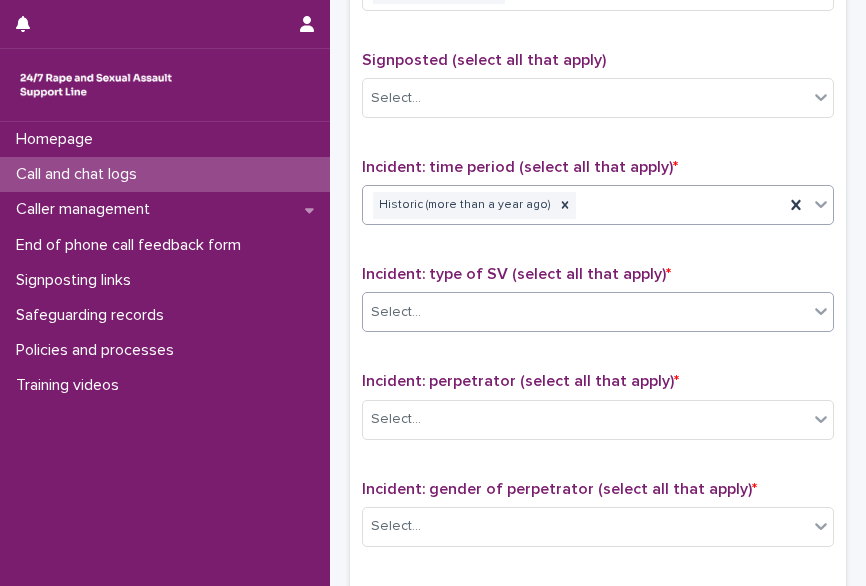 click on "Select..." at bounding box center (585, 312) 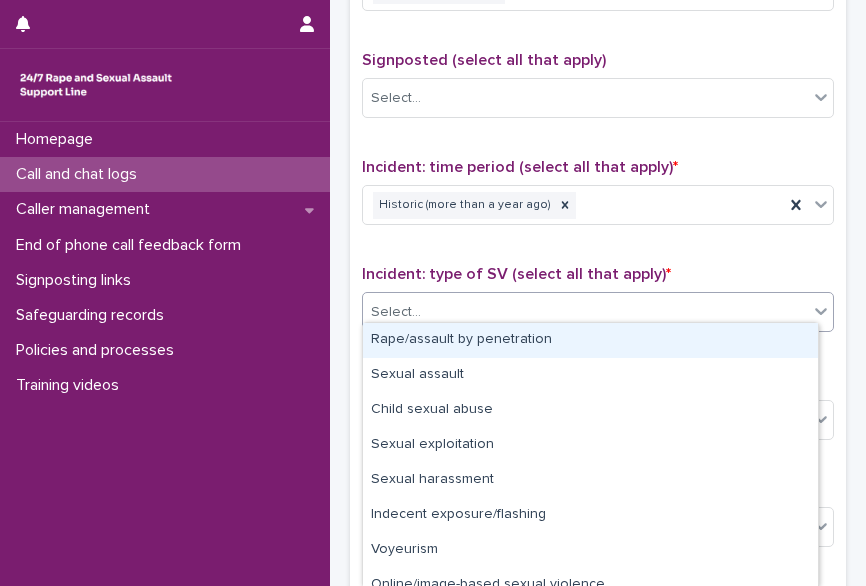 click on "Rape/assault by penetration" at bounding box center [590, 340] 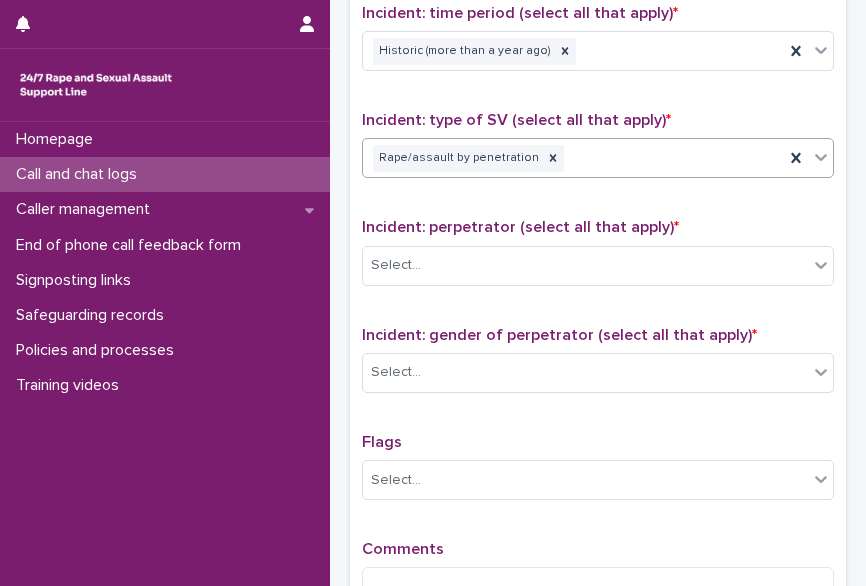 scroll, scrollTop: 1354, scrollLeft: 0, axis: vertical 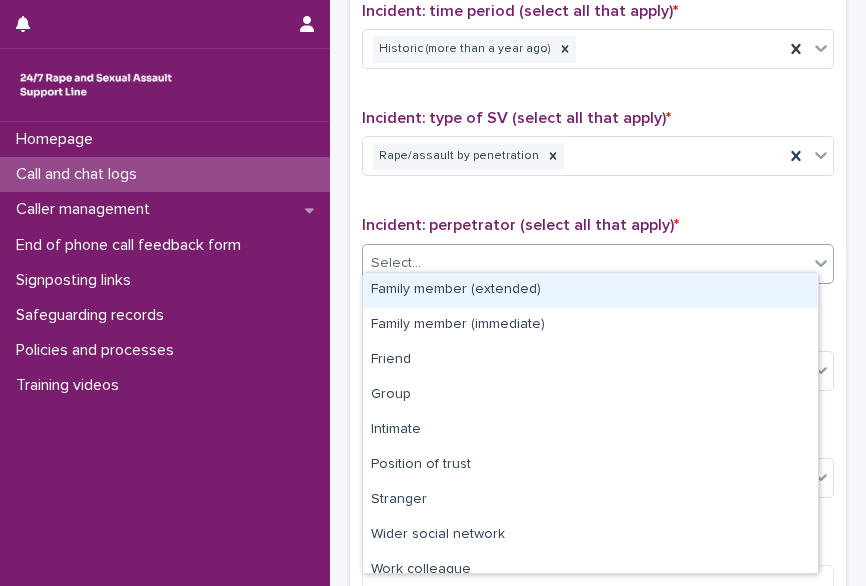 click on "Select..." at bounding box center [585, 263] 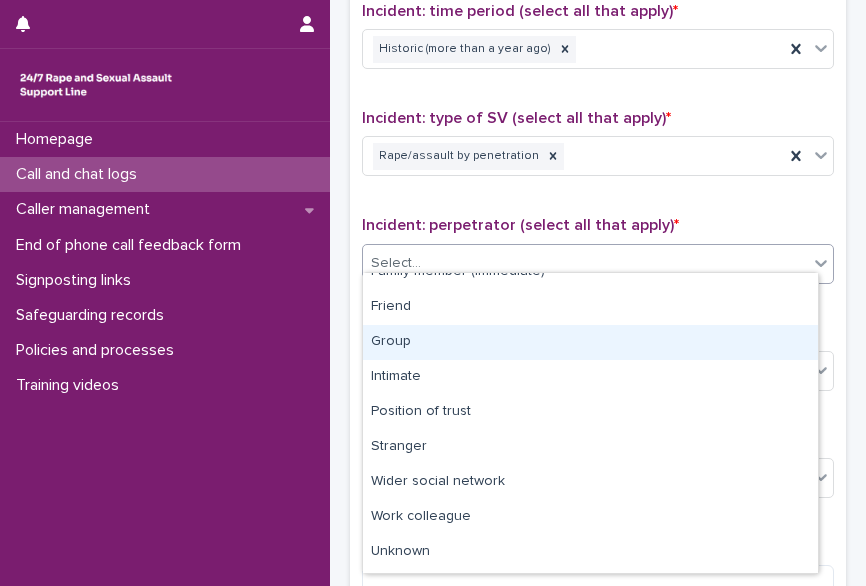 scroll, scrollTop: 27, scrollLeft: 0, axis: vertical 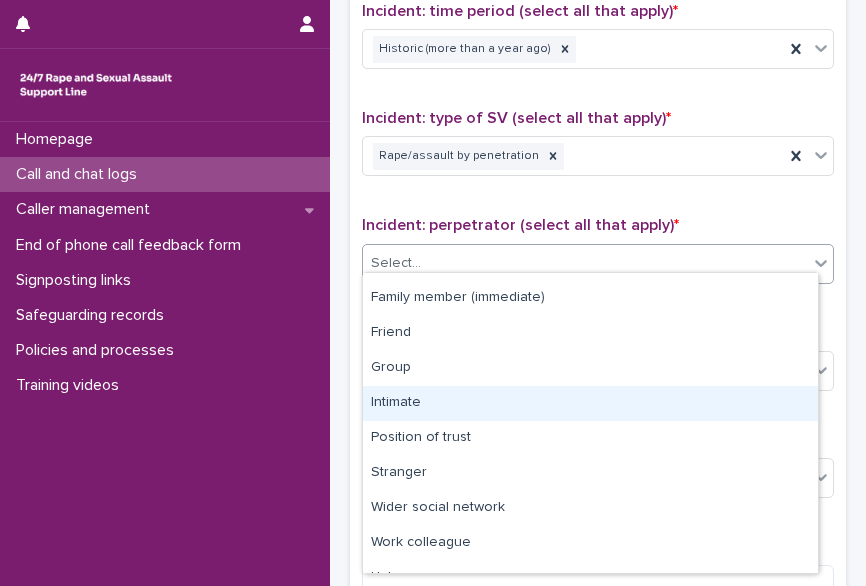 click on "Intimate" at bounding box center (590, 403) 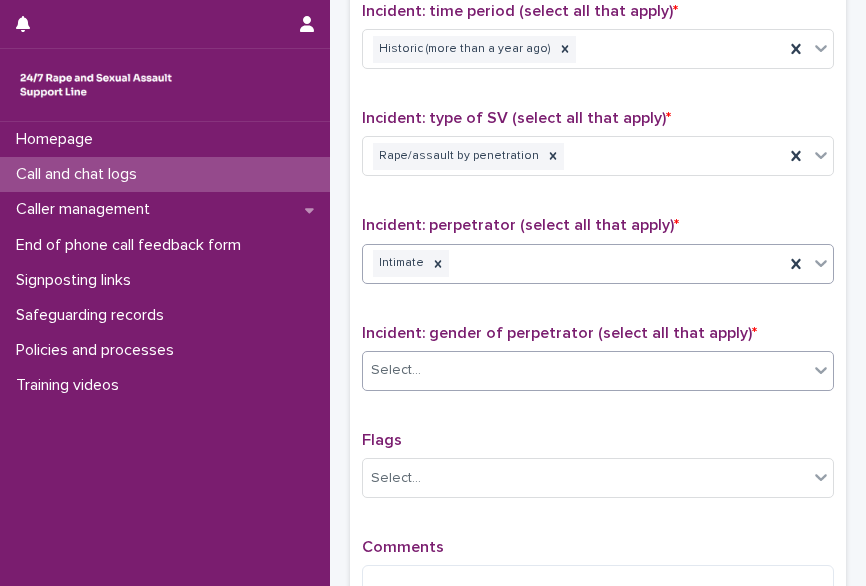 click on "Select..." at bounding box center (585, 370) 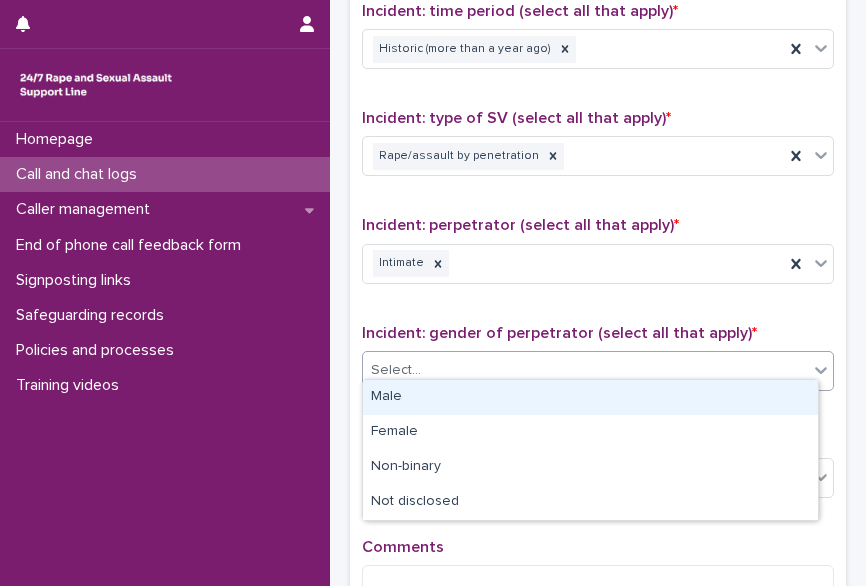 click on "Male" at bounding box center [590, 397] 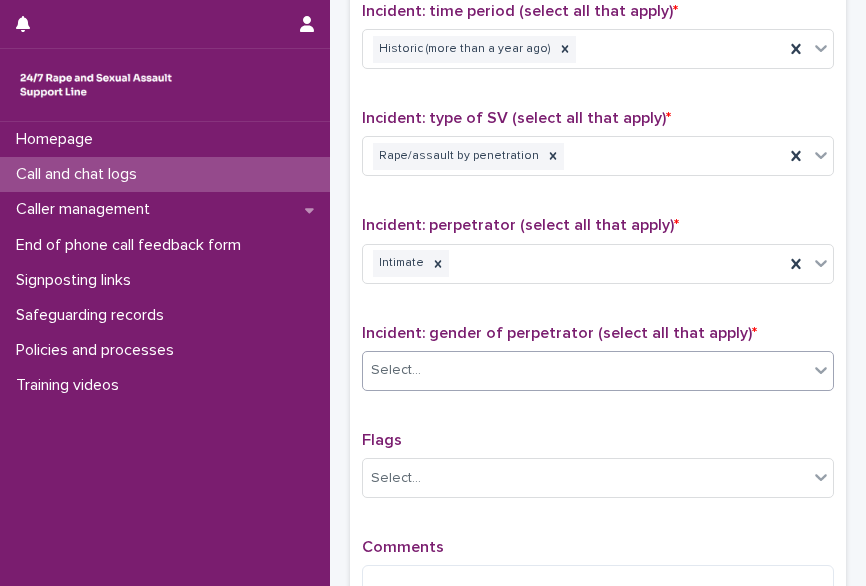 scroll, scrollTop: 1536, scrollLeft: 0, axis: vertical 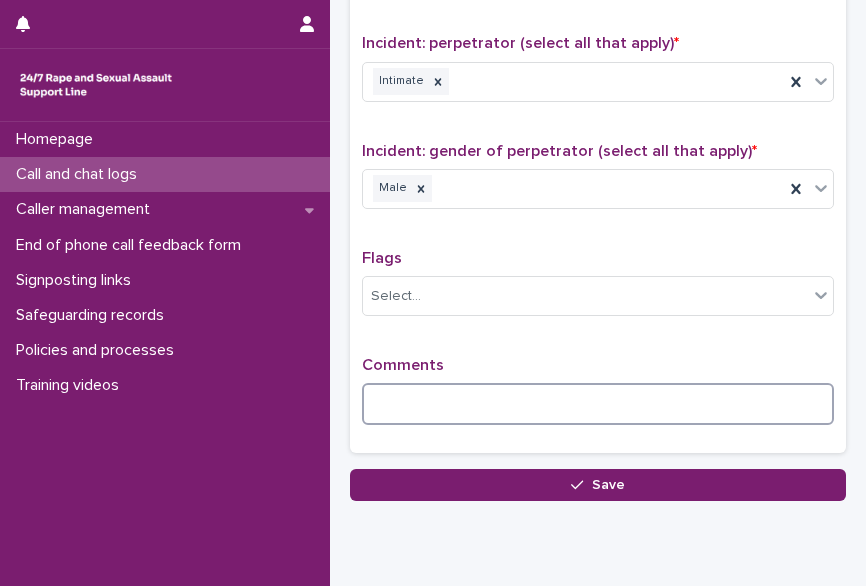 click at bounding box center (598, 404) 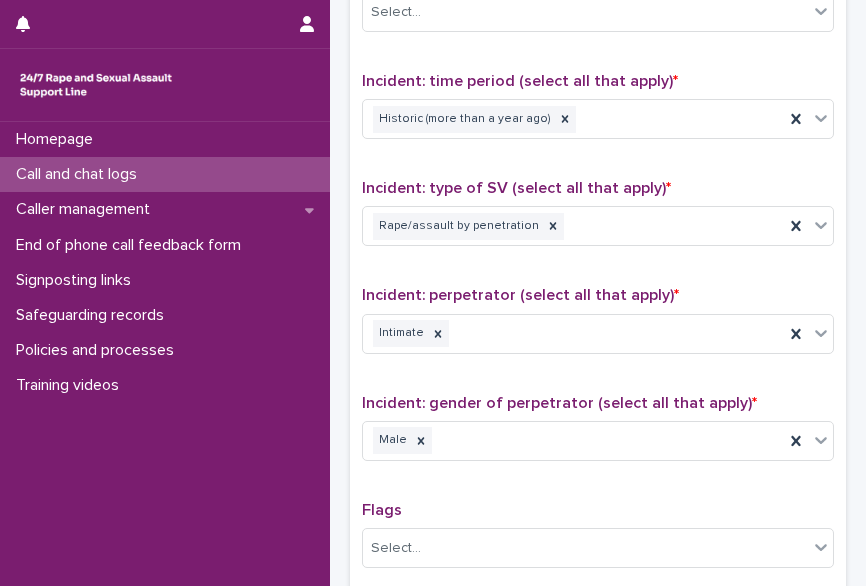 scroll, scrollTop: 1284, scrollLeft: 0, axis: vertical 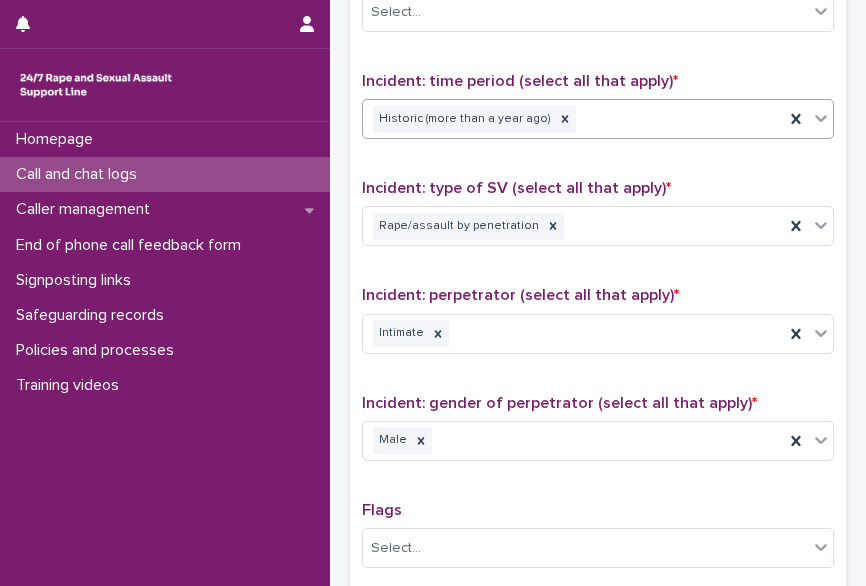 click on "Historic (more than a year ago)" at bounding box center [573, 119] 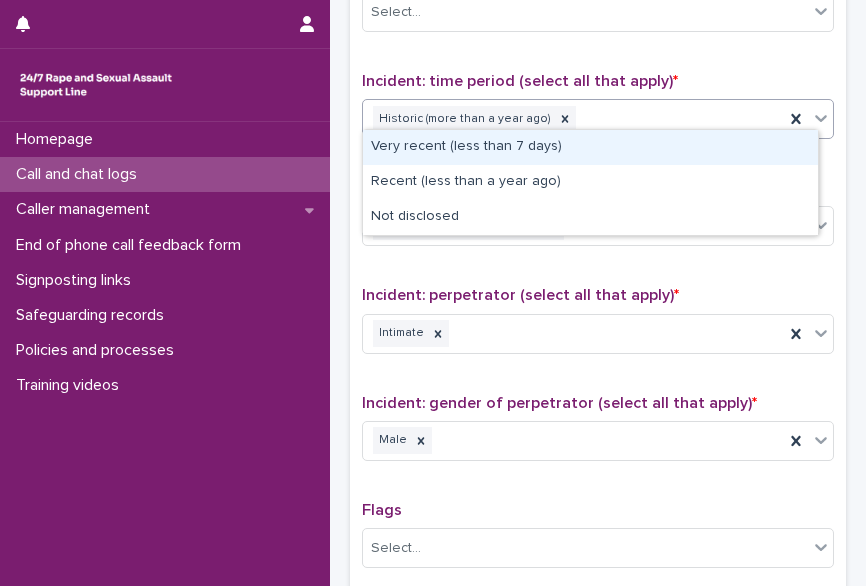 click on "**********" at bounding box center (598, 284) 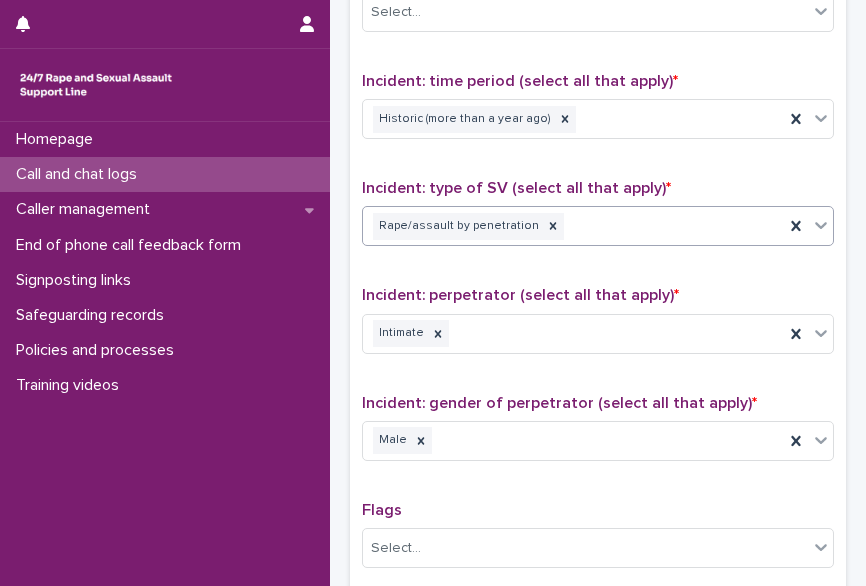 click on "Rape/assault by penetration" at bounding box center (573, 226) 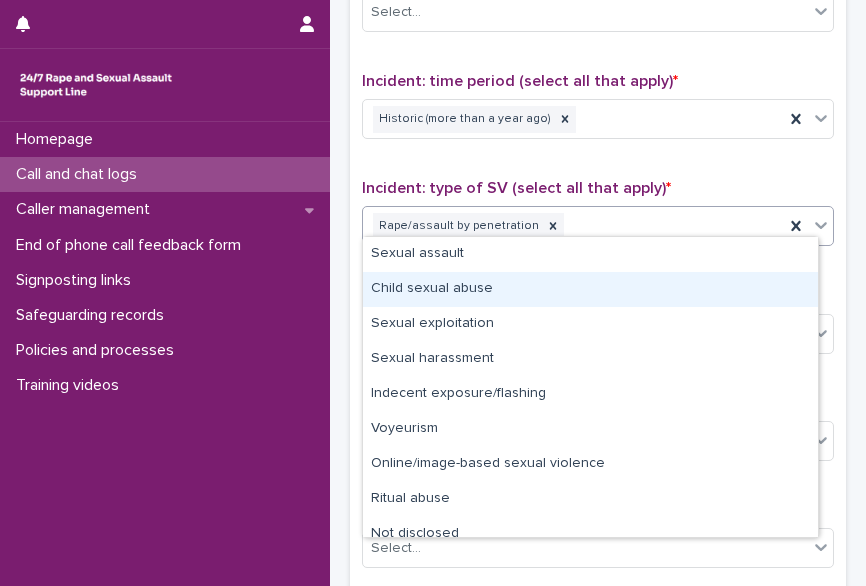 click on "Child sexual abuse" at bounding box center [590, 289] 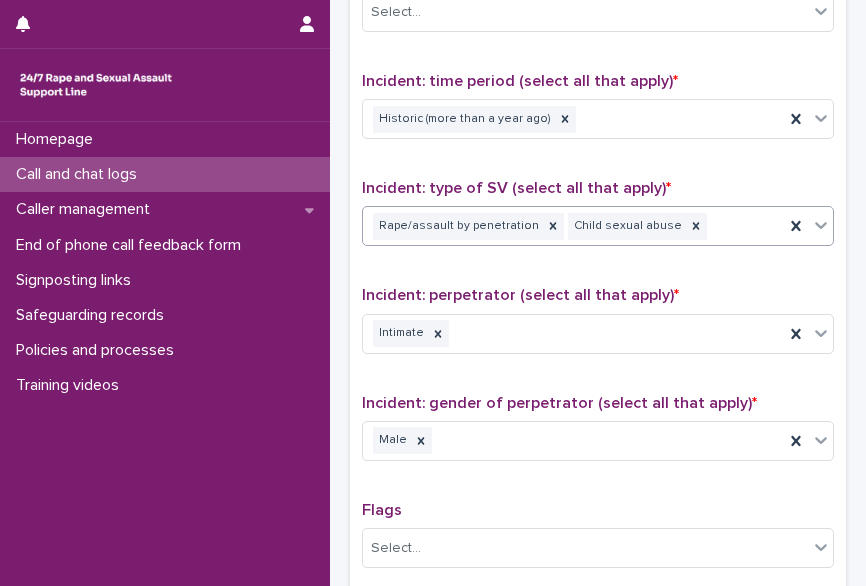 scroll, scrollTop: 1612, scrollLeft: 0, axis: vertical 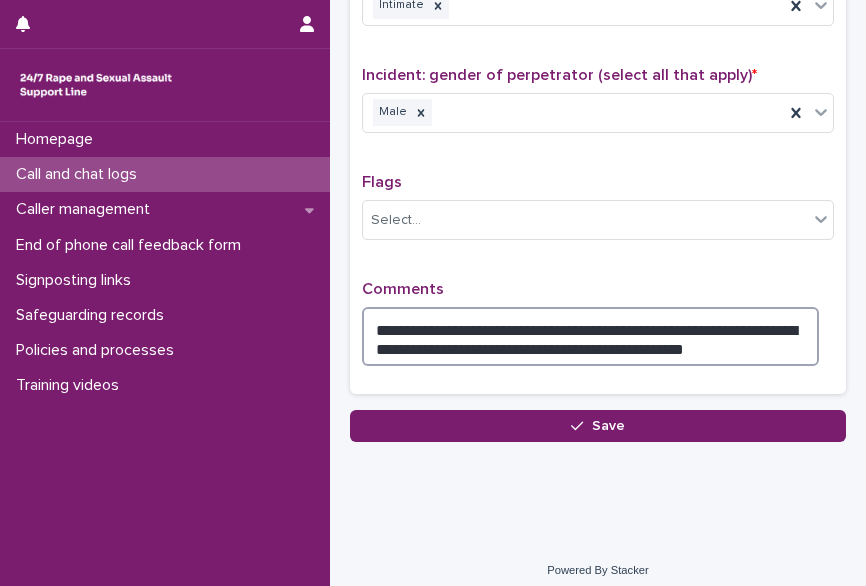 click on "**********" at bounding box center [590, 336] 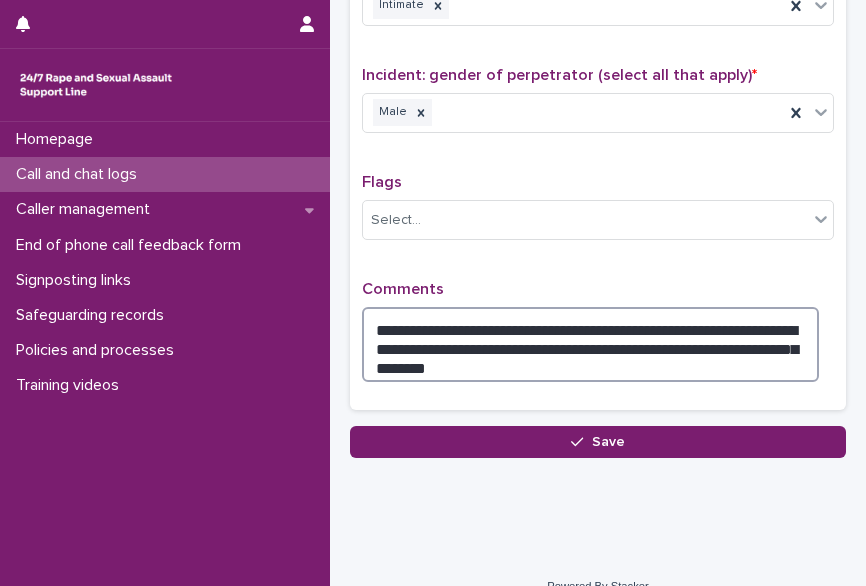 click on "**********" at bounding box center [590, 344] 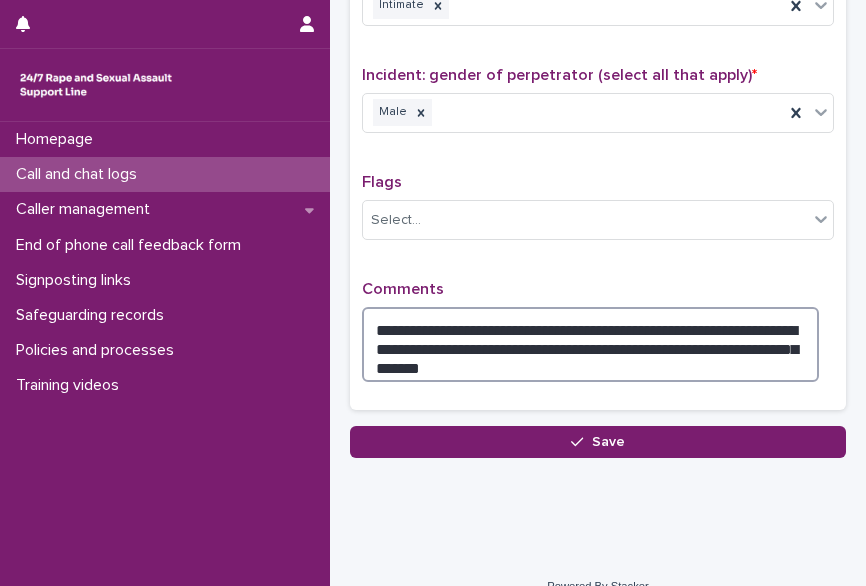 click on "**********" at bounding box center (590, 344) 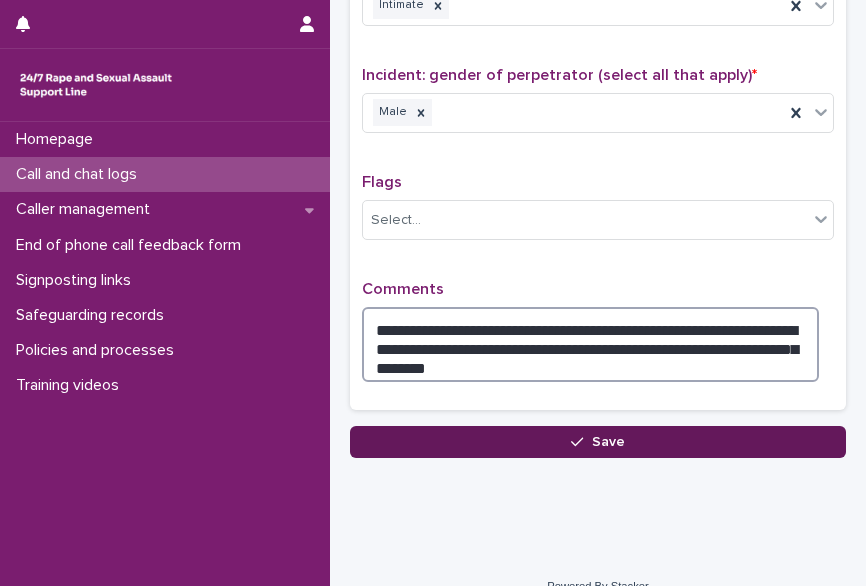 type on "**********" 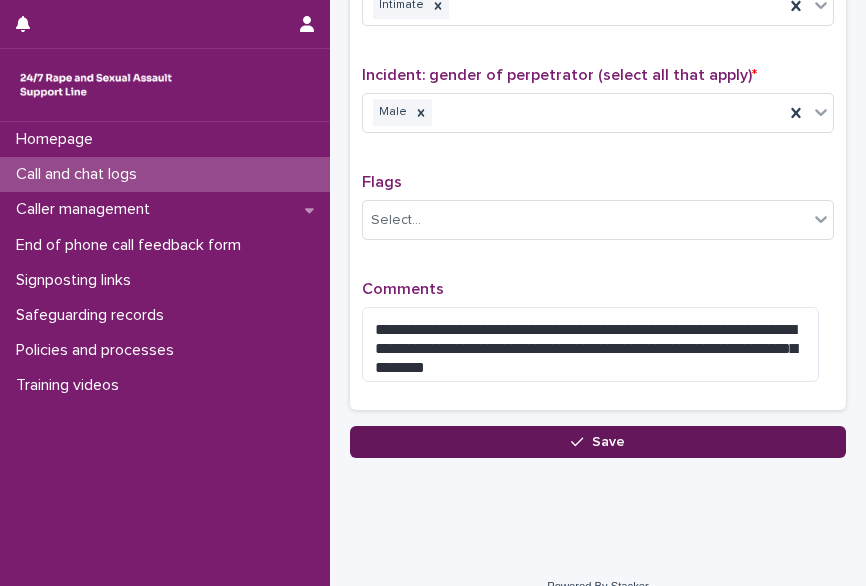click on "Save" at bounding box center (598, 442) 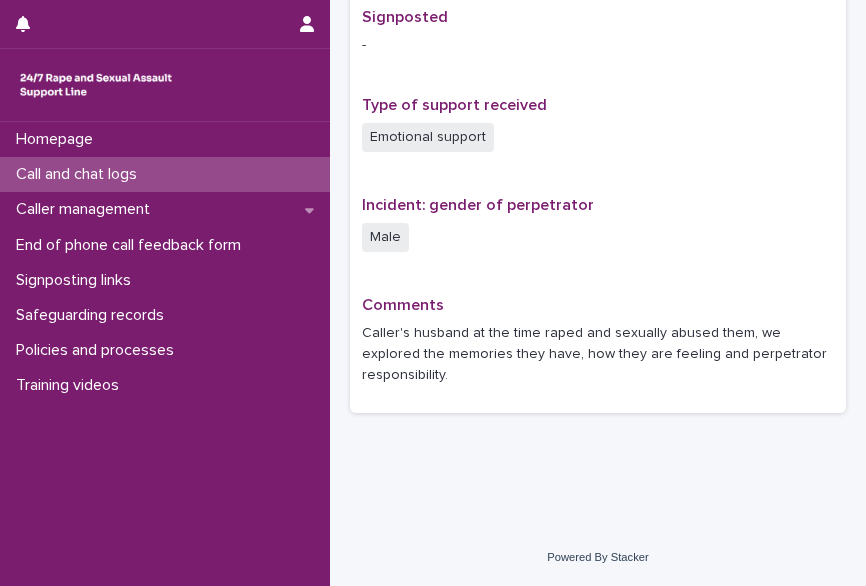 scroll, scrollTop: 0, scrollLeft: 0, axis: both 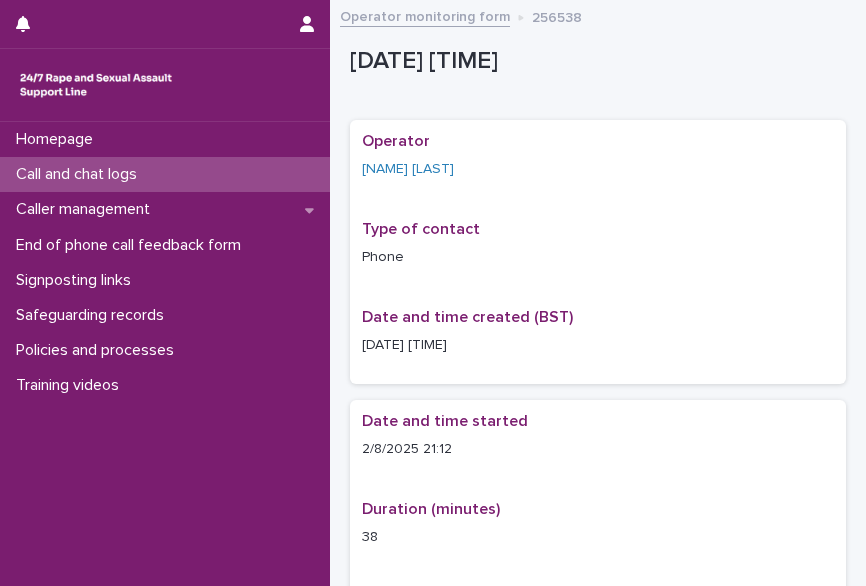 click on "Call and chat logs" at bounding box center [165, 174] 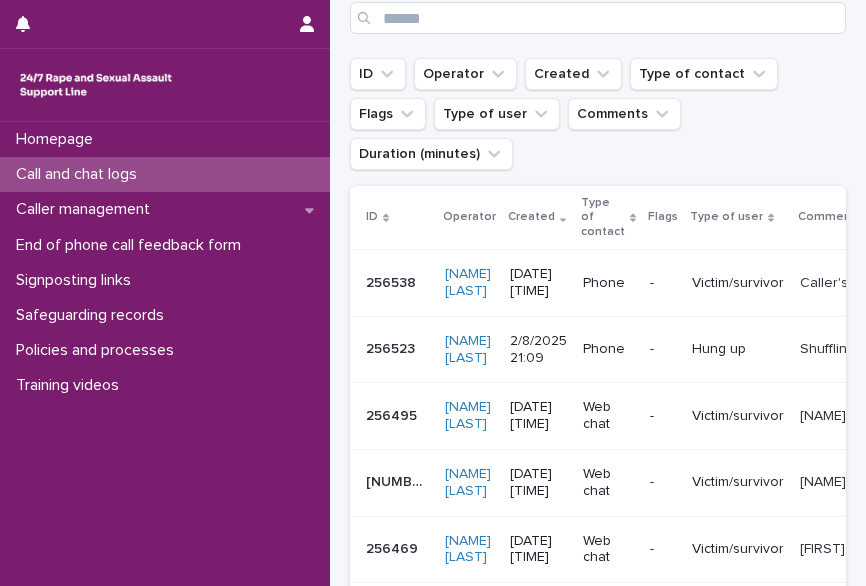 scroll, scrollTop: 212, scrollLeft: 0, axis: vertical 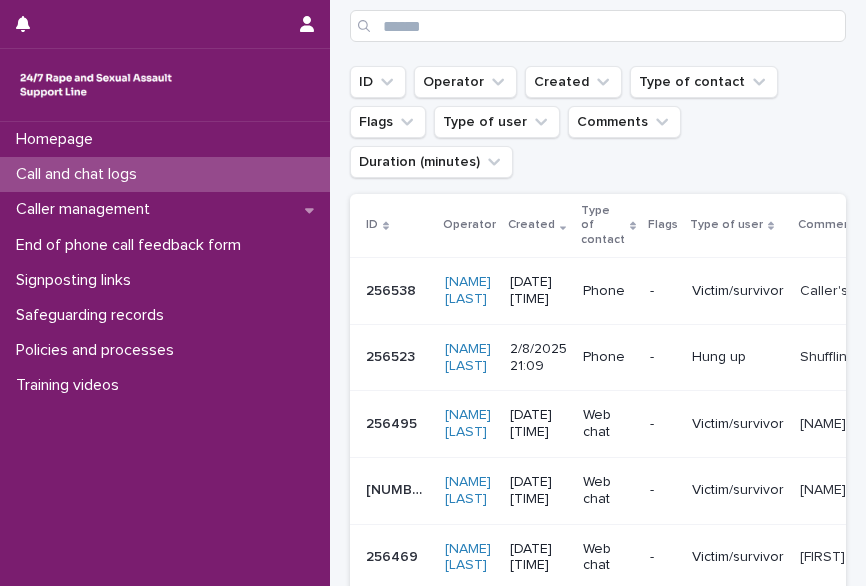 click on "Call and chat logs" at bounding box center [80, 174] 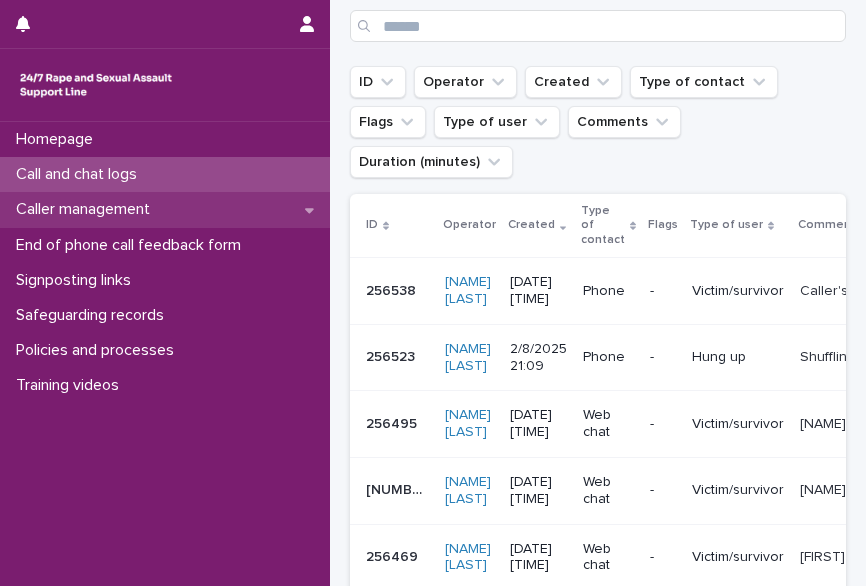 click on "Caller management" at bounding box center (87, 209) 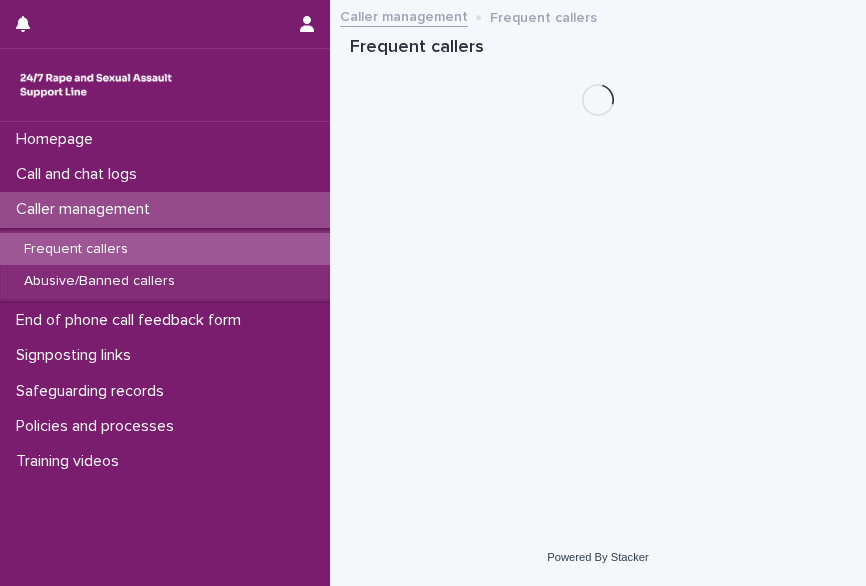 scroll, scrollTop: 0, scrollLeft: 0, axis: both 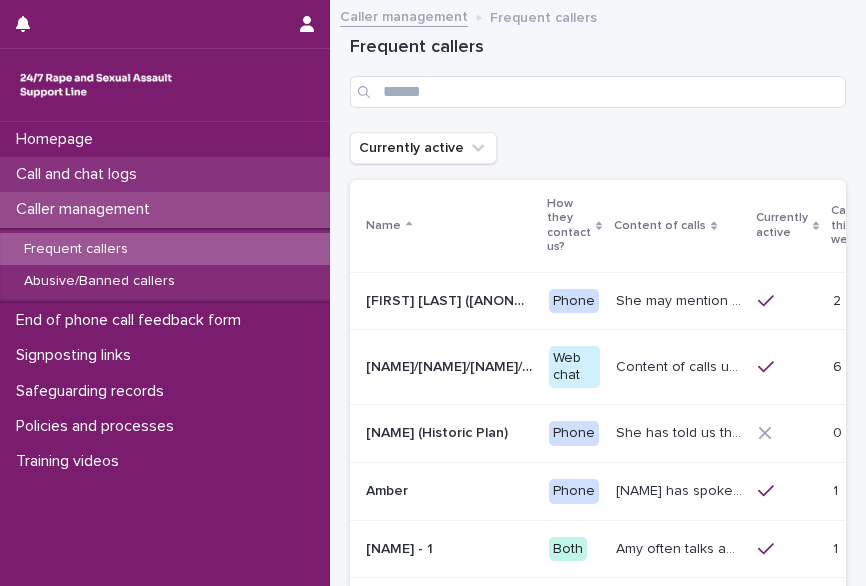 click on "Call and chat logs" at bounding box center (165, 174) 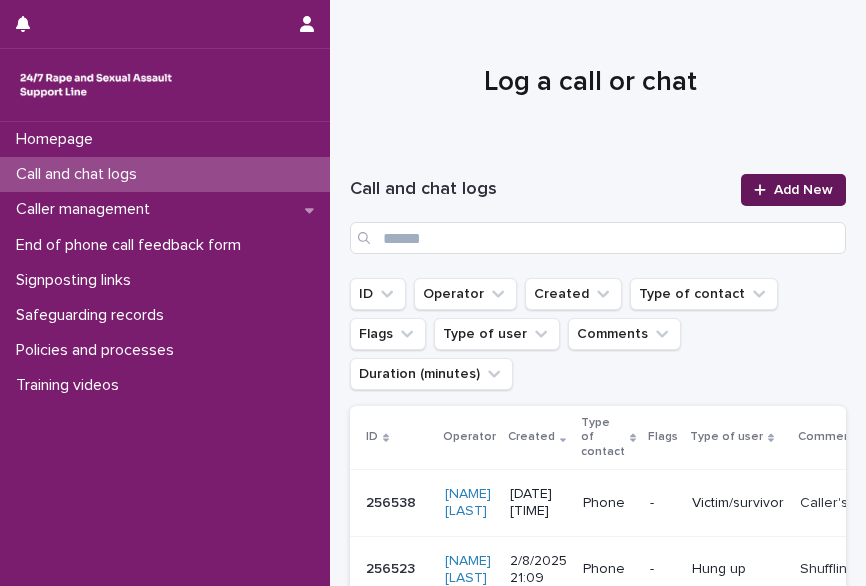 click on "Add New" at bounding box center (793, 190) 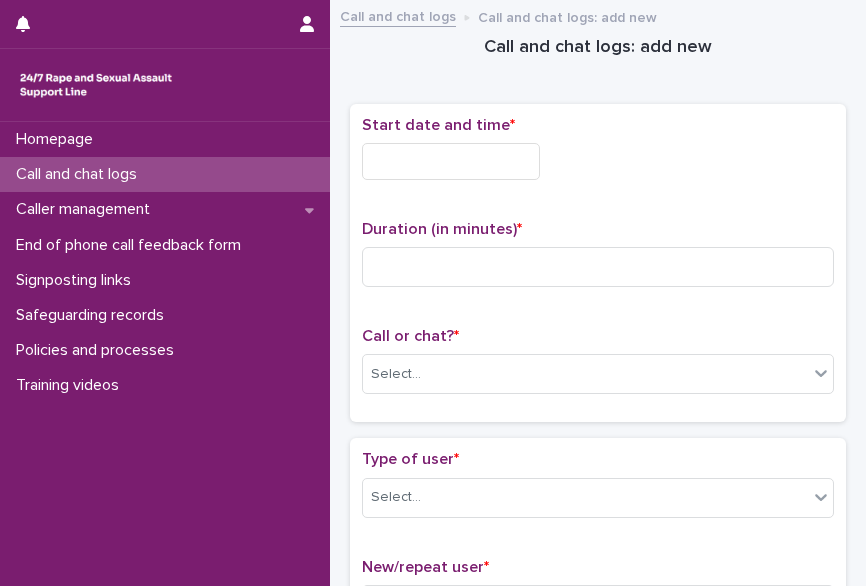click at bounding box center (451, 161) 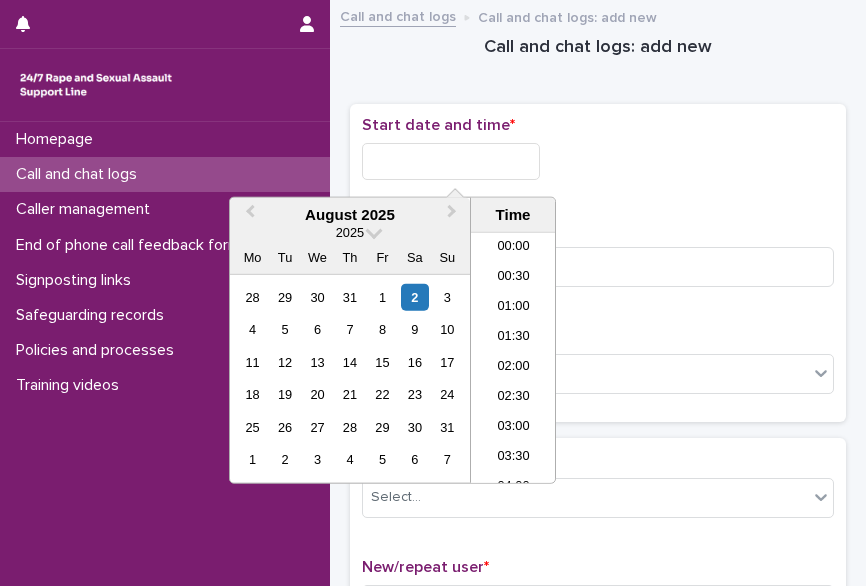 scroll, scrollTop: 1190, scrollLeft: 0, axis: vertical 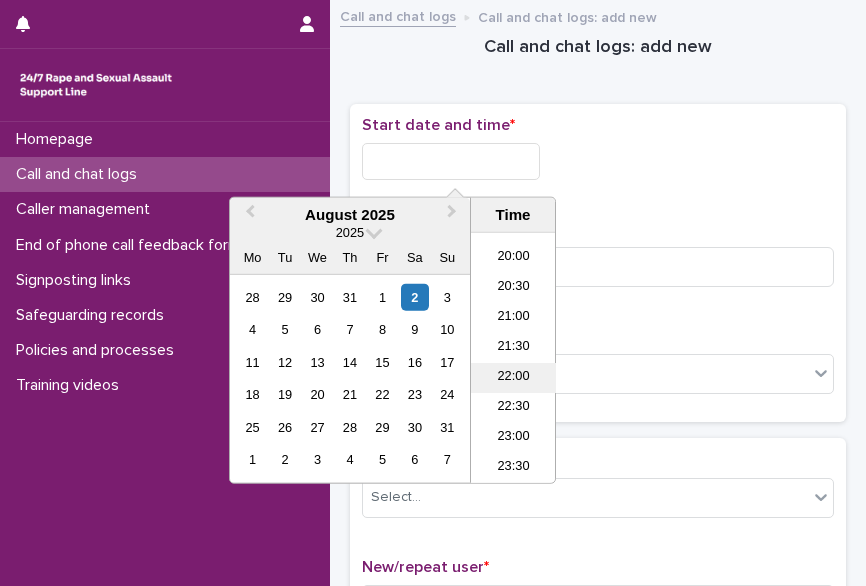 click on "22:00" at bounding box center [513, 378] 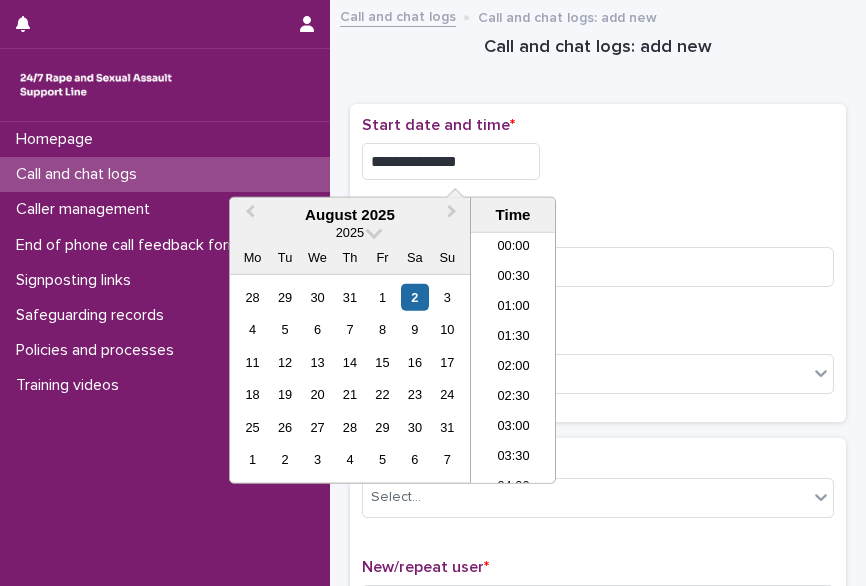 scroll, scrollTop: 1190, scrollLeft: 0, axis: vertical 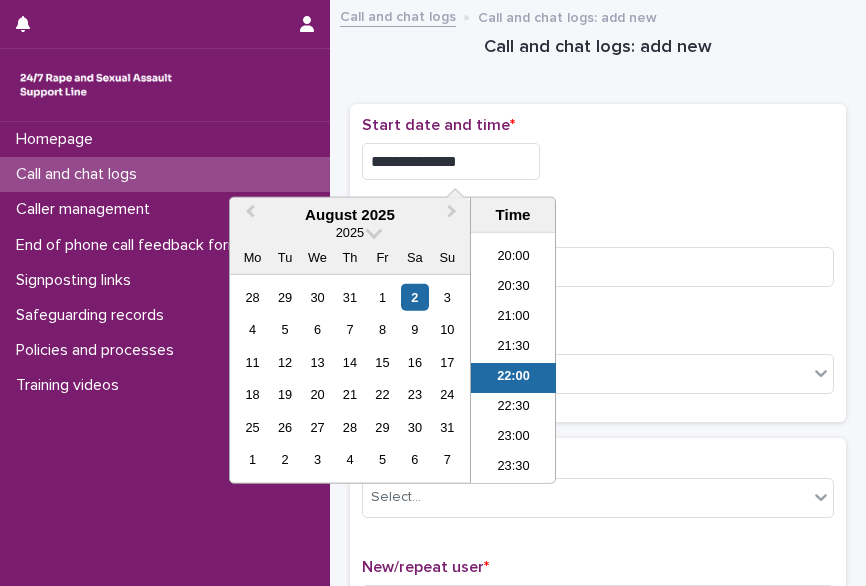 click on "**********" at bounding box center (451, 161) 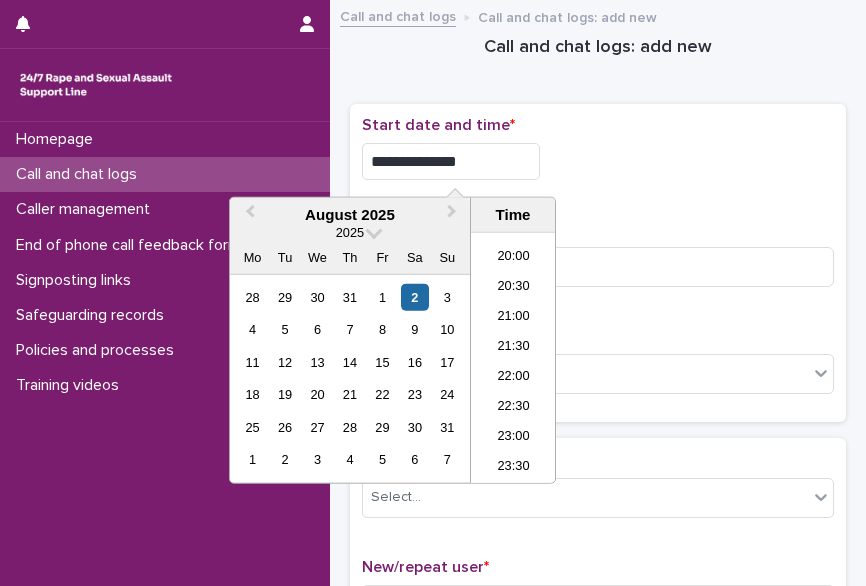 type on "**********" 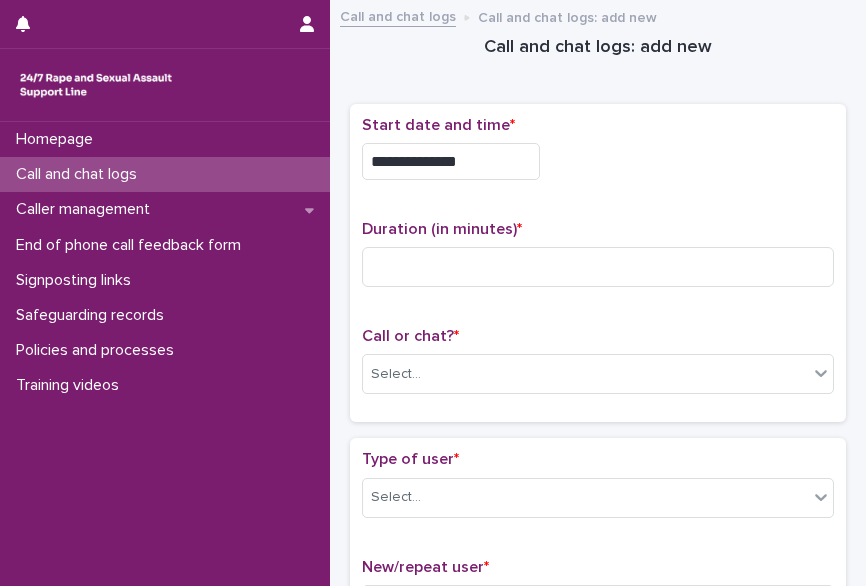 click on "**********" at bounding box center [598, 161] 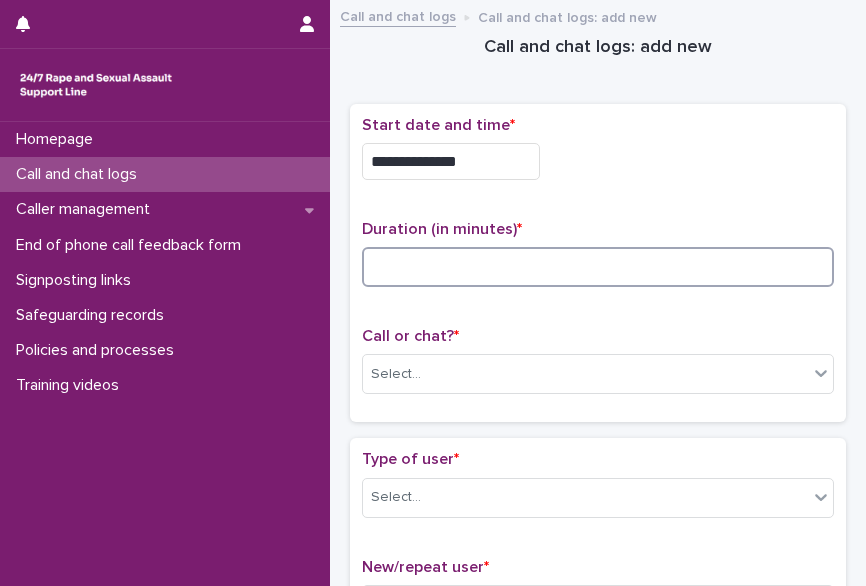 click at bounding box center [598, 267] 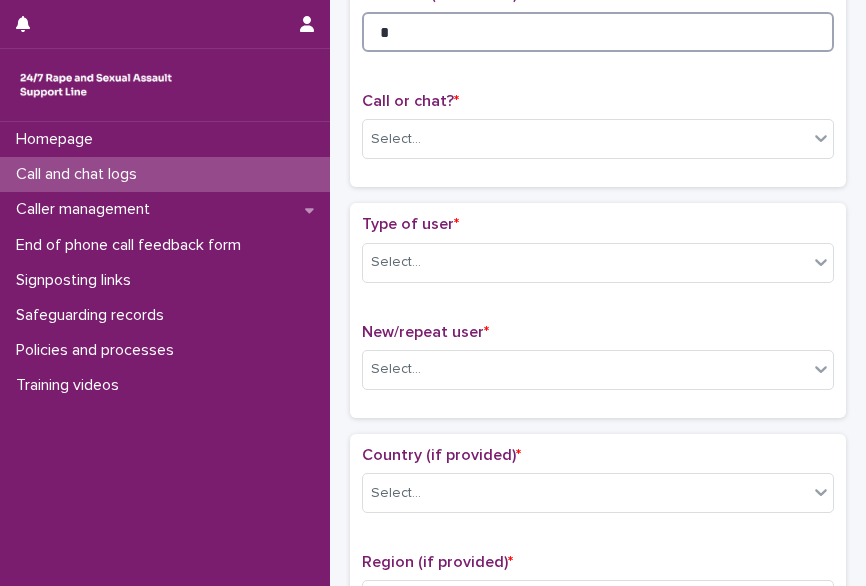 scroll, scrollTop: 237, scrollLeft: 0, axis: vertical 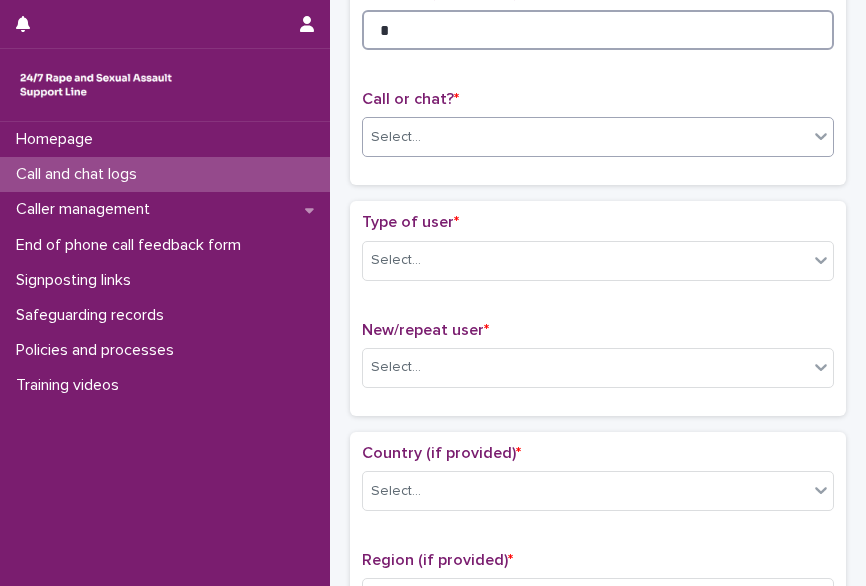type on "*" 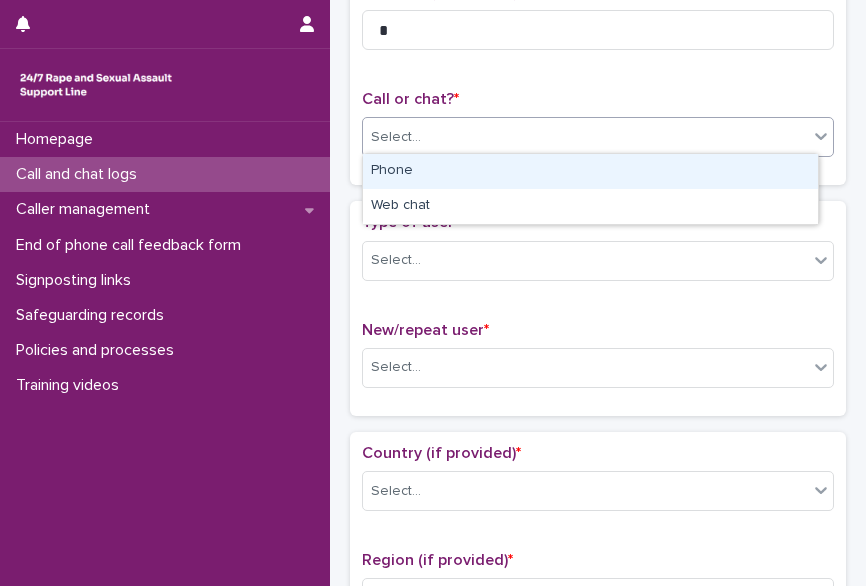 click on "Select..." at bounding box center [585, 137] 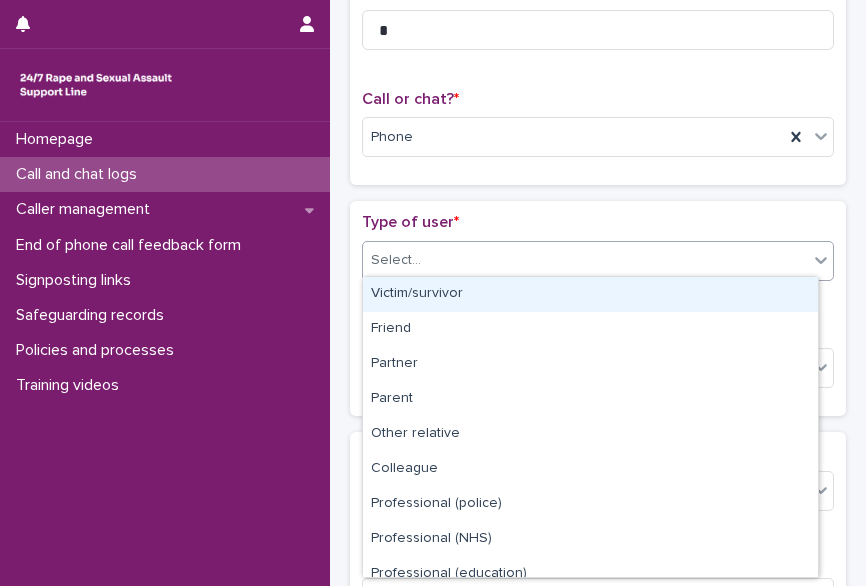 click on "Select..." at bounding box center (585, 260) 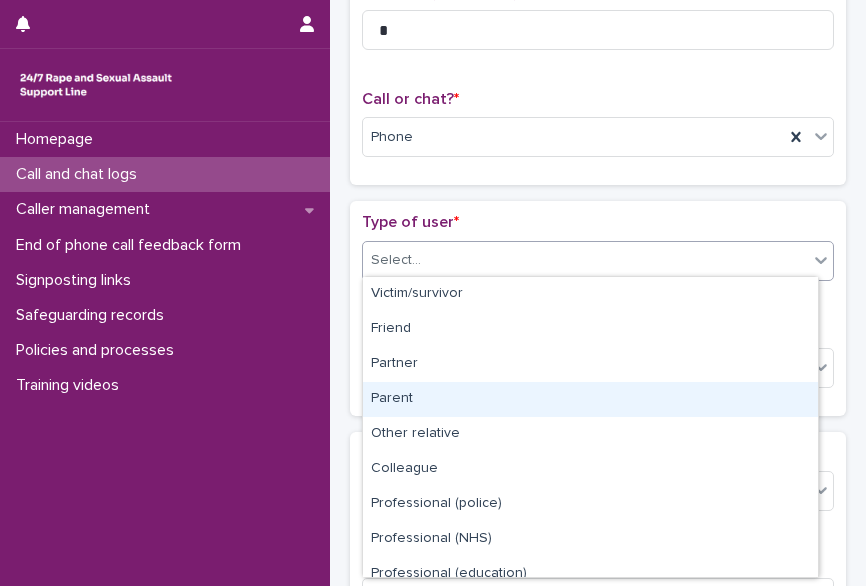 scroll, scrollTop: 225, scrollLeft: 0, axis: vertical 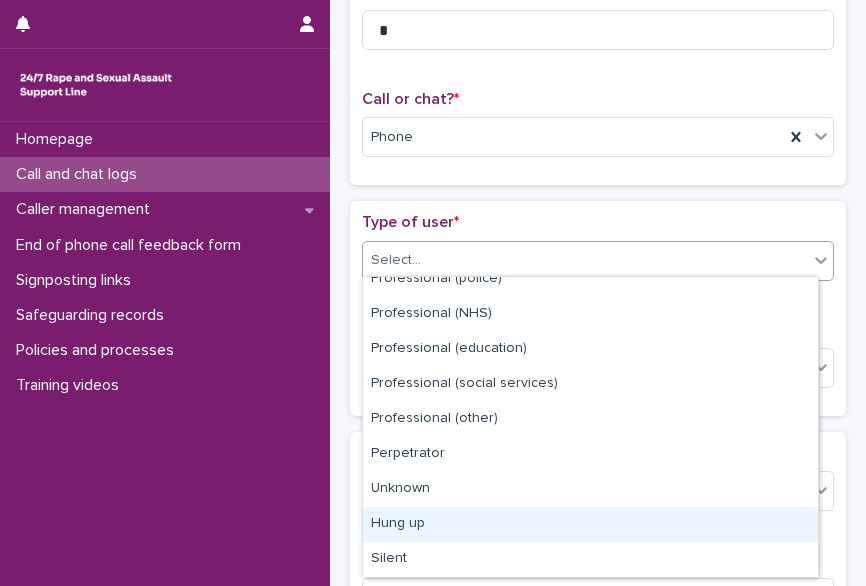 click on "Hung up" at bounding box center (590, 524) 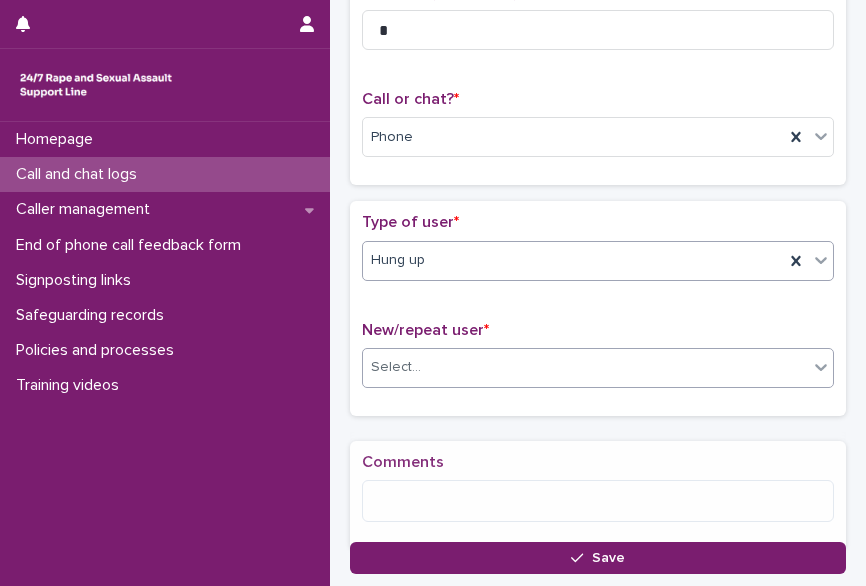 click on "Select..." at bounding box center [585, 367] 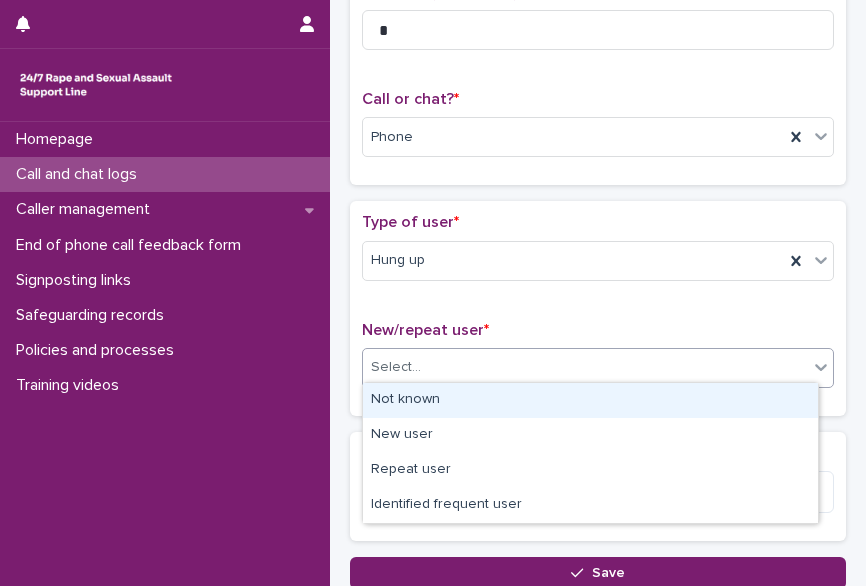 click on "Not known" at bounding box center (590, 400) 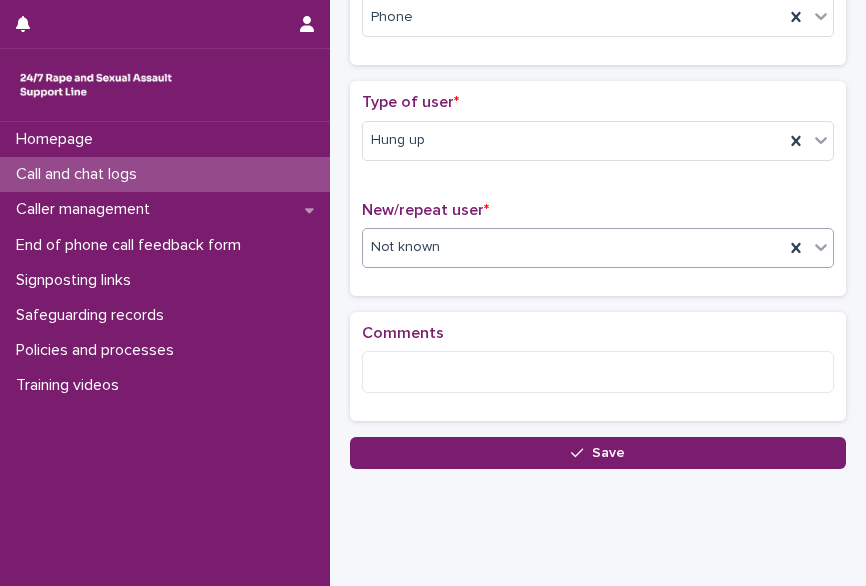 scroll, scrollTop: 352, scrollLeft: 0, axis: vertical 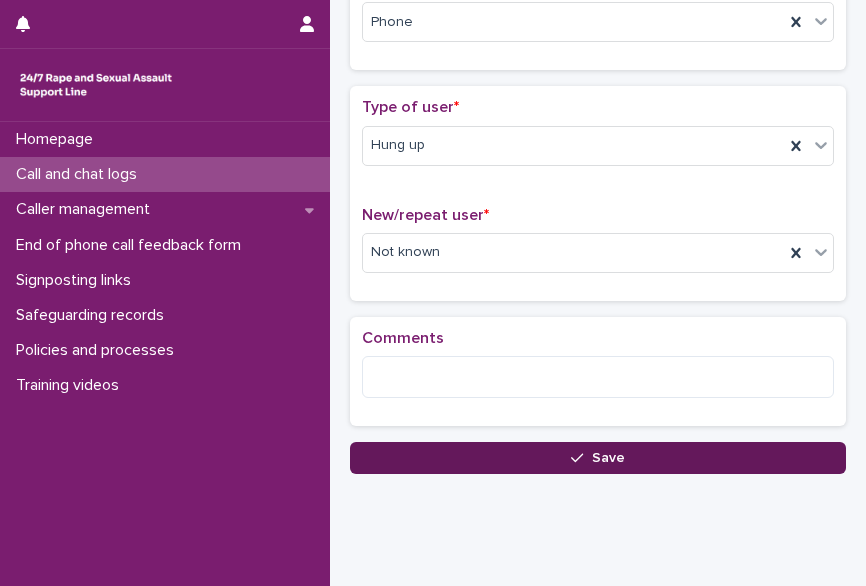 click on "Save" at bounding box center [598, 458] 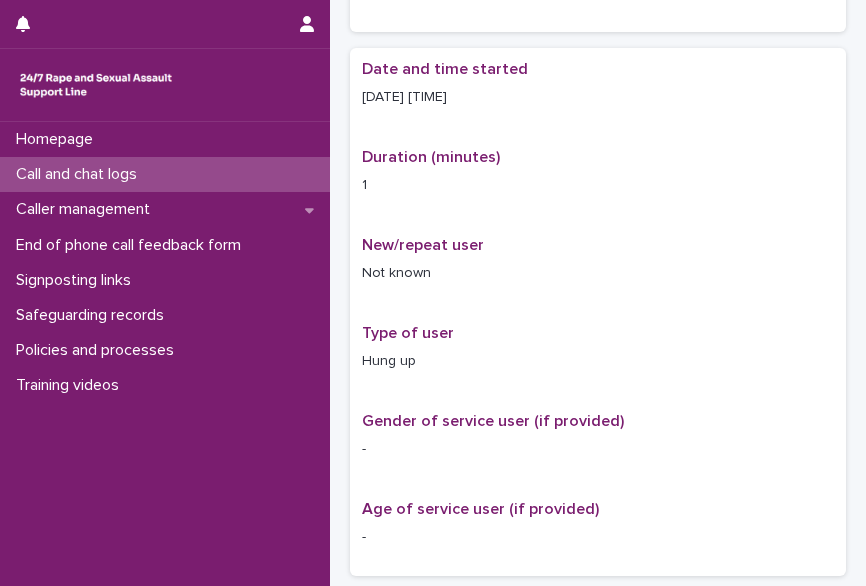 scroll, scrollTop: 0, scrollLeft: 0, axis: both 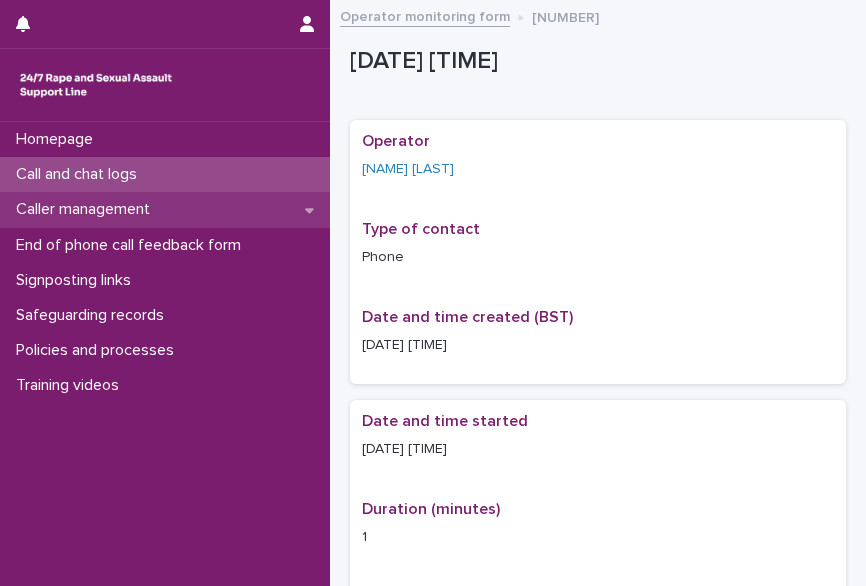 click on "Caller management" at bounding box center (87, 209) 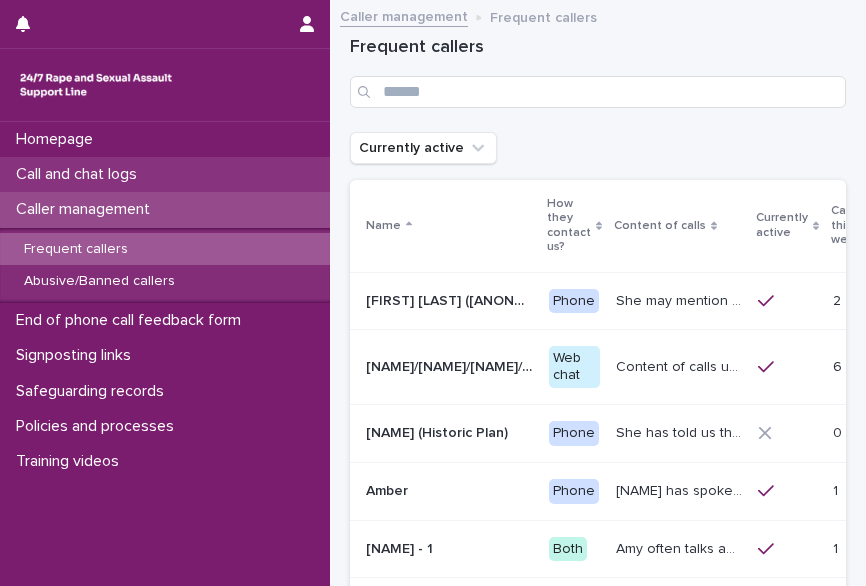 click on "Call and chat logs" at bounding box center (165, 174) 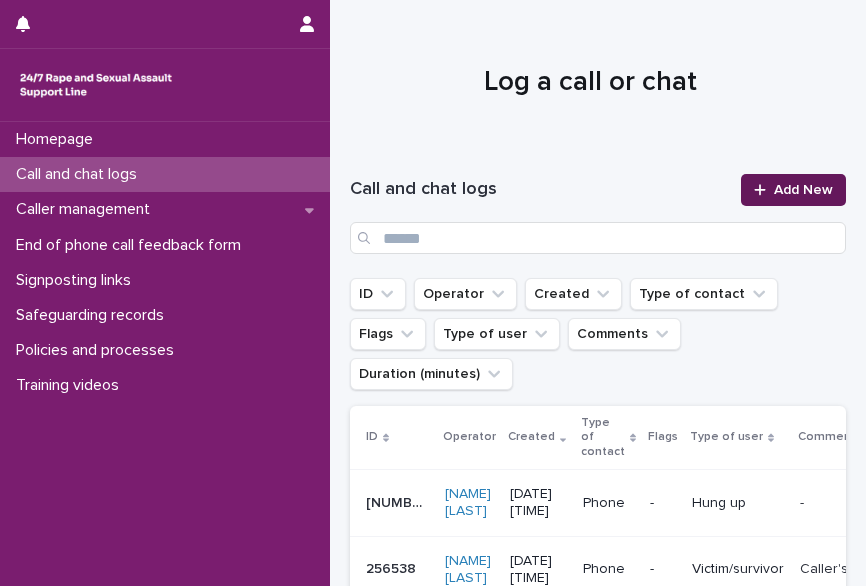 click on "Add New" at bounding box center [793, 190] 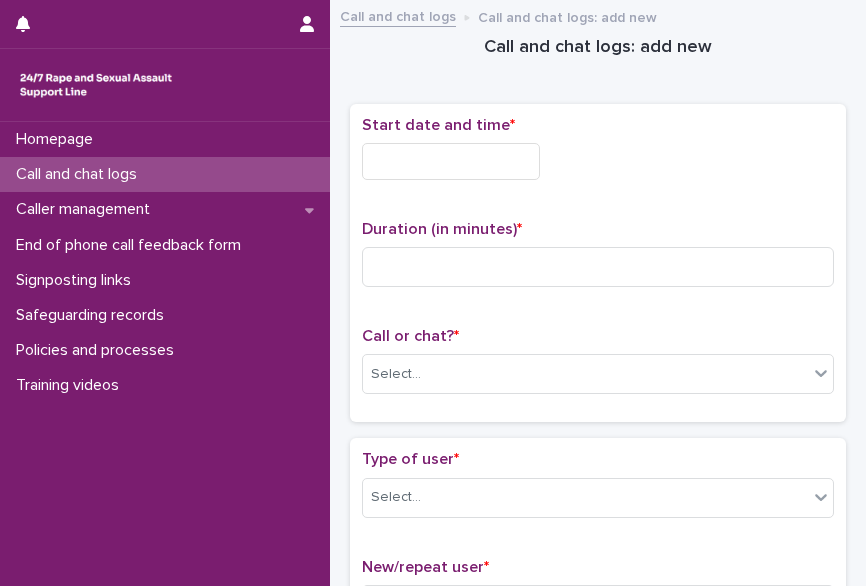 click at bounding box center (451, 161) 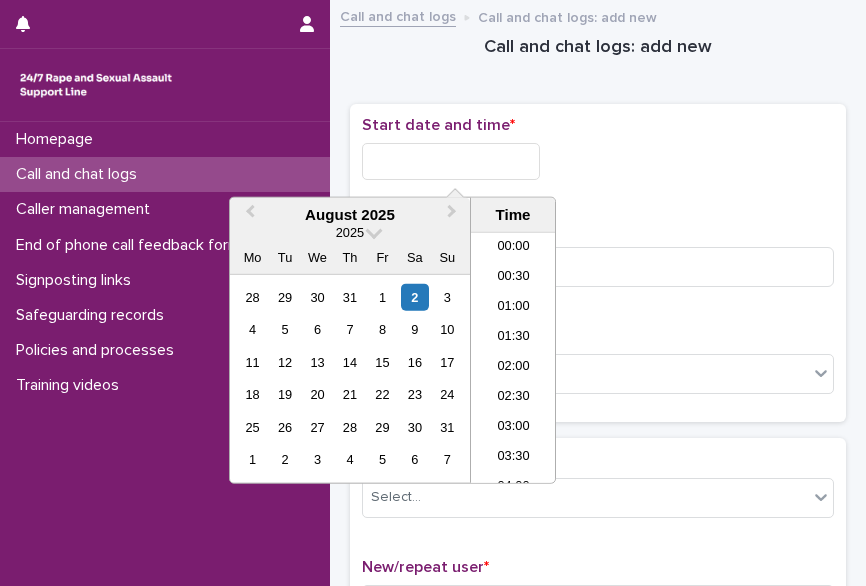 scroll, scrollTop: 1190, scrollLeft: 0, axis: vertical 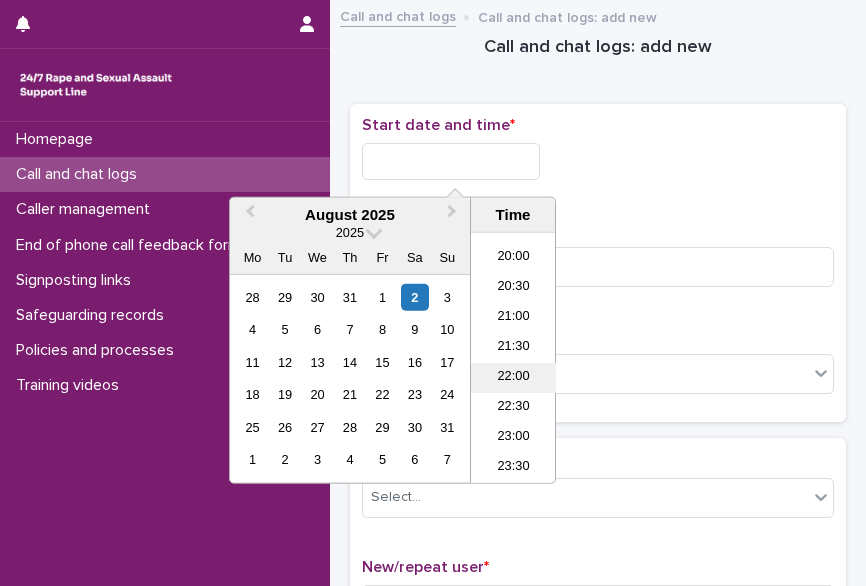 click on "22:00" at bounding box center [513, 378] 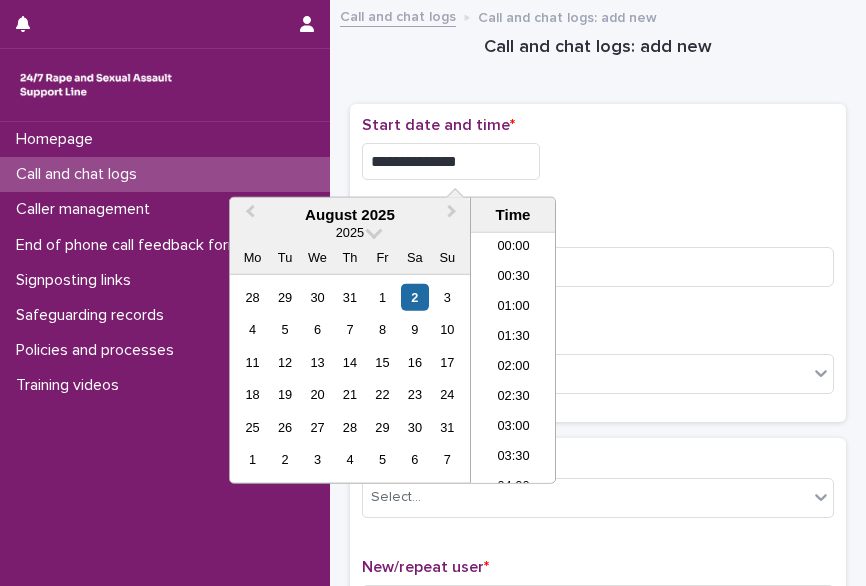 click on "**********" at bounding box center (451, 161) 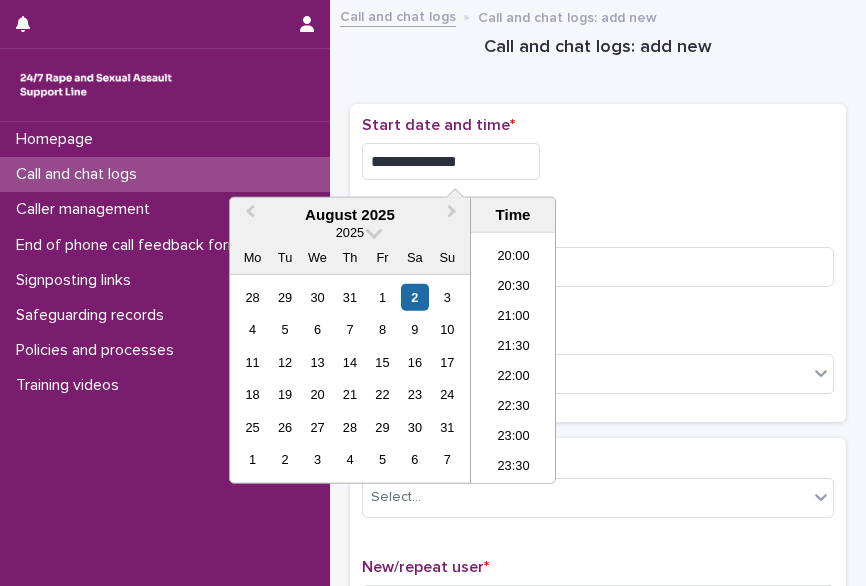 type on "**********" 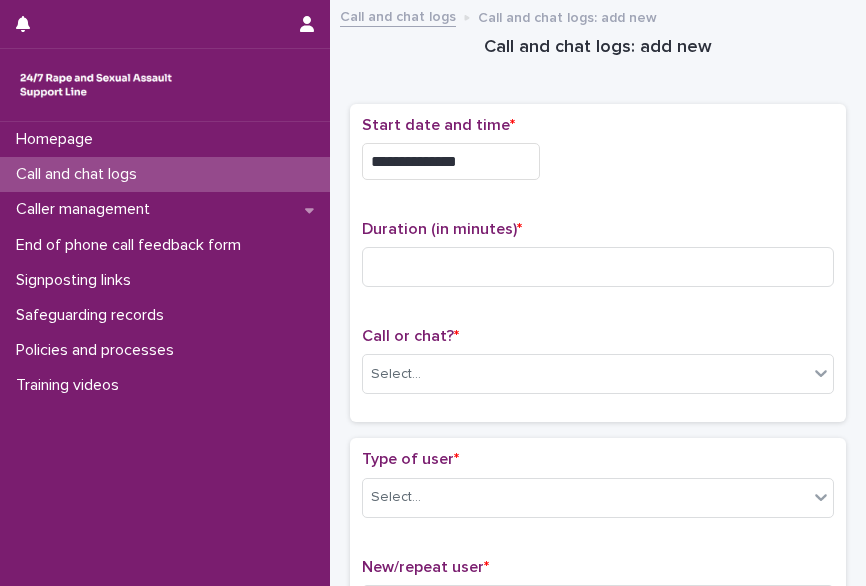 click on "**********" at bounding box center (598, 161) 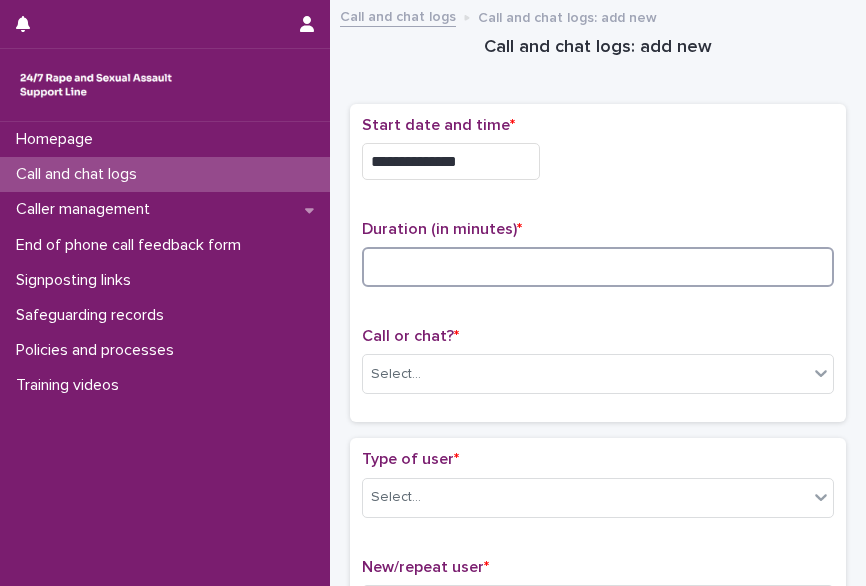 click at bounding box center (598, 267) 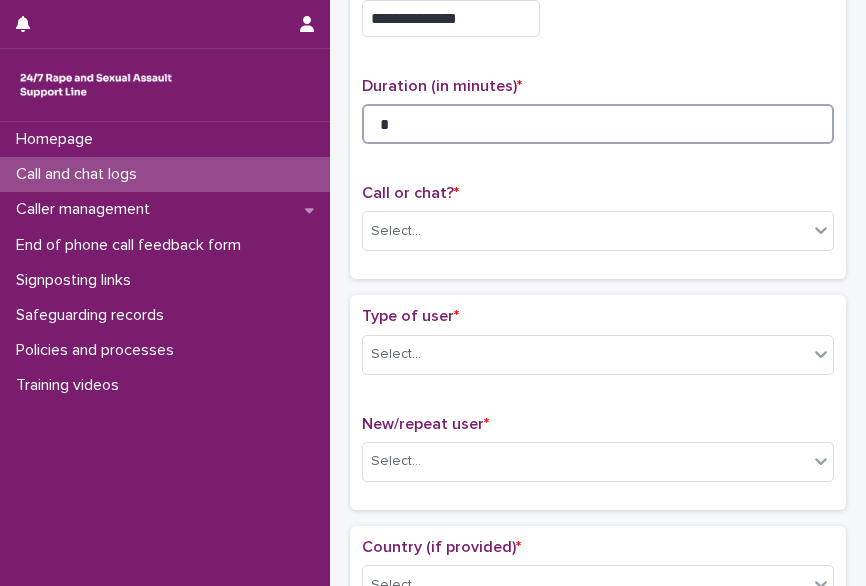 scroll, scrollTop: 152, scrollLeft: 0, axis: vertical 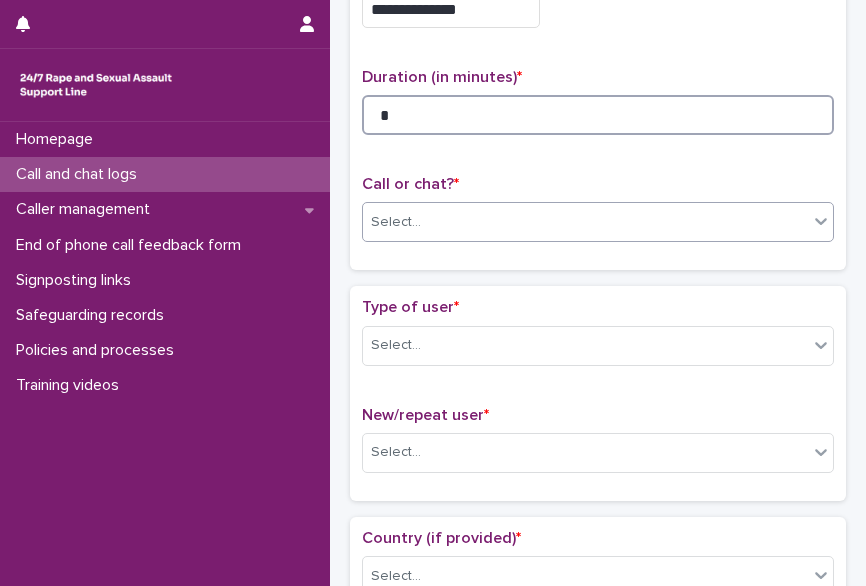 type on "*" 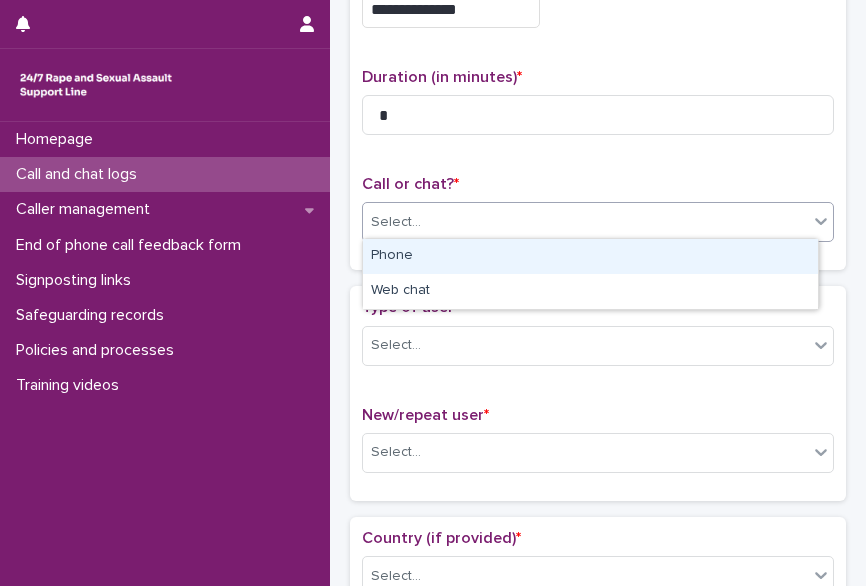 click on "Select..." at bounding box center [396, 222] 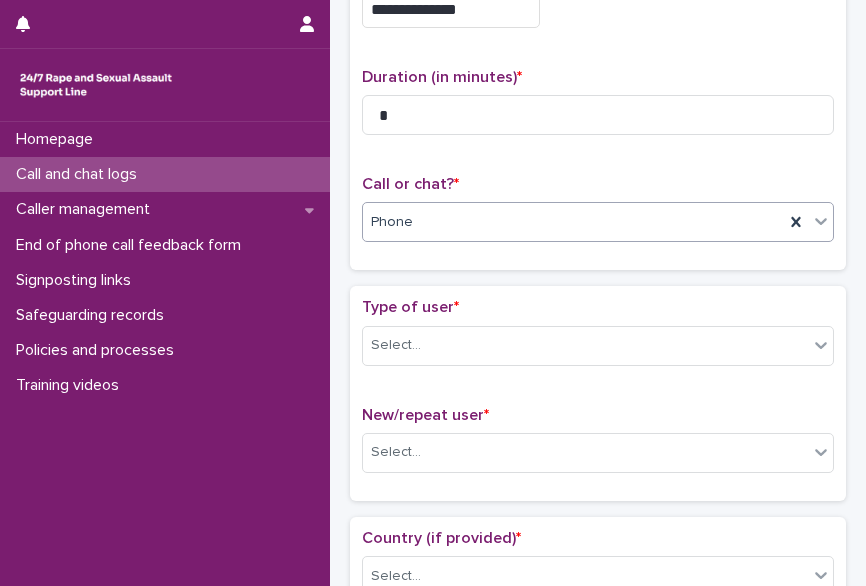 scroll, scrollTop: 254, scrollLeft: 0, axis: vertical 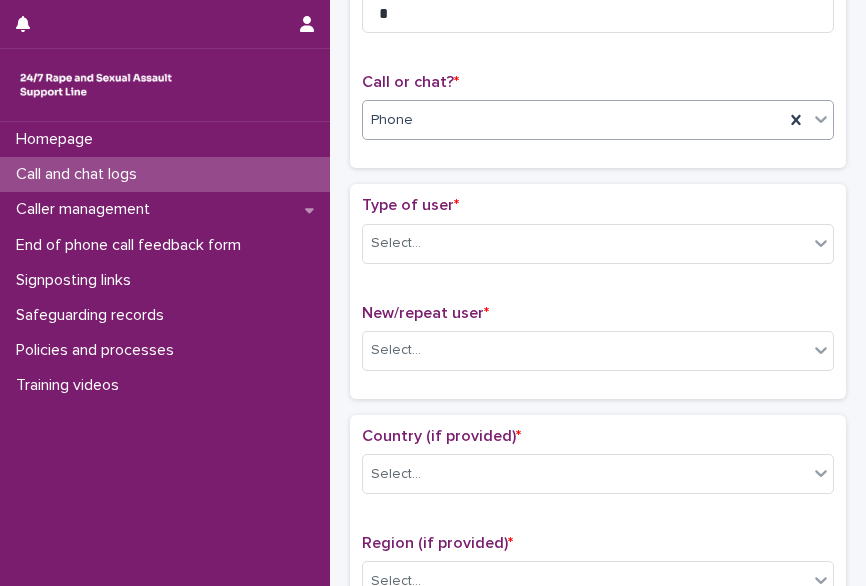 click at bounding box center (424, 242) 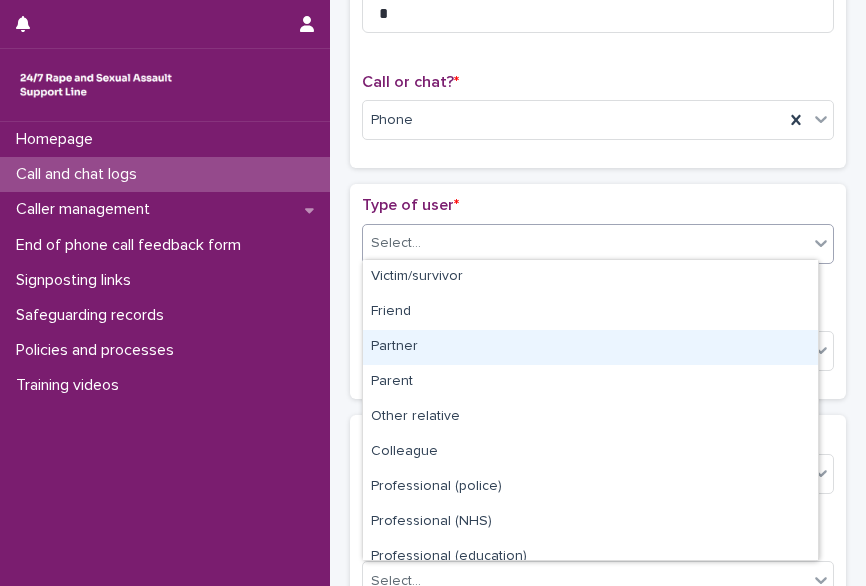 scroll, scrollTop: 225, scrollLeft: 0, axis: vertical 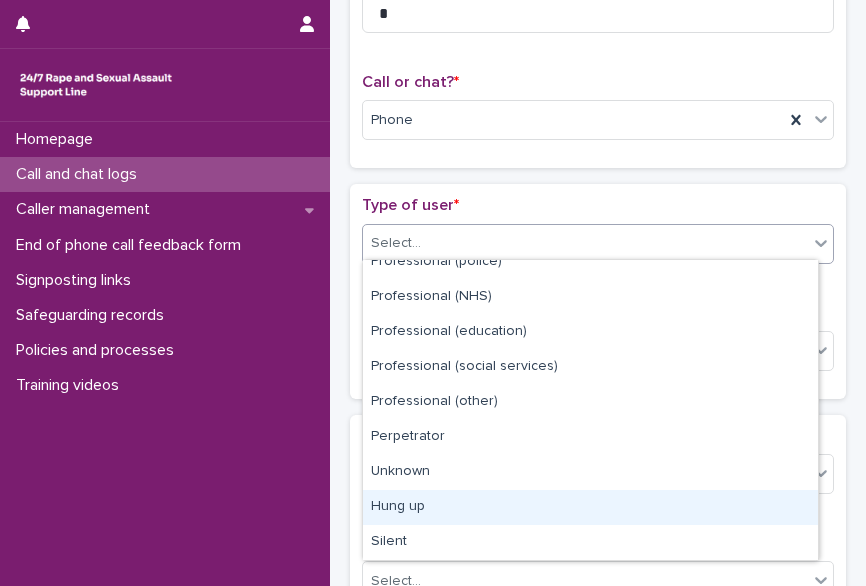 click on "Hung up" at bounding box center (590, 507) 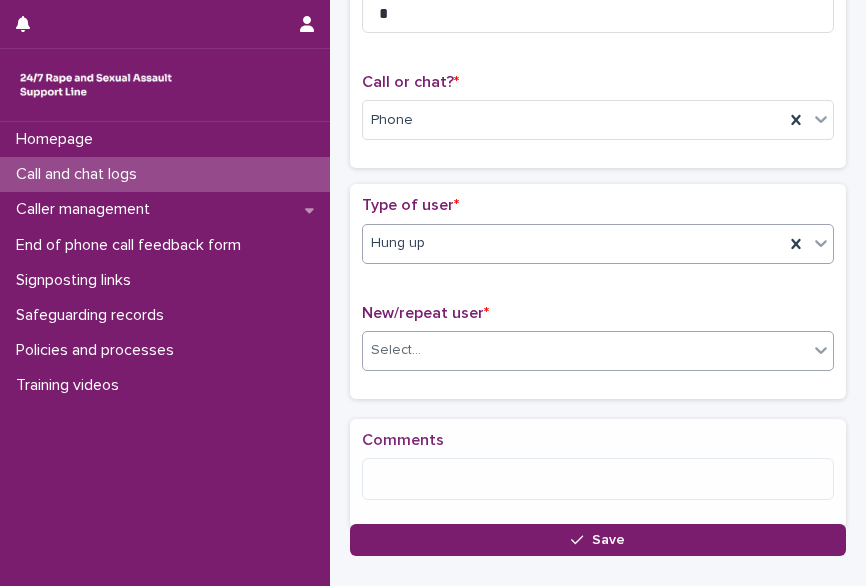 click on "Select..." at bounding box center (585, 350) 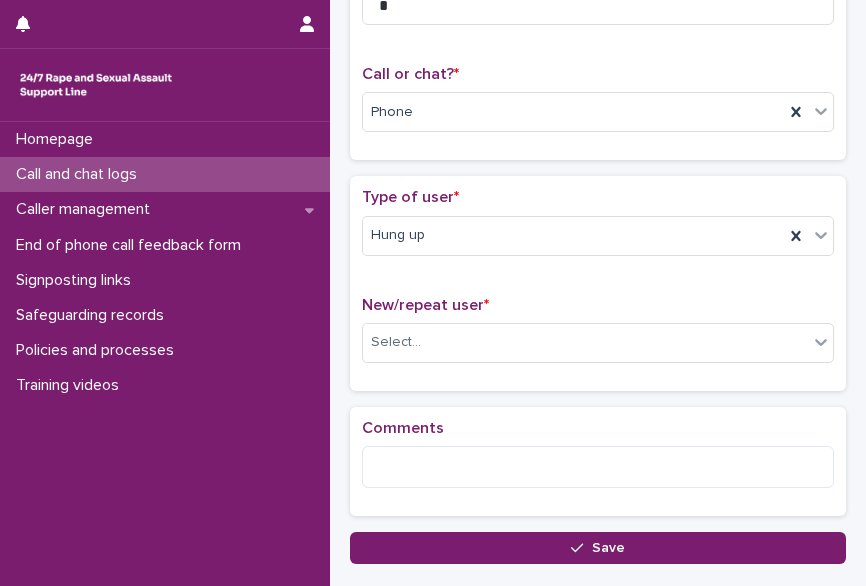 click on "New/repeat user * Select..." at bounding box center (598, 337) 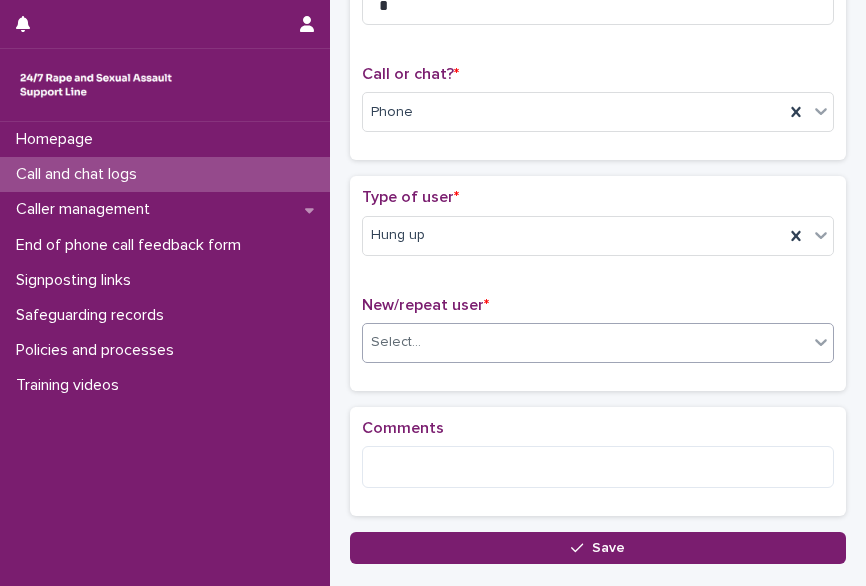 click on "Select..." at bounding box center [585, 342] 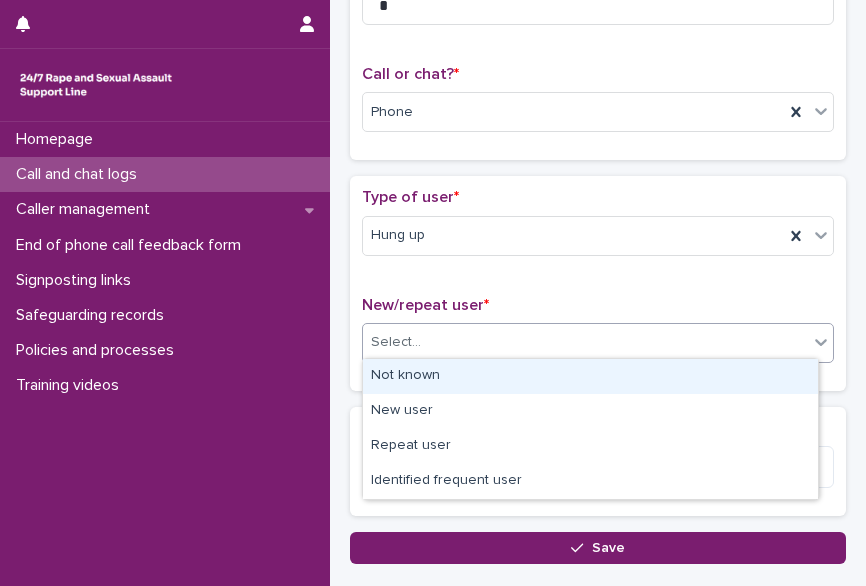 click on "Not known" at bounding box center [590, 376] 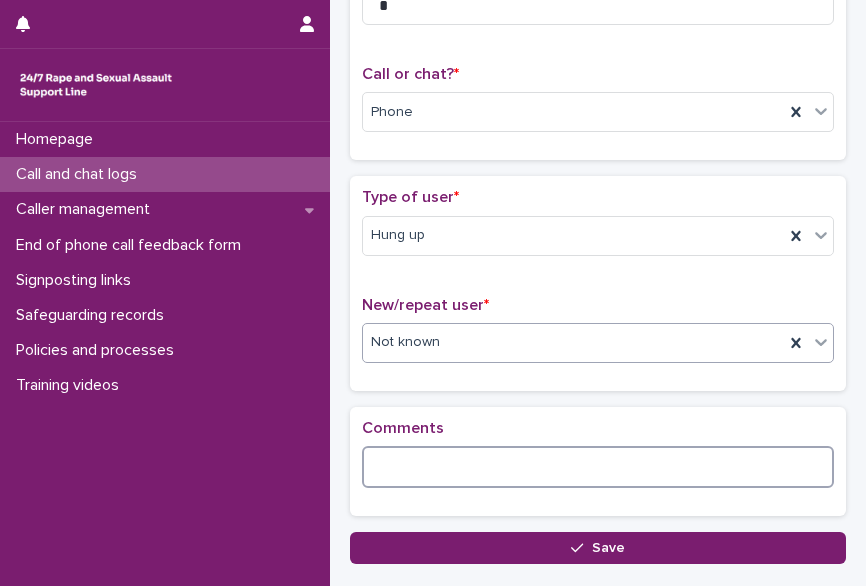 click at bounding box center (598, 467) 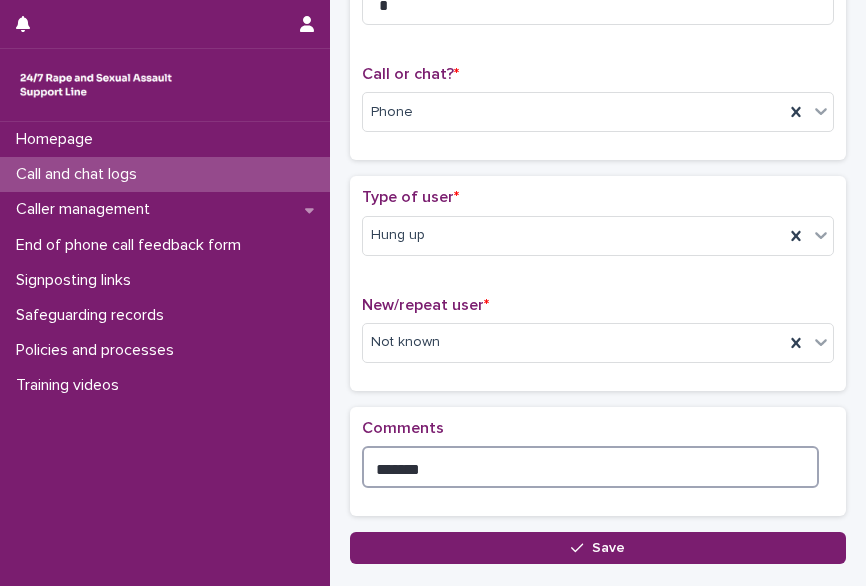 type on "********" 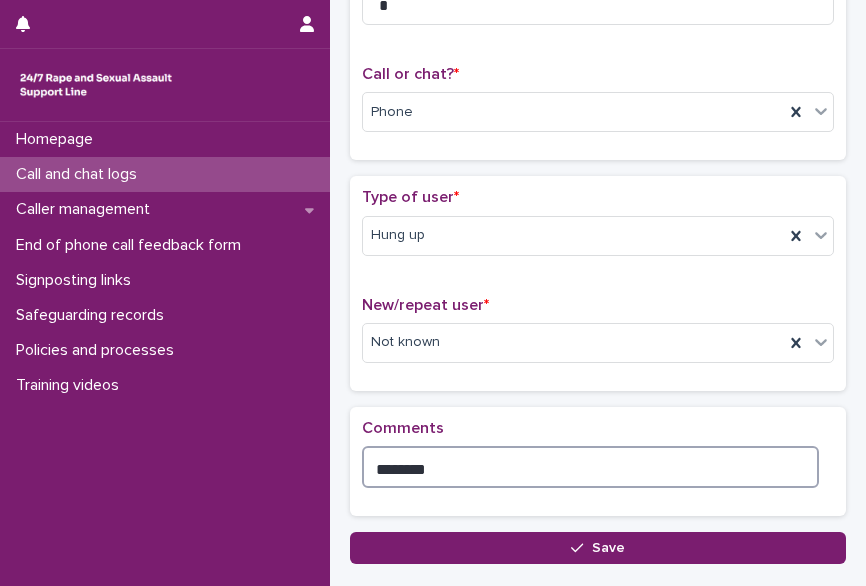 scroll, scrollTop: 392, scrollLeft: 0, axis: vertical 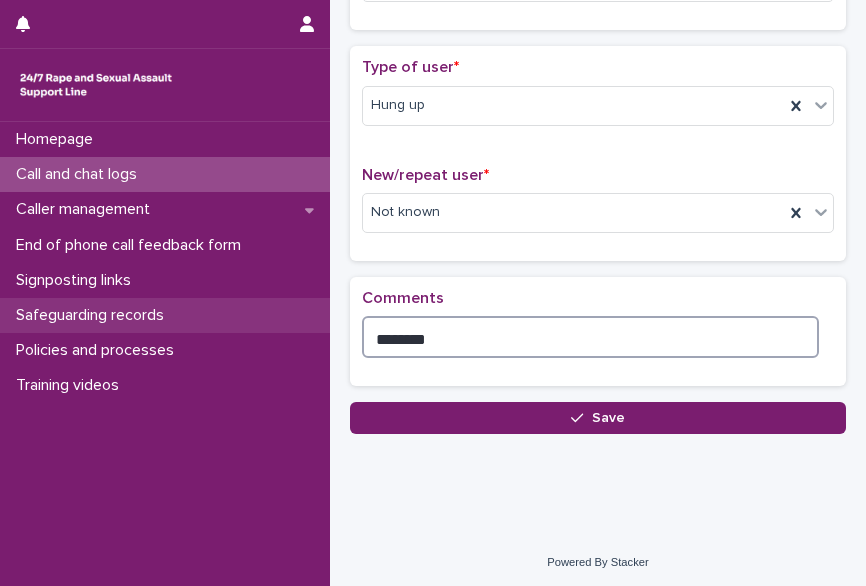 drag, startPoint x: 460, startPoint y: 338, endPoint x: 304, endPoint y: 320, distance: 157.03503 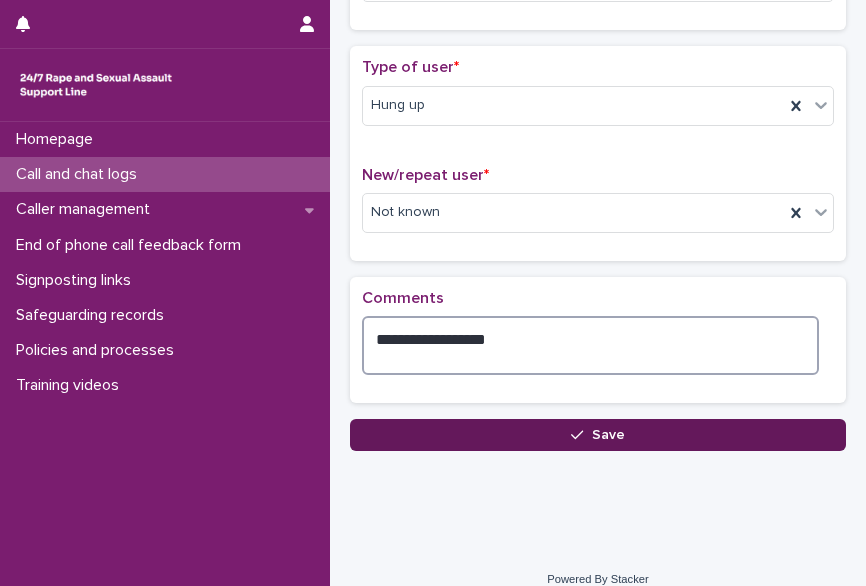 type on "**********" 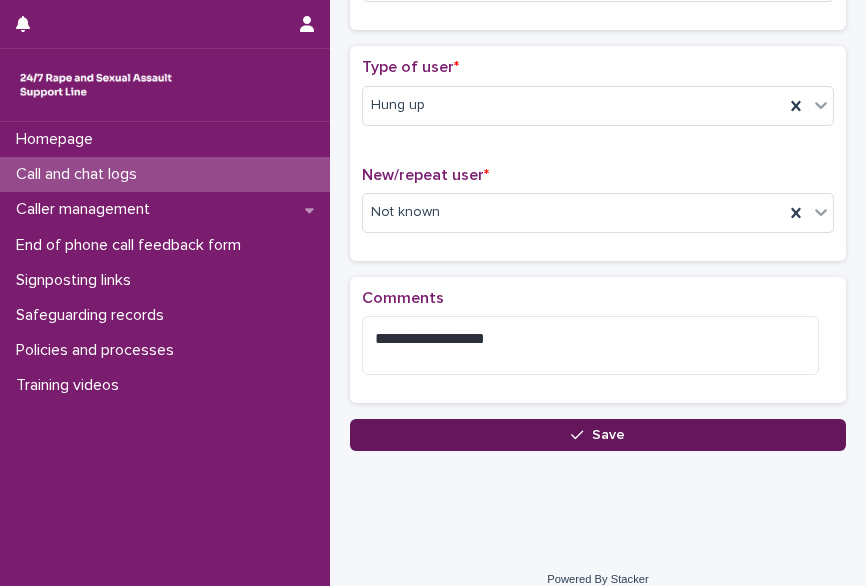 click on "Save" at bounding box center (598, 435) 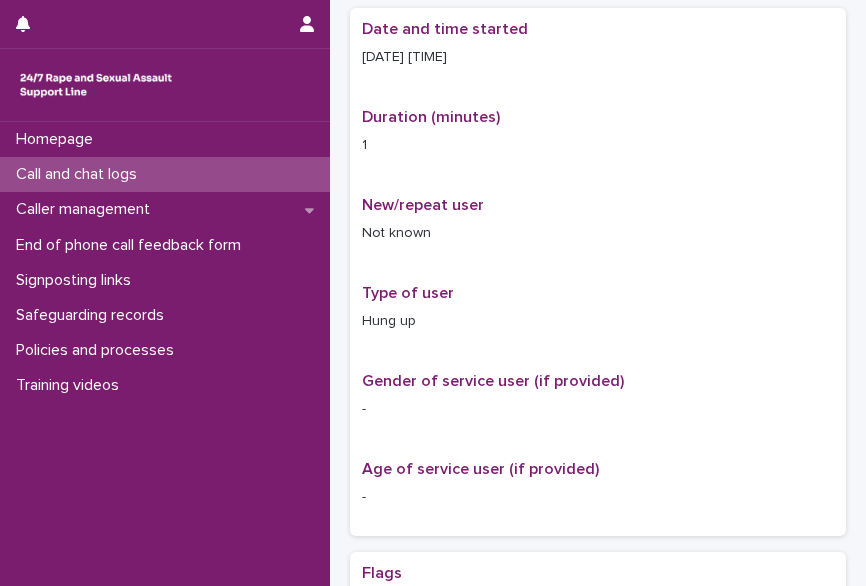 scroll, scrollTop: 0, scrollLeft: 0, axis: both 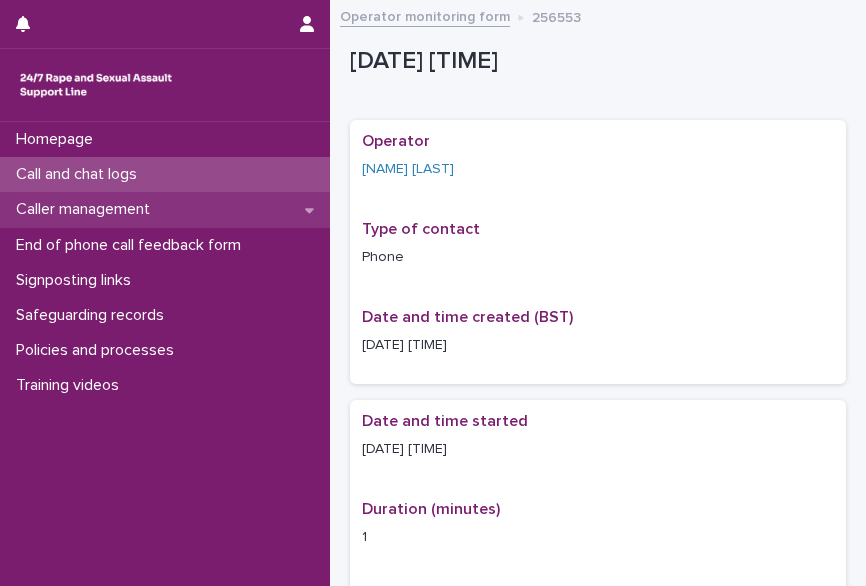 click on "Caller management" at bounding box center [87, 209] 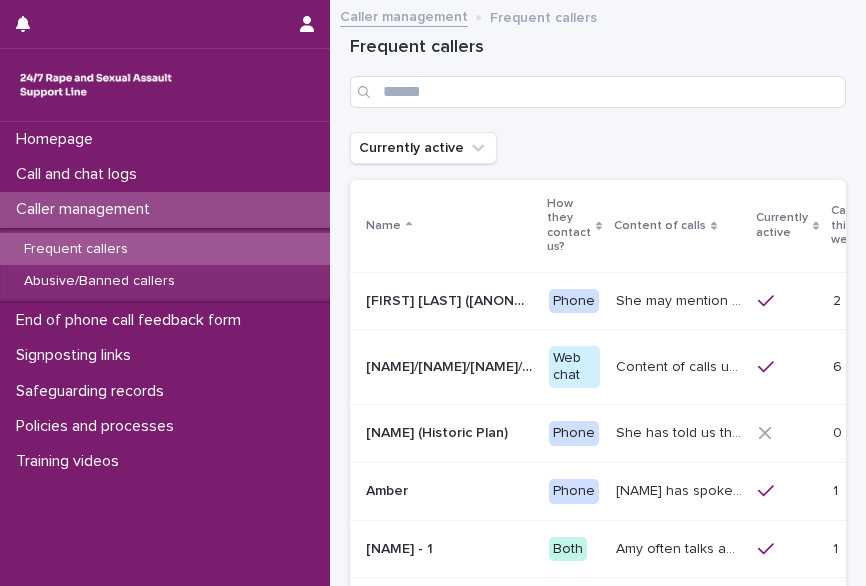 scroll, scrollTop: 0, scrollLeft: 113, axis: horizontal 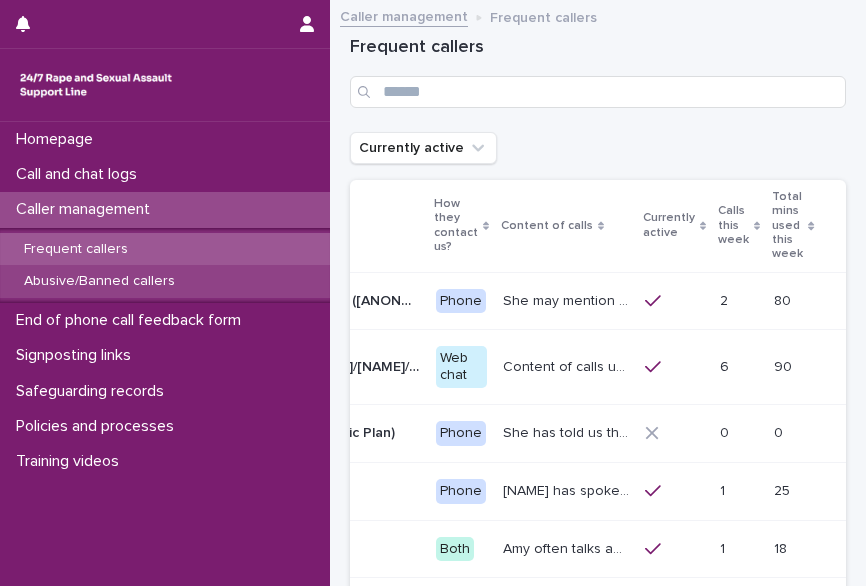 click on "Abusive/Banned callers" at bounding box center (99, 281) 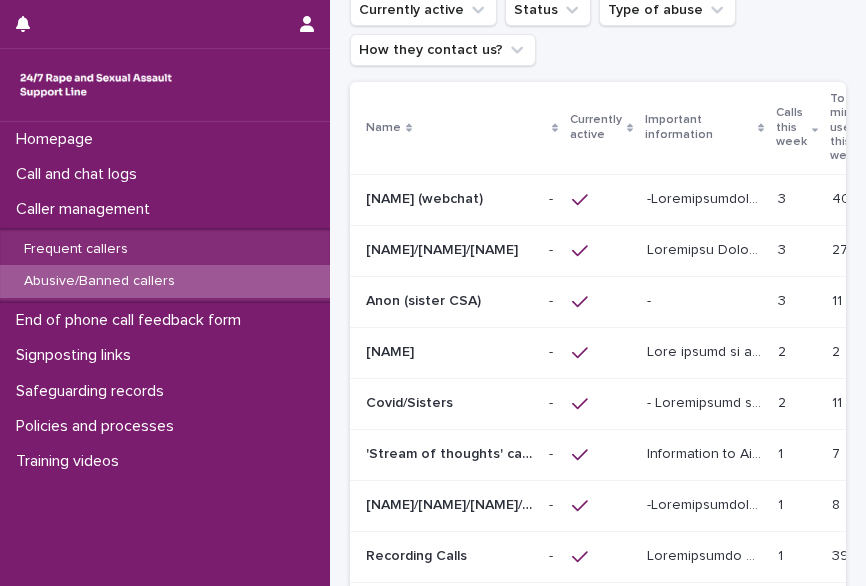 scroll, scrollTop: 0, scrollLeft: 0, axis: both 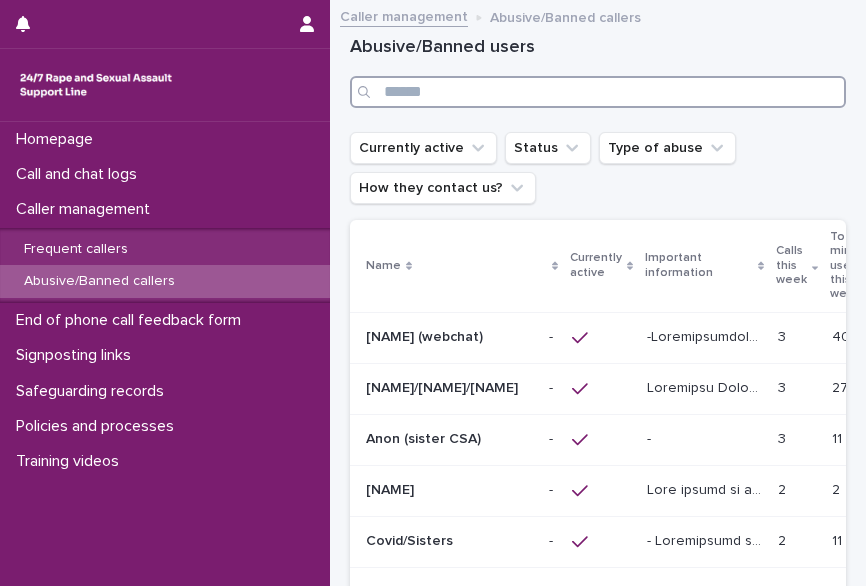 click at bounding box center (598, 92) 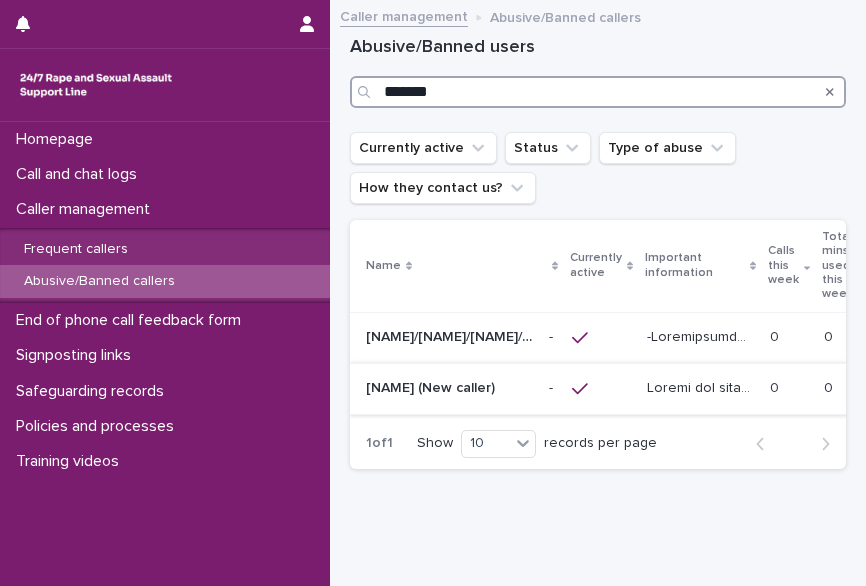type on "*******" 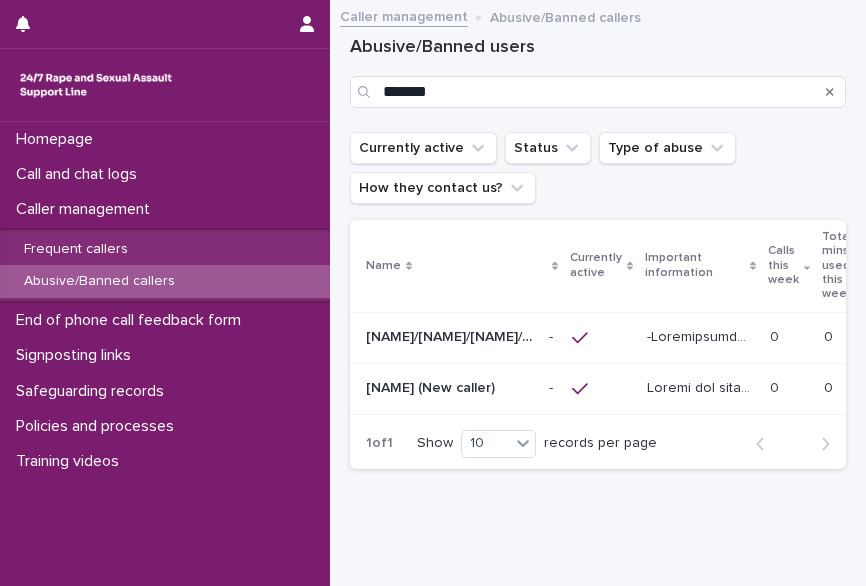 click on "[NAME] (New caller) [NAME] (New caller)" at bounding box center (449, 388) 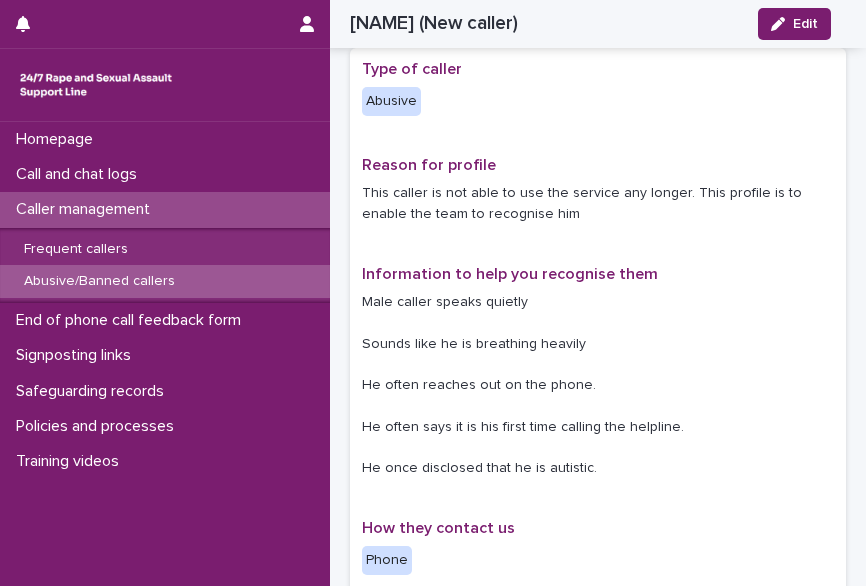 scroll, scrollTop: 326, scrollLeft: 0, axis: vertical 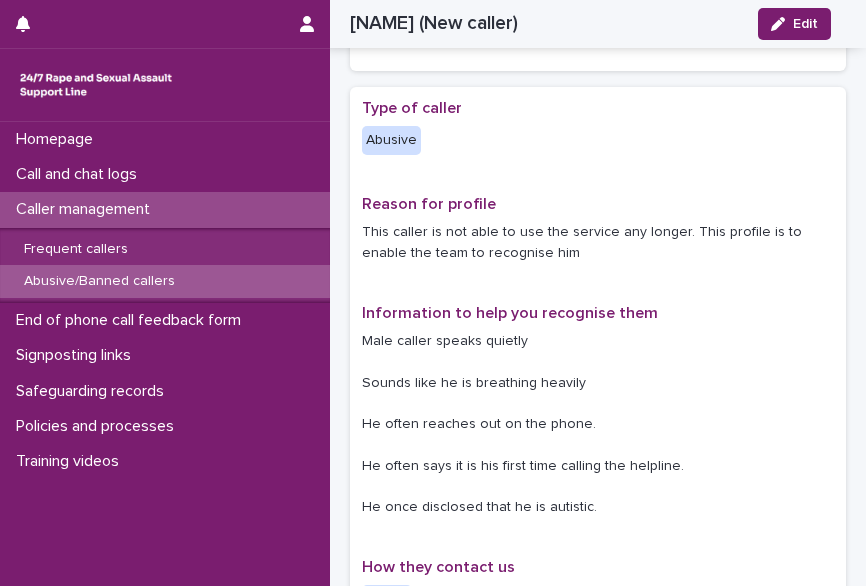click on "This caller is not able to use the service any longer. This profile is to enable the team to recognise him" at bounding box center [598, 243] 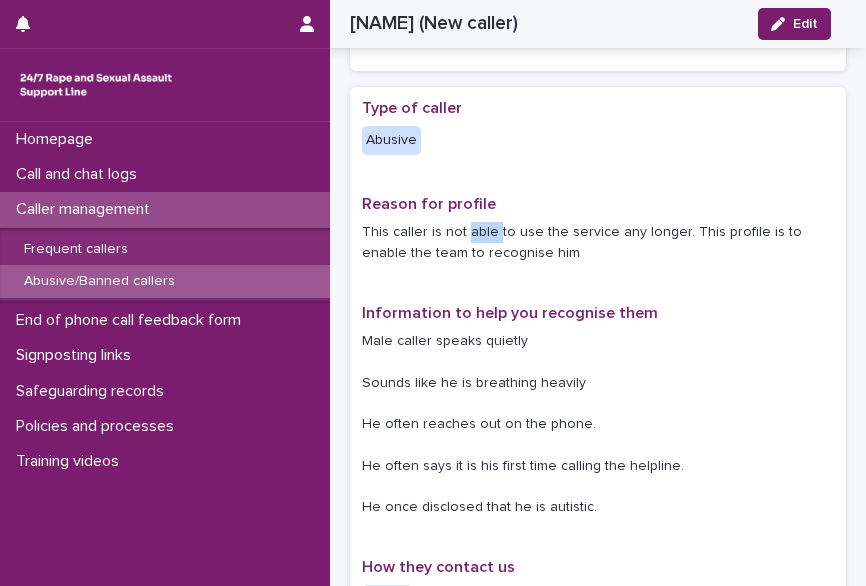 click on "This caller is not able to use the service any longer. This profile is to enable the team to recognise him" at bounding box center (598, 243) 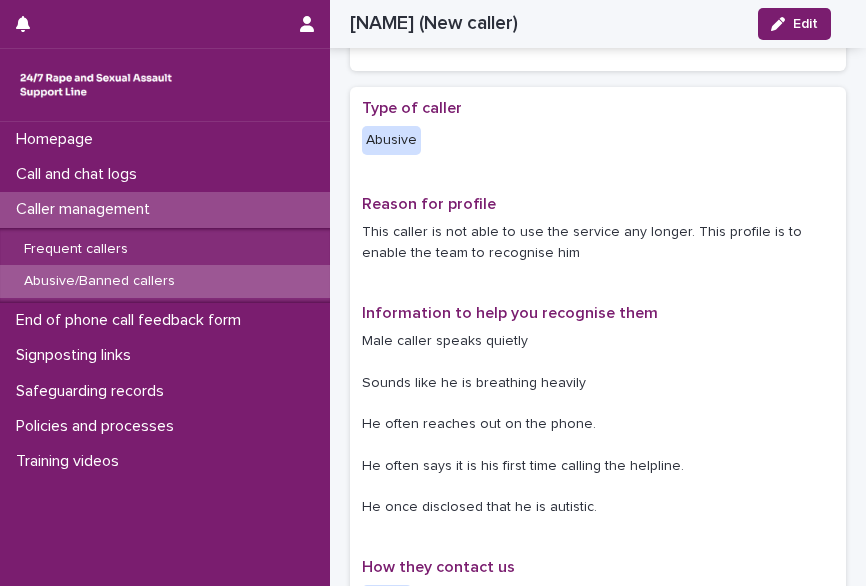 drag, startPoint x: 471, startPoint y: 234, endPoint x: 454, endPoint y: 234, distance: 17 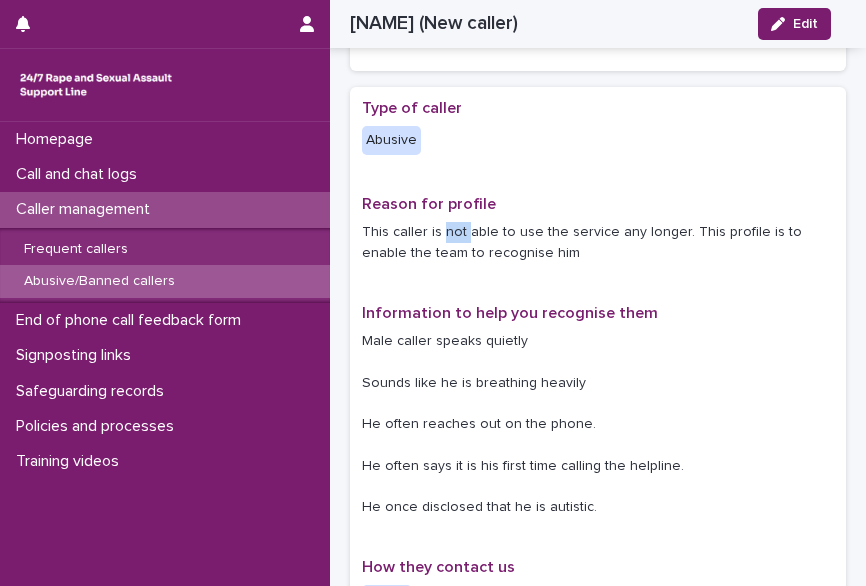 click on "This caller is not able to use the service any longer. This profile is to enable the team to recognise him" at bounding box center [598, 243] 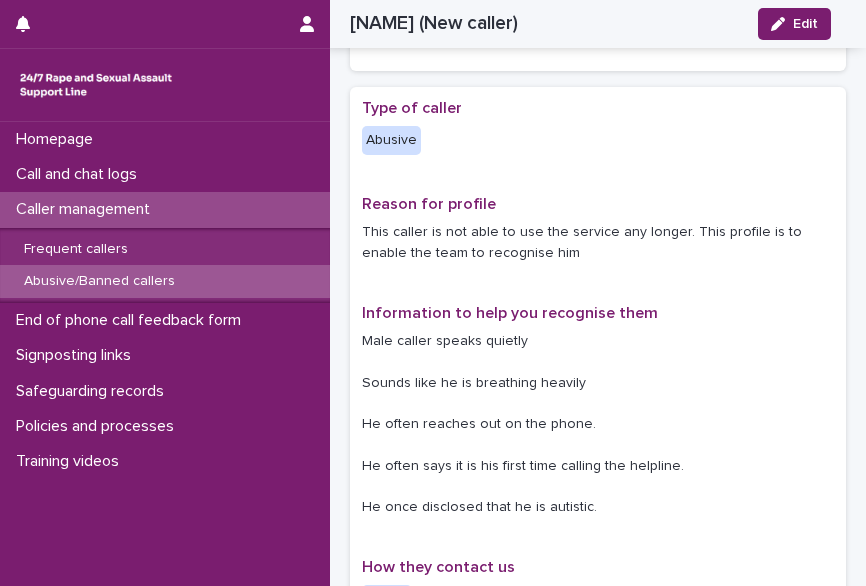 drag, startPoint x: 454, startPoint y: 234, endPoint x: 450, endPoint y: 257, distance: 23.345236 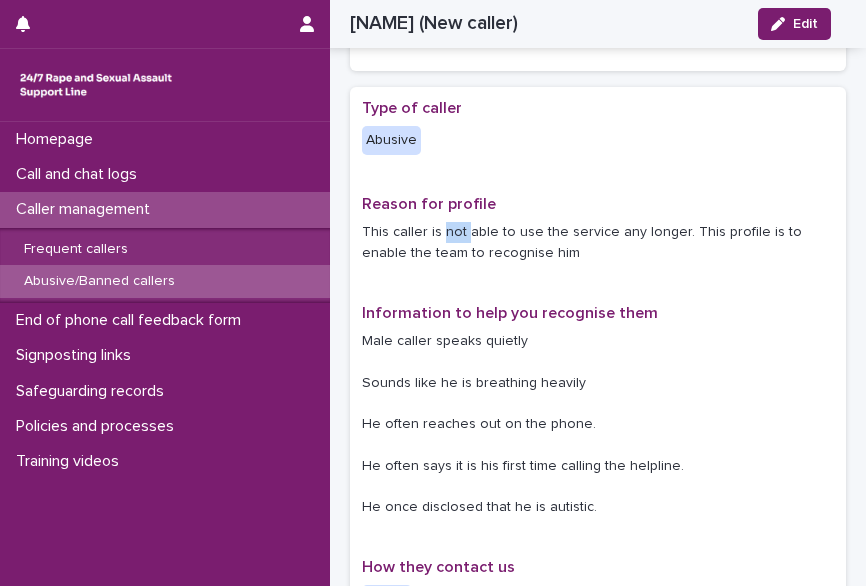 click on "This caller is not able to use the service any longer. This profile is to enable the team to recognise him" at bounding box center [598, 243] 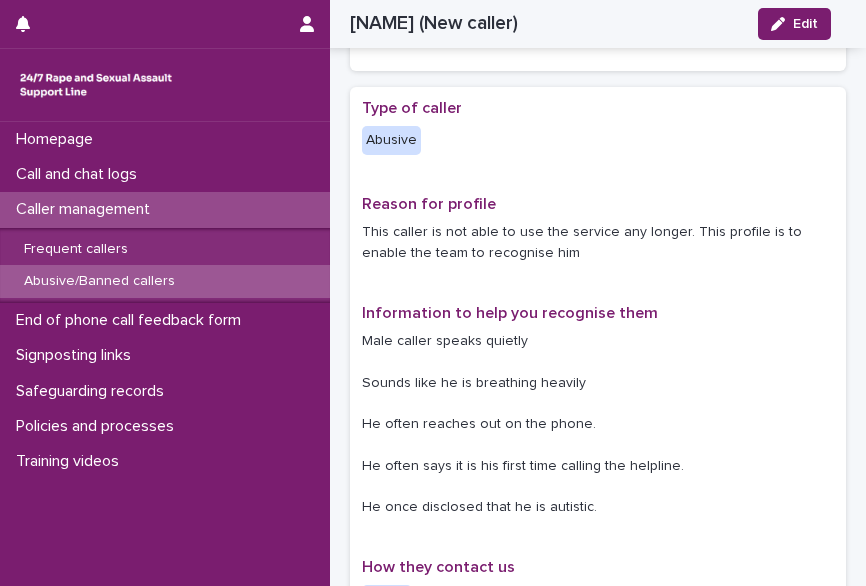 drag, startPoint x: 456, startPoint y: 228, endPoint x: 444, endPoint y: 253, distance: 27.730848 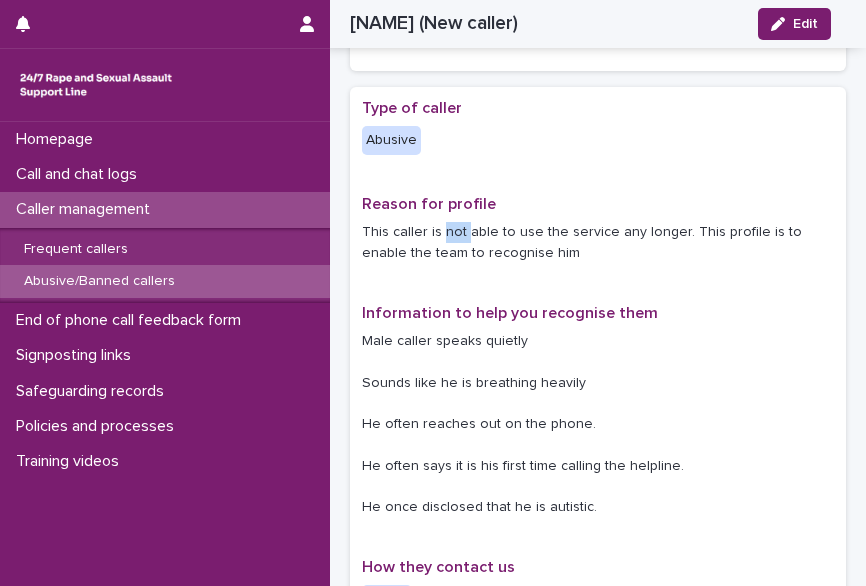 click on "This caller is not able to use the service any longer. This profile is to enable the team to recognise him" at bounding box center (598, 243) 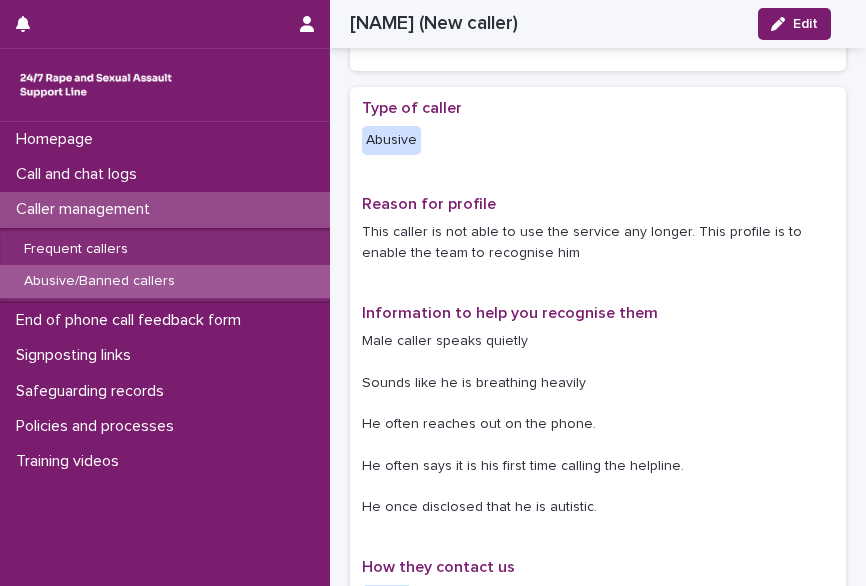 drag, startPoint x: 451, startPoint y: 235, endPoint x: 446, endPoint y: 255, distance: 20.615528 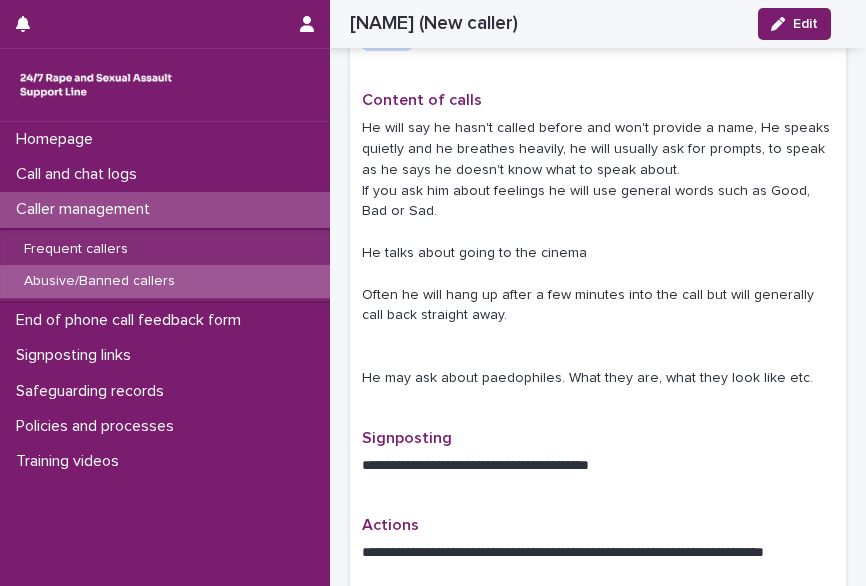 scroll, scrollTop: 891, scrollLeft: 0, axis: vertical 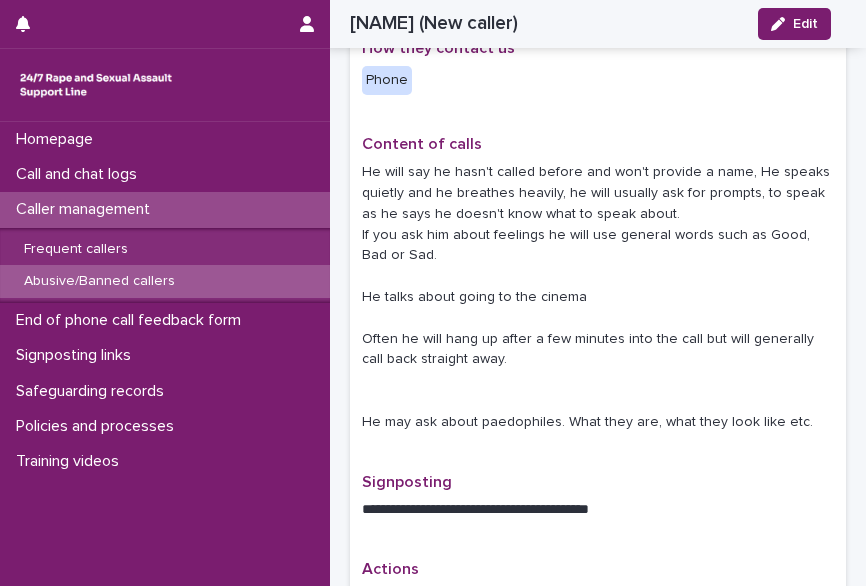 click on "He will say he hasn't called before and won't provide a name, He speaks quietly and he breathes heavily, he will usually ask for prompts, to speak as he says he doesn't know what to speak about.
If you ask him about feelings he will use general words such as Good, Bad or Sad.
He talks about going to the cinema
Often he will hang up after a few minutes into the call but will generally call back straight away.
He may ask about paedophiles. What they are, what they look like etc." at bounding box center (598, 297) 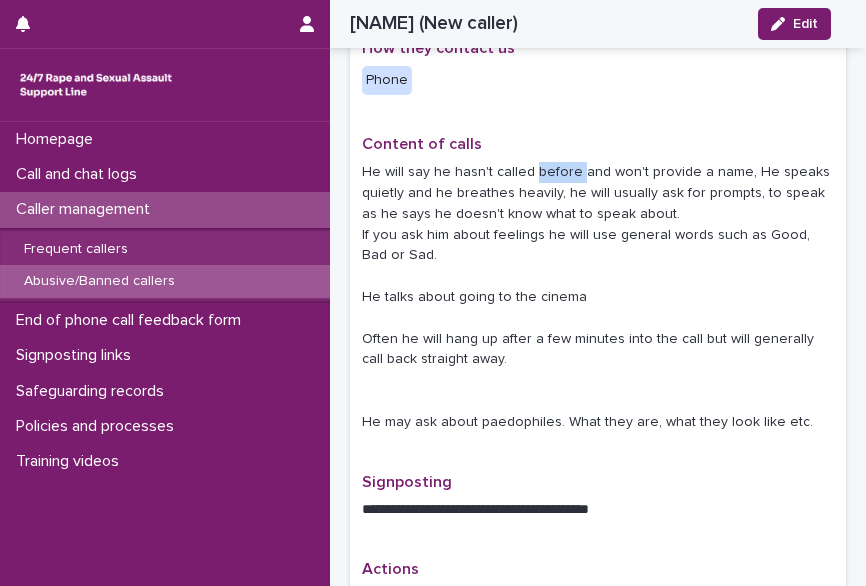 click on "He will say he hasn't called before and won't provide a name, He speaks quietly and he breathes heavily, he will usually ask for prompts, to speak as he says he doesn't know what to speak about.
If you ask him about feelings he will use general words such as Good, Bad or Sad.
He talks about going to the cinema
Often he will hang up after a few minutes into the call but will generally call back straight away.
He may ask about paedophiles. What they are, what they look like etc." at bounding box center (598, 297) 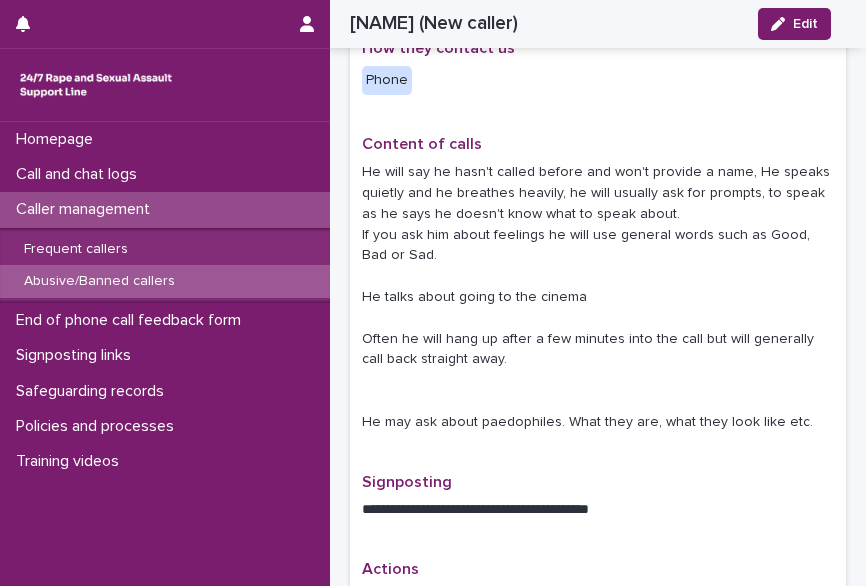 drag, startPoint x: 544, startPoint y: 177, endPoint x: 497, endPoint y: 173, distance: 47.169907 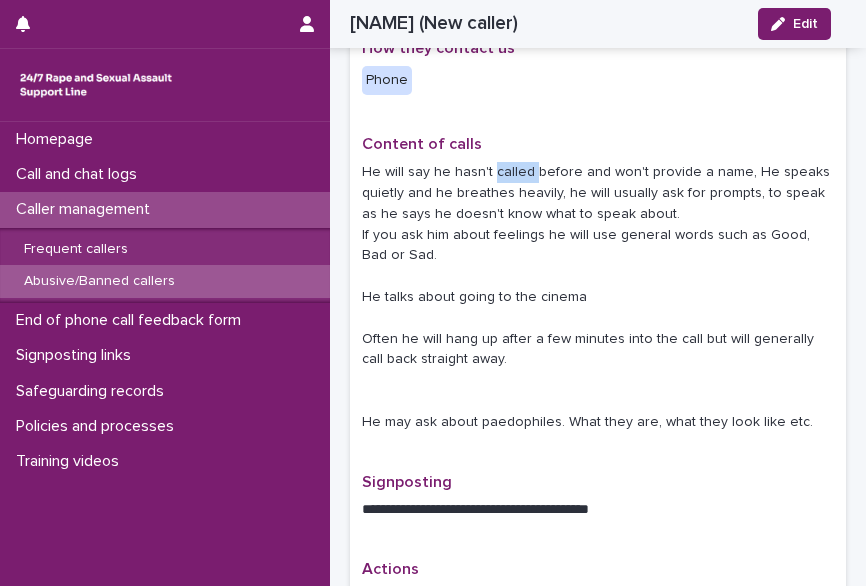click on "He will say he hasn't called before and won't provide a name, He speaks quietly and he breathes heavily, he will usually ask for prompts, to speak as he says he doesn't know what to speak about.
If you ask him about feelings he will use general words such as Good, Bad or Sad.
He talks about going to the cinema
Often he will hang up after a few minutes into the call but will generally call back straight away.
He may ask about paedophiles. What they are, what they look like etc." at bounding box center (598, 297) 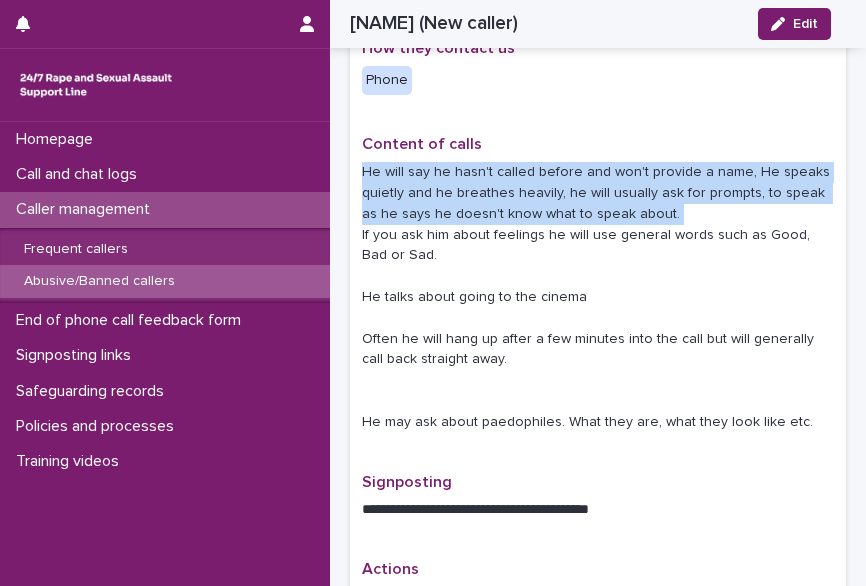 click on "He will say he hasn't called before and won't provide a name, He speaks quietly and he breathes heavily, he will usually ask for prompts, to speak as he says he doesn't know what to speak about.
If you ask him about feelings he will use general words such as Good, Bad or Sad.
He talks about going to the cinema
Often he will hang up after a few minutes into the call but will generally call back straight away.
He may ask about paedophiles. What they are, what they look like etc." at bounding box center [598, 297] 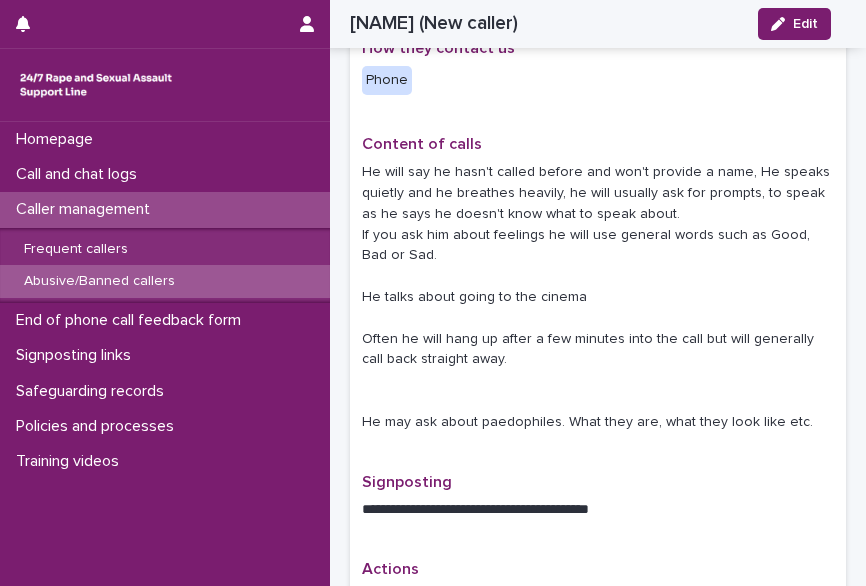 drag, startPoint x: 497, startPoint y: 173, endPoint x: 454, endPoint y: 115, distance: 72.20111 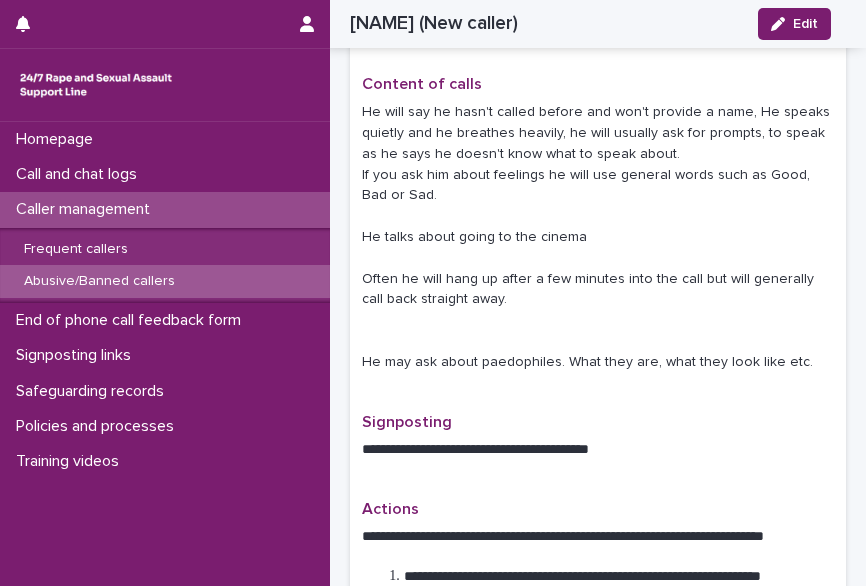 scroll, scrollTop: 906, scrollLeft: 0, axis: vertical 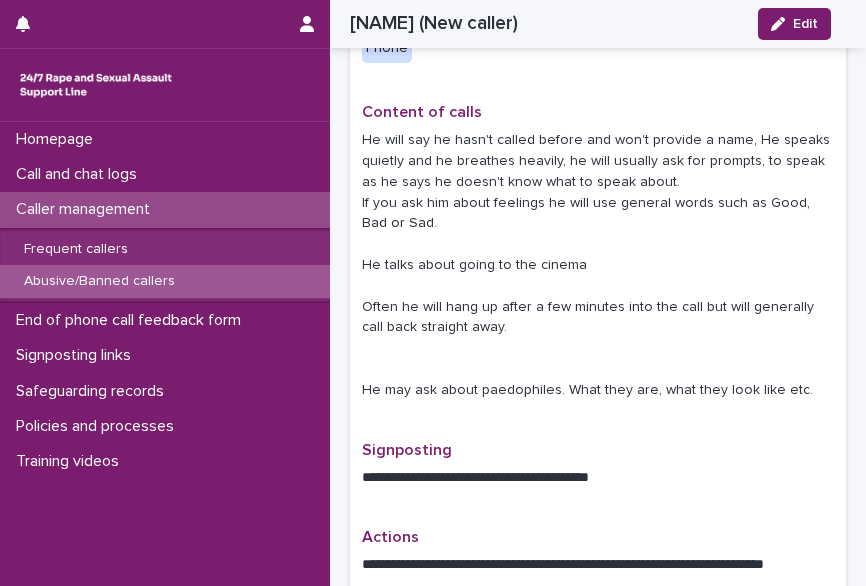 click on "He will say he hasn't called before and won't provide a name, He speaks quietly and he breathes heavily, he will usually ask for prompts, to speak as he says he doesn't know what to speak about.
If you ask him about feelings he will use general words such as Good, Bad or Sad.
He talks about going to the cinema
Often he will hang up after a few minutes into the call but will generally call back straight away.
He may ask about paedophiles. What they are, what they look like etc." at bounding box center [598, 265] 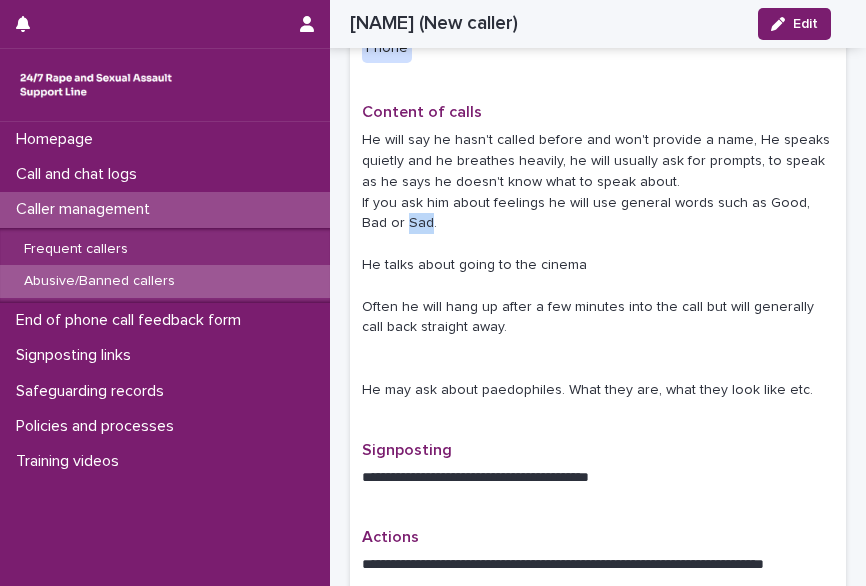 click on "He will say he hasn't called before and won't provide a name, He speaks quietly and he breathes heavily, he will usually ask for prompts, to speak as he says he doesn't know what to speak about.
If you ask him about feelings he will use general words such as Good, Bad or Sad.
He talks about going to the cinema
Often he will hang up after a few minutes into the call but will generally call back straight away.
He may ask about paedophiles. What they are, what they look like etc." at bounding box center [598, 265] 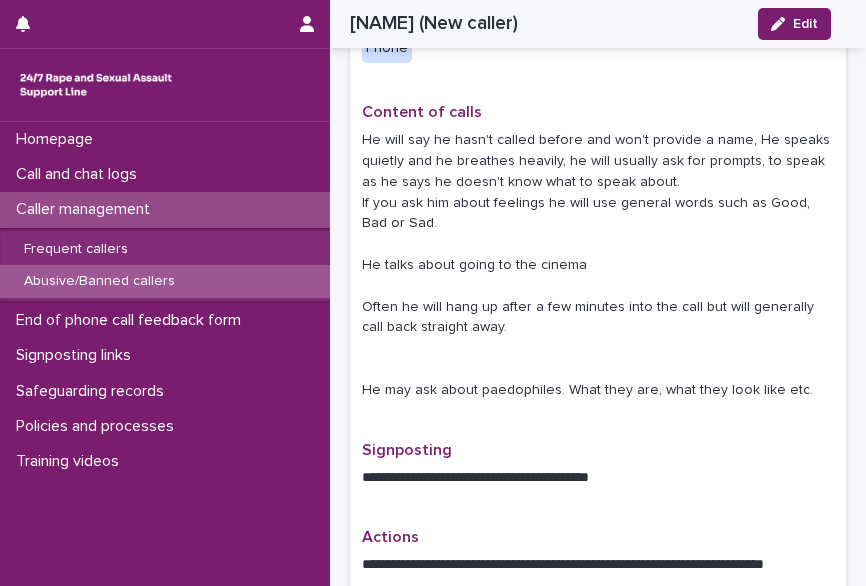 drag, startPoint x: 390, startPoint y: 221, endPoint x: 382, endPoint y: 161, distance: 60.530983 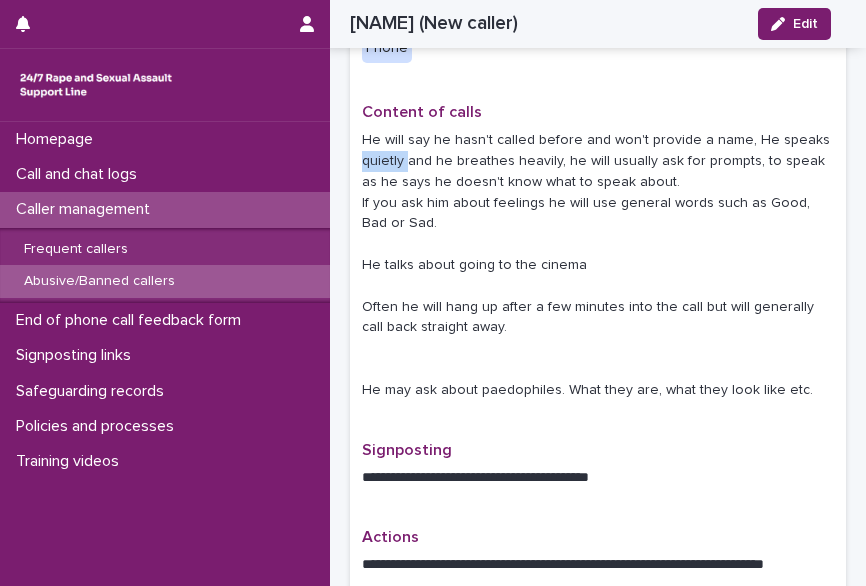 click on "He will say he hasn't called before and won't provide a name, He speaks quietly and he breathes heavily, he will usually ask for prompts, to speak as he says he doesn't know what to speak about.
If you ask him about feelings he will use general words such as Good, Bad or Sad.
He talks about going to the cinema
Often he will hang up after a few minutes into the call but will generally call back straight away.
He may ask about paedophiles. What they are, what they look like etc." at bounding box center (598, 265) 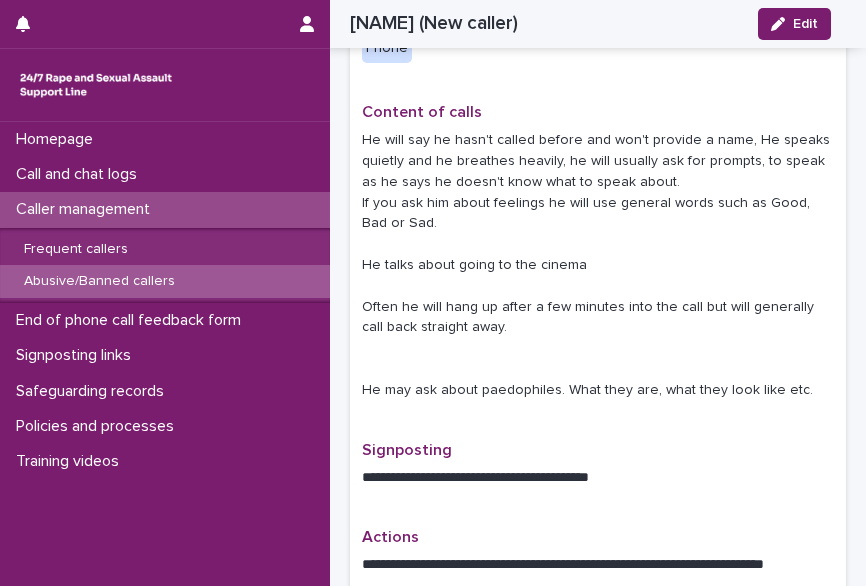 drag, startPoint x: 382, startPoint y: 161, endPoint x: 516, endPoint y: 183, distance: 135.79396 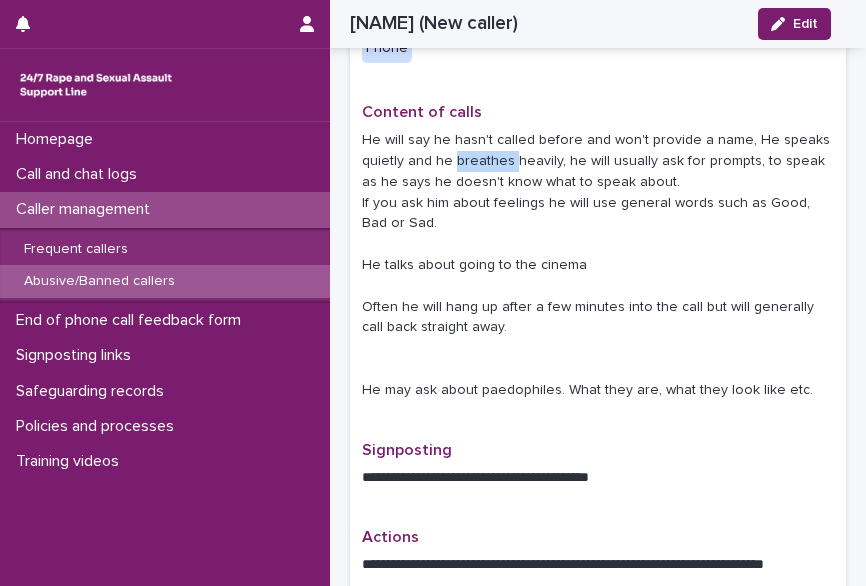 click on "He will say he hasn't called before and won't provide a name, He speaks quietly and he breathes heavily, he will usually ask for prompts, to speak as he says he doesn't know what to speak about.
If you ask him about feelings he will use general words such as Good, Bad or Sad.
He talks about going to the cinema
Often he will hang up after a few minutes into the call but will generally call back straight away.
He may ask about paedophiles. What they are, what they look like etc." at bounding box center [598, 265] 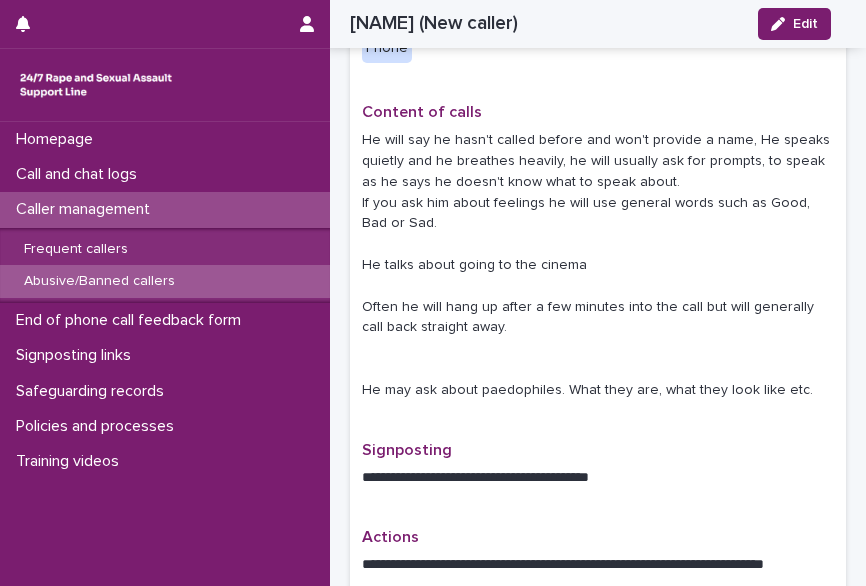 drag, startPoint x: 480, startPoint y: 159, endPoint x: 388, endPoint y: 220, distance: 110.38569 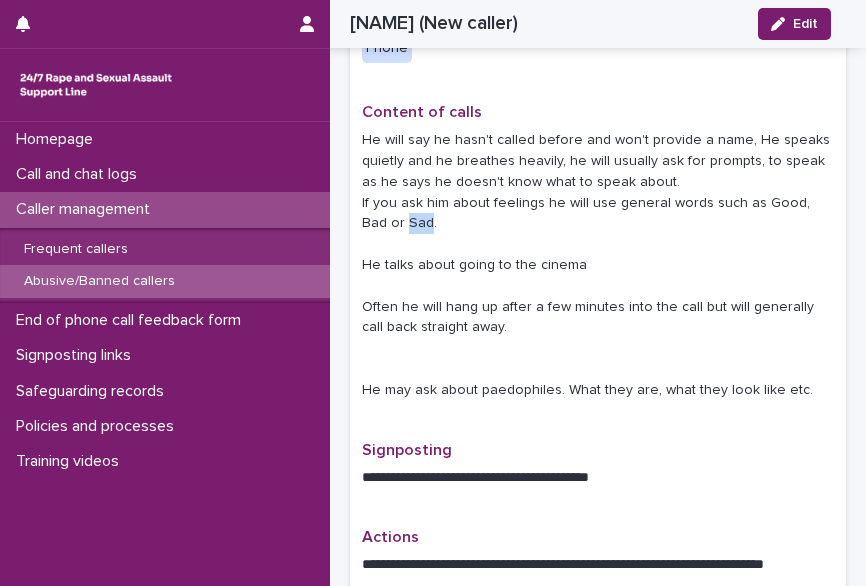click on "He will say he hasn't called before and won't provide a name, He speaks quietly and he breathes heavily, he will usually ask for prompts, to speak as he says he doesn't know what to speak about.
If you ask him about feelings he will use general words such as Good, Bad or Sad.
He talks about going to the cinema
Often he will hang up after a few minutes into the call but will generally call back straight away.
He may ask about paedophiles. What they are, what they look like etc." at bounding box center (598, 265) 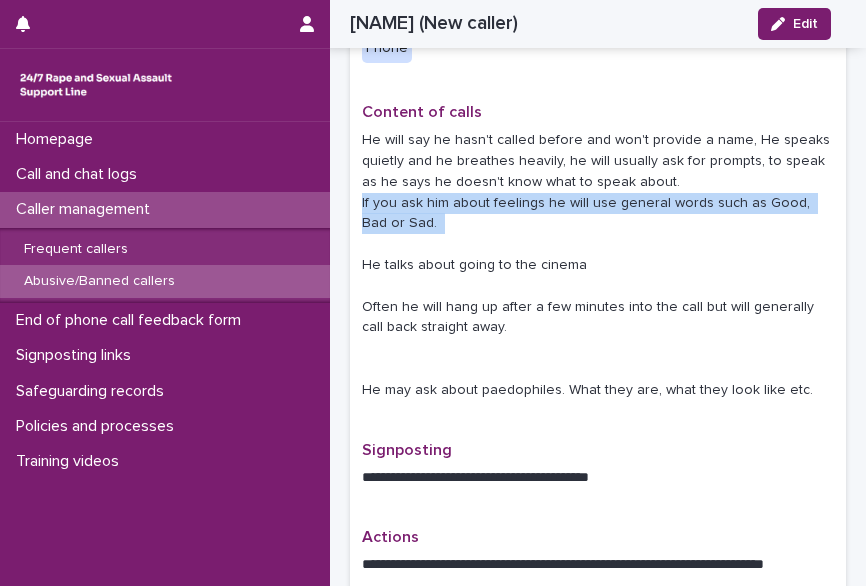 click on "He will say he hasn't called before and won't provide a name, He speaks quietly and he breathes heavily, he will usually ask for prompts, to speak as he says he doesn't know what to speak about.
If you ask him about feelings he will use general words such as Good, Bad or Sad.
He talks about going to the cinema
Often he will hang up after a few minutes into the call but will generally call back straight away.
He may ask about paedophiles. What they are, what they look like etc." at bounding box center (598, 265) 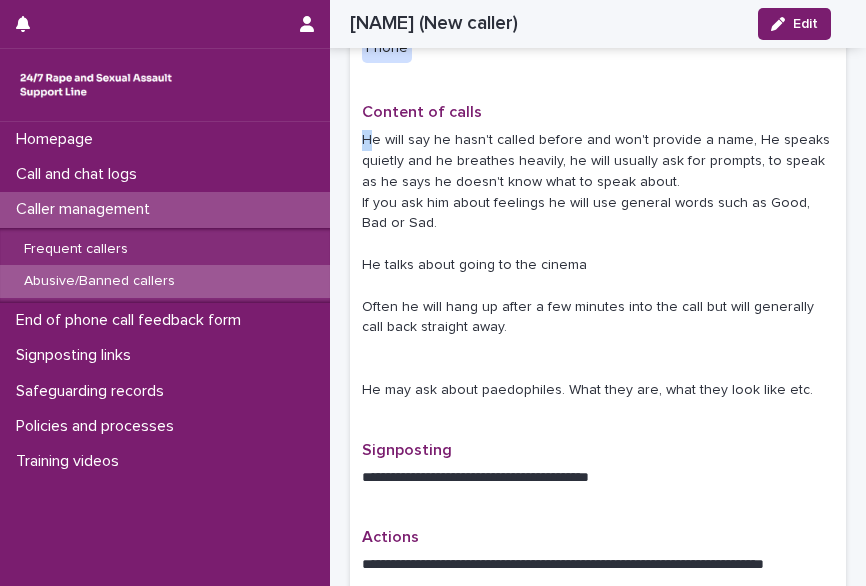drag, startPoint x: 388, startPoint y: 220, endPoint x: 367, endPoint y: 140, distance: 82.710335 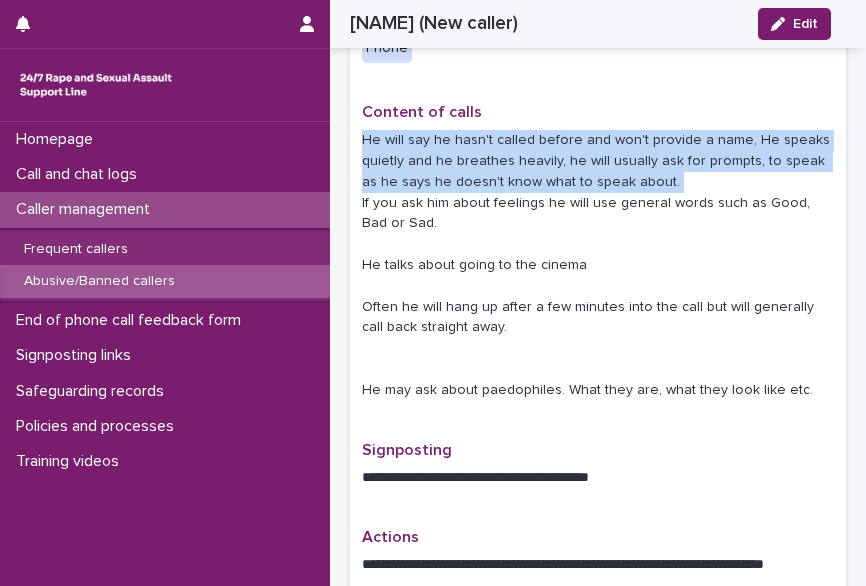 click on "He will say he hasn't called before and won't provide a name, He speaks quietly and he breathes heavily, he will usually ask for prompts, to speak as he says he doesn't know what to speak about.
If you ask him about feelings he will use general words such as Good, Bad or Sad.
He talks about going to the cinema
Often he will hang up after a few minutes into the call but will generally call back straight away.
He may ask about paedophiles. What they are, what they look like etc." at bounding box center [598, 265] 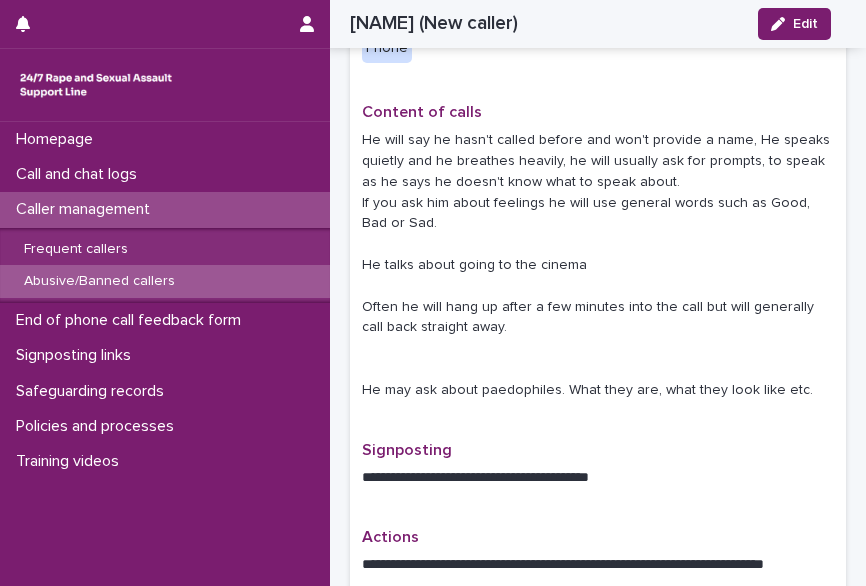 drag, startPoint x: 367, startPoint y: 140, endPoint x: 395, endPoint y: 219, distance: 83.81527 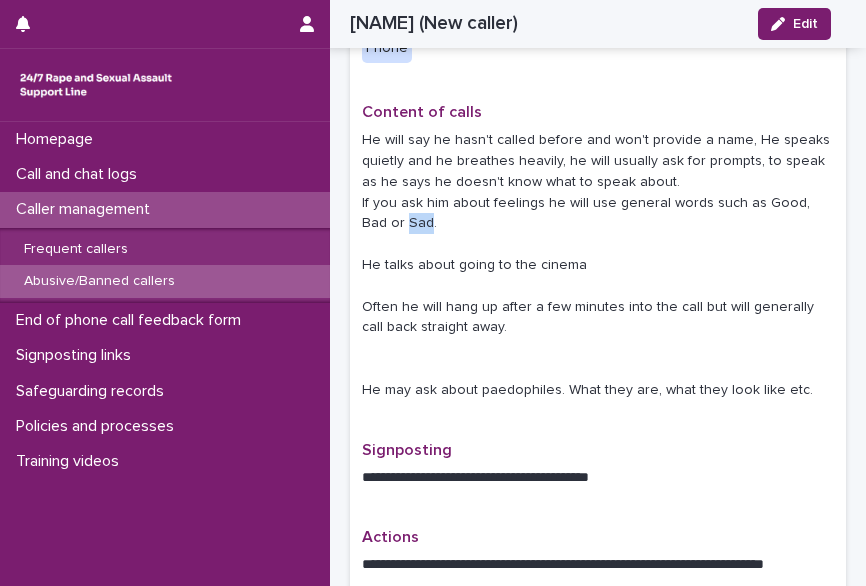 click on "He will say he hasn't called before and won't provide a name, He speaks quietly and he breathes heavily, he will usually ask for prompts, to speak as he says he doesn't know what to speak about.
If you ask him about feelings he will use general words such as Good, Bad or Sad.
He talks about going to the cinema
Often he will hang up after a few minutes into the call but will generally call back straight away.
He may ask about paedophiles. What they are, what they look like etc." at bounding box center [598, 265] 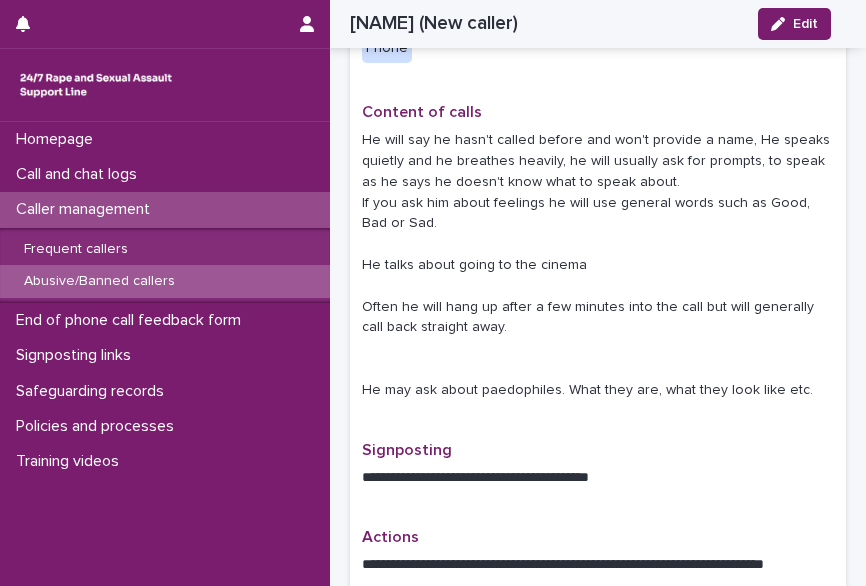 drag, startPoint x: 395, startPoint y: 219, endPoint x: 522, endPoint y: 153, distance: 143.12582 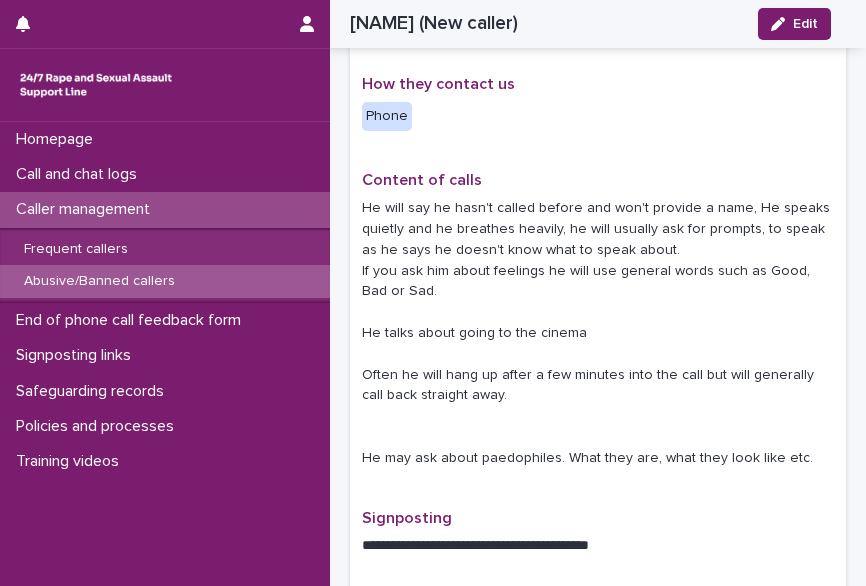 scroll, scrollTop: 816, scrollLeft: 0, axis: vertical 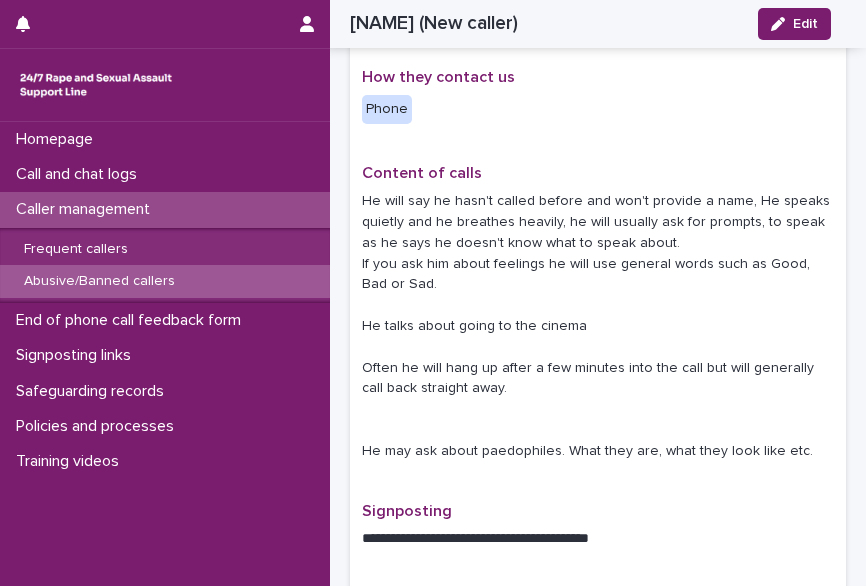 click on "He will say he hasn't called before and won't provide a name, He speaks quietly and he breathes heavily, he will usually ask for prompts, to speak as he says he doesn't know what to speak about.
If you ask him about feelings he will use general words such as Good, Bad or Sad.
He talks about going to the cinema
Often he will hang up after a few minutes into the call but will generally call back straight away.
He may ask about paedophiles. What they are, what they look like etc." at bounding box center [598, 326] 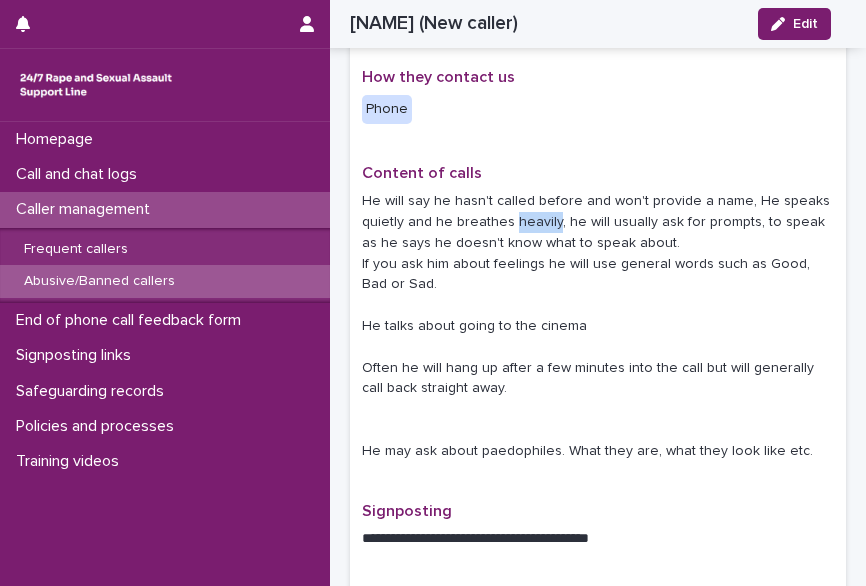 click on "He will say he hasn't called before and won't provide a name, He speaks quietly and he breathes heavily, he will usually ask for prompts, to speak as he says he doesn't know what to speak about.
If you ask him about feelings he will use general words such as Good, Bad or Sad.
He talks about going to the cinema
Often he will hang up after a few minutes into the call but will generally call back straight away.
He may ask about paedophiles. What they are, what they look like etc." at bounding box center (598, 326) 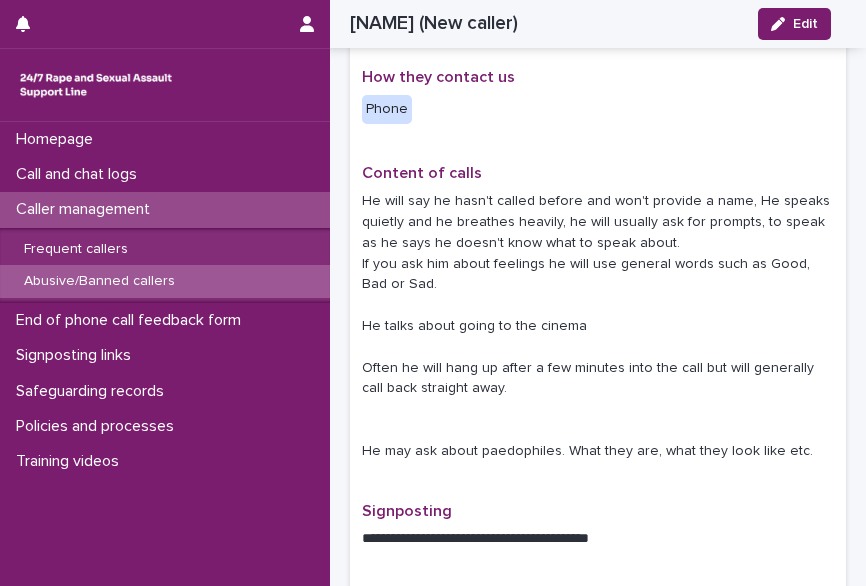 drag, startPoint x: 531, startPoint y: 219, endPoint x: 484, endPoint y: 225, distance: 47.38143 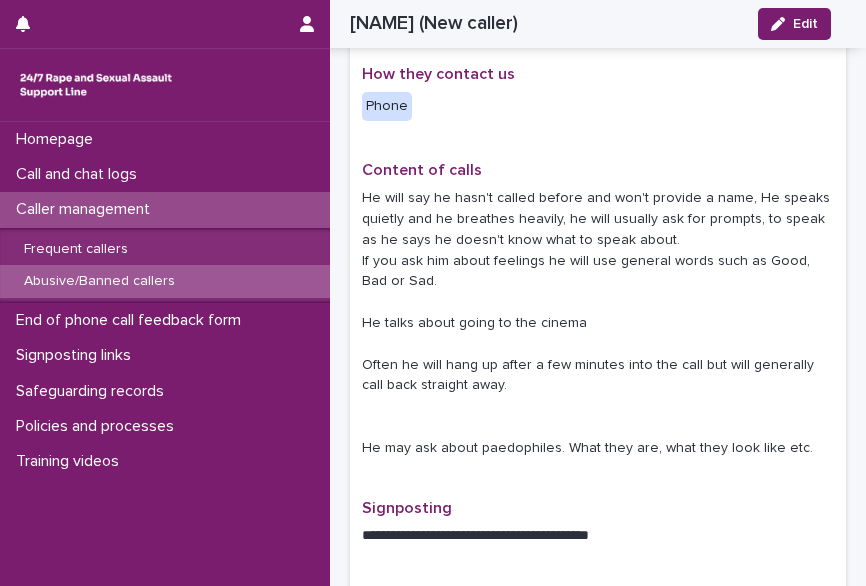 scroll, scrollTop: 818, scrollLeft: 0, axis: vertical 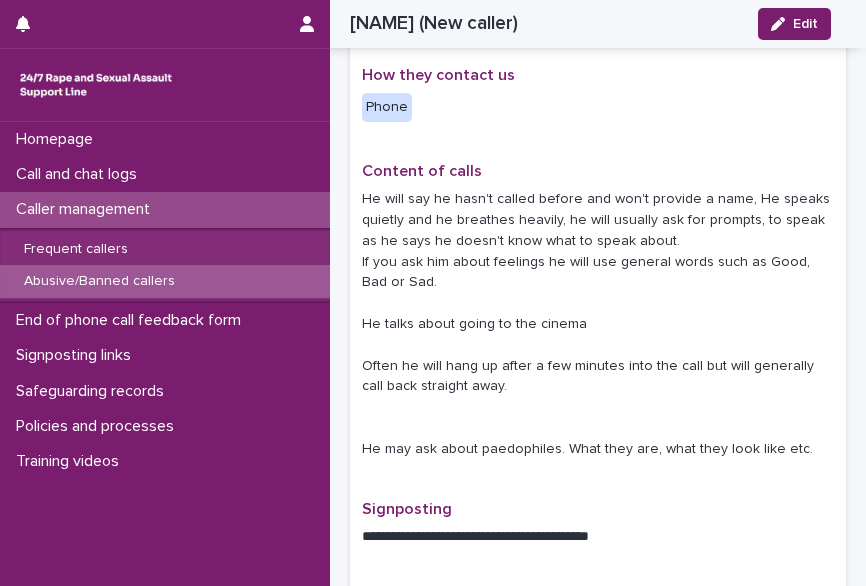 click on "He will say he hasn't called before and won't provide a name, He speaks quietly and he breathes heavily, he will usually ask for prompts, to speak as he says he doesn't know what to speak about.
If you ask him about feelings he will use general words such as Good, Bad or Sad.
He talks about going to the cinema
Often he will hang up after a few minutes into the call but will generally call back straight away.
He may ask about paedophiles. What they are, what they look like etc." at bounding box center [598, 324] 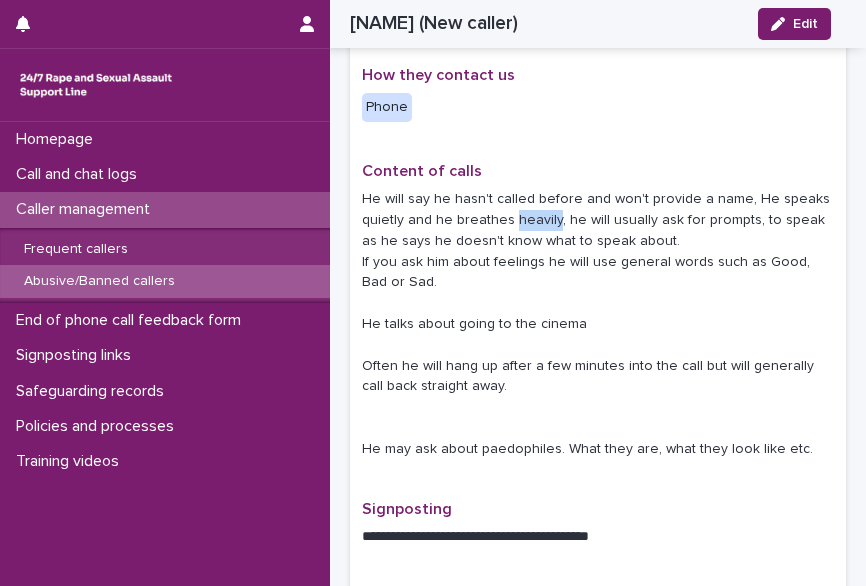 click on "He will say he hasn't called before and won't provide a name, He speaks quietly and he breathes heavily, he will usually ask for prompts, to speak as he says he doesn't know what to speak about.
If you ask him about feelings he will use general words such as Good, Bad or Sad.
He talks about going to the cinema
Often he will hang up after a few minutes into the call but will generally call back straight away.
He may ask about paedophiles. What they are, what they look like etc." at bounding box center (598, 324) 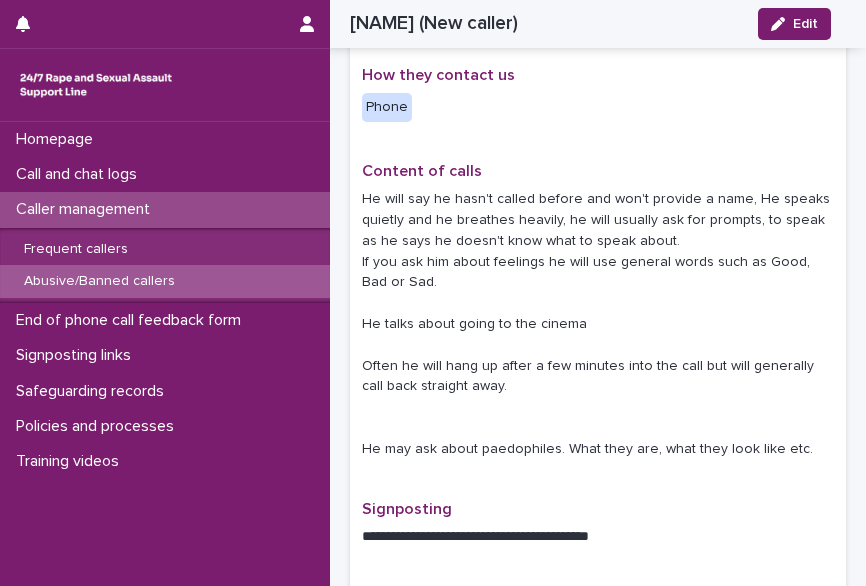 click on "He will say he hasn't called before and won't provide a name, He speaks quietly and he breathes heavily, he will usually ask for prompts, to speak as he says he doesn't know what to speak about.
If you ask him about feelings he will use general words such as Good, Bad or Sad.
He talks about going to the cinema
Often he will hang up after a few minutes into the call but will generally call back straight away.
He may ask about paedophiles. What they are, what they look like etc." at bounding box center (598, 322) 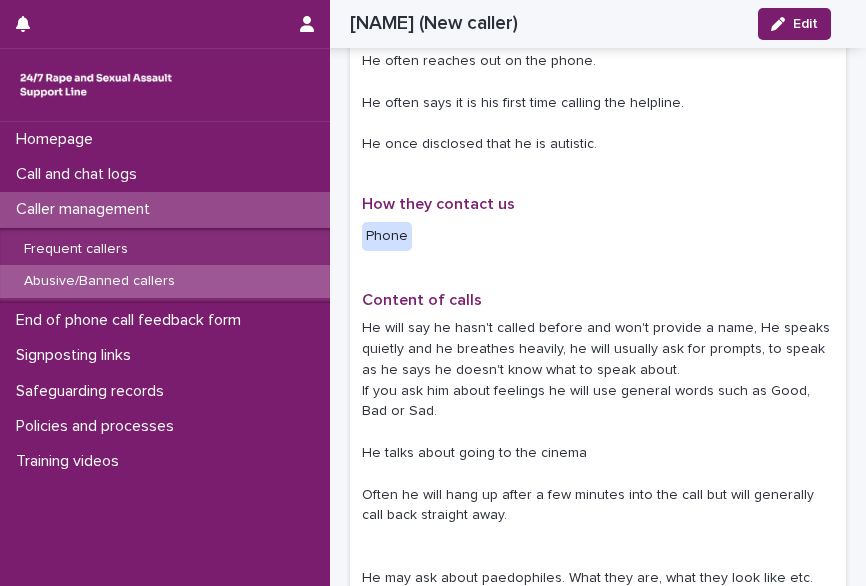 scroll, scrollTop: 880, scrollLeft: 0, axis: vertical 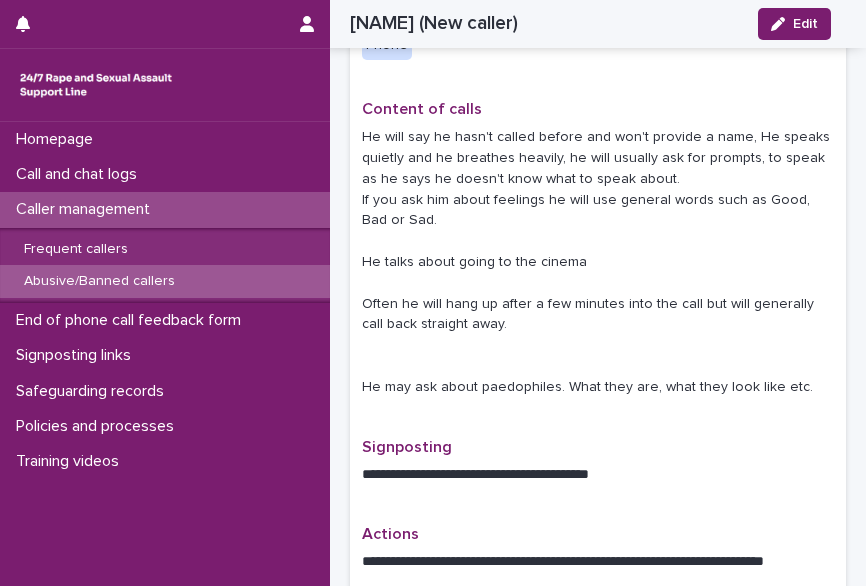 click on "He will say he hasn't called before and won't provide a name, He speaks quietly and he breathes heavily, he will usually ask for prompts, to speak as he says he doesn't know what to speak about.
If you ask him about feelings he will use general words such as Good, Bad or Sad.
He talks about going to the cinema
Often he will hang up after a few minutes into the call but will generally call back straight away.
He may ask about paedophiles. What they are, what they look like etc." at bounding box center [598, 262] 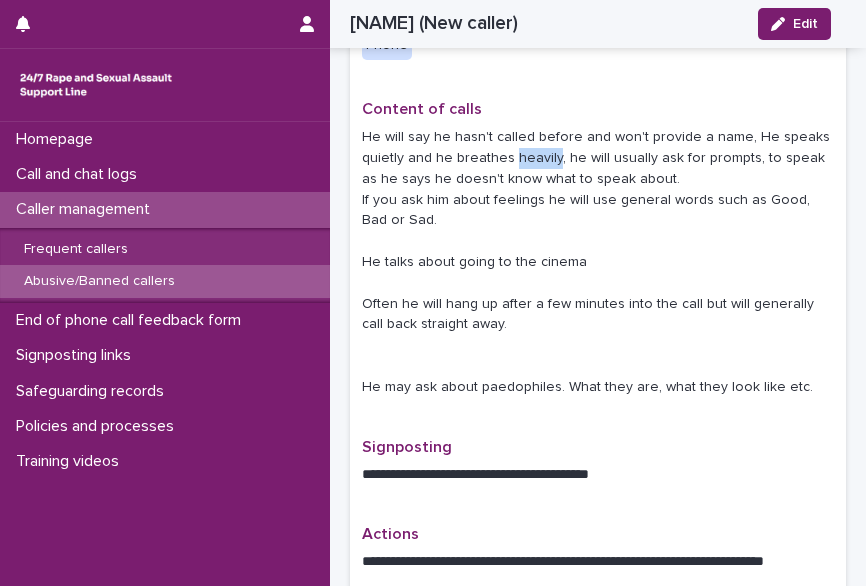 click on "He will say he hasn't called before and won't provide a name, He speaks quietly and he breathes heavily, he will usually ask for prompts, to speak as he says he doesn't know what to speak about.
If you ask him about feelings he will use general words such as Good, Bad or Sad.
He talks about going to the cinema
Often he will hang up after a few minutes into the call but will generally call back straight away.
He may ask about paedophiles. What they are, what they look like etc." at bounding box center [598, 262] 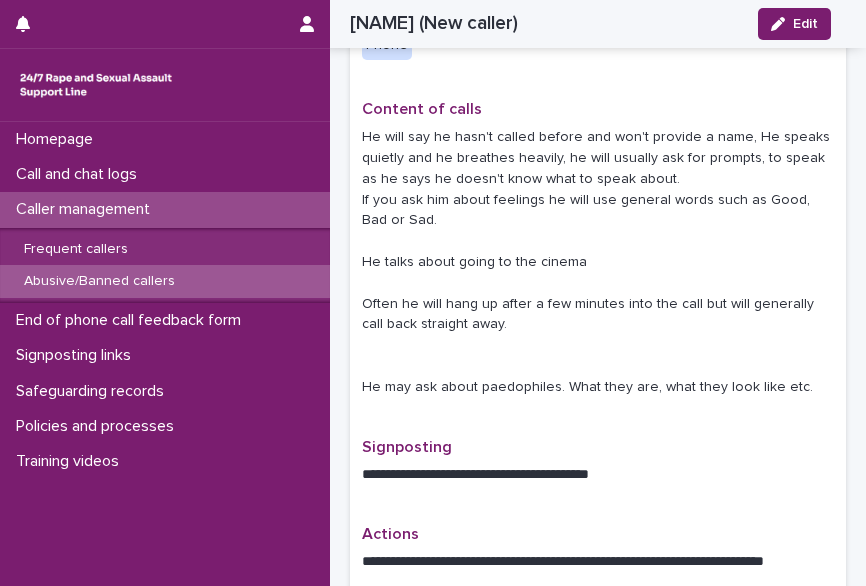 drag, startPoint x: 528, startPoint y: 161, endPoint x: 467, endPoint y: 161, distance: 61 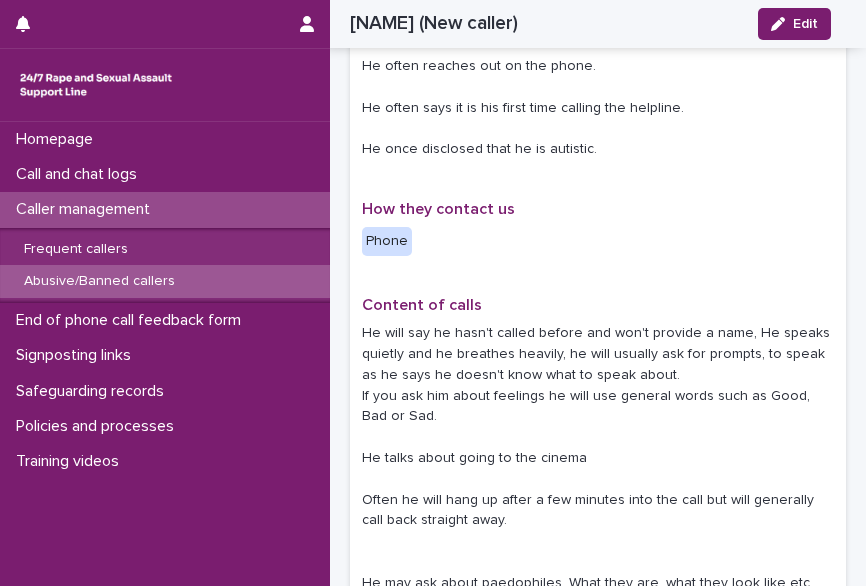 scroll, scrollTop: 685, scrollLeft: 0, axis: vertical 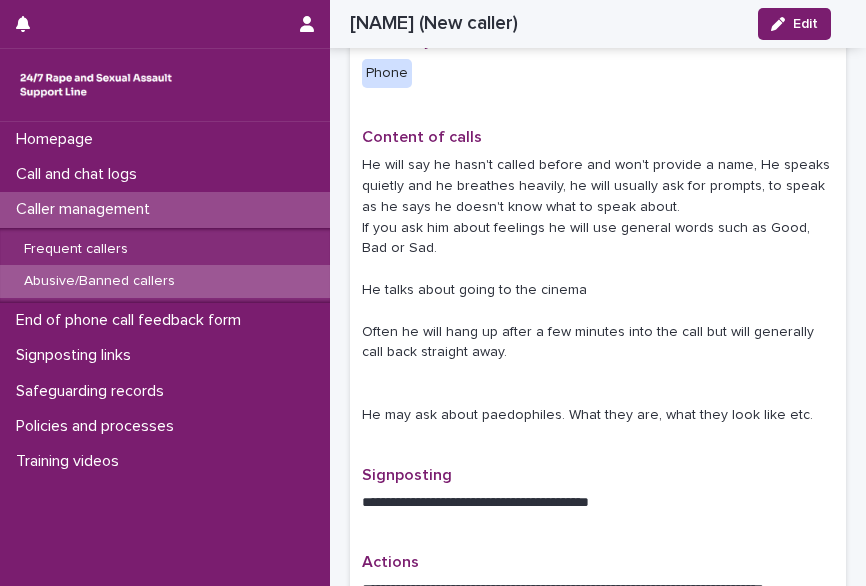 click on "He will say he hasn't called before and won't provide a name, He speaks quietly and he breathes heavily, he will usually ask for prompts, to speak as he says he doesn't know what to speak about.
If you ask him about feelings he will use general words such as Good, Bad or Sad.
He talks about going to the cinema
Often he will hang up after a few minutes into the call but will generally call back straight away.
He may ask about paedophiles. What they are, what they look like etc." at bounding box center (598, 290) 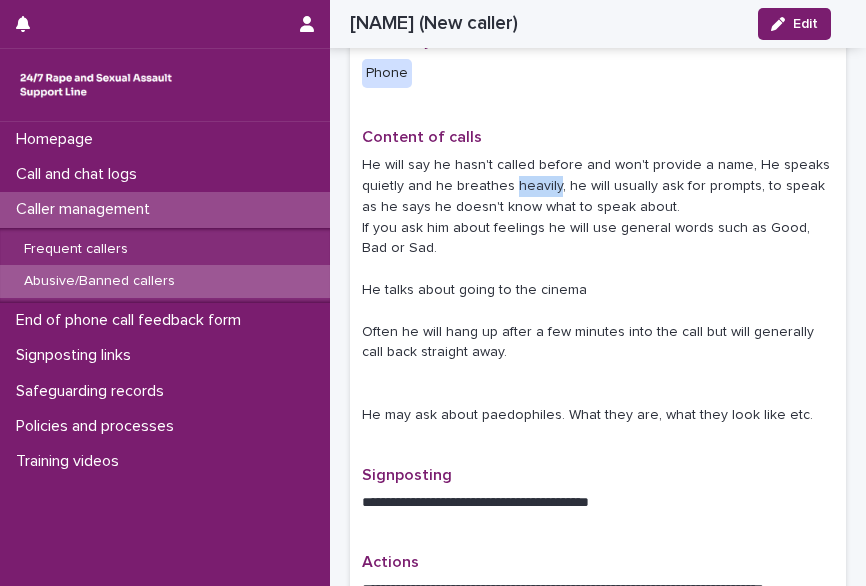 click on "He will say he hasn't called before and won't provide a name, He speaks quietly and he breathes heavily, he will usually ask for prompts, to speak as he says he doesn't know what to speak about.
If you ask him about feelings he will use general words such as Good, Bad or Sad.
He talks about going to the cinema
Often he will hang up after a few minutes into the call but will generally call back straight away.
He may ask about paedophiles. What they are, what they look like etc." at bounding box center [598, 290] 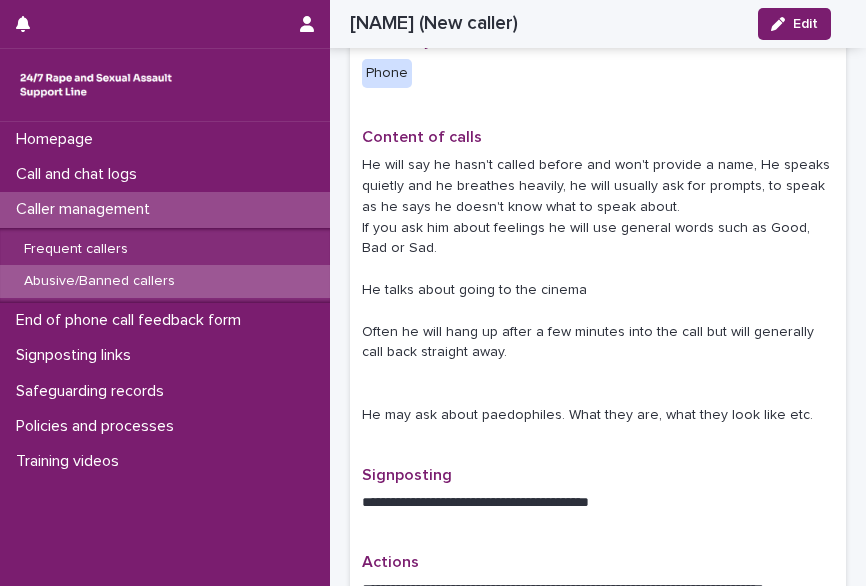 drag, startPoint x: 542, startPoint y: 183, endPoint x: 471, endPoint y: 189, distance: 71.25307 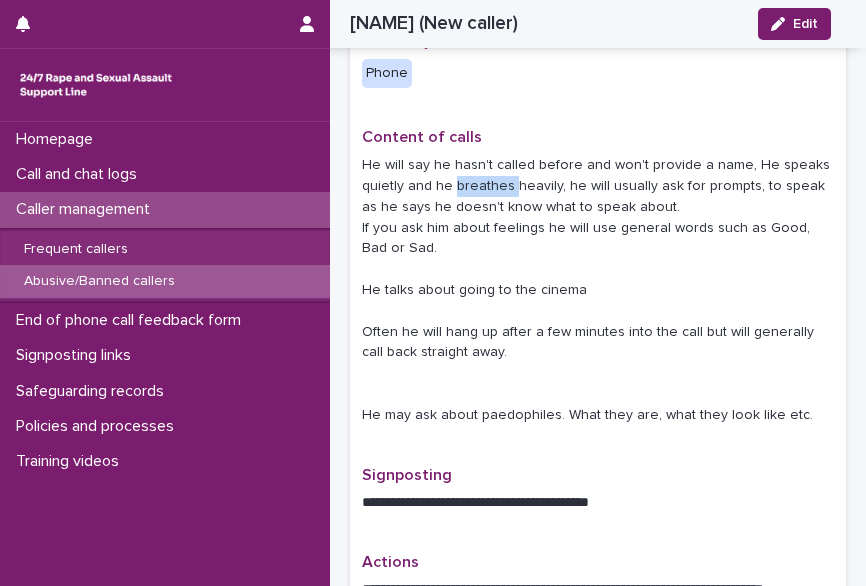 click on "He will say he hasn't called before and won't provide a name, He speaks quietly and he breathes heavily, he will usually ask for prompts, to speak as he says he doesn't know what to speak about.
If you ask him about feelings he will use general words such as Good, Bad or Sad.
He talks about going to the cinema
Often he will hang up after a few minutes into the call but will generally call back straight away.
He may ask about paedophiles. What they are, what they look like etc." at bounding box center (598, 290) 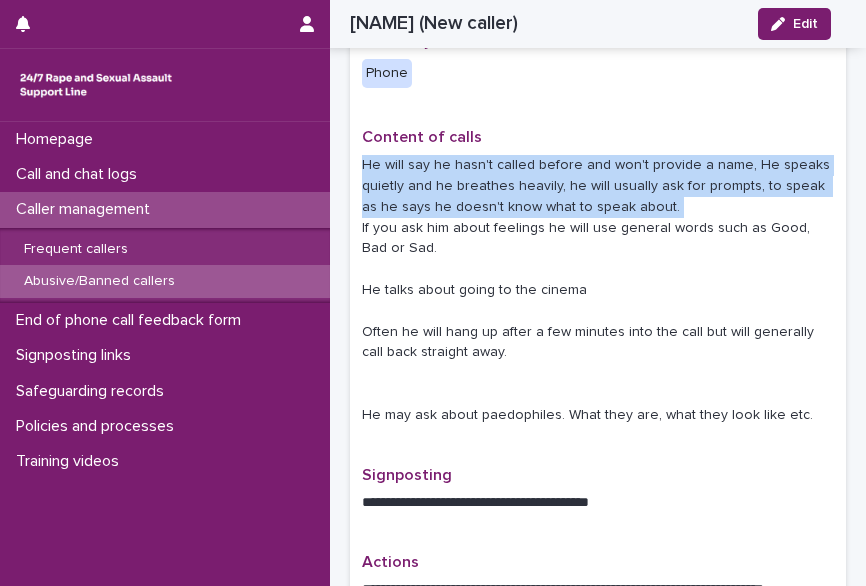 click on "He will say he hasn't called before and won't provide a name, He speaks quietly and he breathes heavily, he will usually ask for prompts, to speak as he says he doesn't know what to speak about.
If you ask him about feelings he will use general words such as Good, Bad or Sad.
He talks about going to the cinema
Often he will hang up after a few minutes into the call but will generally call back straight away.
He may ask about paedophiles. What they are, what they look like etc." at bounding box center [598, 290] 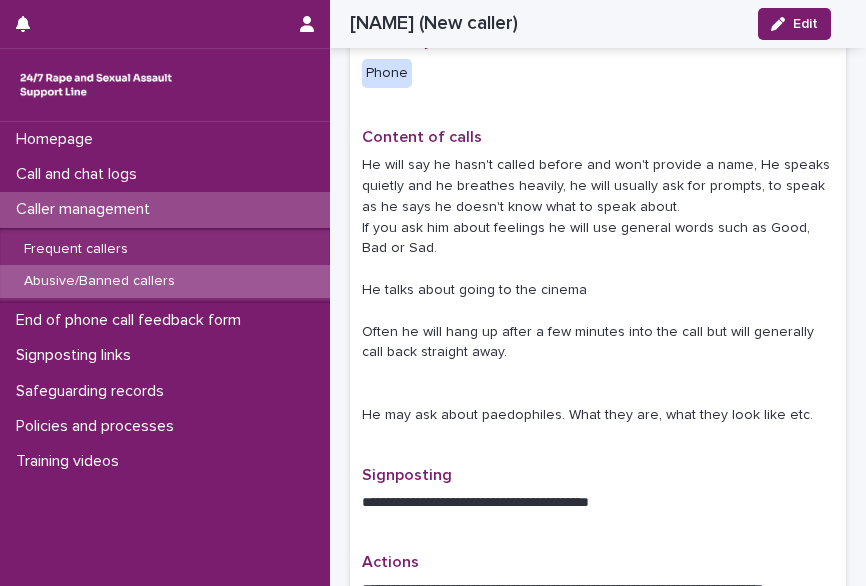 drag, startPoint x: 471, startPoint y: 189, endPoint x: 440, endPoint y: 266, distance: 83.00603 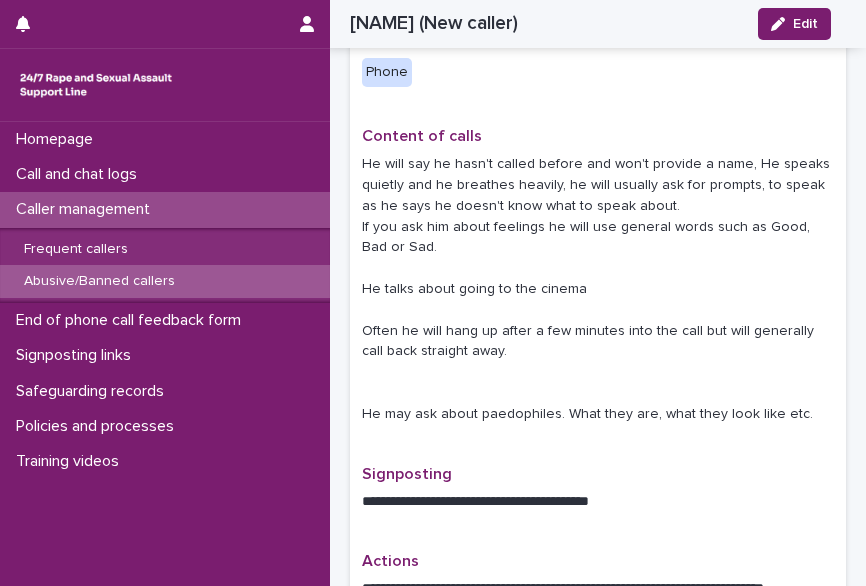 click on "He will say he hasn't called before and won't provide a name, He speaks quietly and he breathes heavily, he will usually ask for prompts, to speak as he says he doesn't know what to speak about.
If you ask him about feelings he will use general words such as Good, Bad or Sad.
He talks about going to the cinema
Often he will hang up after a few minutes into the call but will generally call back straight away.
He may ask about paedophiles. What they are, what they look like etc." at bounding box center [598, 289] 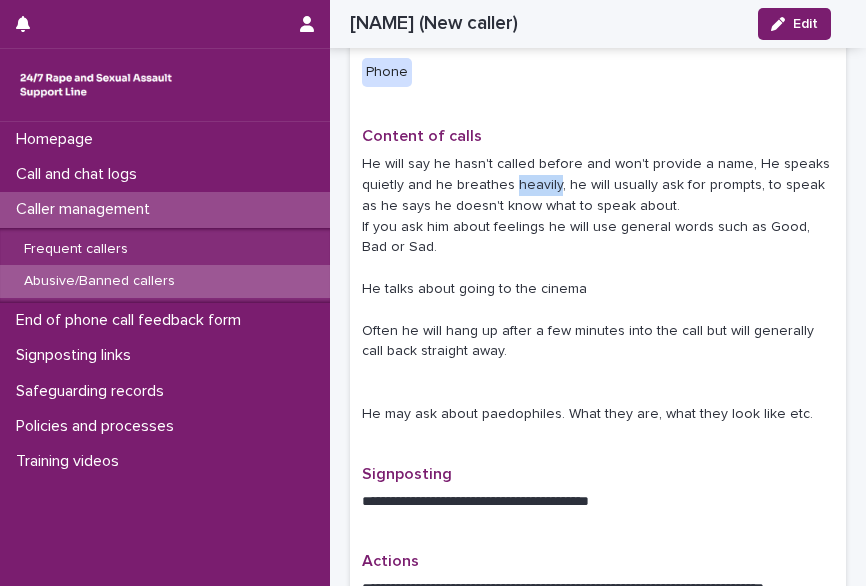 click on "He will say he hasn't called before and won't provide a name, He speaks quietly and he breathes heavily, he will usually ask for prompts, to speak as he says he doesn't know what to speak about.
If you ask him about feelings he will use general words such as Good, Bad or Sad.
He talks about going to the cinema
Often he will hang up after a few minutes into the call but will generally call back straight away.
He may ask about paedophiles. What they are, what they look like etc." at bounding box center [598, 289] 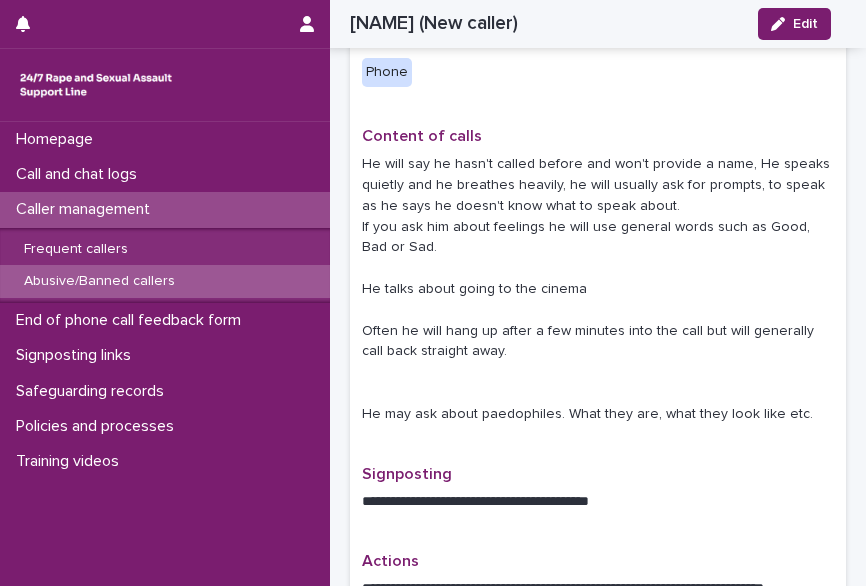 drag, startPoint x: 533, startPoint y: 190, endPoint x: 518, endPoint y: 227, distance: 39.92493 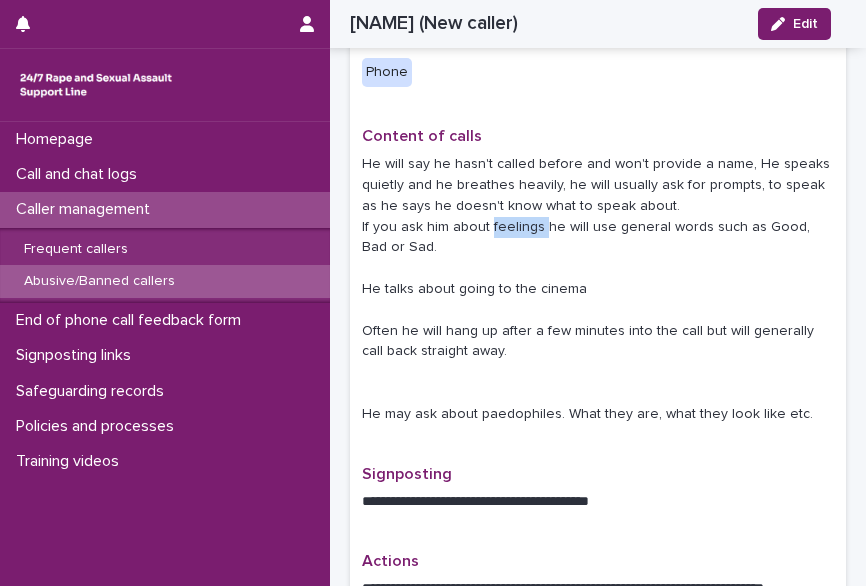 click on "He will say he hasn't called before and won't provide a name, He speaks quietly and he breathes heavily, he will usually ask for prompts, to speak as he says he doesn't know what to speak about.
If you ask him about feelings he will use general words such as Good, Bad or Sad.
He talks about going to the cinema
Often he will hang up after a few minutes into the call but will generally call back straight away.
He may ask about paedophiles. What they are, what they look like etc." at bounding box center [598, 289] 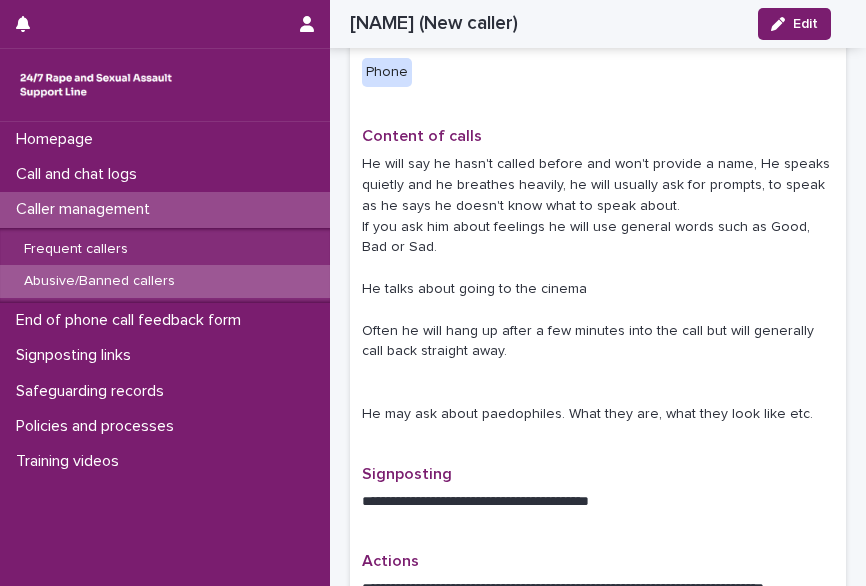 drag, startPoint x: 518, startPoint y: 227, endPoint x: 476, endPoint y: 183, distance: 60.827625 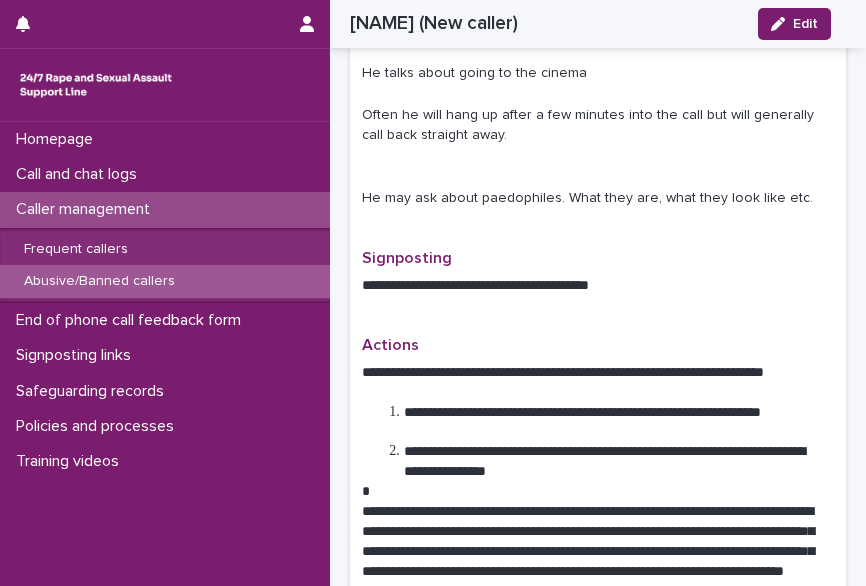 scroll, scrollTop: 1089, scrollLeft: 0, axis: vertical 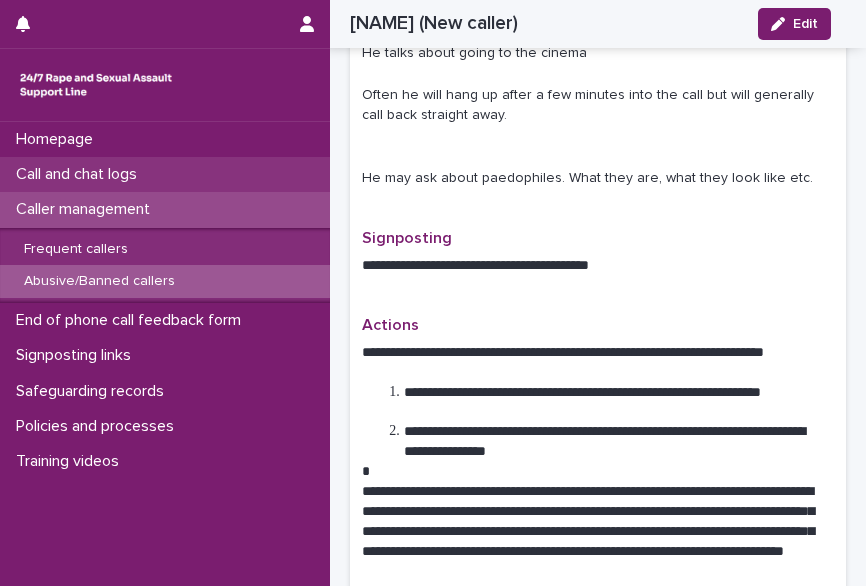 click on "Call and chat logs" at bounding box center [80, 174] 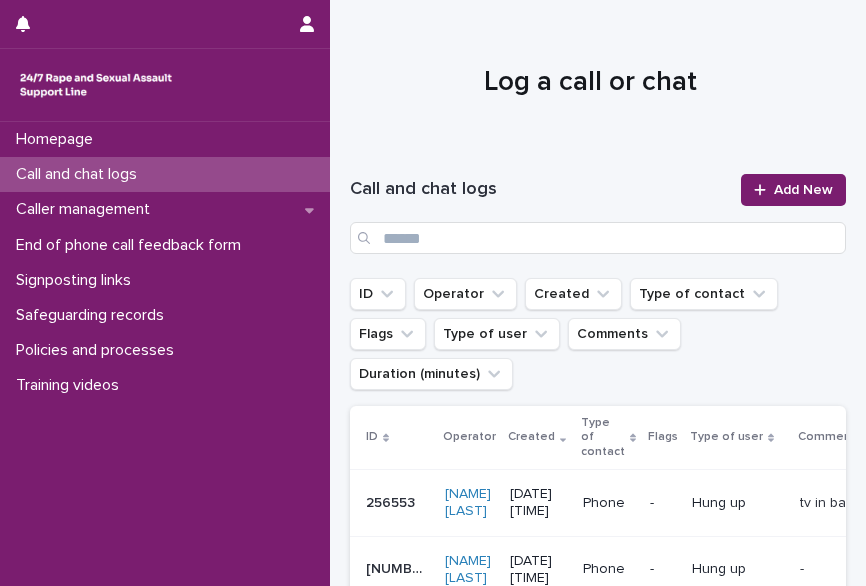 click on "Call and chat logs Add New" at bounding box center (598, 214) 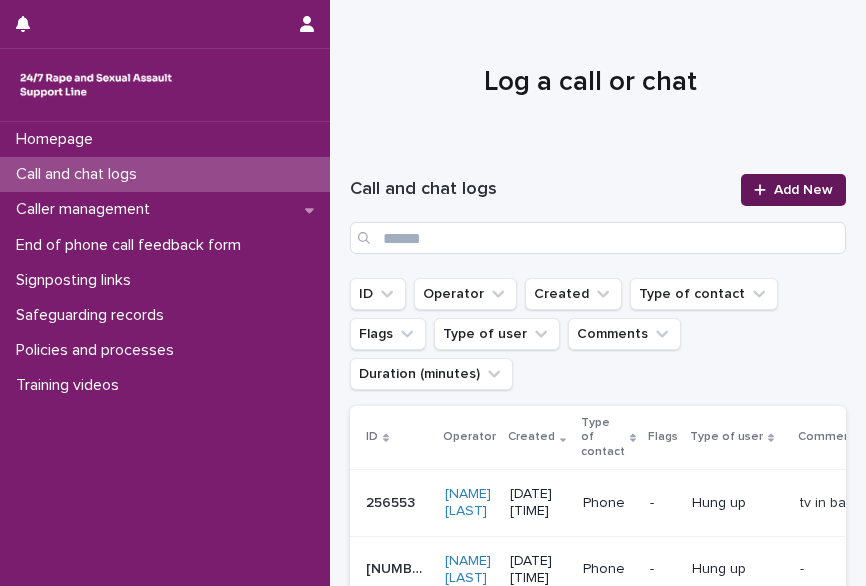 click on "Add New" at bounding box center [793, 190] 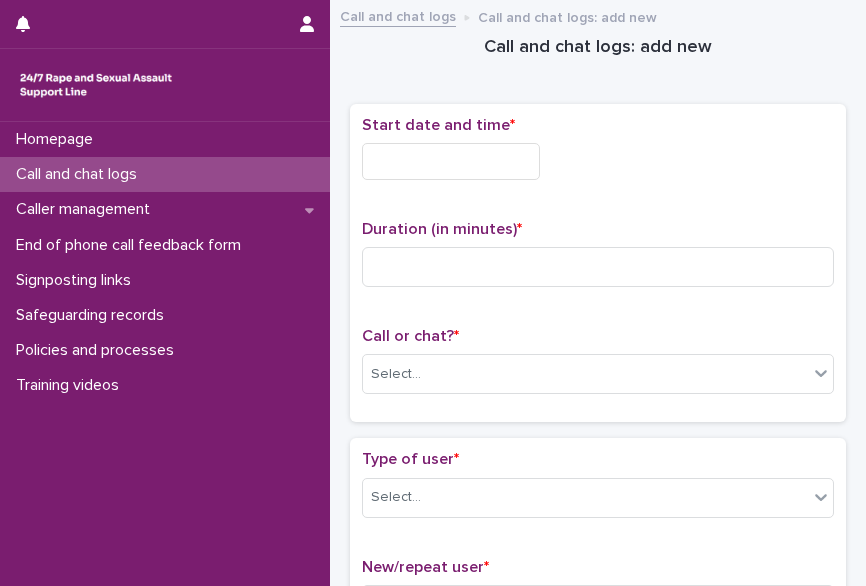click at bounding box center (451, 161) 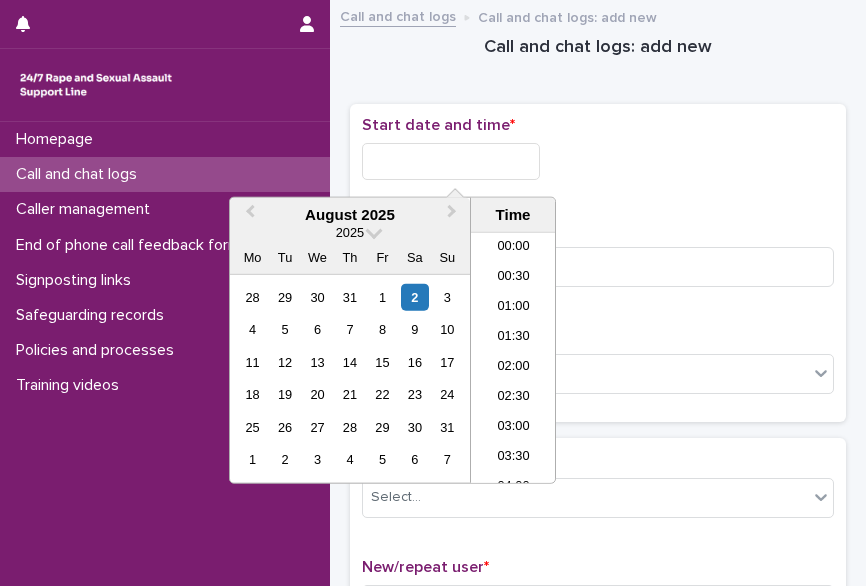 scroll, scrollTop: 1190, scrollLeft: 0, axis: vertical 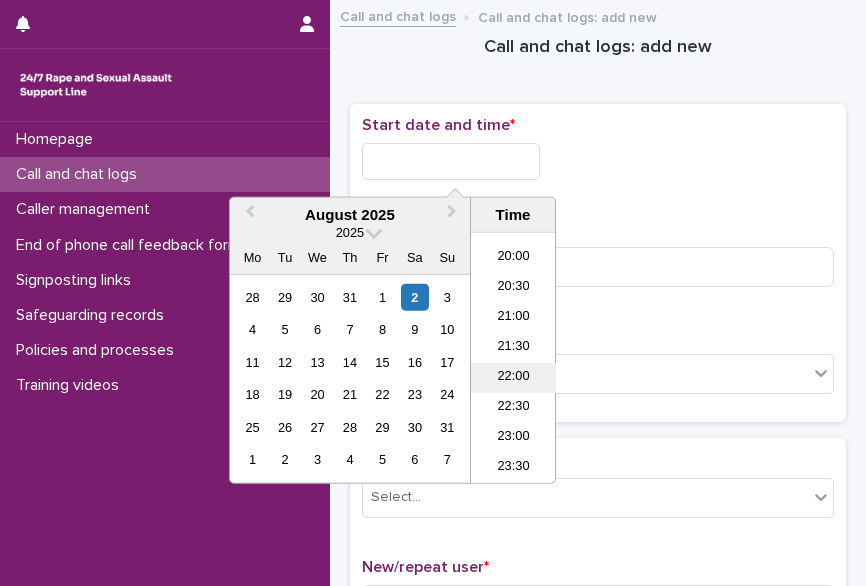click on "22:00" at bounding box center (513, 378) 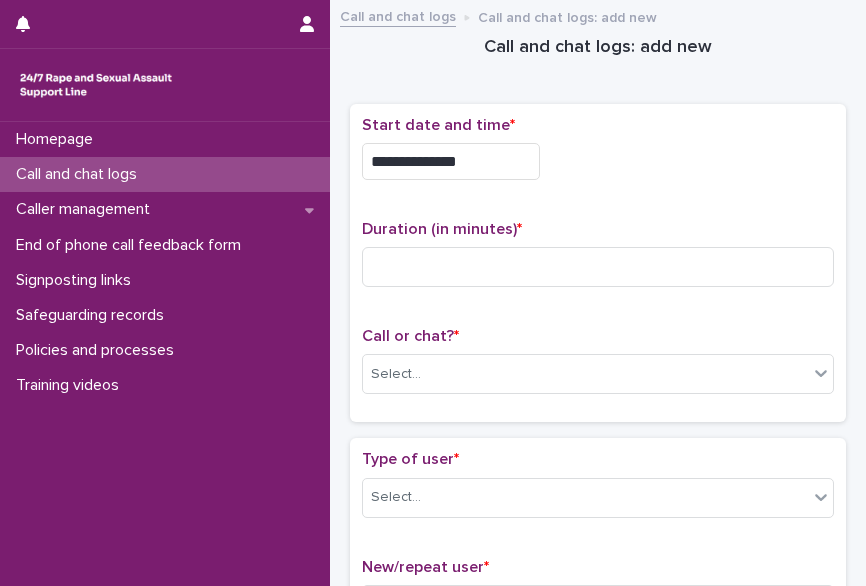 click on "**********" at bounding box center [451, 161] 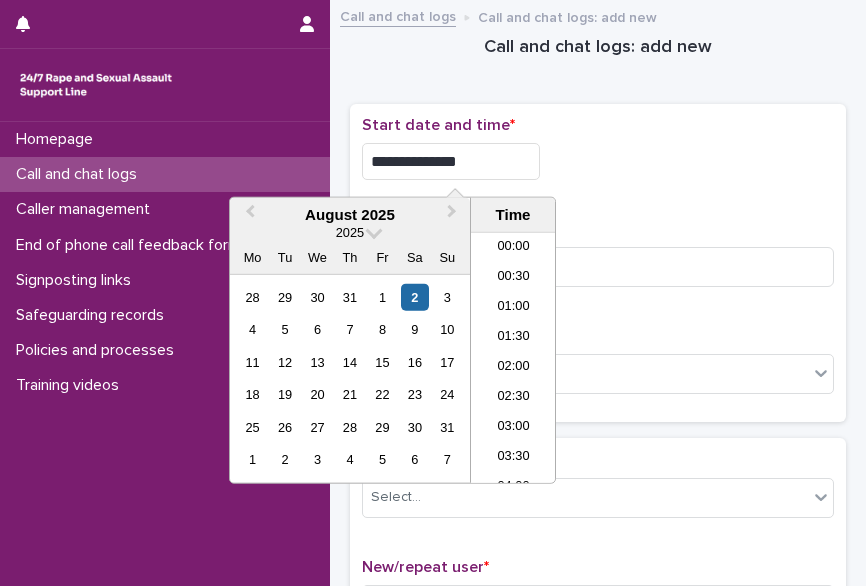 scroll, scrollTop: 1190, scrollLeft: 0, axis: vertical 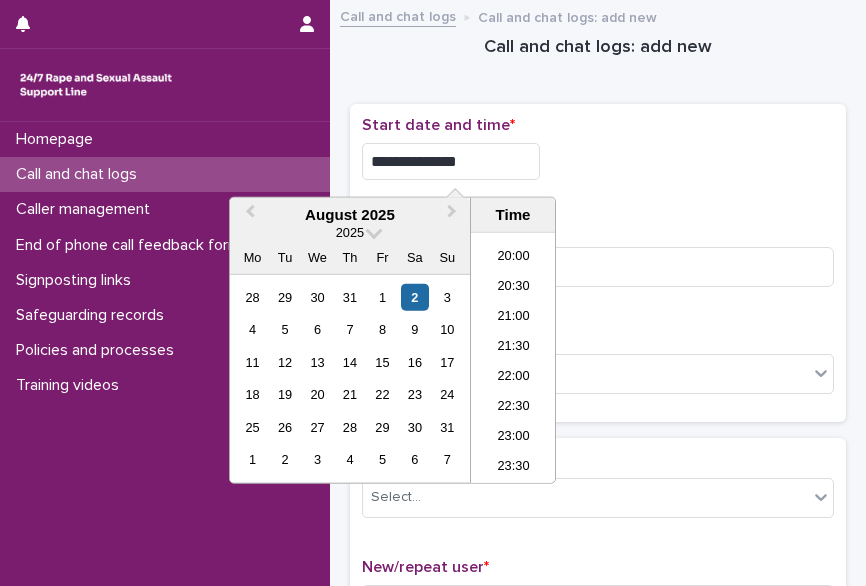type on "**********" 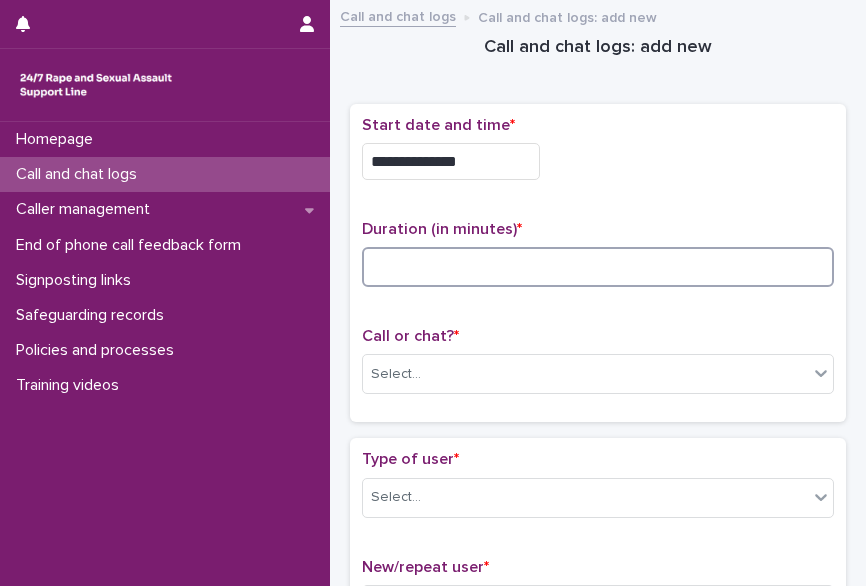 click at bounding box center [598, 267] 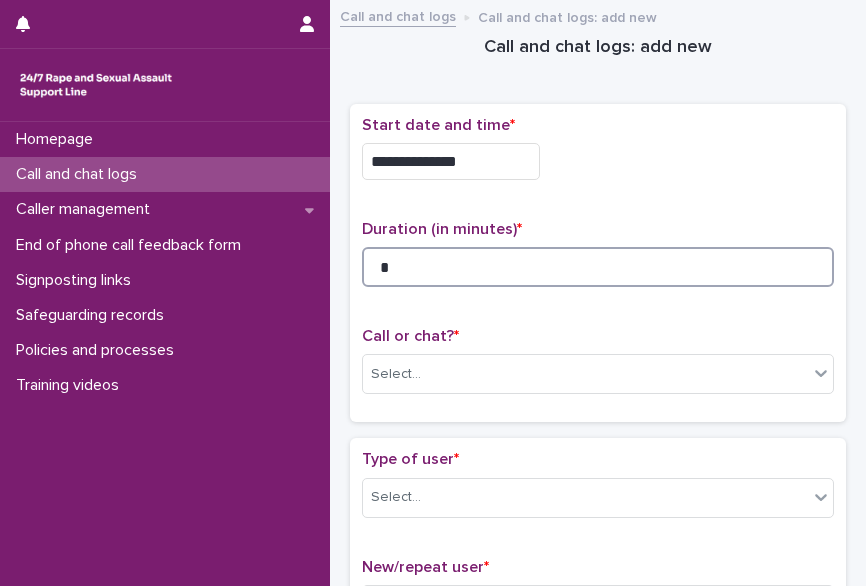 scroll, scrollTop: 152, scrollLeft: 0, axis: vertical 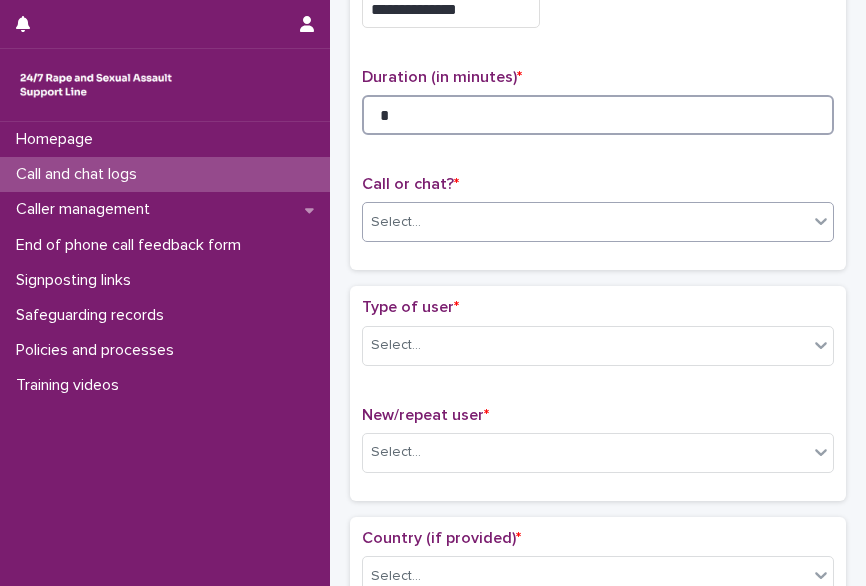 type on "*" 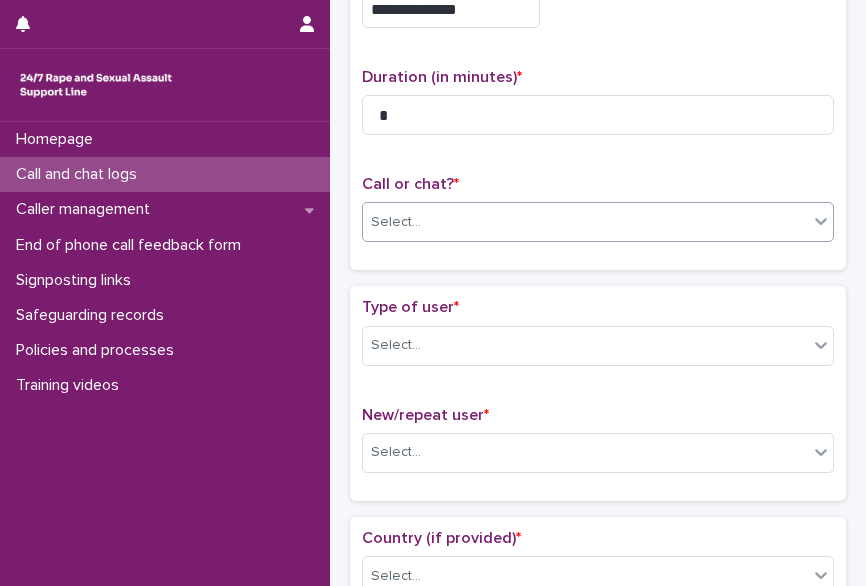 click on "Select..." at bounding box center (396, 222) 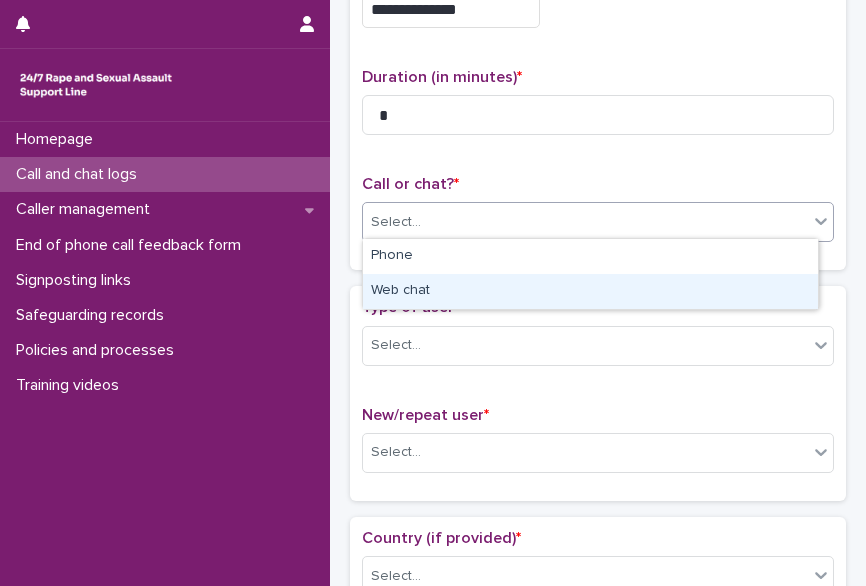 click on "Web chat" at bounding box center (590, 291) 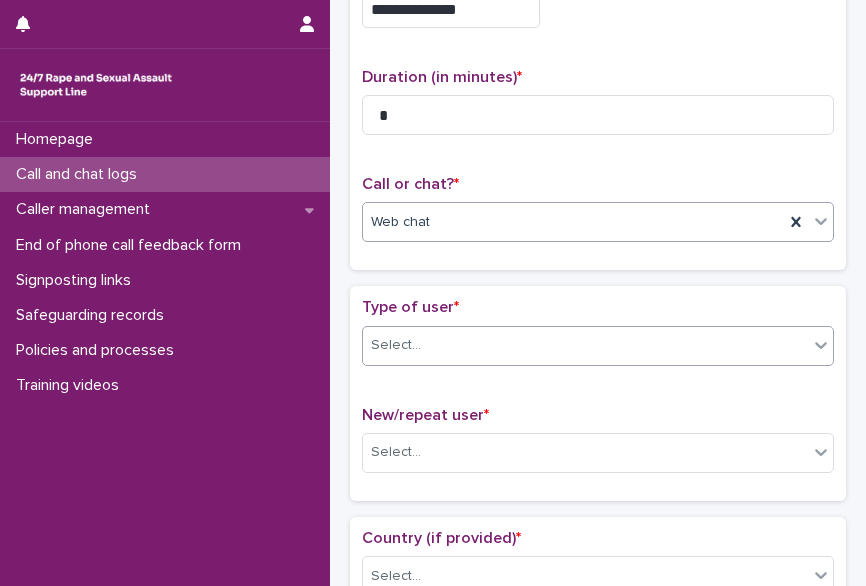 click on "Select..." at bounding box center [585, 345] 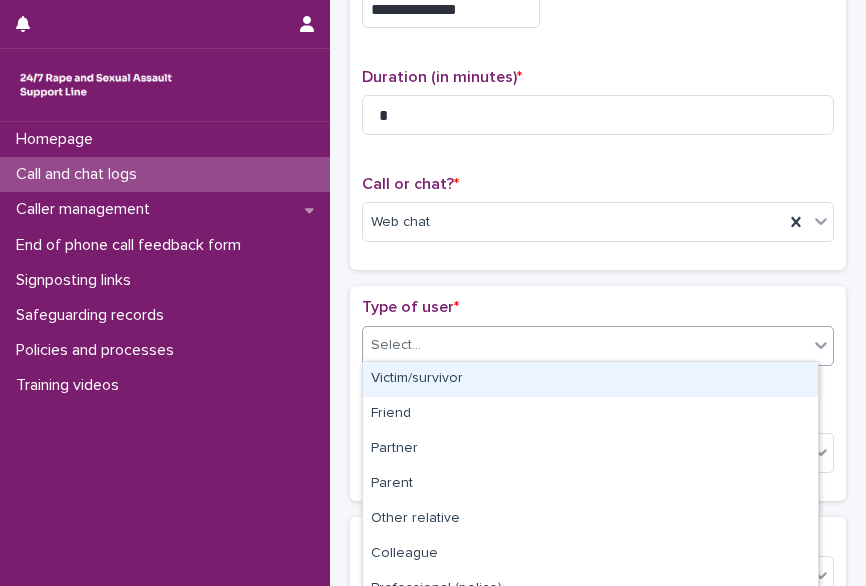 click on "Victim/survivor" at bounding box center (590, 379) 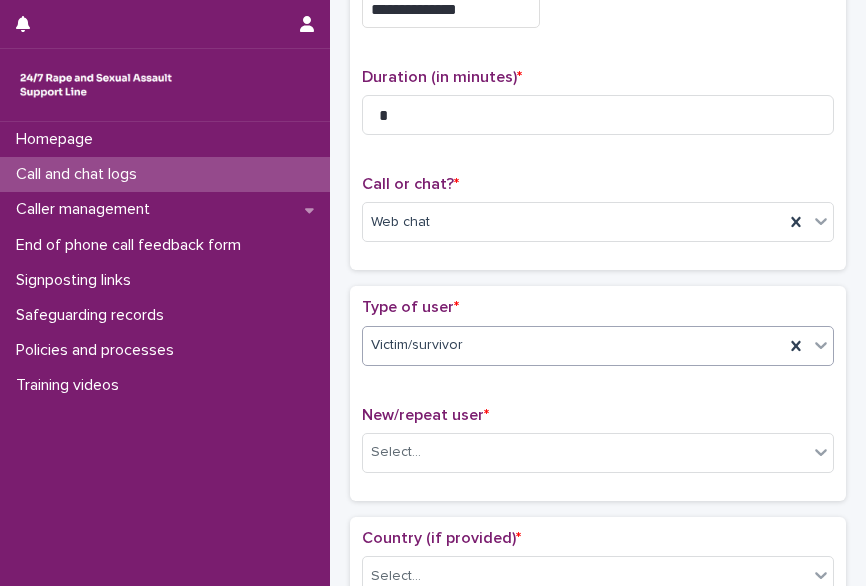 scroll, scrollTop: 395, scrollLeft: 0, axis: vertical 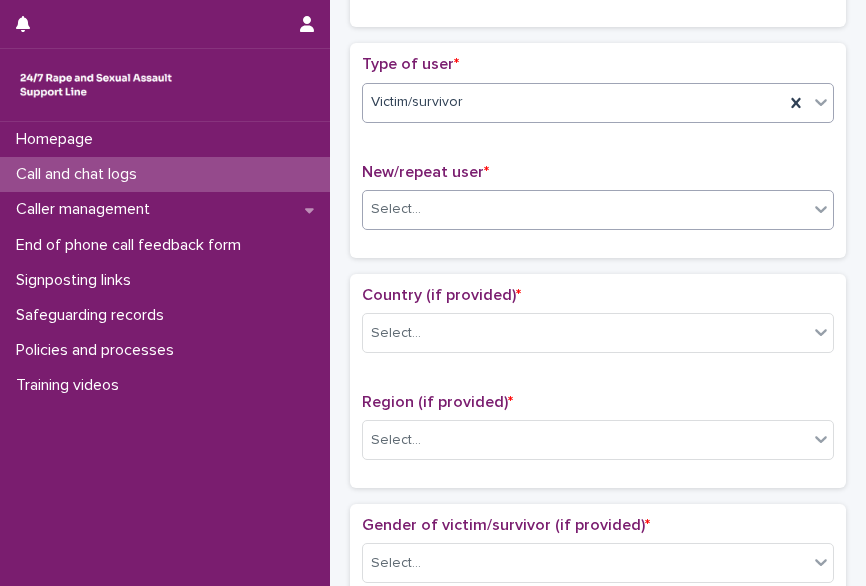 click on "Select..." at bounding box center (396, 209) 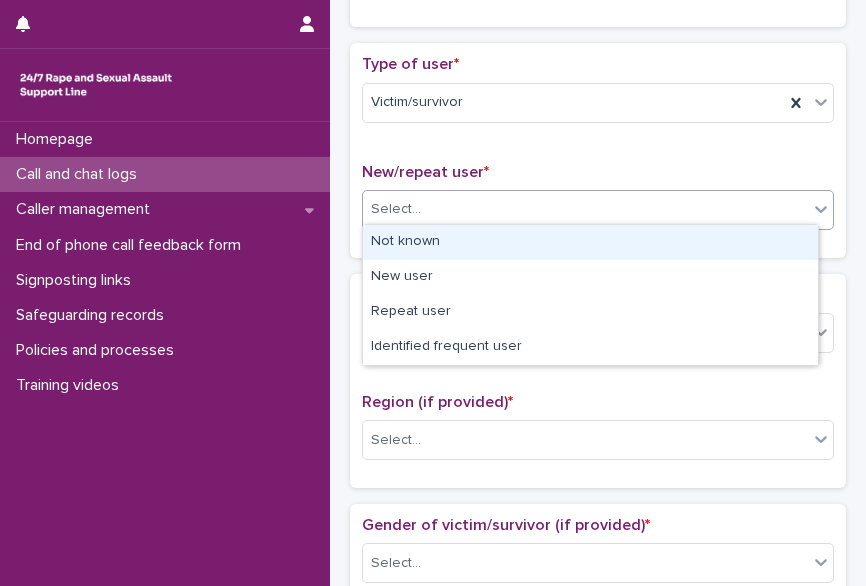 click on "Not known" at bounding box center (590, 242) 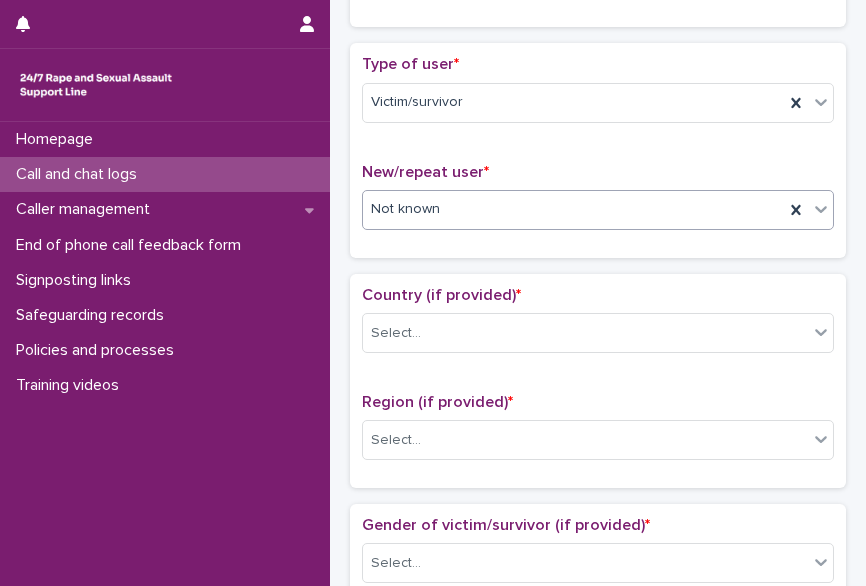 scroll, scrollTop: 547, scrollLeft: 0, axis: vertical 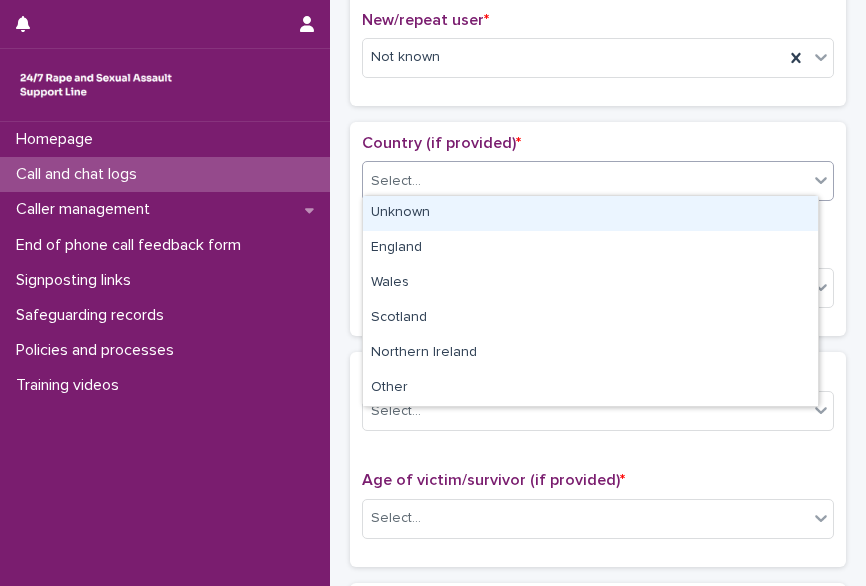 click on "Select..." at bounding box center [396, 181] 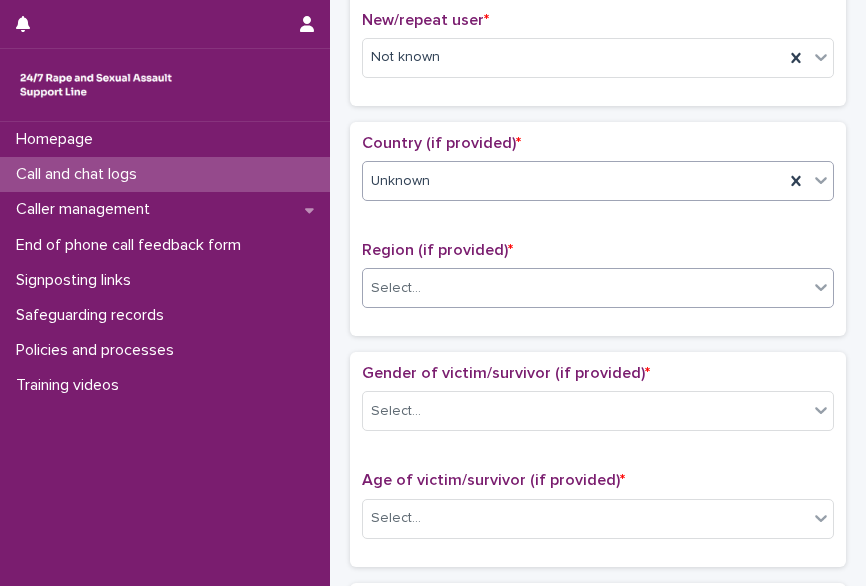 click on "Select..." at bounding box center (585, 288) 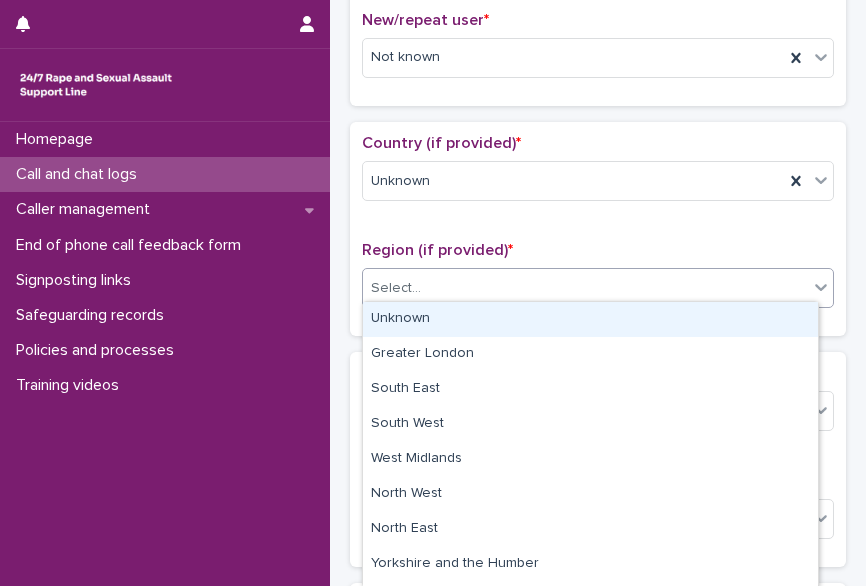 click on "Unknown" at bounding box center (590, 319) 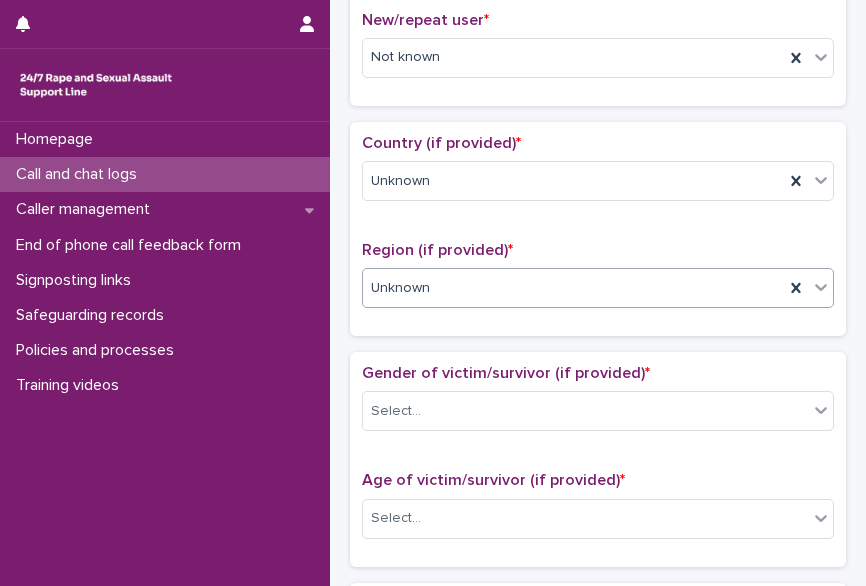 scroll, scrollTop: 709, scrollLeft: 0, axis: vertical 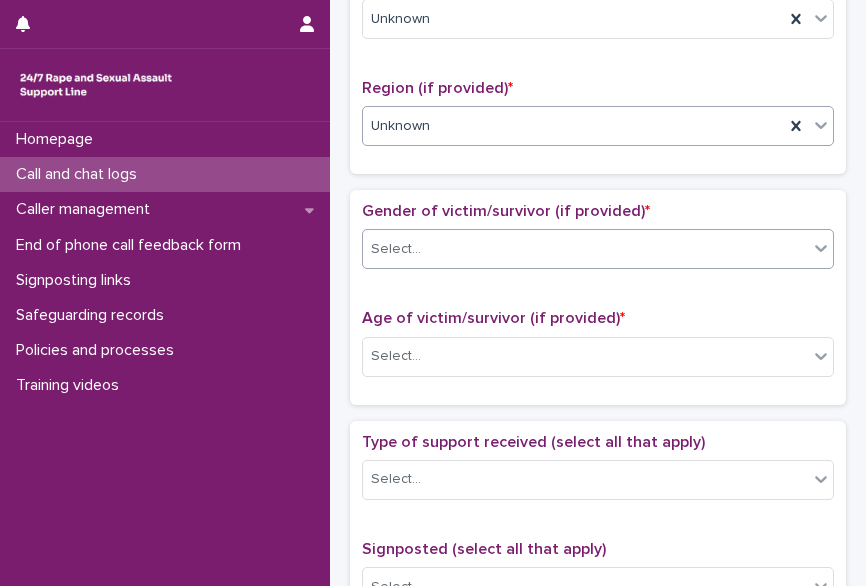 click on "Select..." at bounding box center (585, 249) 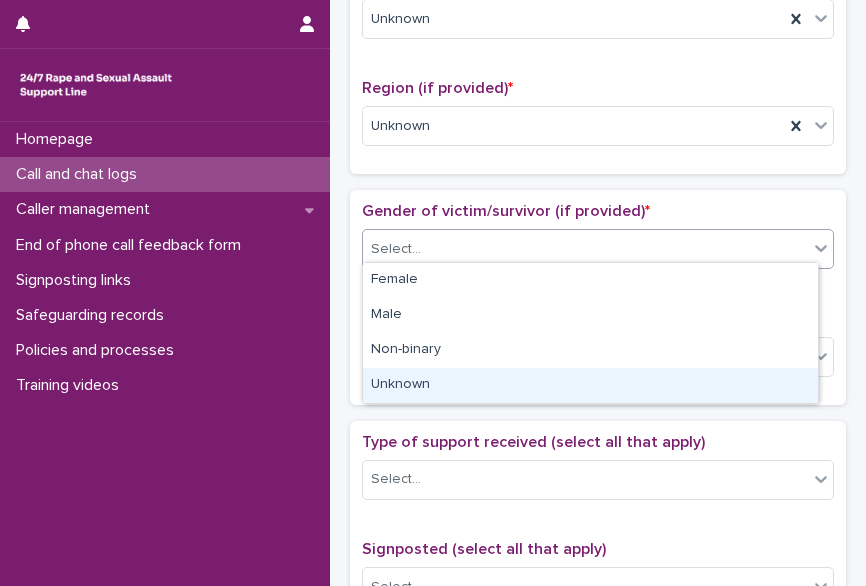 click on "Unknown" at bounding box center (590, 385) 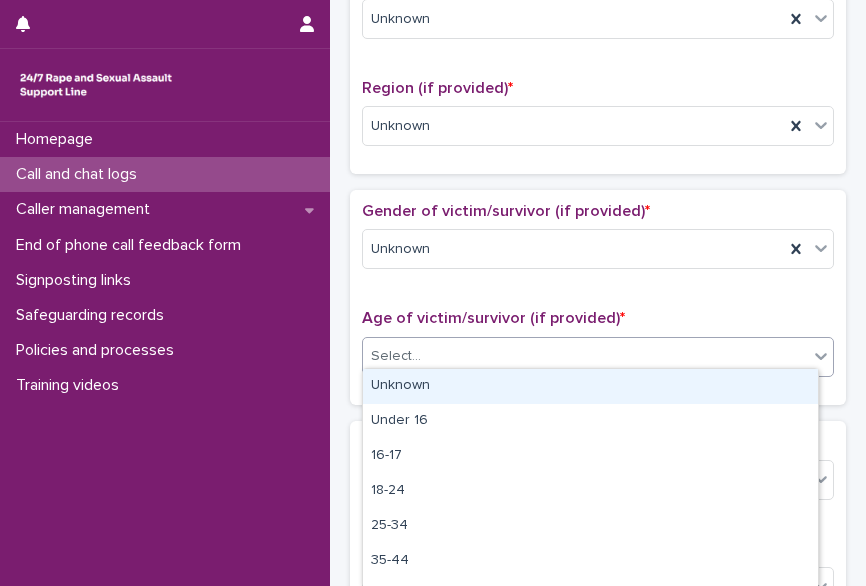 click at bounding box center (424, 355) 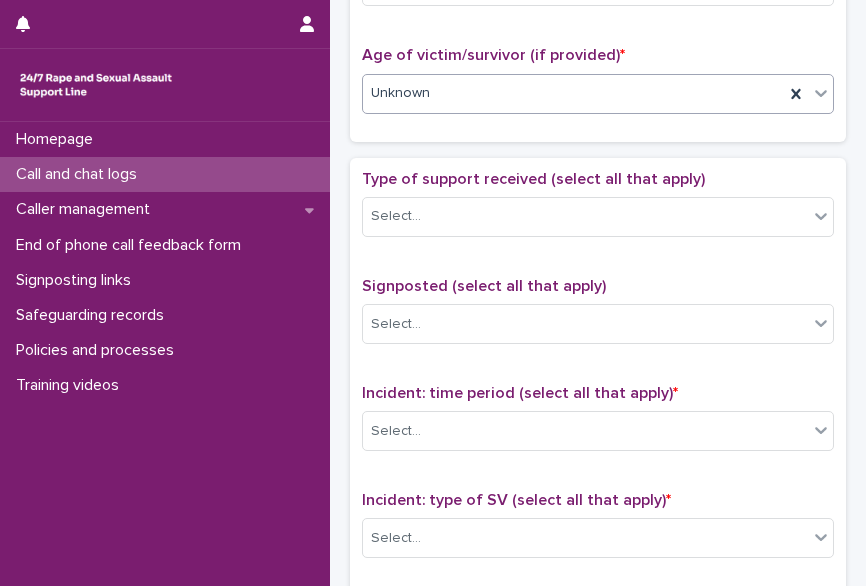 scroll, scrollTop: 973, scrollLeft: 0, axis: vertical 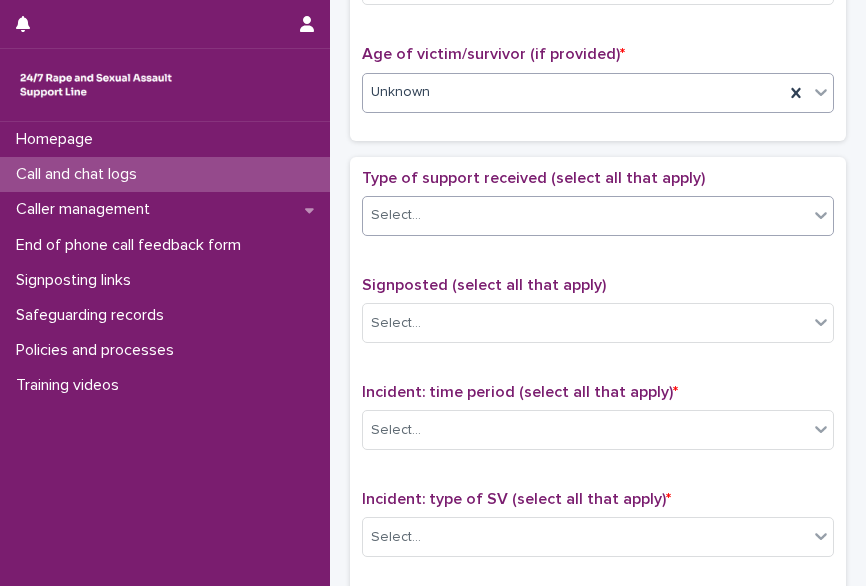 click on "Select..." at bounding box center [585, 215] 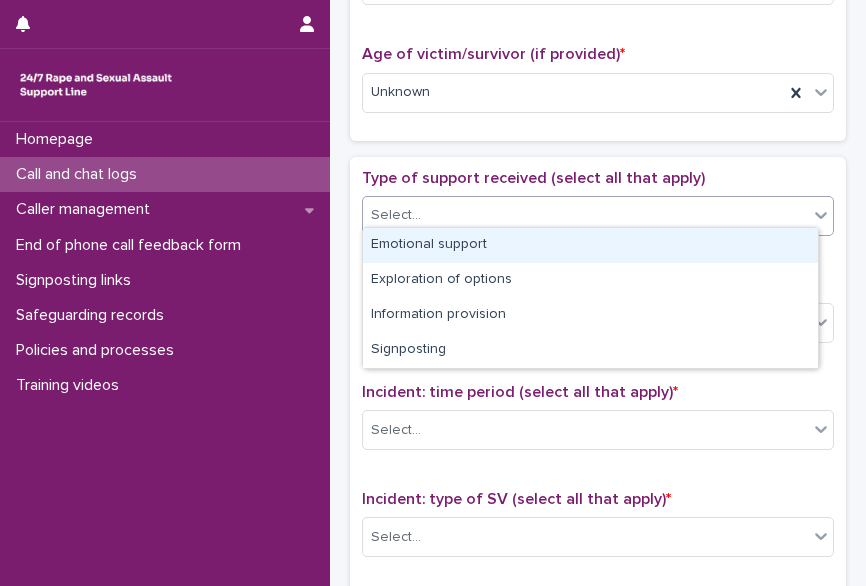 click on "Emotional support" at bounding box center (590, 245) 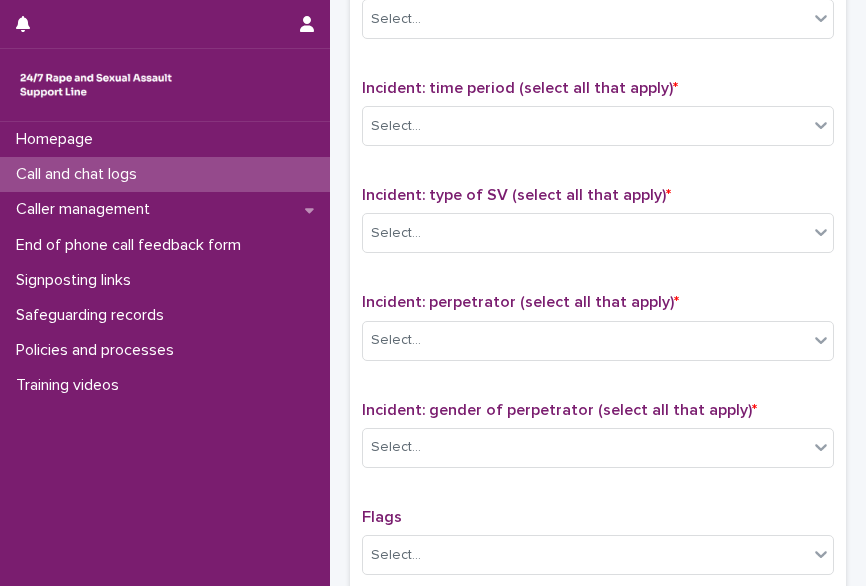scroll, scrollTop: 1279, scrollLeft: 0, axis: vertical 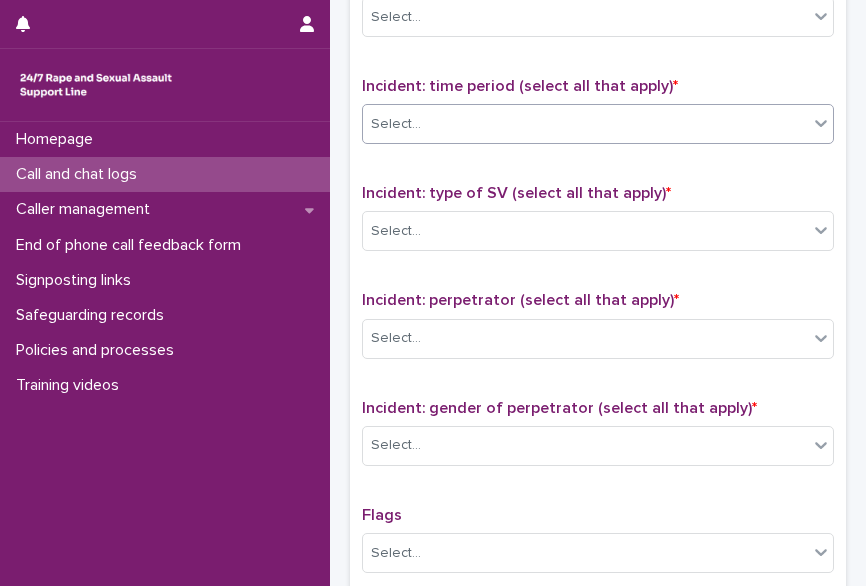 click on "Select..." at bounding box center [396, 124] 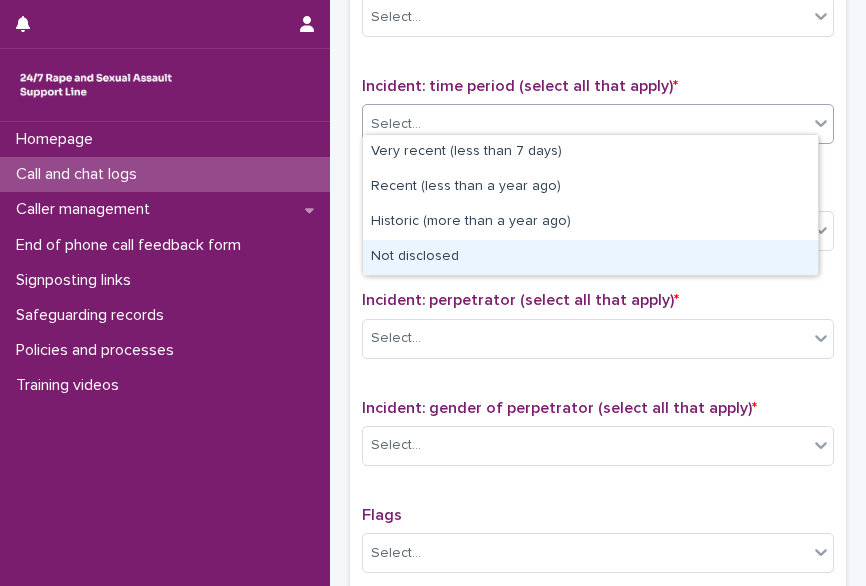 click on "Not disclosed" at bounding box center (590, 257) 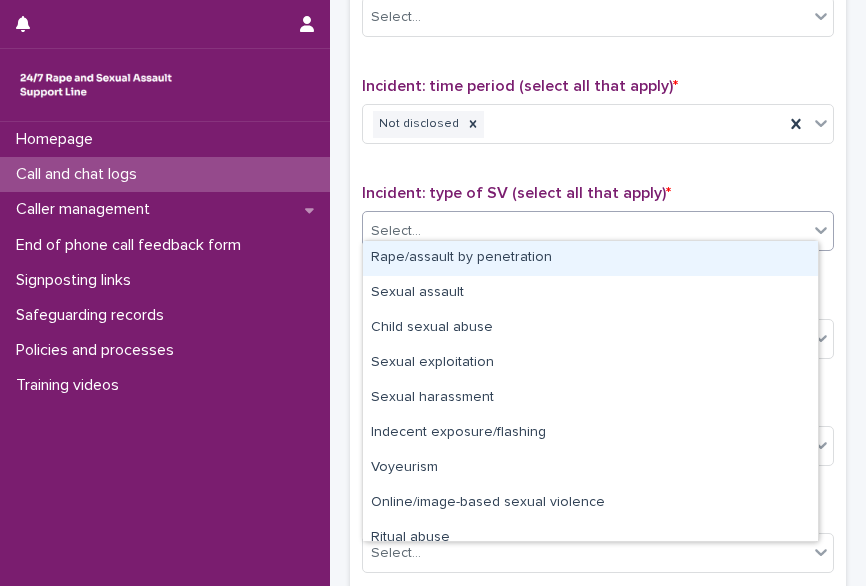 click on "Select..." at bounding box center (585, 231) 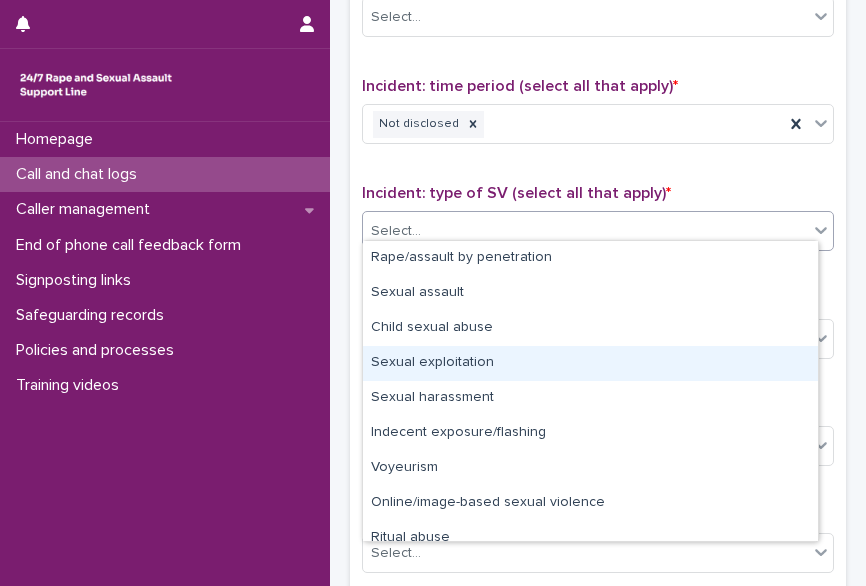 scroll, scrollTop: 50, scrollLeft: 0, axis: vertical 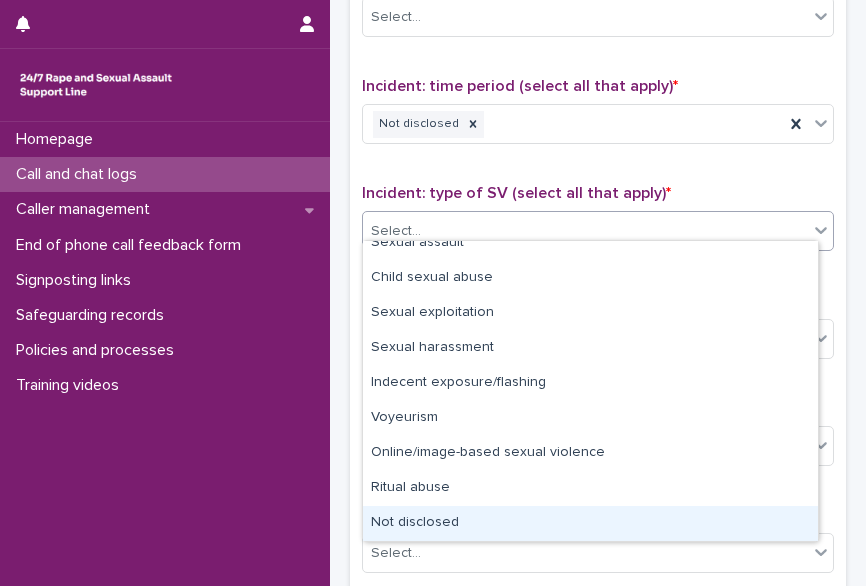 click on "Not disclosed" at bounding box center (590, 523) 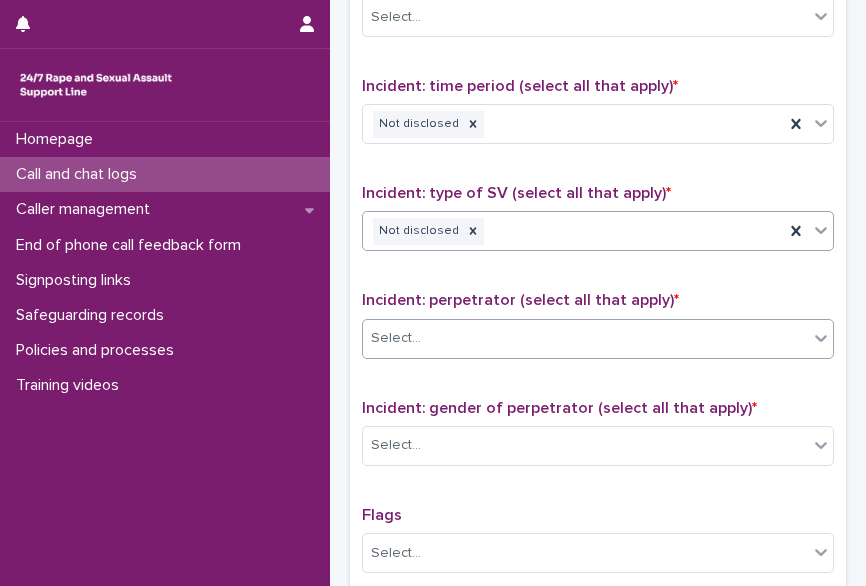 click on "Select..." at bounding box center (585, 338) 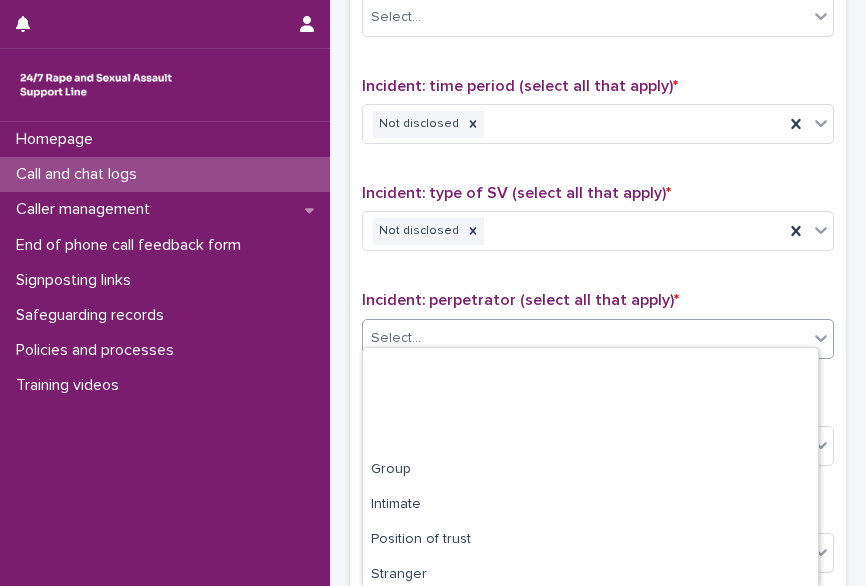 scroll, scrollTop: 146, scrollLeft: 0, axis: vertical 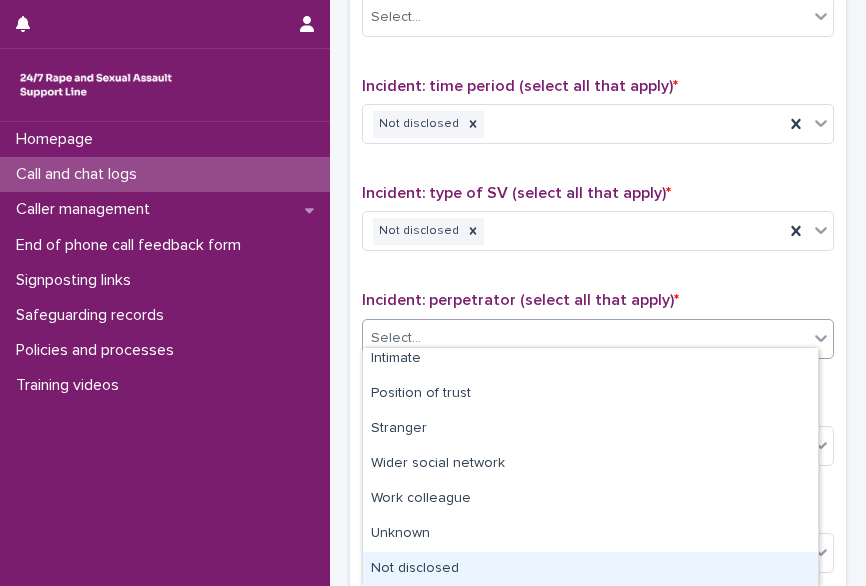 click on "Not disclosed" at bounding box center [590, 569] 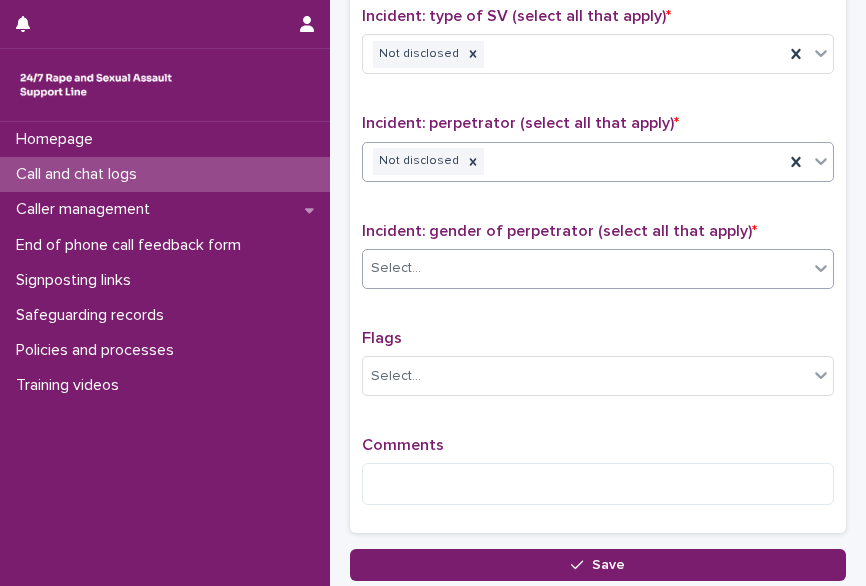 scroll, scrollTop: 1457, scrollLeft: 0, axis: vertical 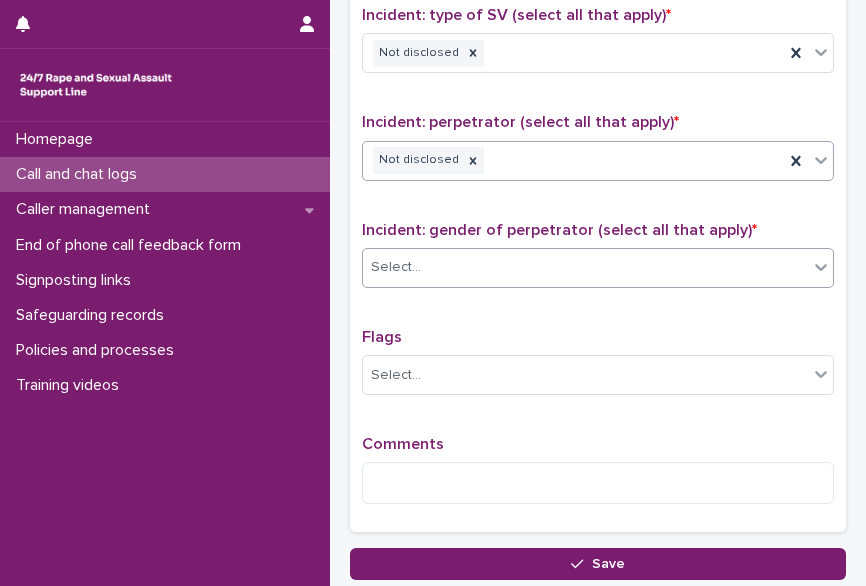 click on "Select..." at bounding box center (396, 267) 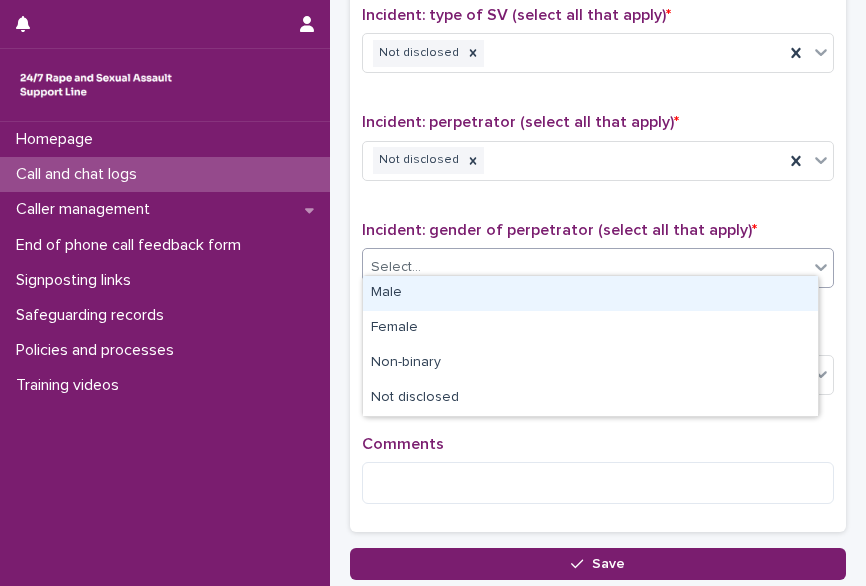 click on "Male" at bounding box center [590, 293] 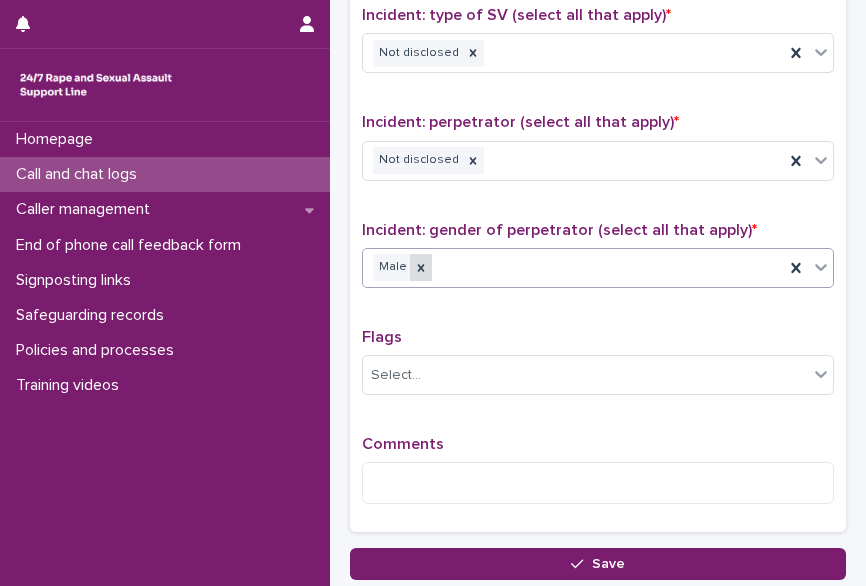 click 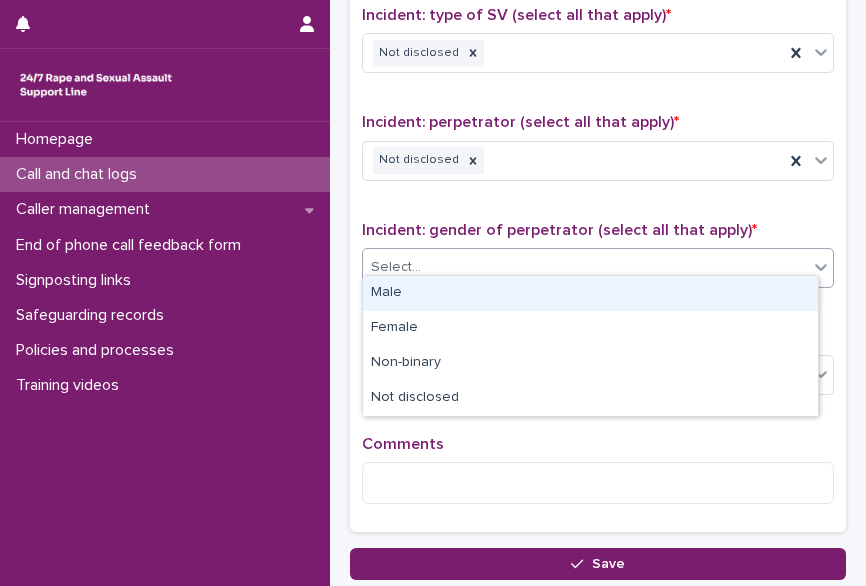 click on "Select..." at bounding box center [585, 267] 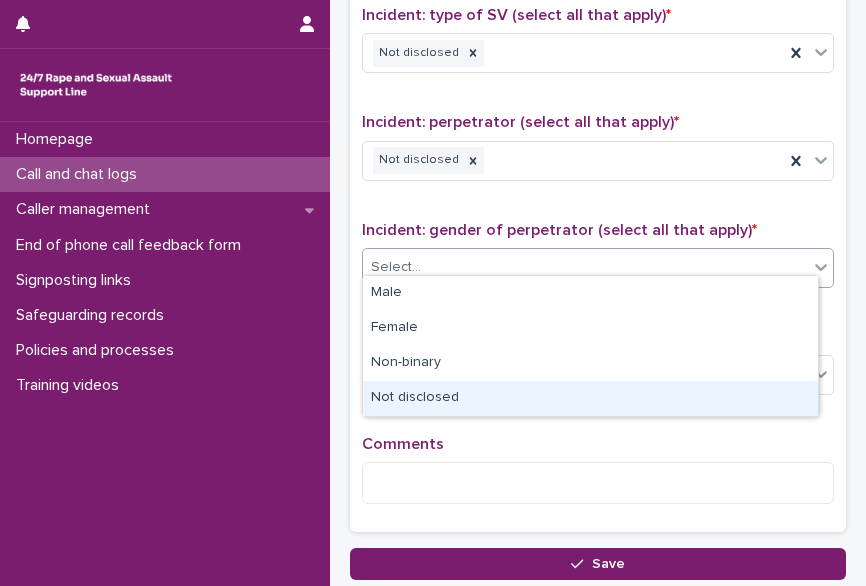 click on "Not disclosed" at bounding box center (590, 398) 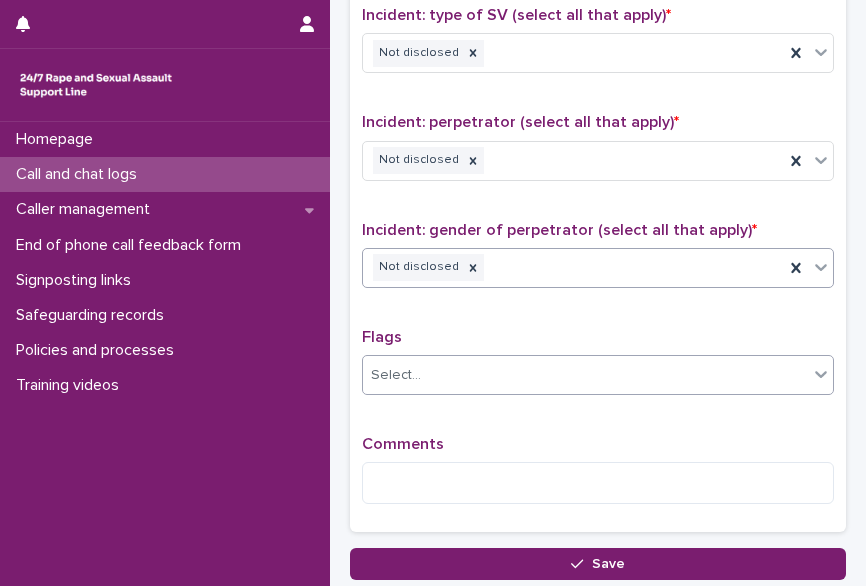 click on "Select..." at bounding box center [585, 375] 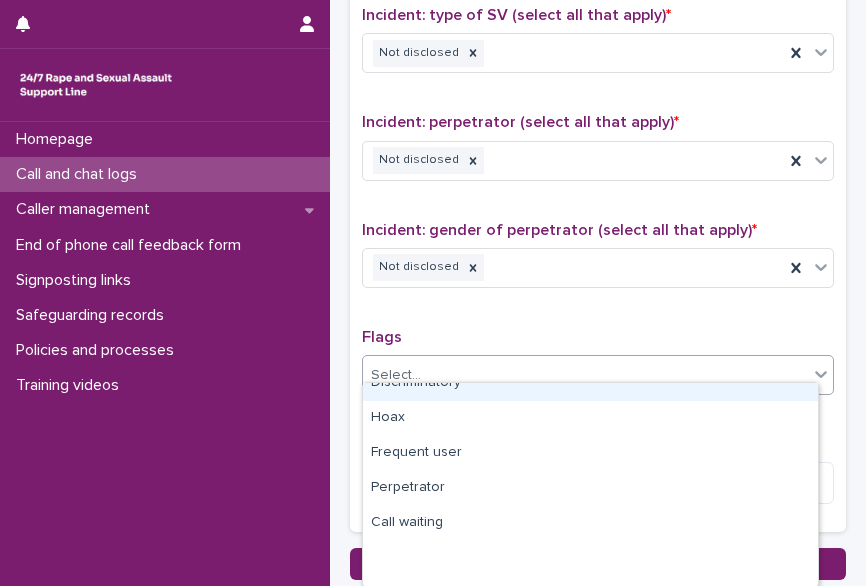 scroll, scrollTop: 0, scrollLeft: 0, axis: both 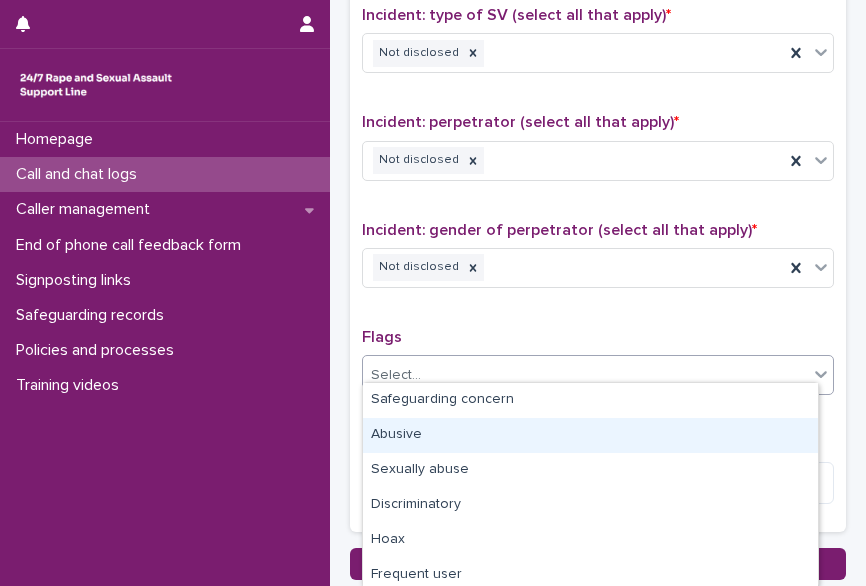 drag, startPoint x: 447, startPoint y: 412, endPoint x: 462, endPoint y: 445, distance: 36.249138 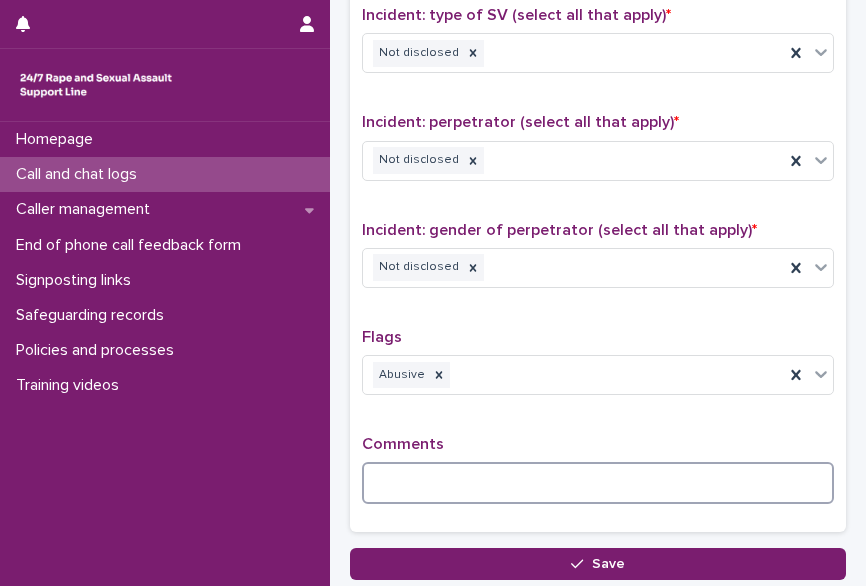 click at bounding box center (598, 483) 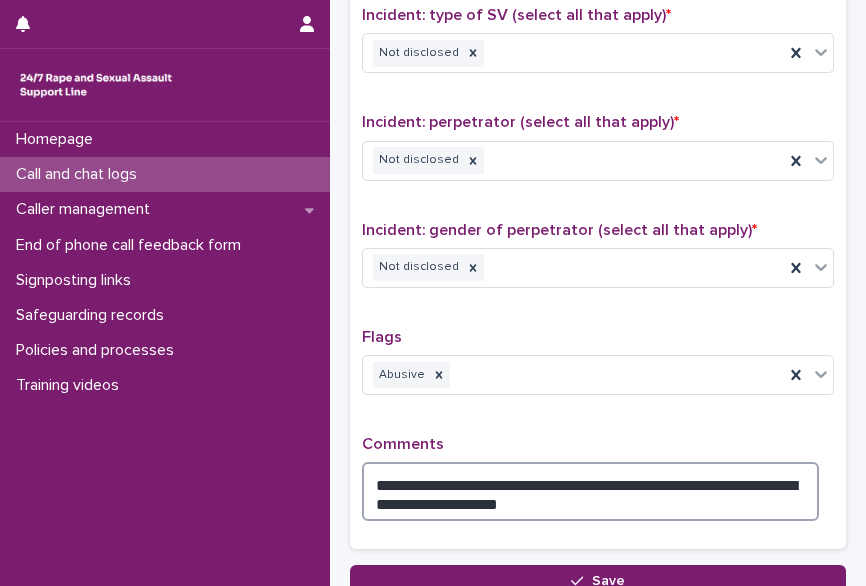 click on "**********" at bounding box center (590, 491) 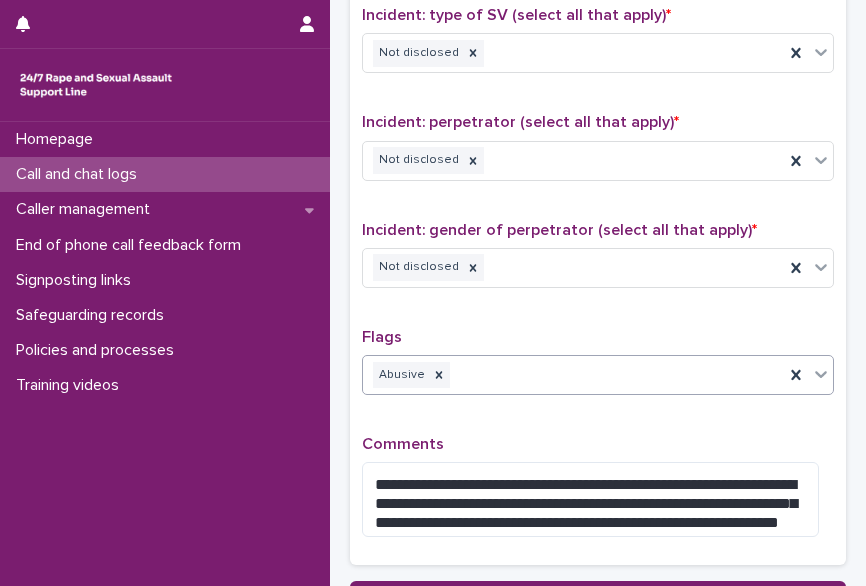 click on "Abusive" at bounding box center [573, 375] 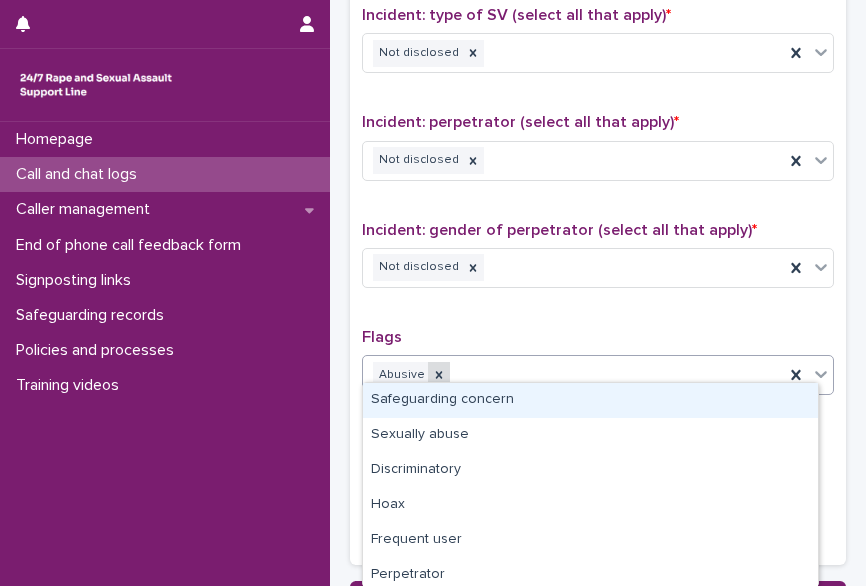click 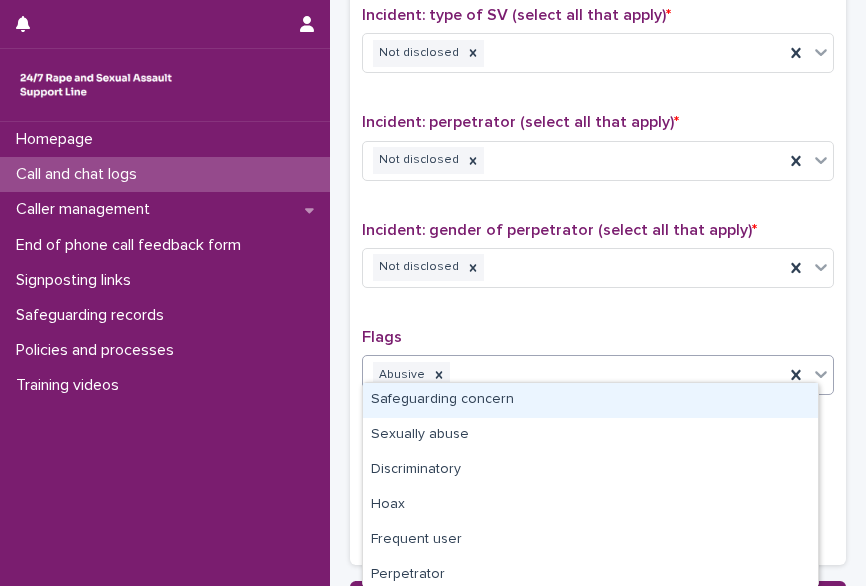 click on "Abusive" at bounding box center [573, 375] 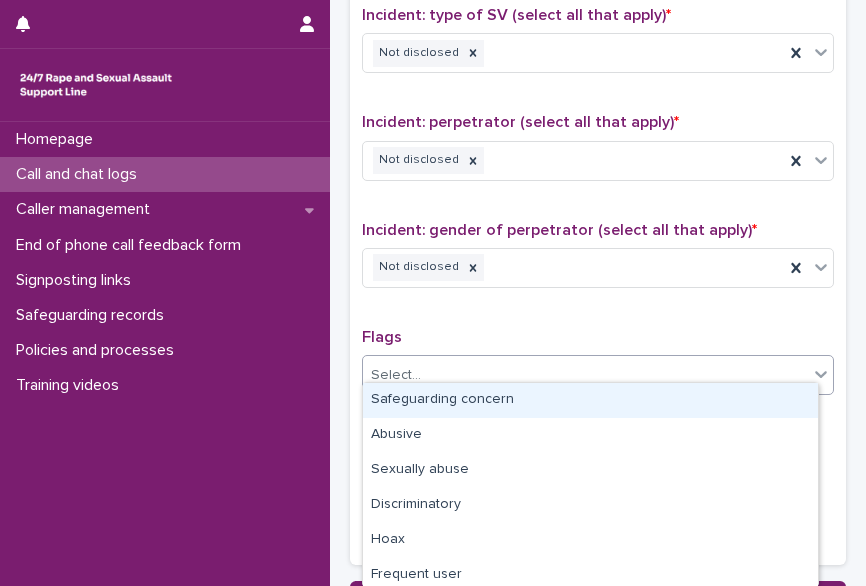 click on "Select..." at bounding box center [585, 375] 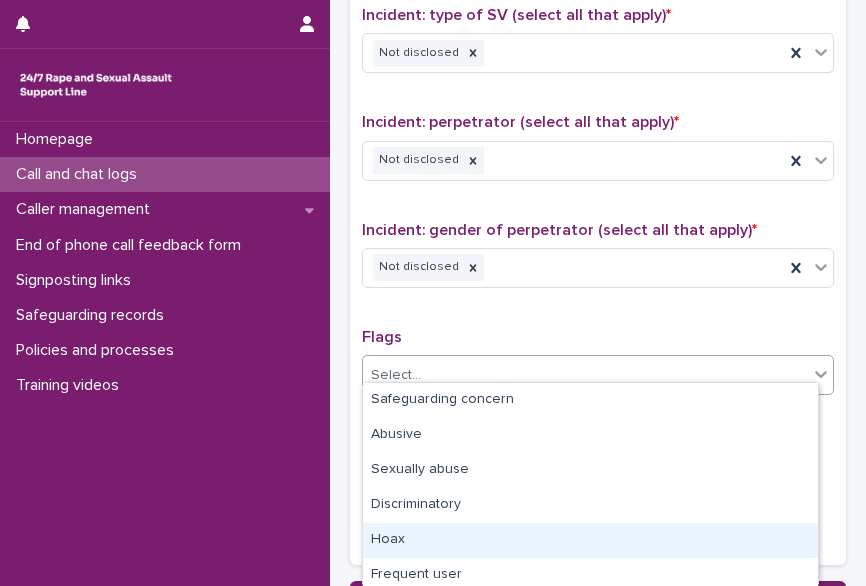 click on "Hoax" at bounding box center [590, 540] 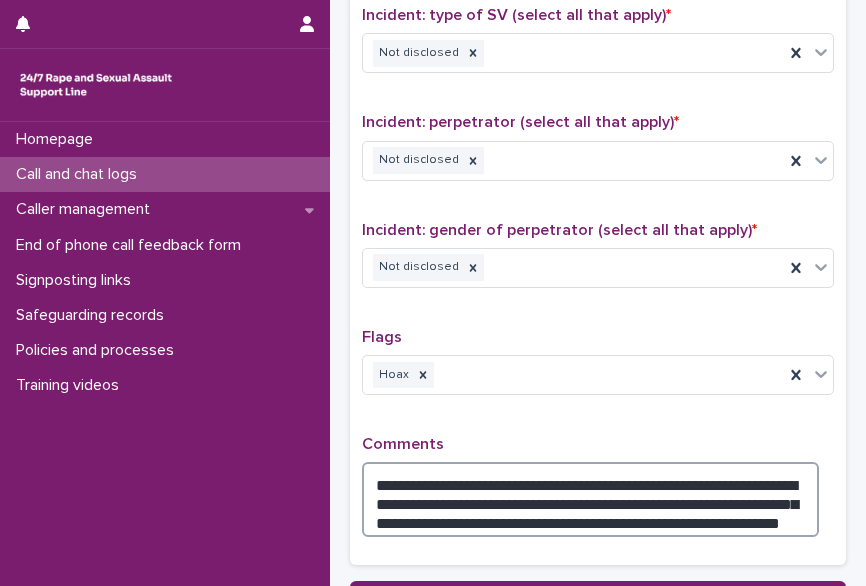 drag, startPoint x: 715, startPoint y: 484, endPoint x: 696, endPoint y: 484, distance: 19 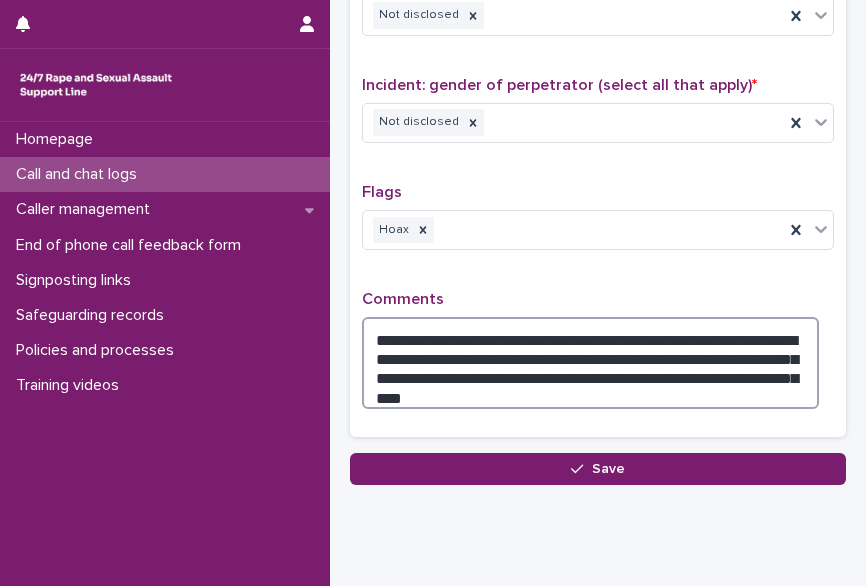 scroll, scrollTop: 1603, scrollLeft: 0, axis: vertical 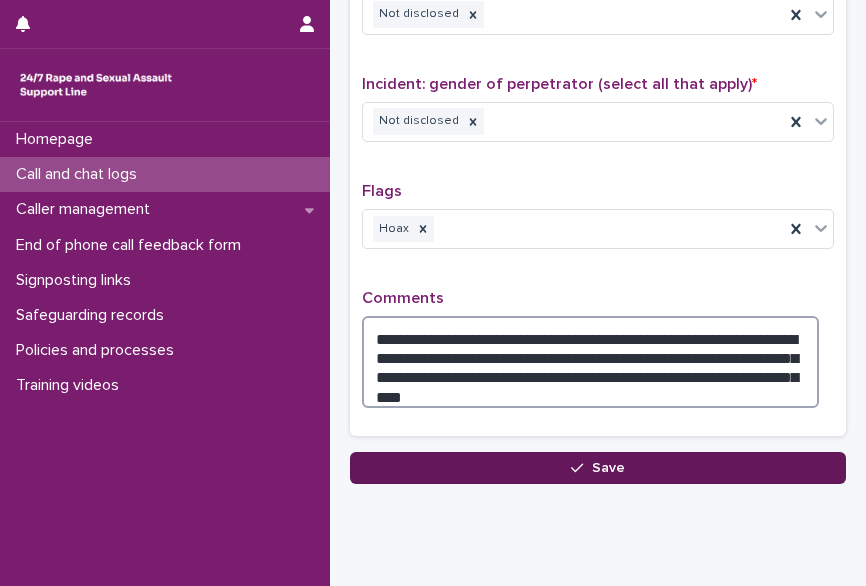 type on "**********" 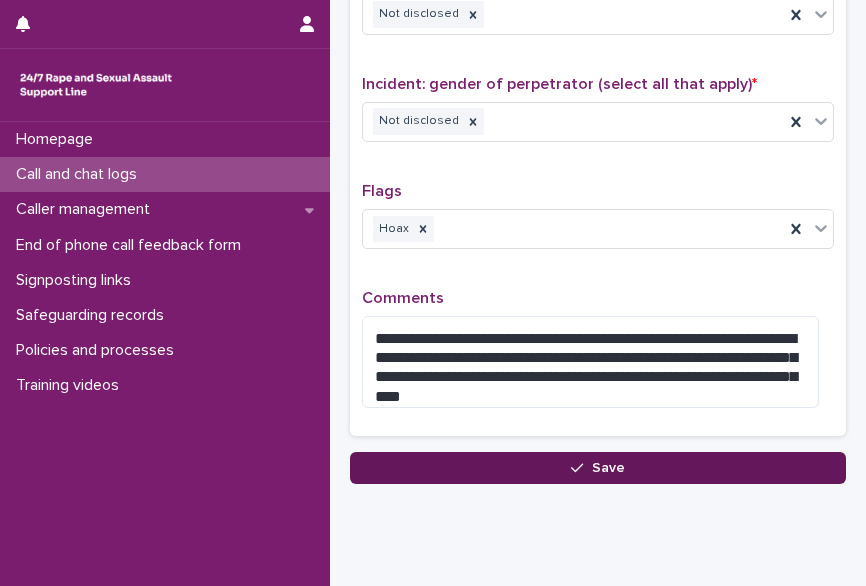 click on "Save" at bounding box center (598, 468) 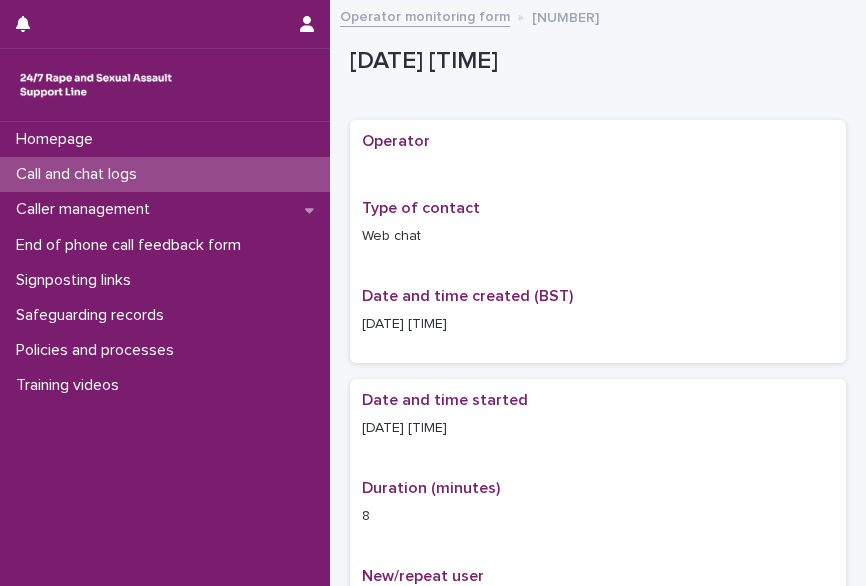 scroll, scrollTop: 0, scrollLeft: 0, axis: both 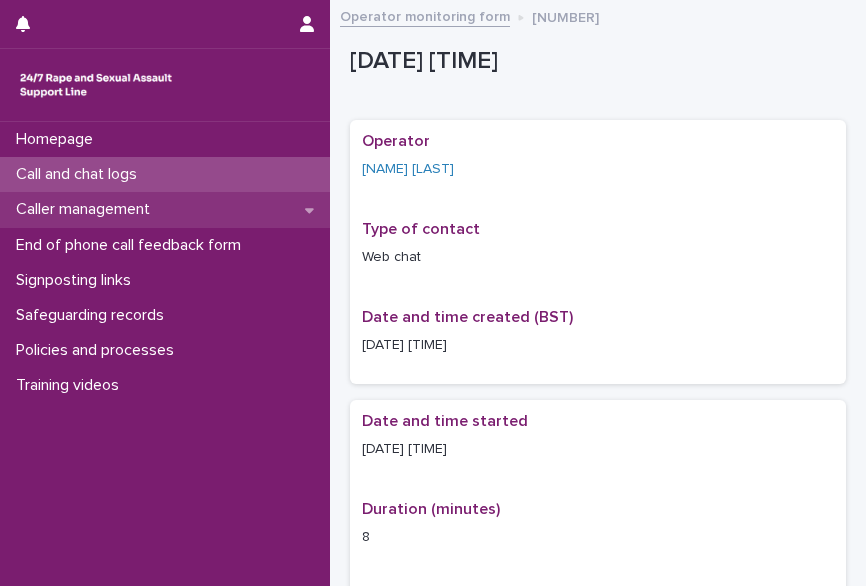 click on "Caller management" at bounding box center [87, 209] 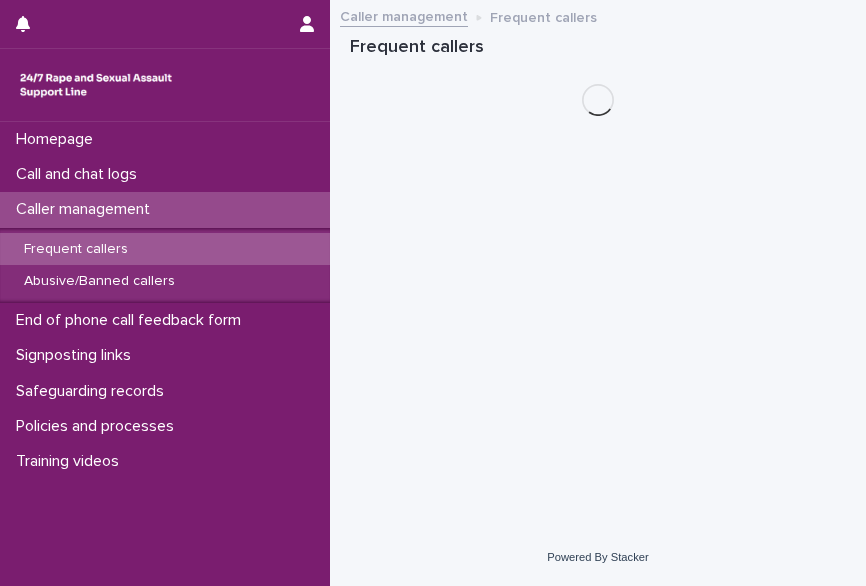 scroll, scrollTop: 0, scrollLeft: 0, axis: both 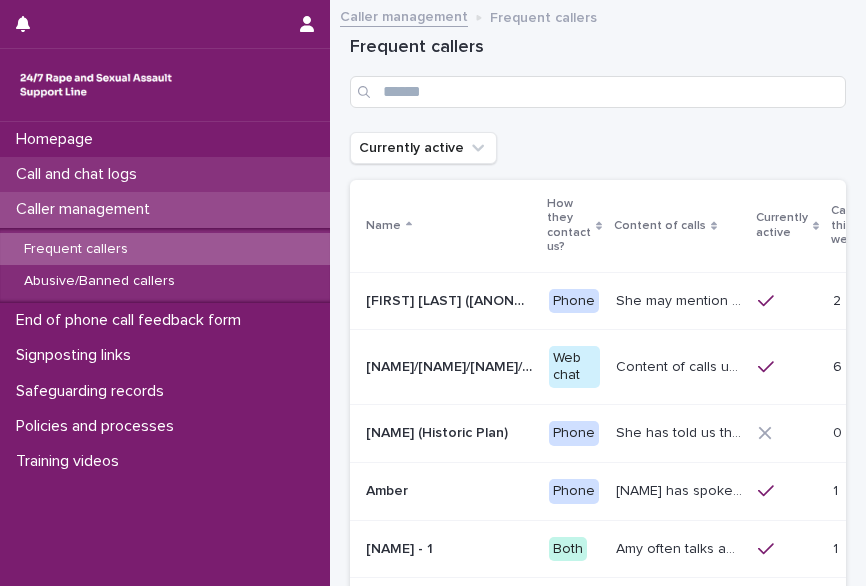 click on "Call and chat logs" at bounding box center (165, 174) 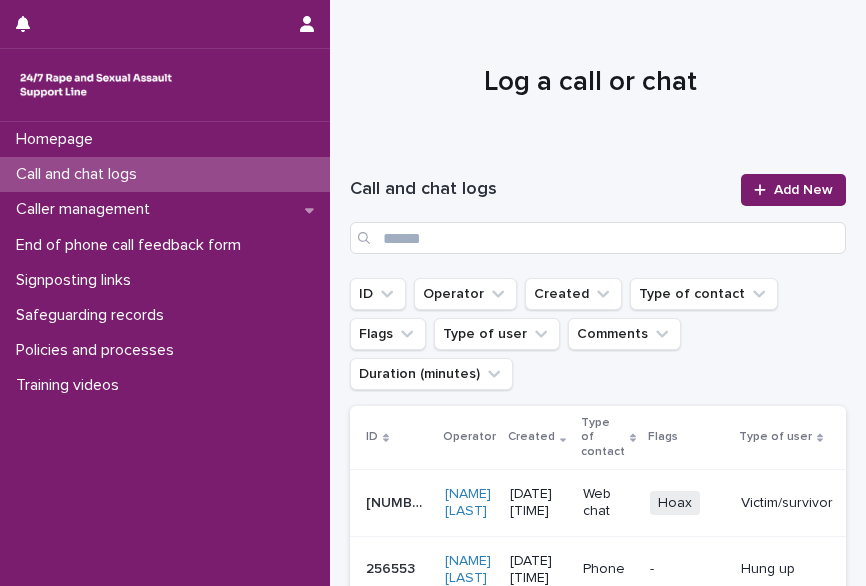 click on "Call and chat logs Add New" at bounding box center (598, 214) 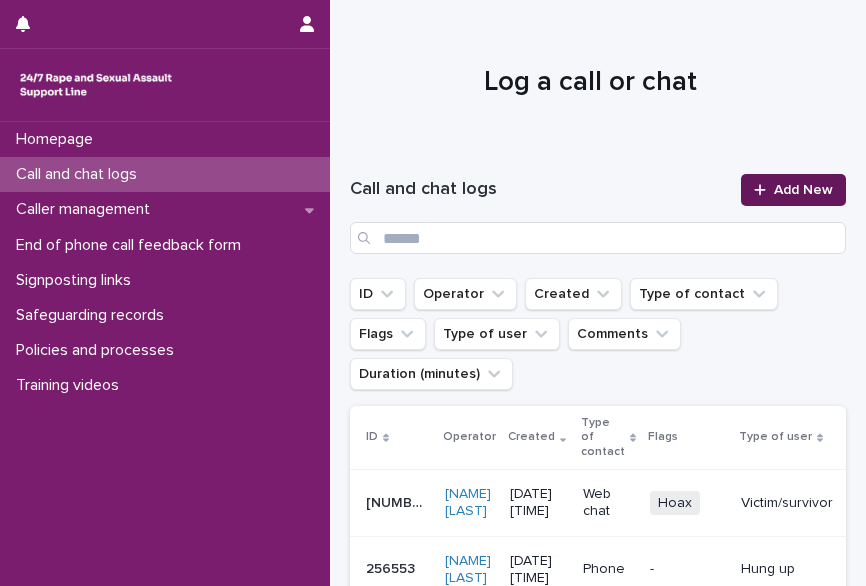 click on "Add New" at bounding box center (793, 190) 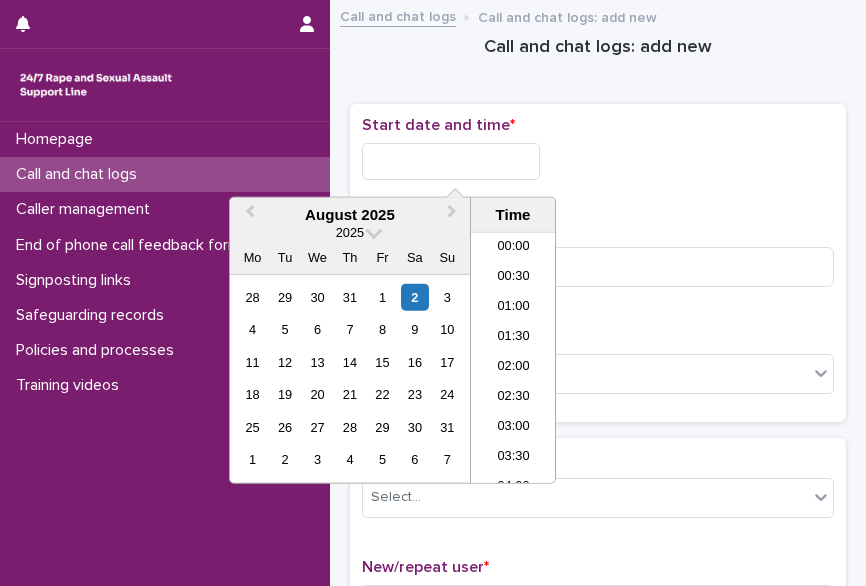 click at bounding box center (451, 161) 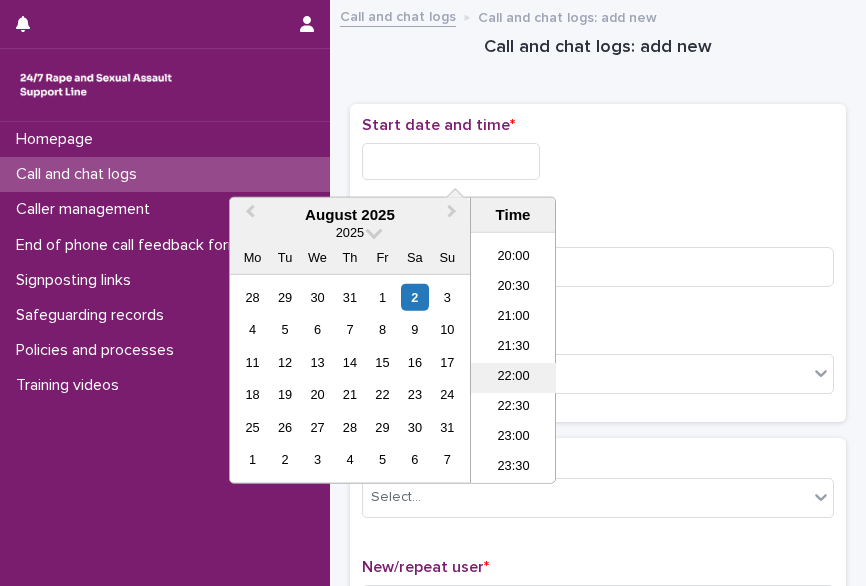 click on "22:00" at bounding box center (513, 378) 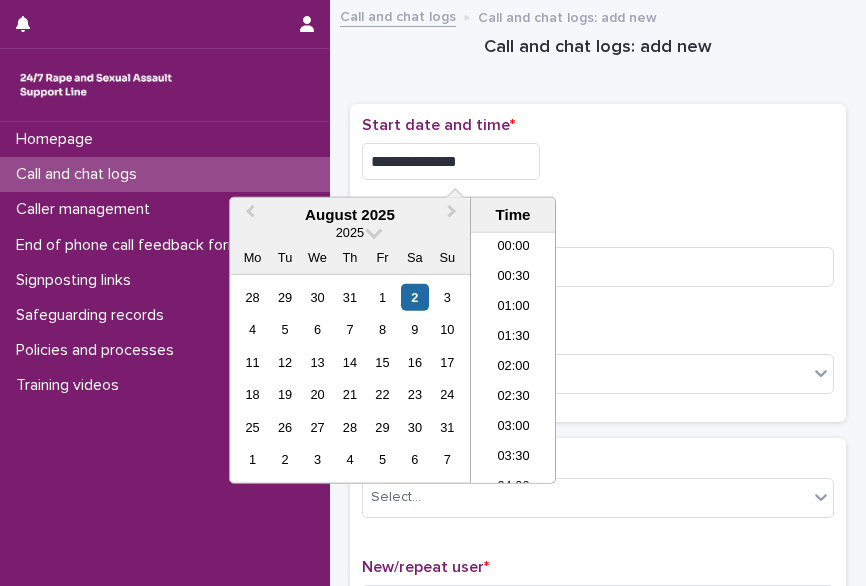 scroll, scrollTop: 1190, scrollLeft: 0, axis: vertical 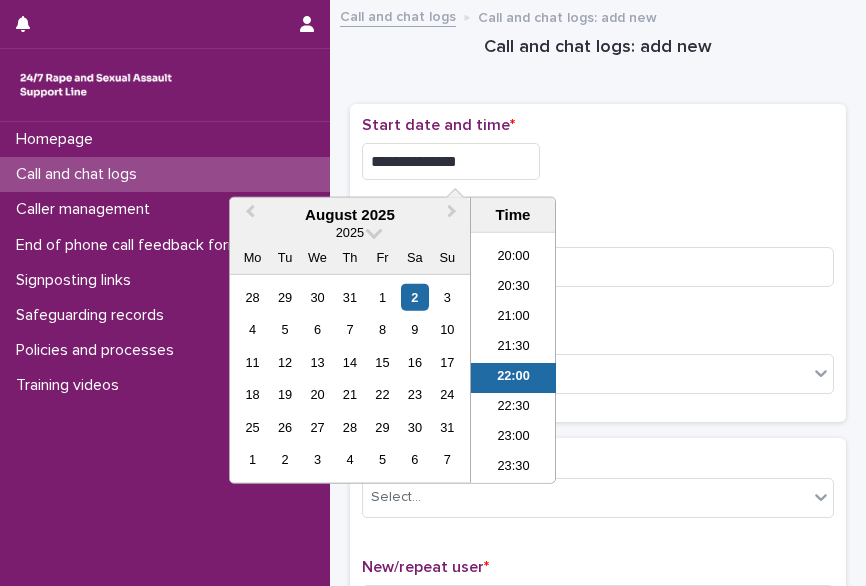 click on "**********" at bounding box center [451, 161] 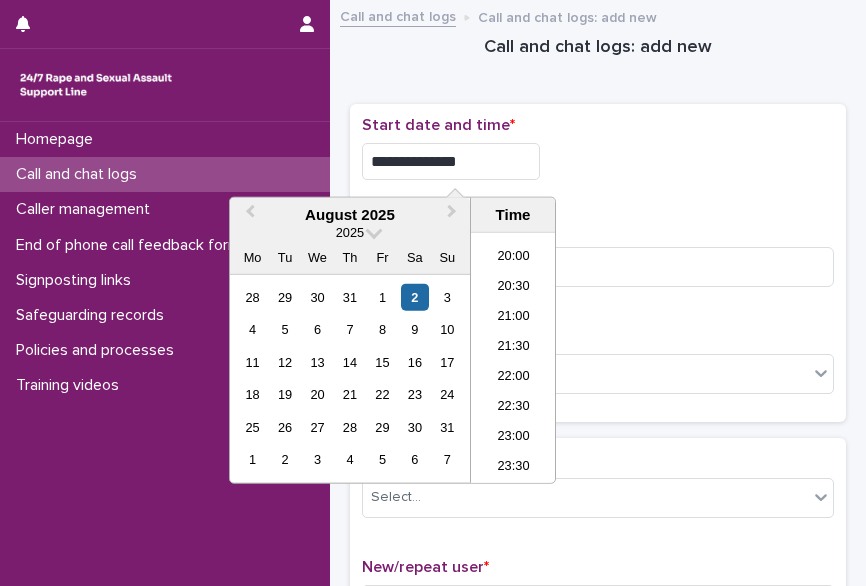 type on "**********" 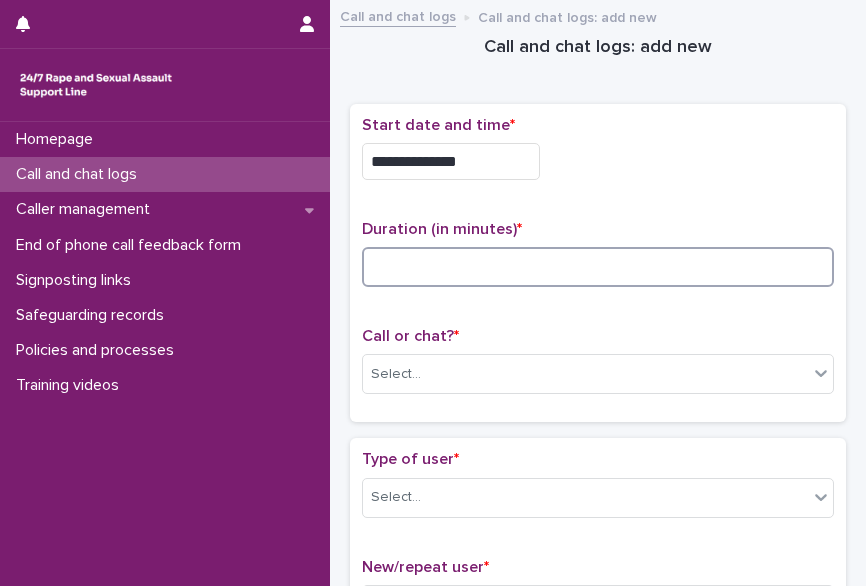 click at bounding box center (598, 267) 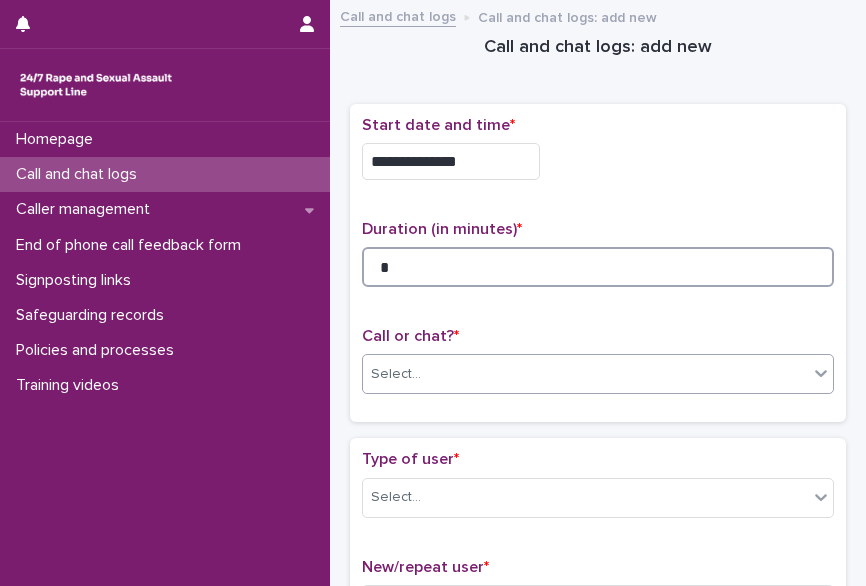 type on "*" 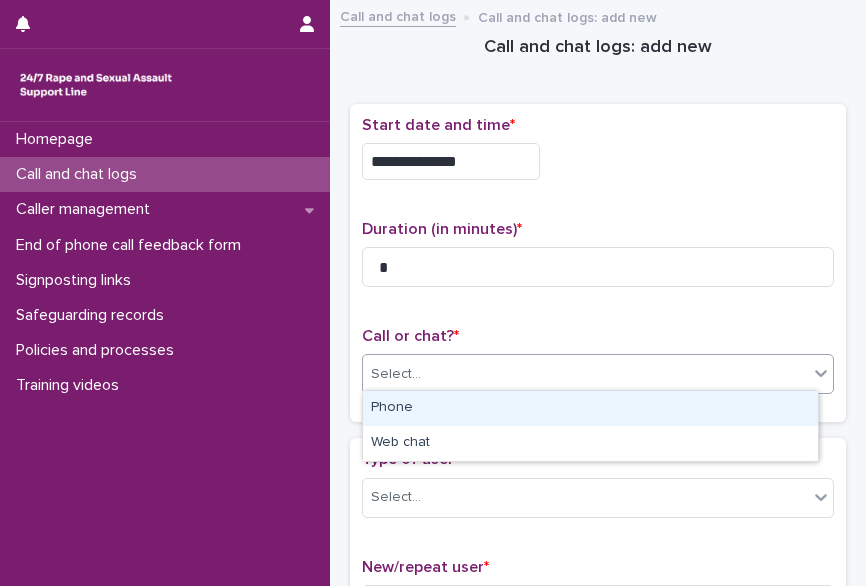 click on "Select..." at bounding box center (396, 374) 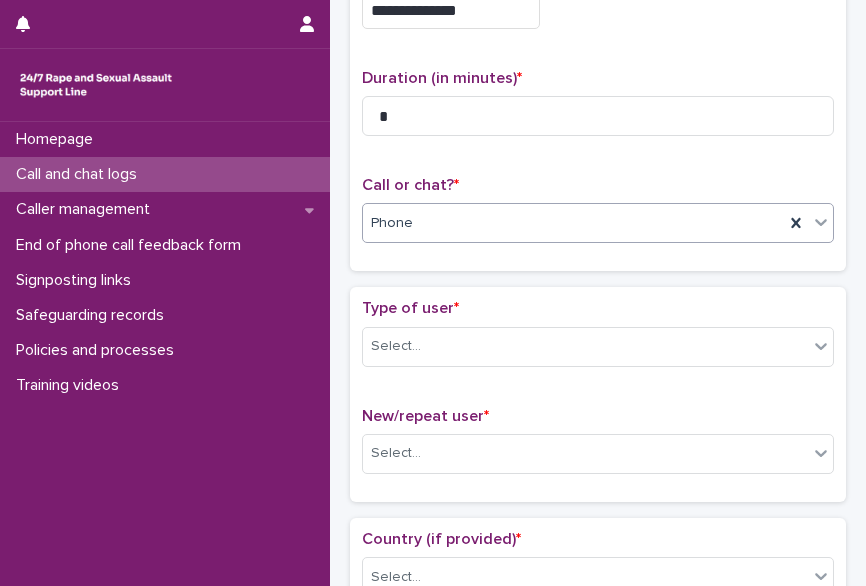 scroll, scrollTop: 152, scrollLeft: 0, axis: vertical 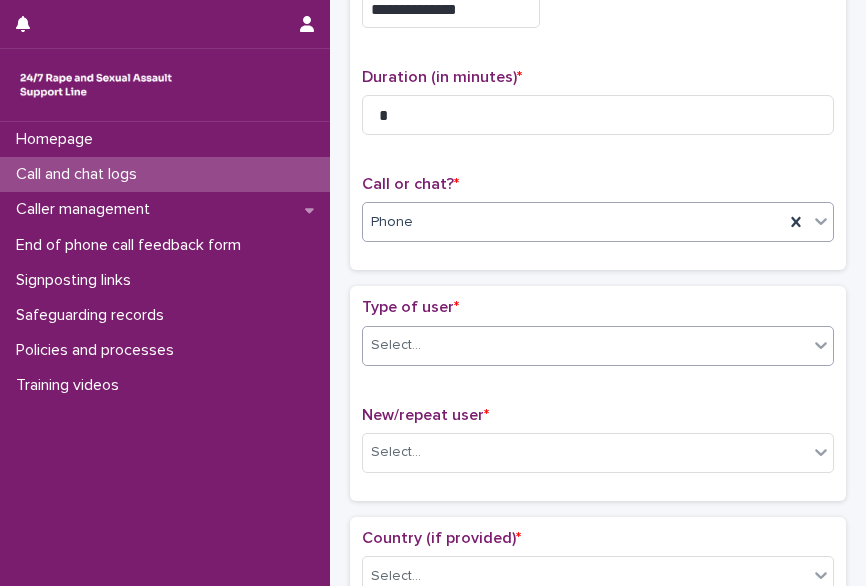 click on "Select..." at bounding box center [598, 346] 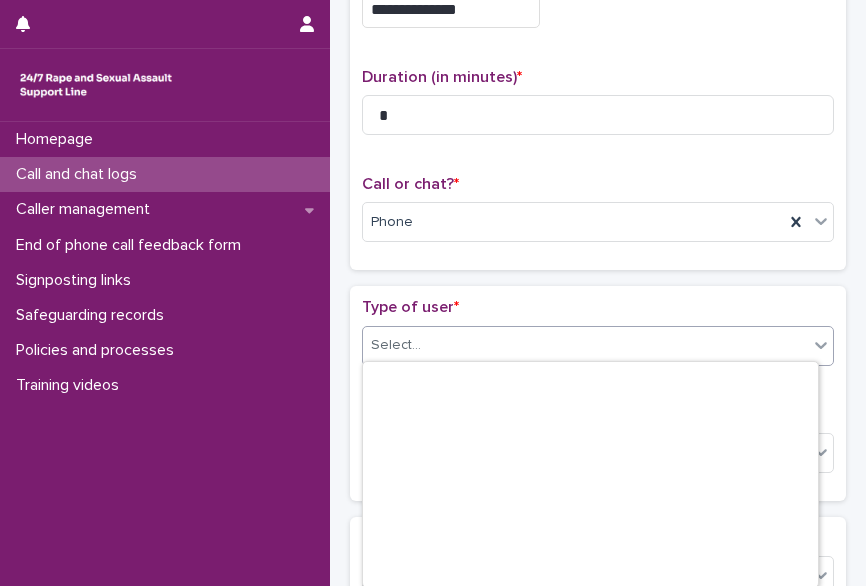 scroll, scrollTop: 300, scrollLeft: 0, axis: vertical 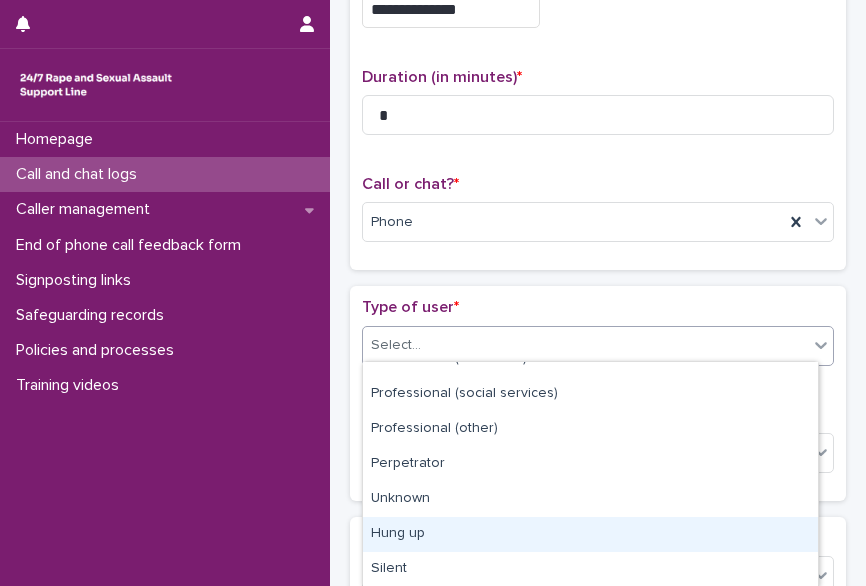 click on "Hung up" at bounding box center (590, 534) 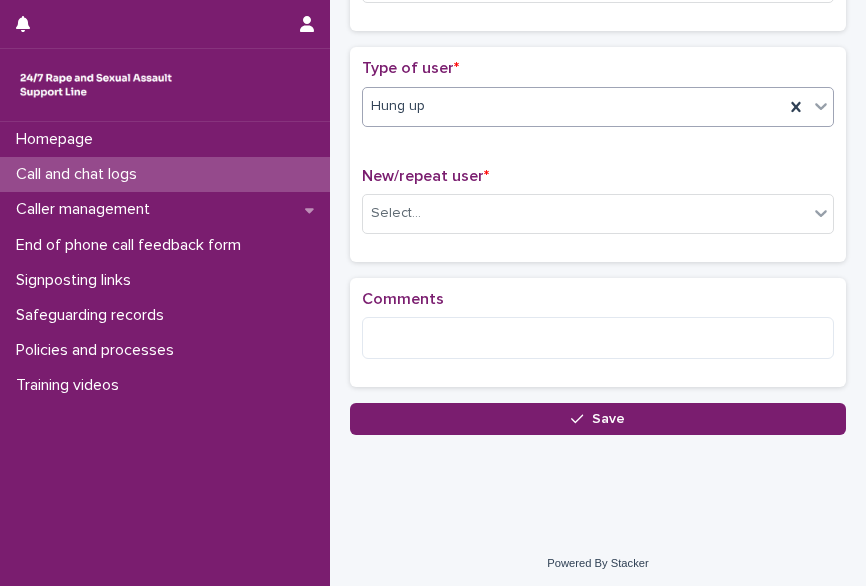 scroll, scrollTop: 392, scrollLeft: 0, axis: vertical 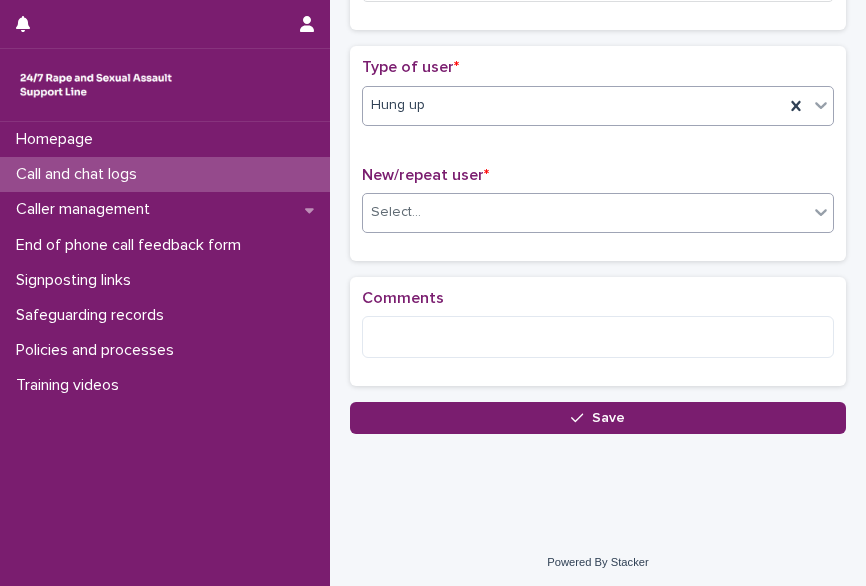 click at bounding box center [424, 211] 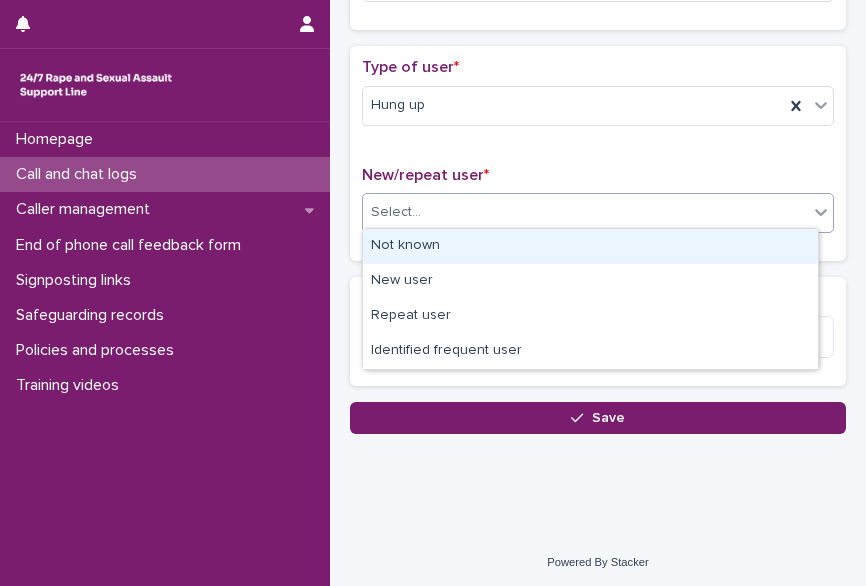 click on "Not known" at bounding box center (590, 246) 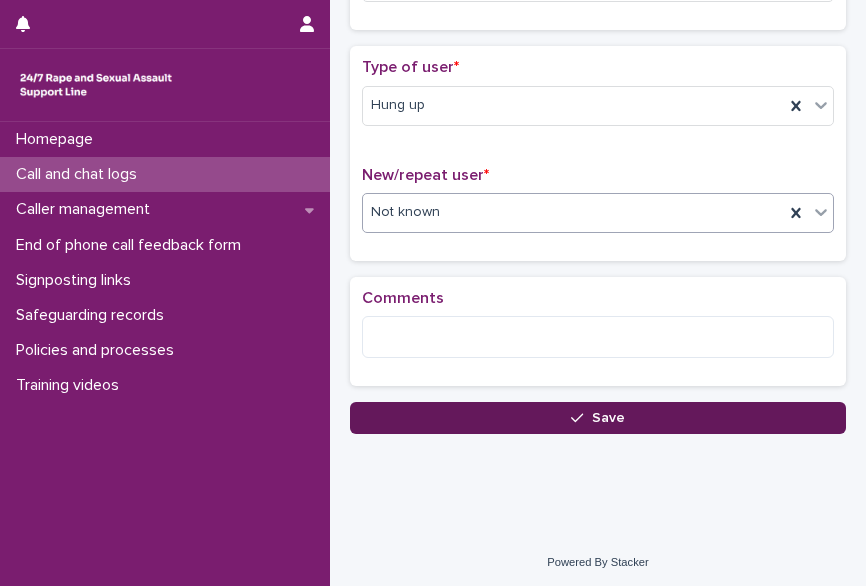click on "Save" at bounding box center (598, 418) 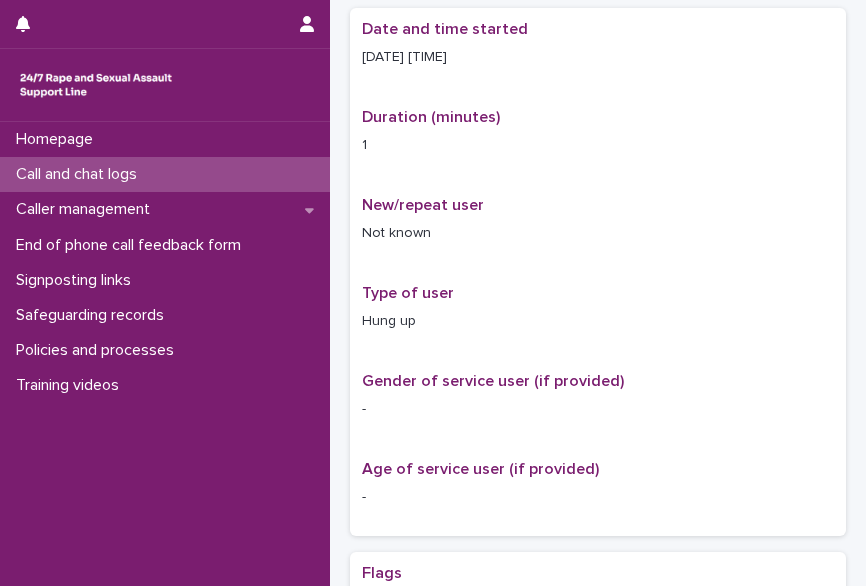 scroll, scrollTop: 0, scrollLeft: 0, axis: both 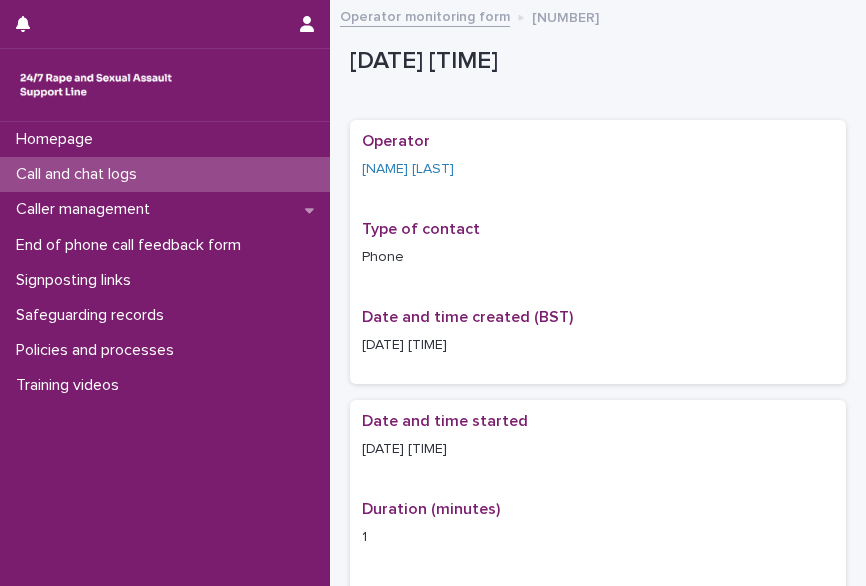 click on "Call and chat logs" at bounding box center (80, 174) 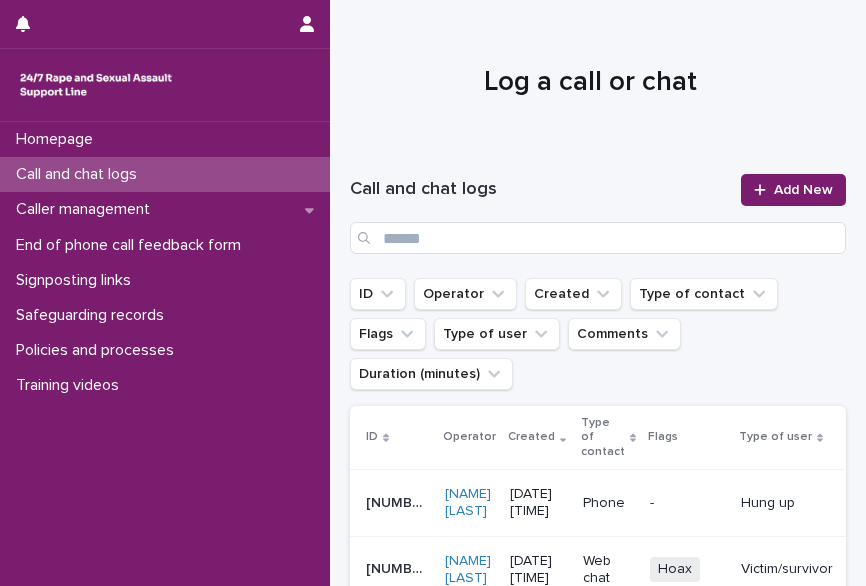 click on "Call and chat logs Add New" at bounding box center [598, 214] 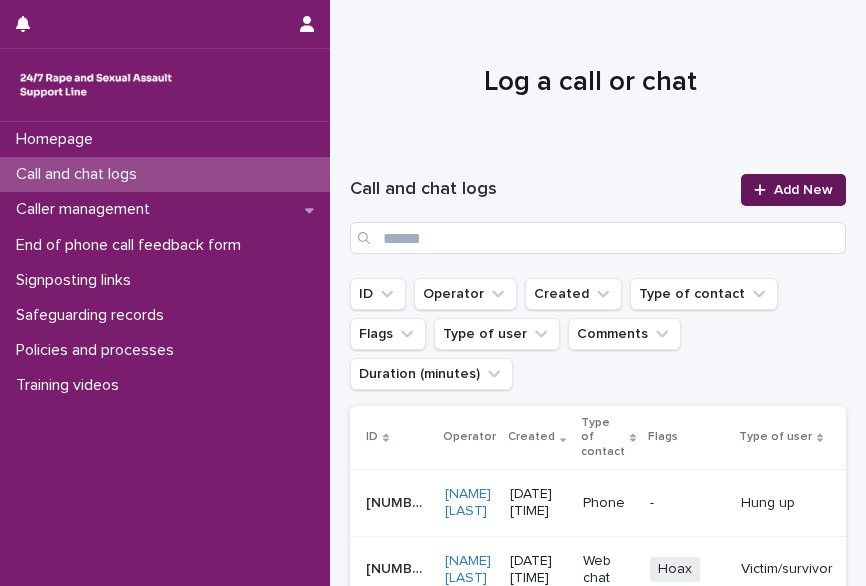 click on "Add New" at bounding box center [793, 190] 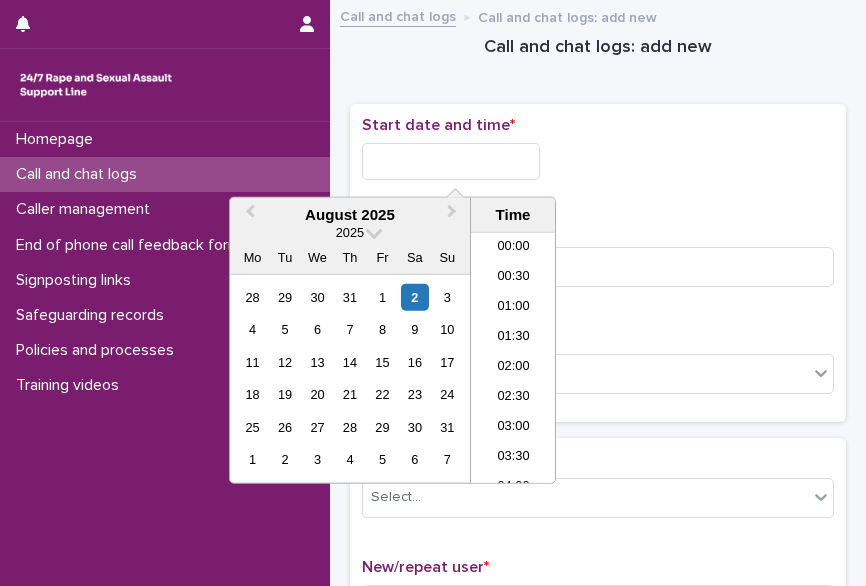 click at bounding box center [451, 161] 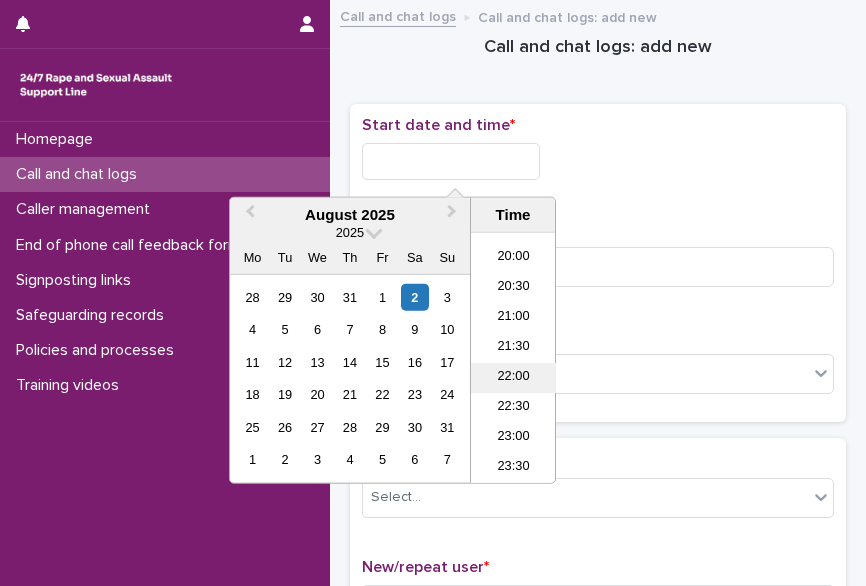 click on "22:00" at bounding box center [513, 378] 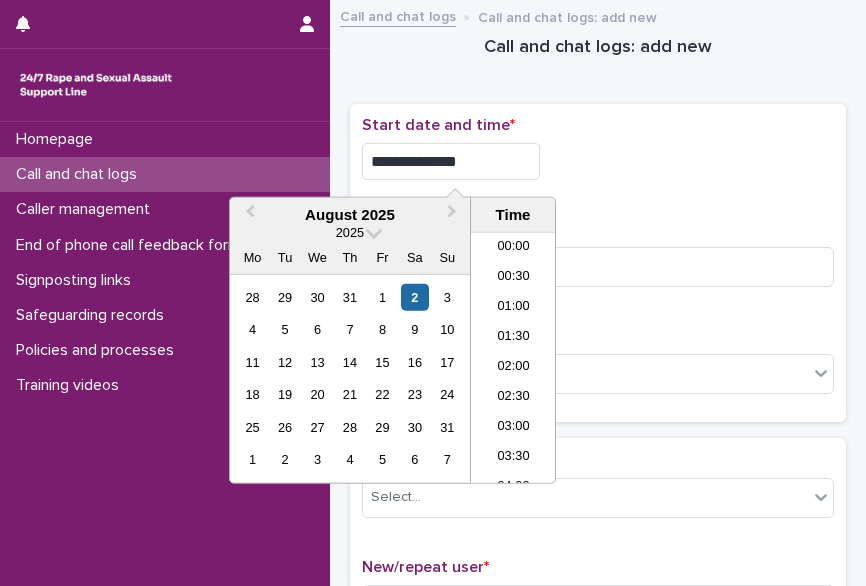 click on "**********" at bounding box center (451, 161) 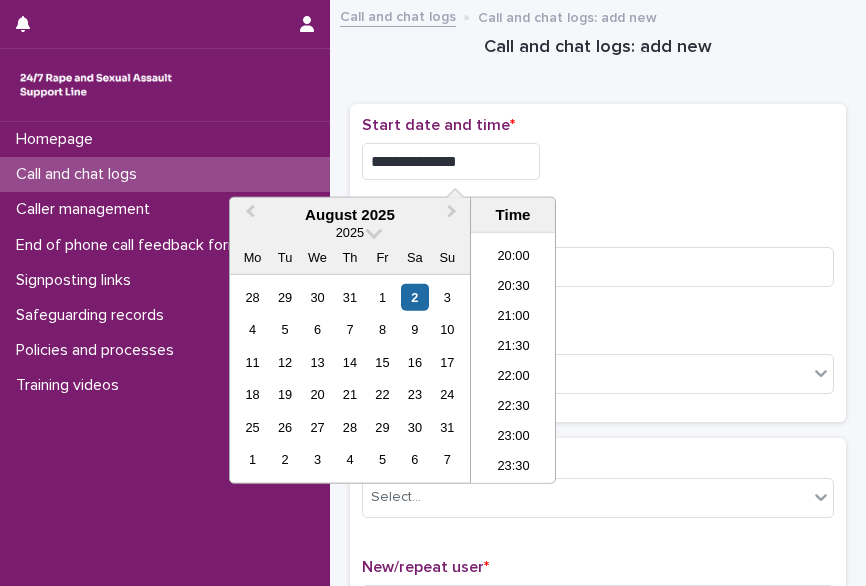 type on "**********" 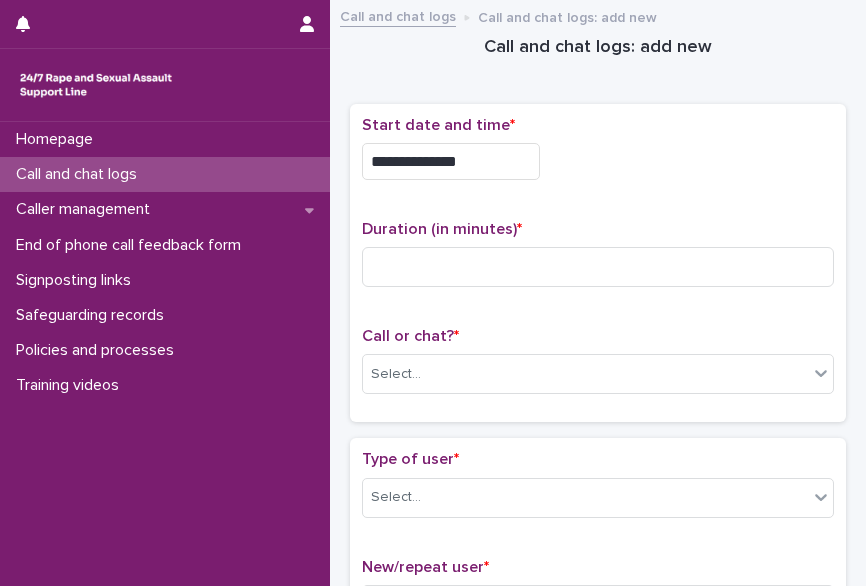 click on "**********" at bounding box center [598, 161] 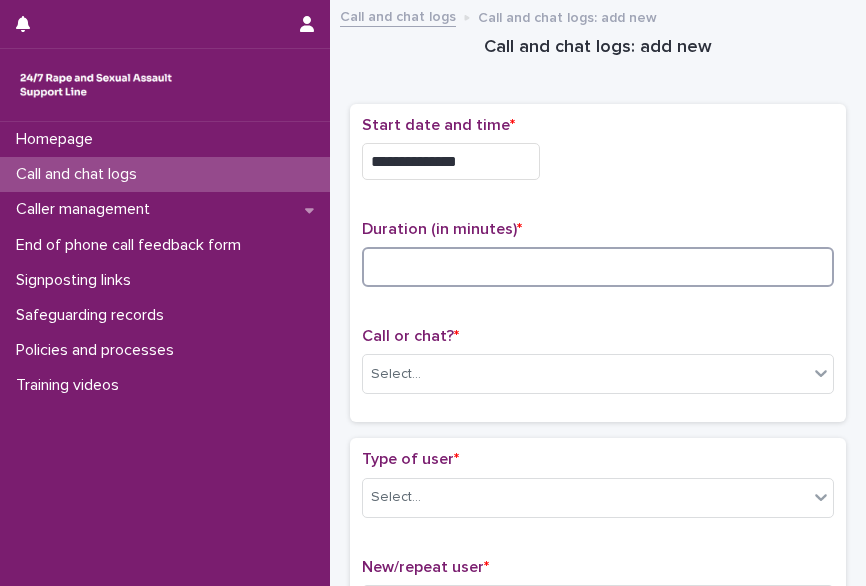 click at bounding box center [598, 267] 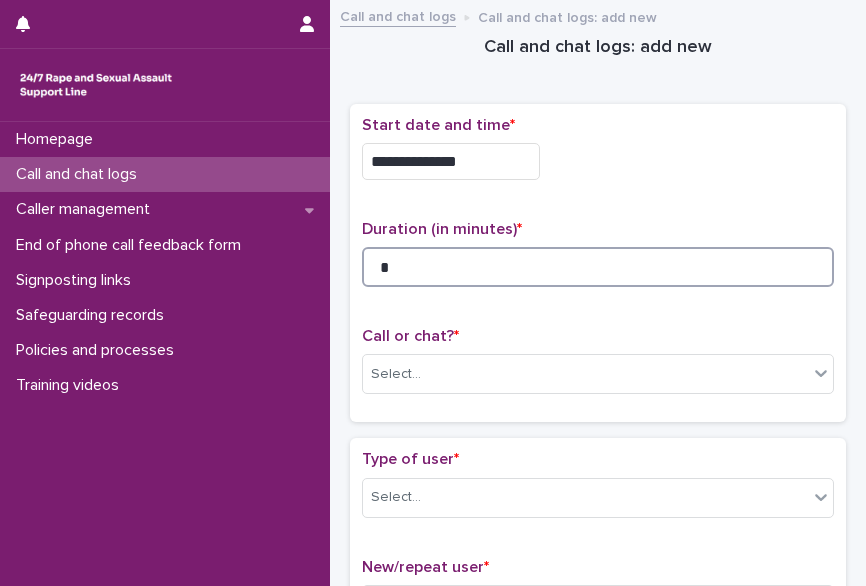 scroll, scrollTop: 139, scrollLeft: 0, axis: vertical 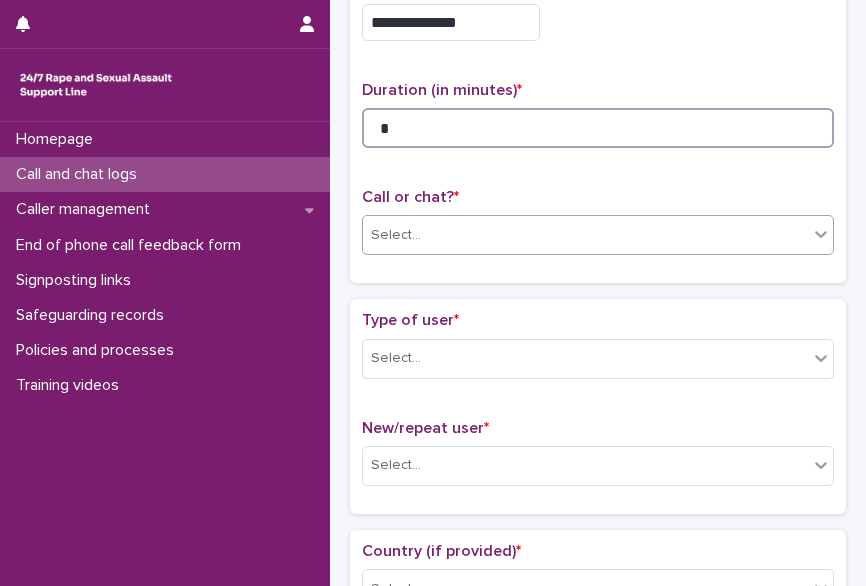 type on "*" 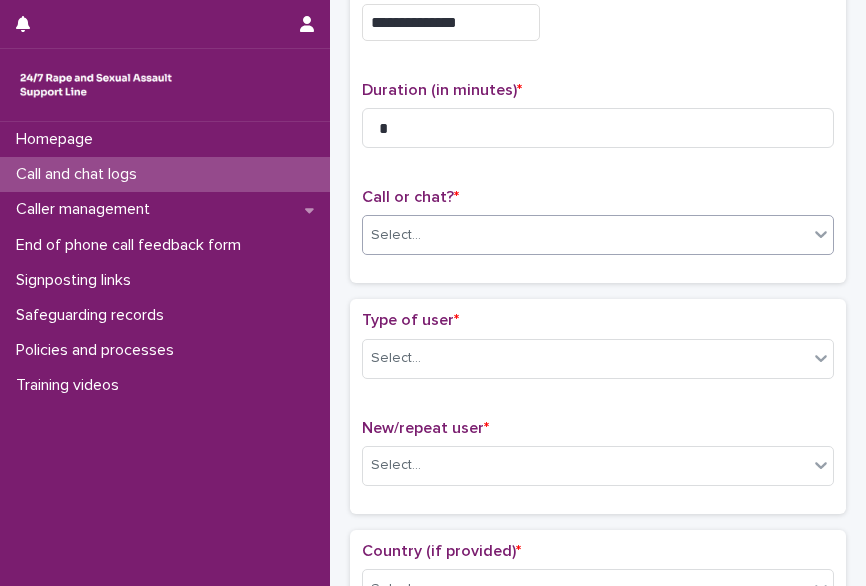 click on "Select..." at bounding box center [396, 235] 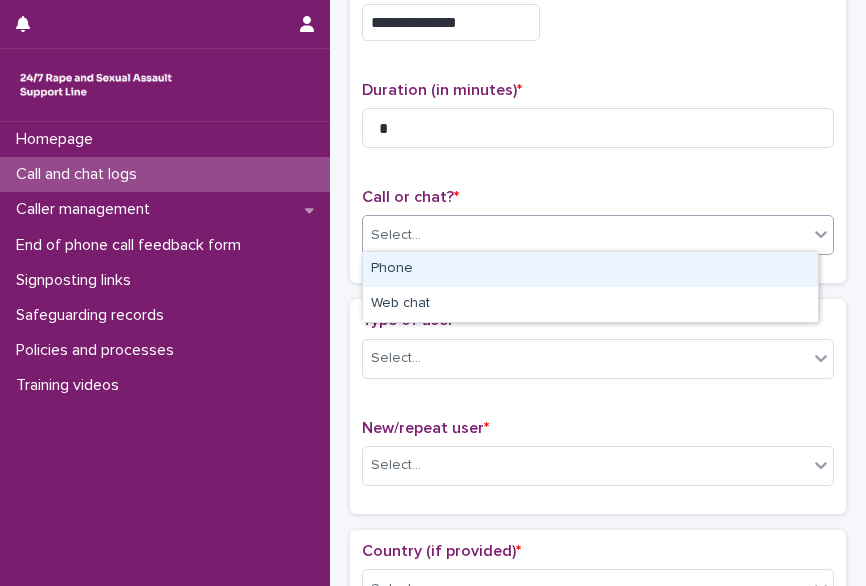 click on "Phone" at bounding box center (590, 269) 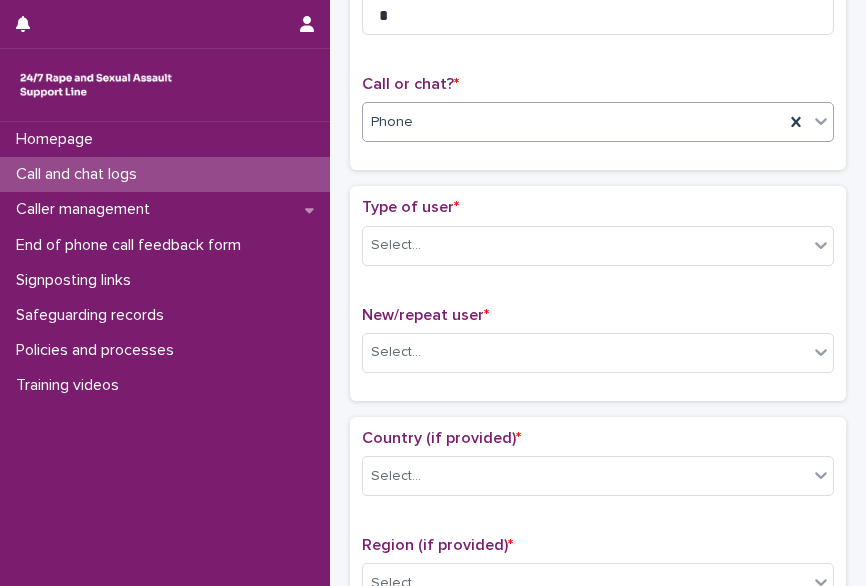 scroll, scrollTop: 253, scrollLeft: 0, axis: vertical 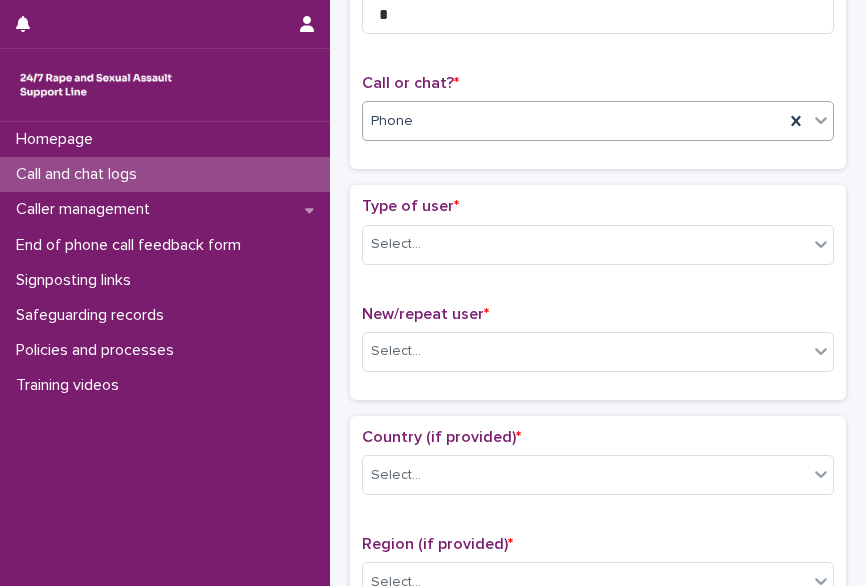 click on "Type of user * Select..." at bounding box center [598, 238] 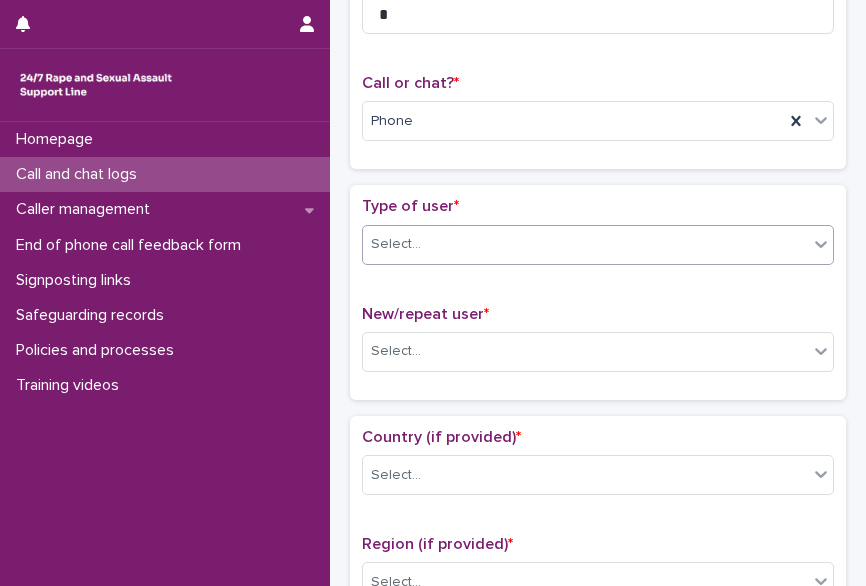 click on "Select..." at bounding box center [585, 244] 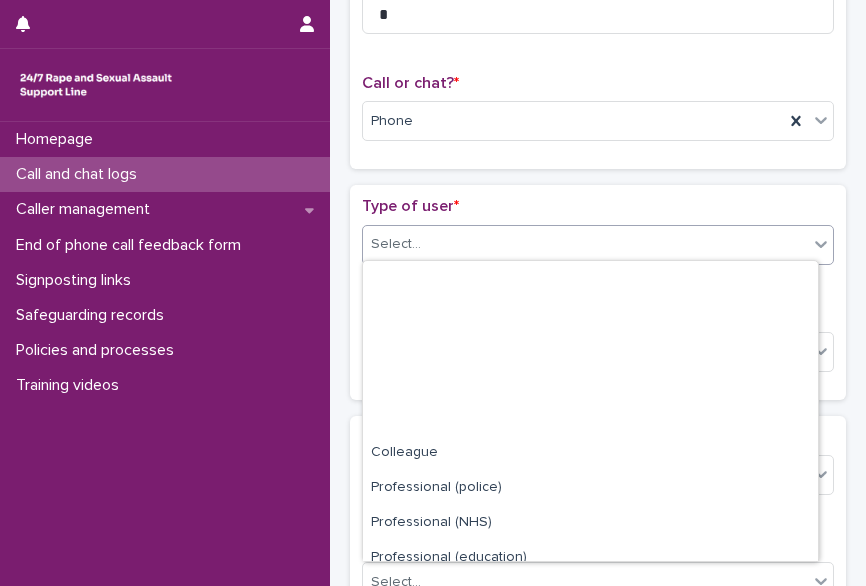 scroll, scrollTop: 225, scrollLeft: 0, axis: vertical 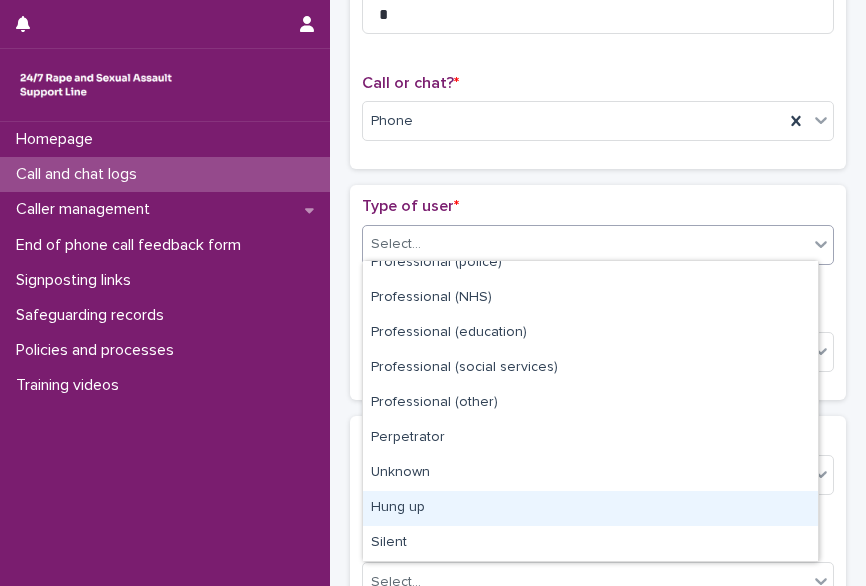click on "Hung up" at bounding box center [590, 508] 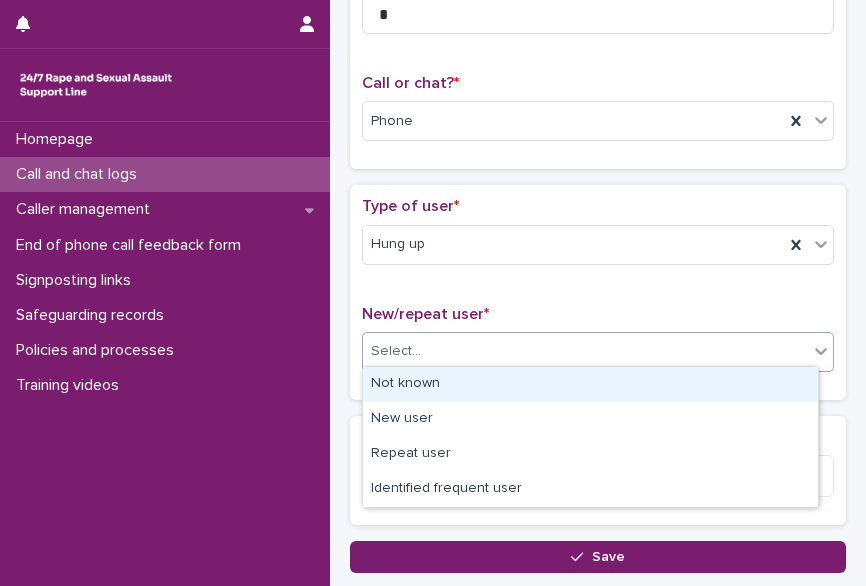 click on "Select..." at bounding box center (396, 351) 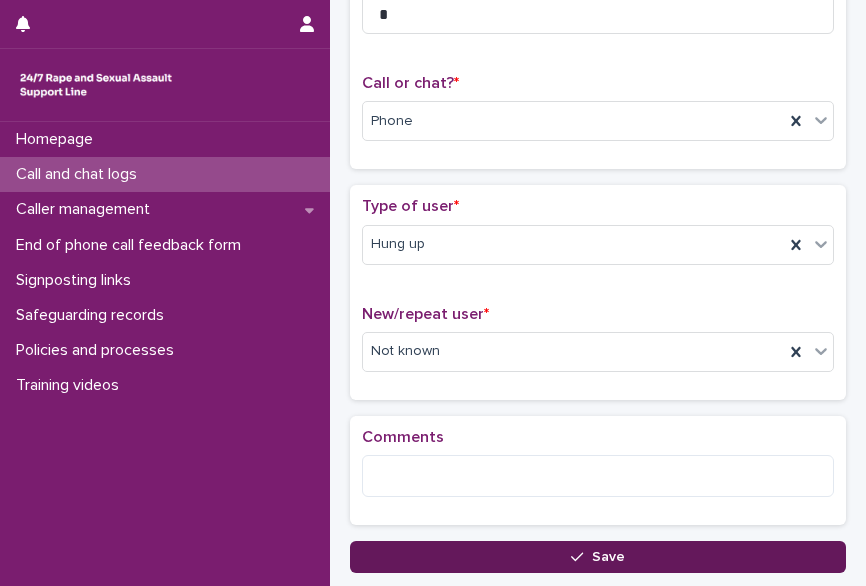 click on "Save" at bounding box center [598, 557] 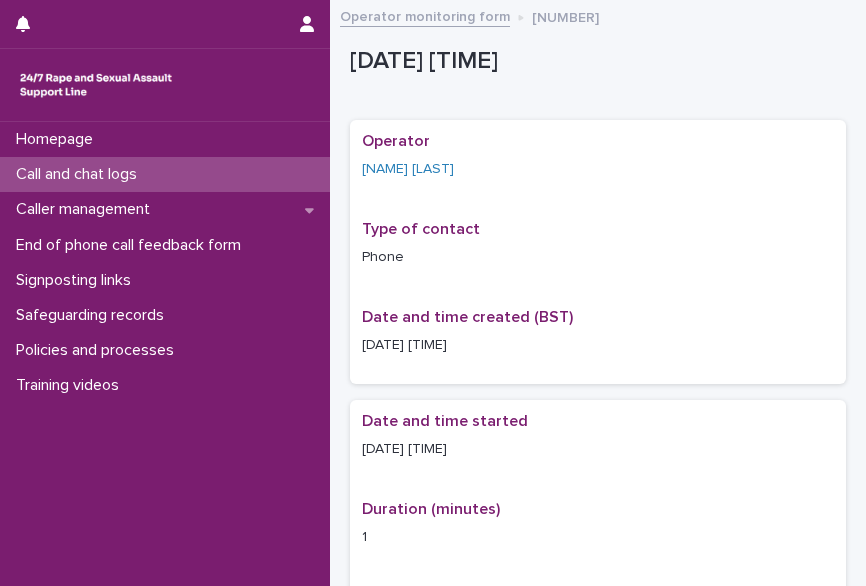 scroll, scrollTop: 0, scrollLeft: 0, axis: both 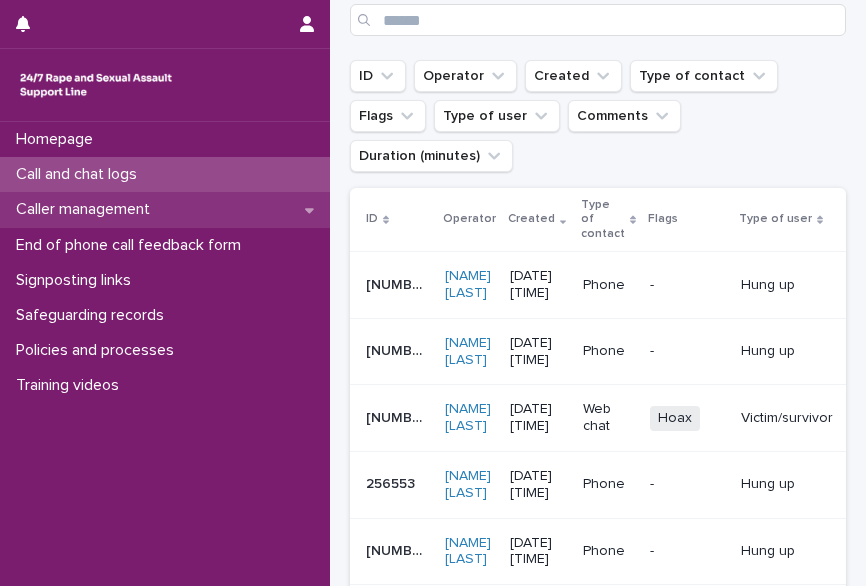 click on "Caller management" at bounding box center (87, 209) 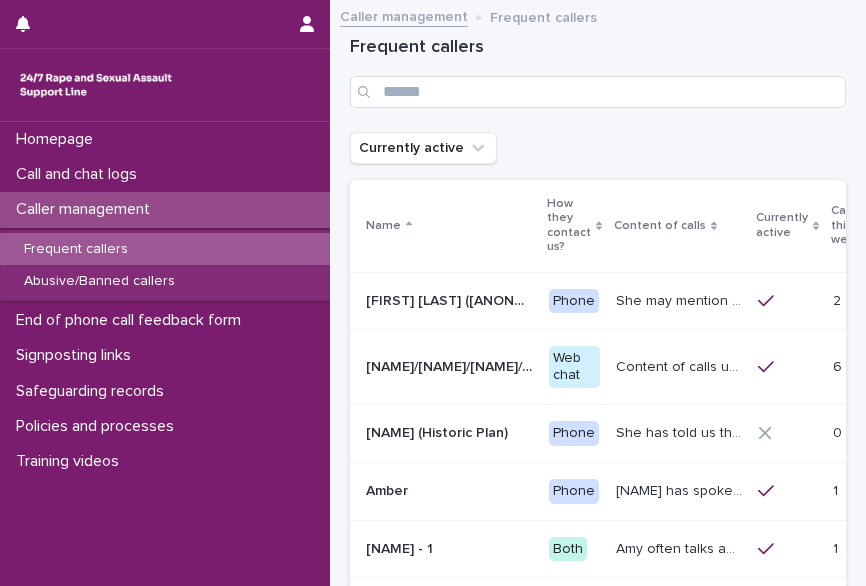 scroll, scrollTop: 0, scrollLeft: 0, axis: both 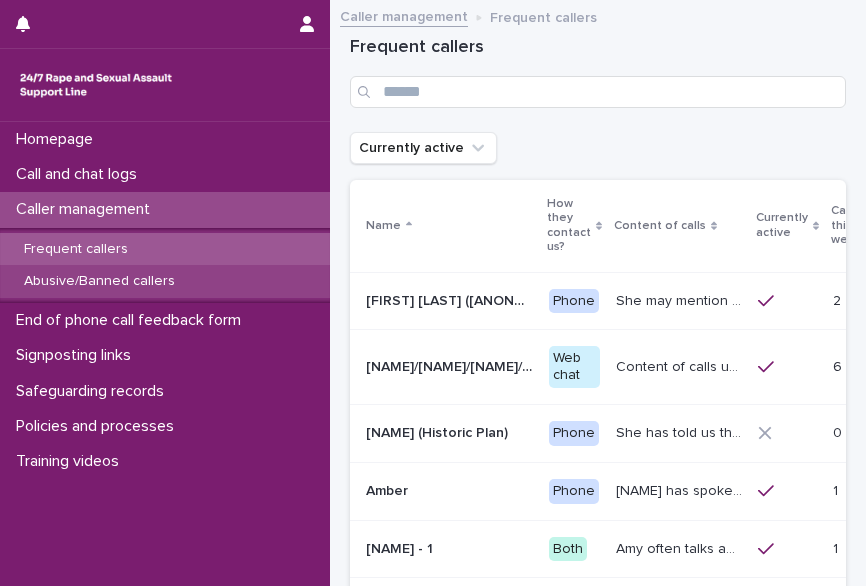 click on "Abusive/Banned callers" at bounding box center [99, 281] 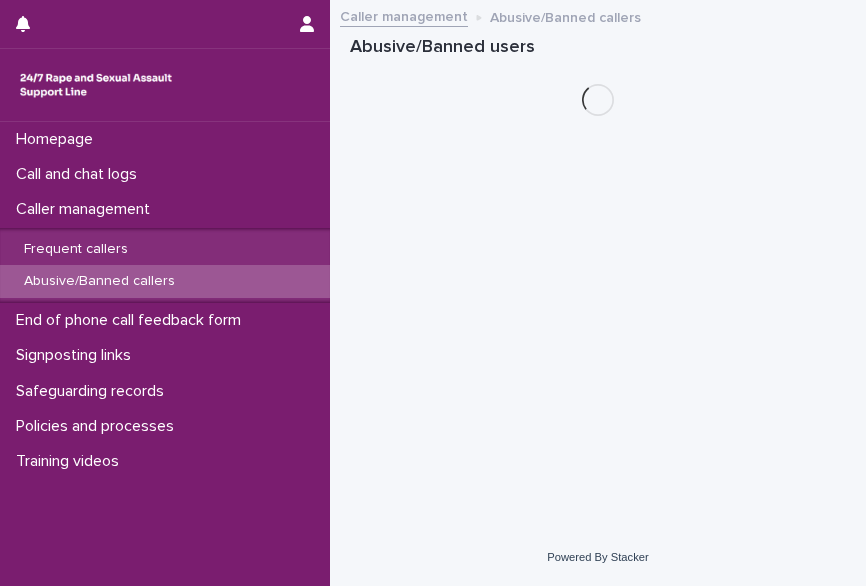 scroll, scrollTop: 0, scrollLeft: 0, axis: both 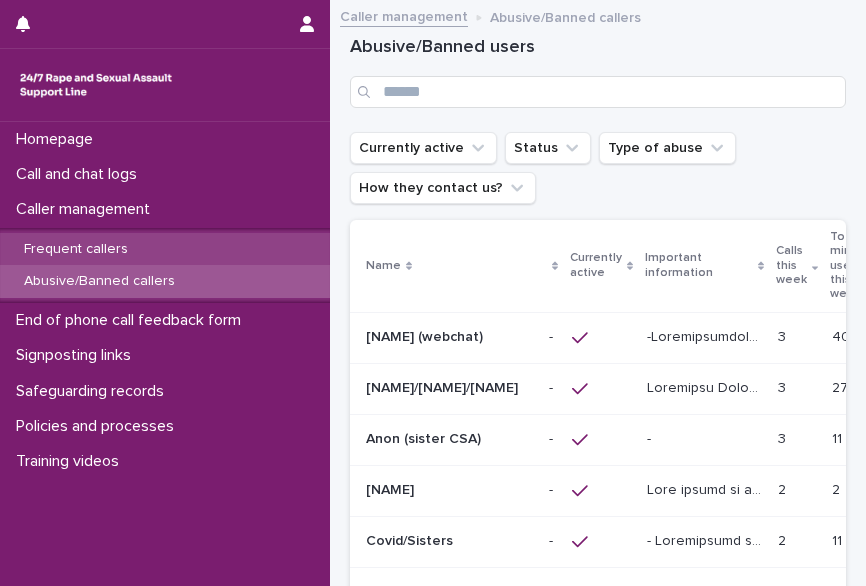 click on "Frequent callers" at bounding box center (165, 249) 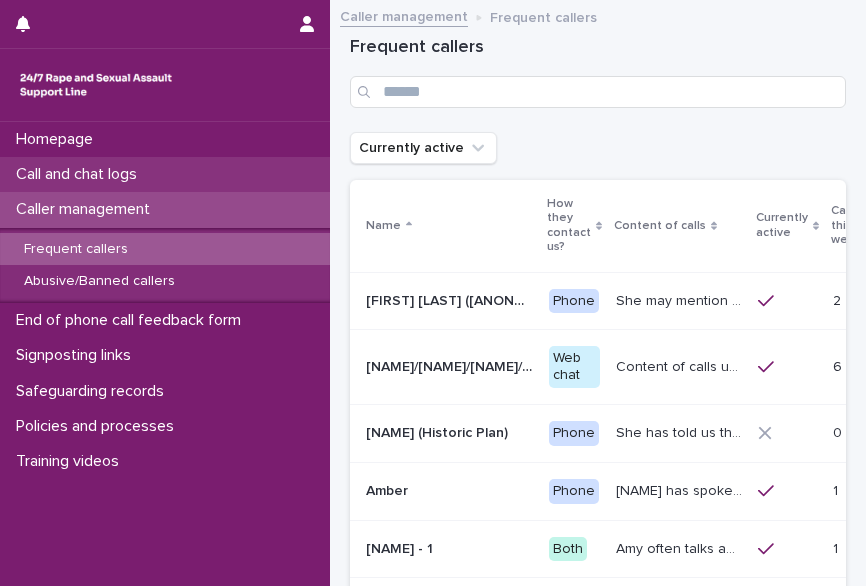 click on "Call and chat logs" at bounding box center (80, 174) 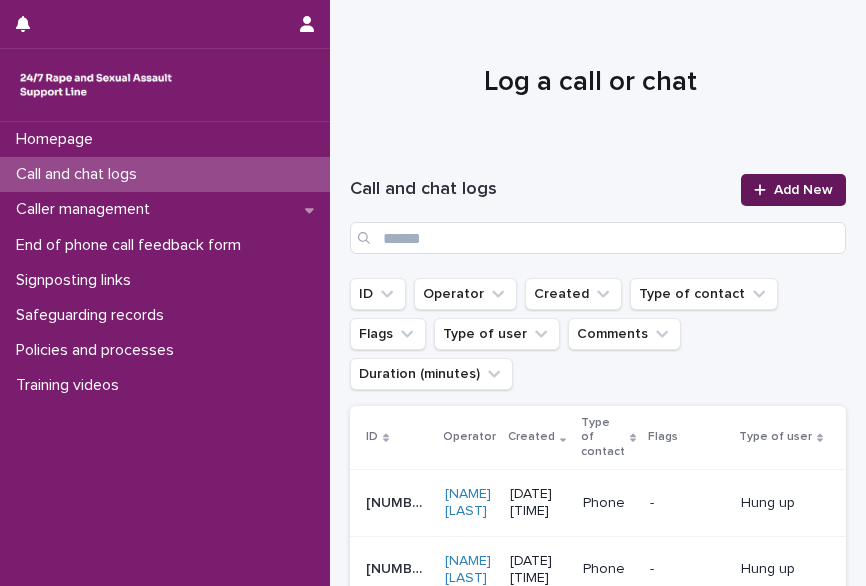 click on "Add New" at bounding box center [793, 190] 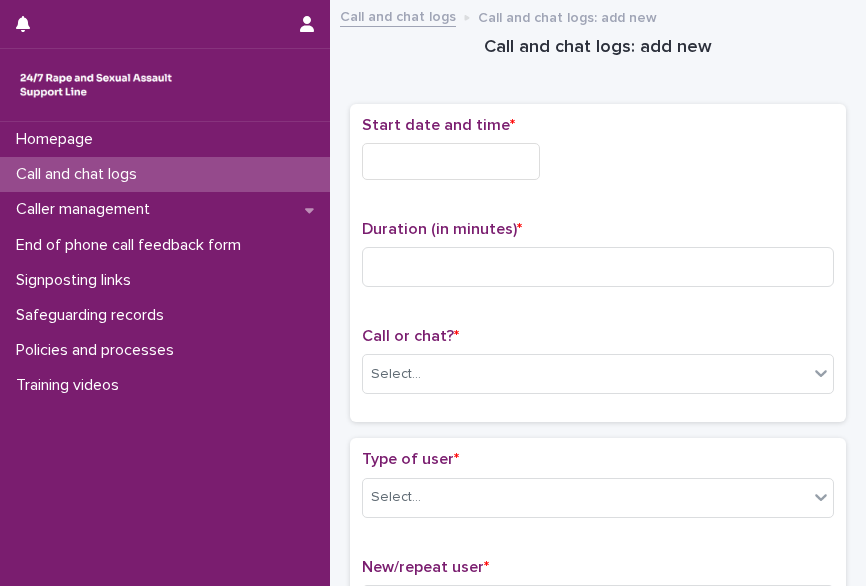 click at bounding box center (451, 161) 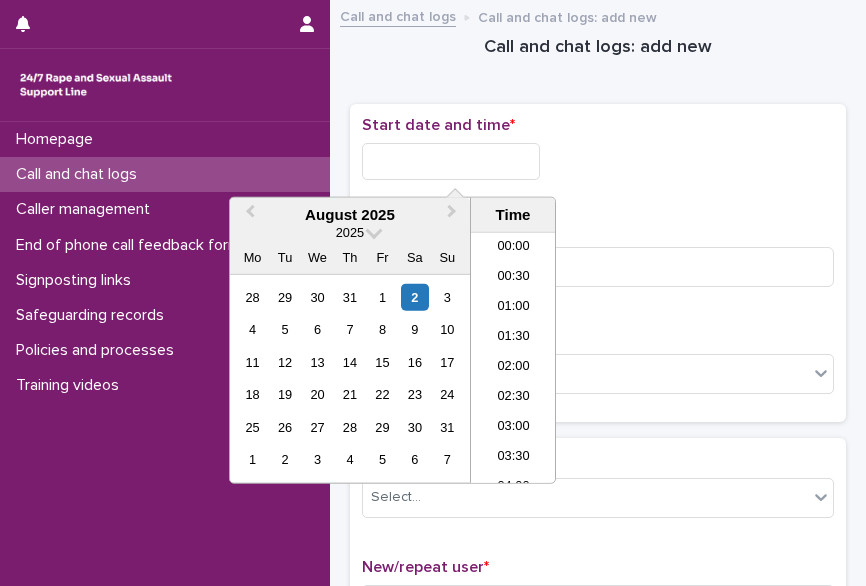 scroll, scrollTop: 1190, scrollLeft: 0, axis: vertical 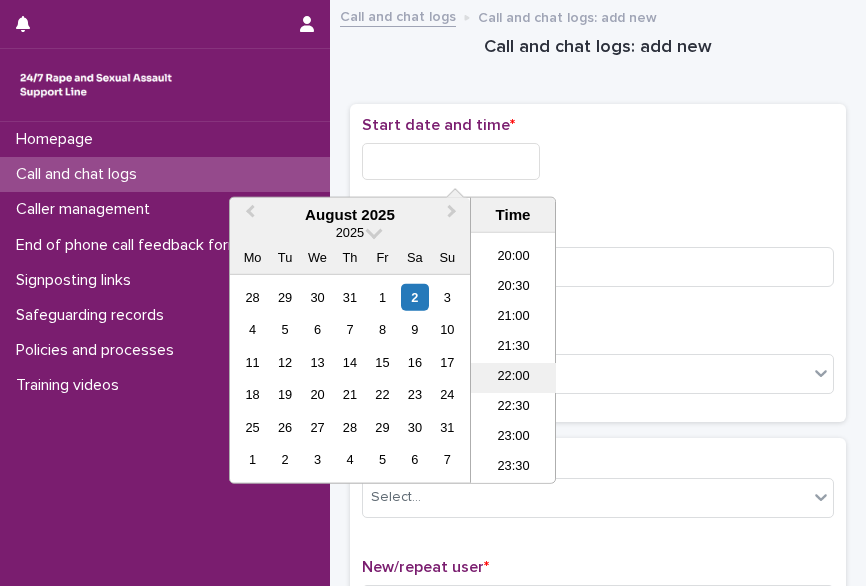 click on "22:00" at bounding box center (513, 378) 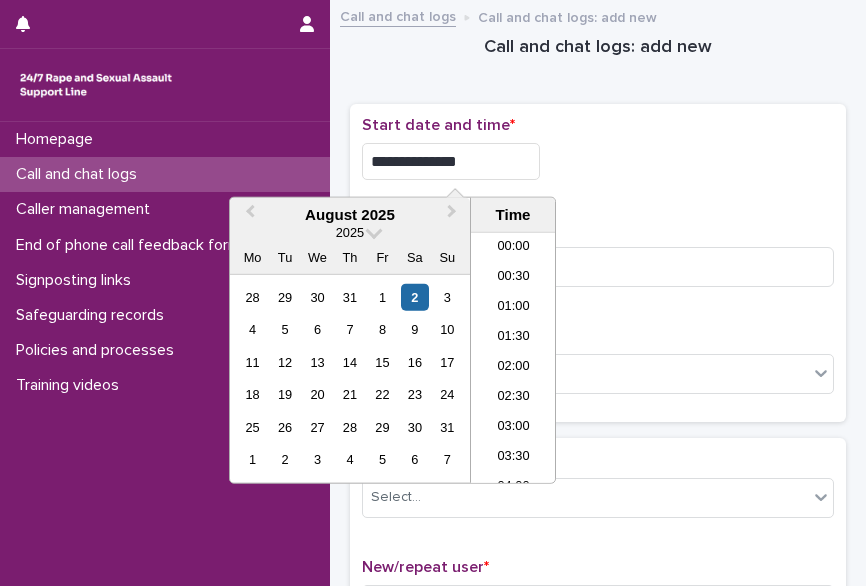 scroll, scrollTop: 1190, scrollLeft: 0, axis: vertical 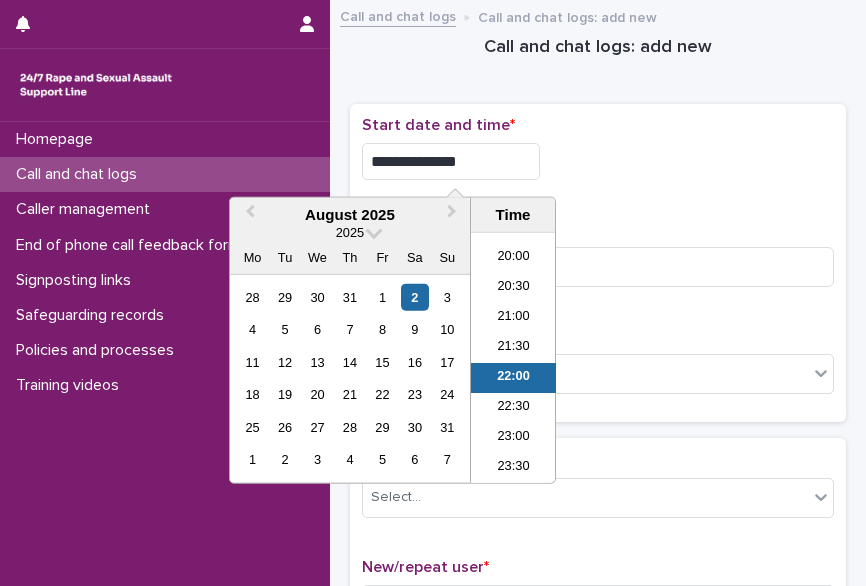 click on "**********" at bounding box center [451, 161] 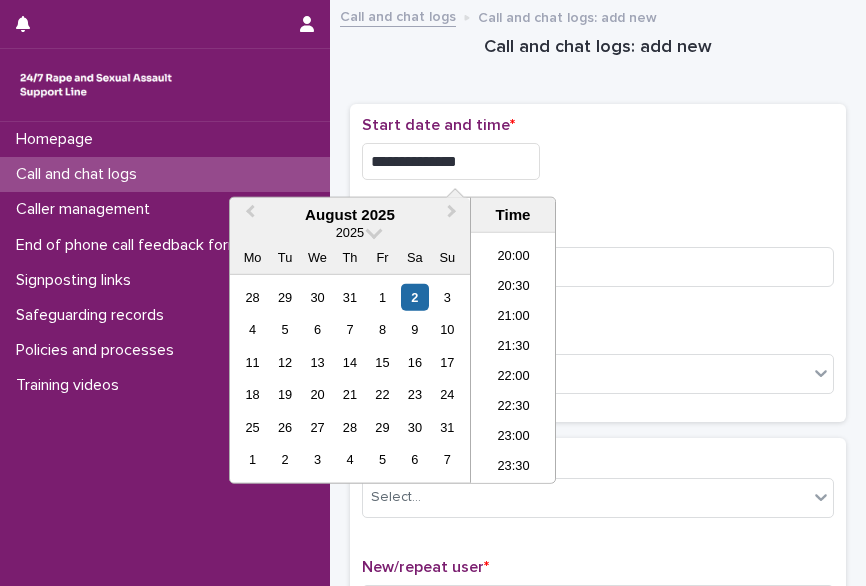 type on "**********" 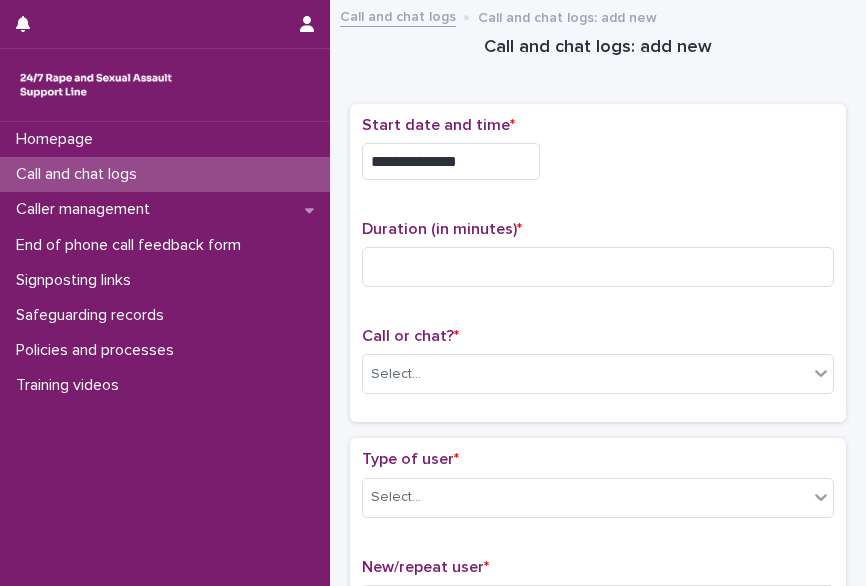 click on "**********" at bounding box center (598, 161) 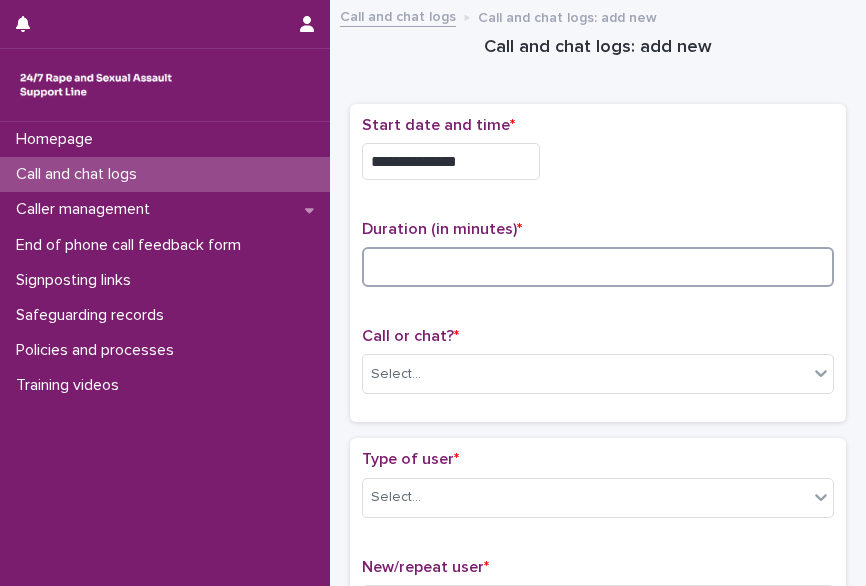 click at bounding box center (598, 267) 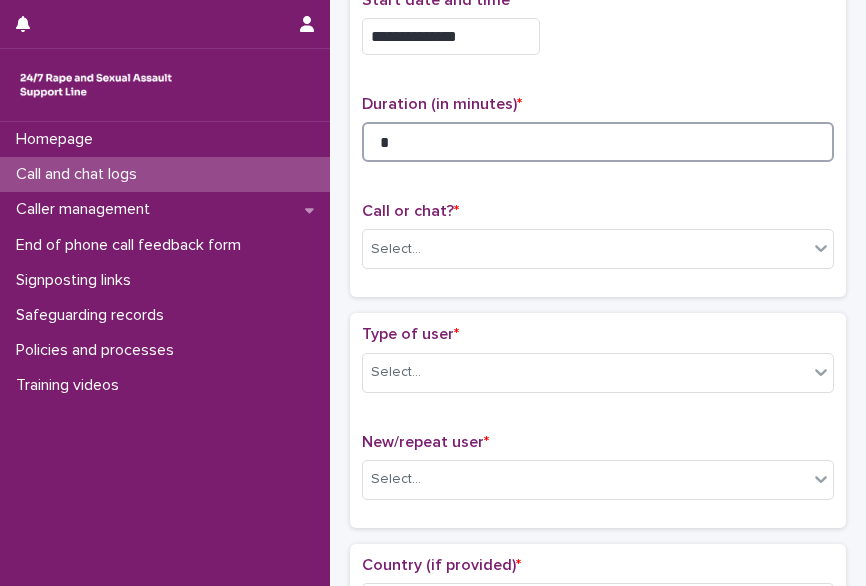 scroll, scrollTop: 126, scrollLeft: 0, axis: vertical 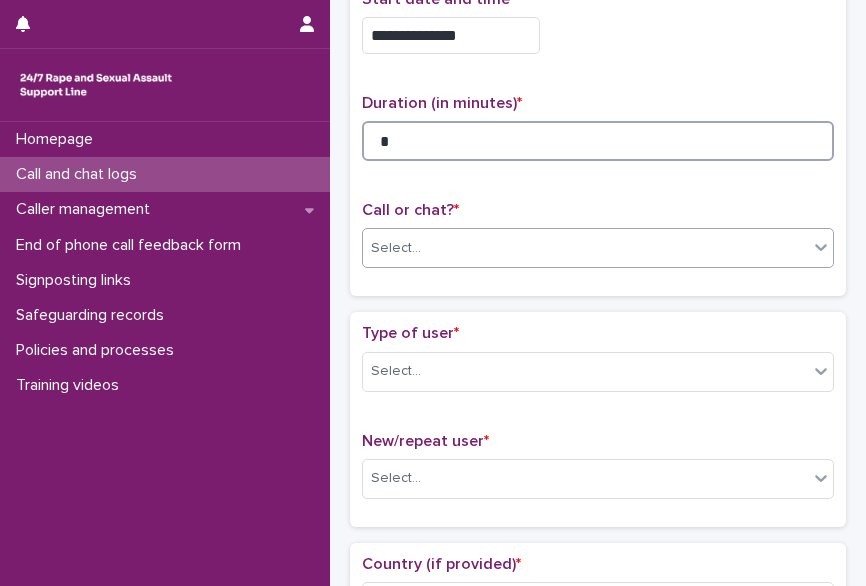 type on "*" 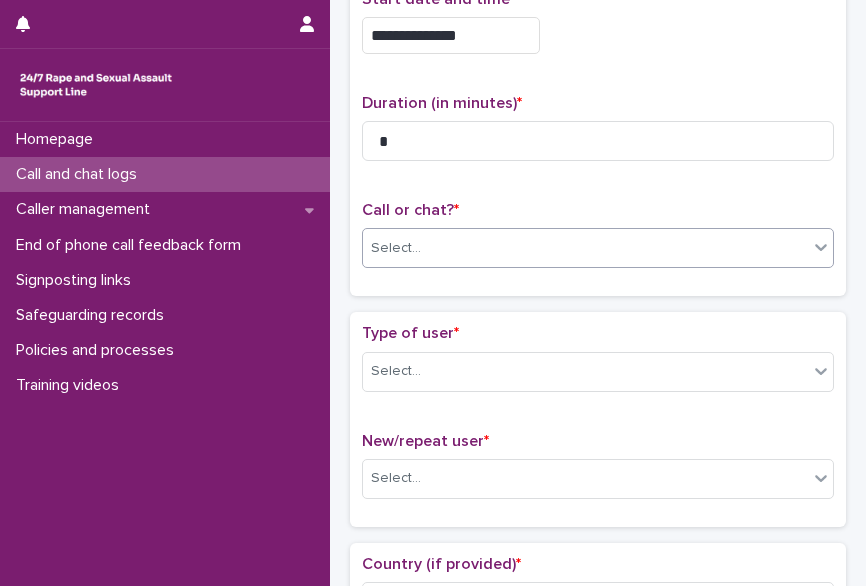 click on "Select..." at bounding box center [396, 248] 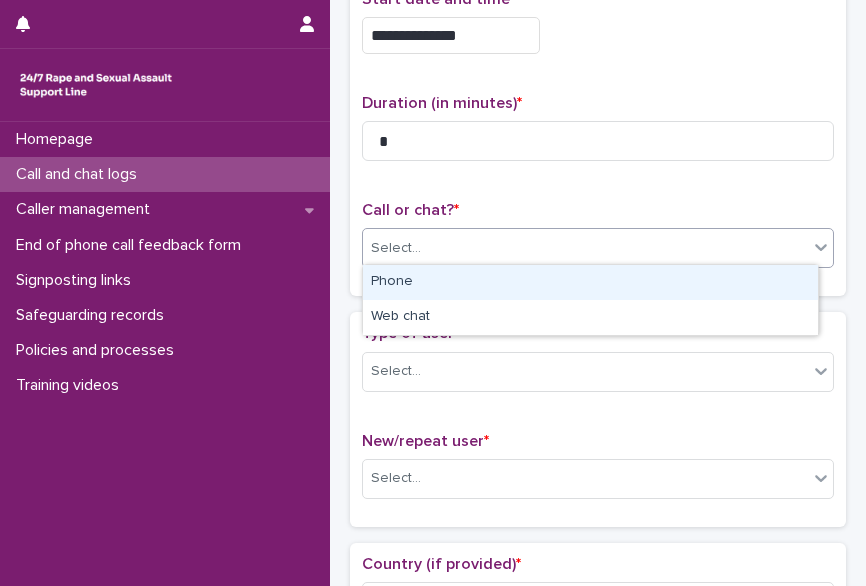 click on "Phone" at bounding box center [590, 282] 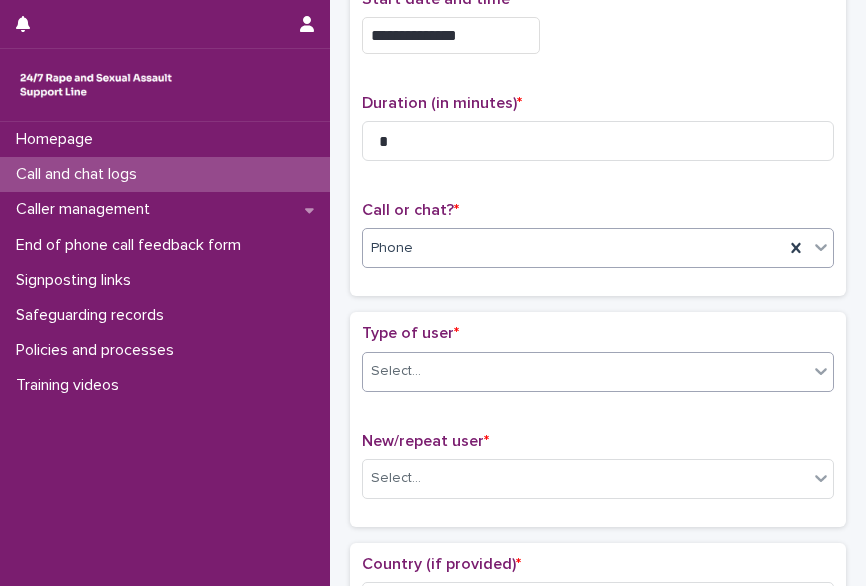 click on "Select..." at bounding box center (585, 371) 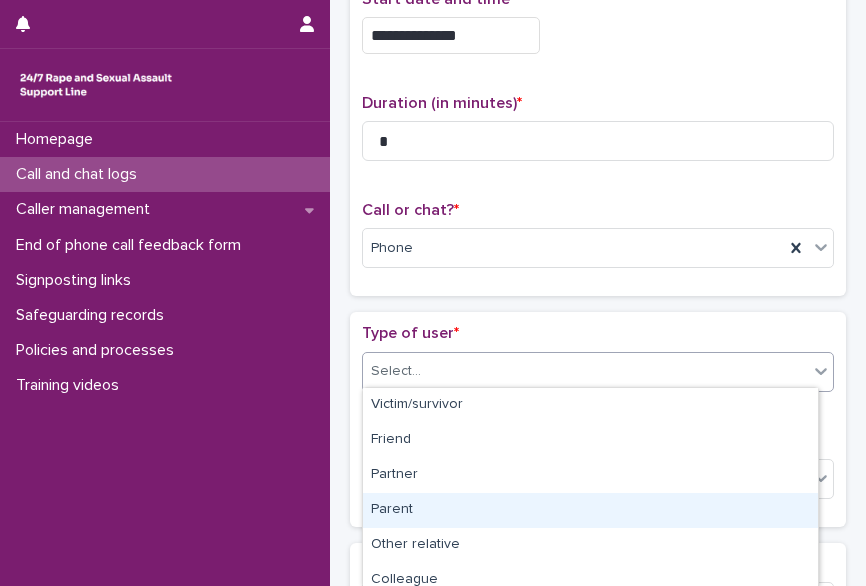 click on "Parent" at bounding box center (590, 510) 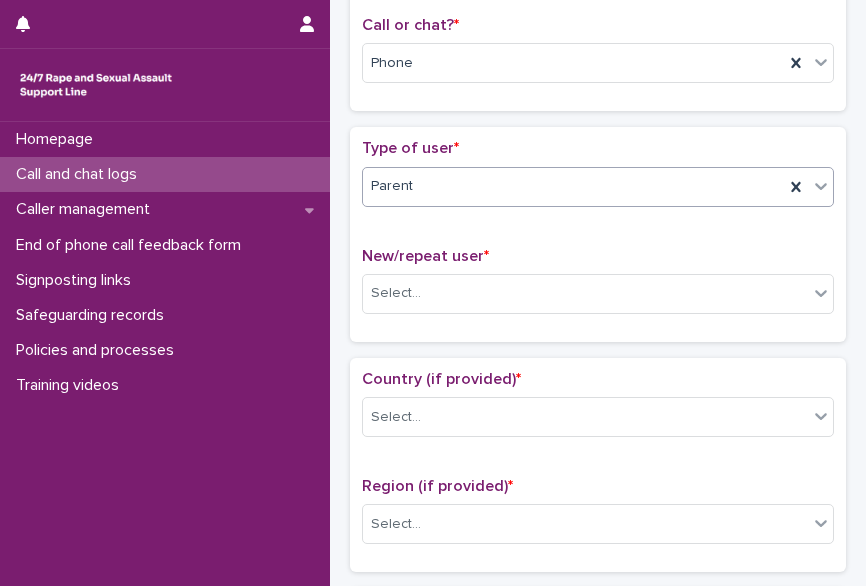 scroll, scrollTop: 315, scrollLeft: 0, axis: vertical 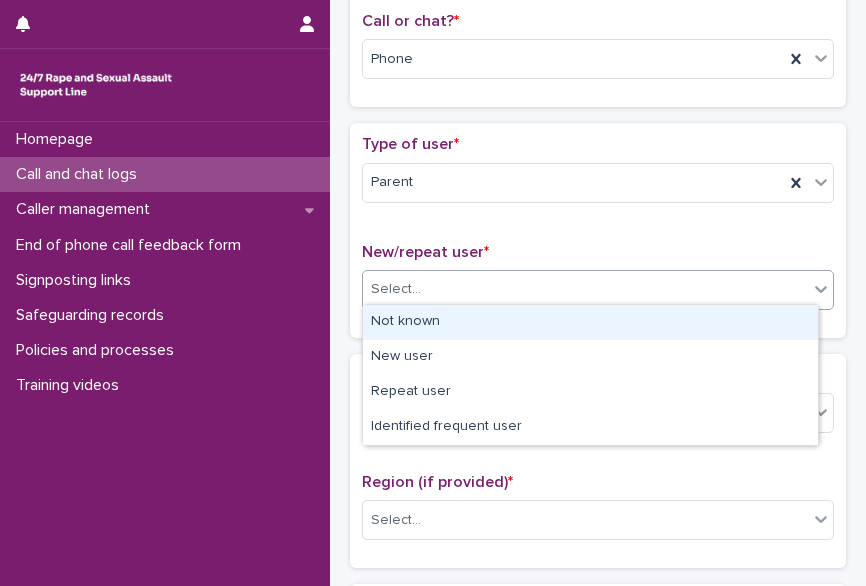 click on "Select..." at bounding box center (585, 289) 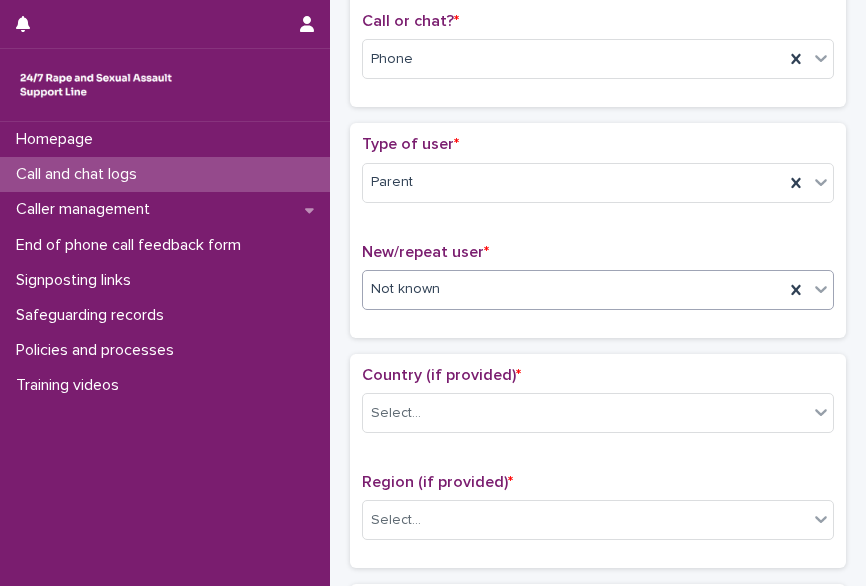 scroll, scrollTop: 443, scrollLeft: 0, axis: vertical 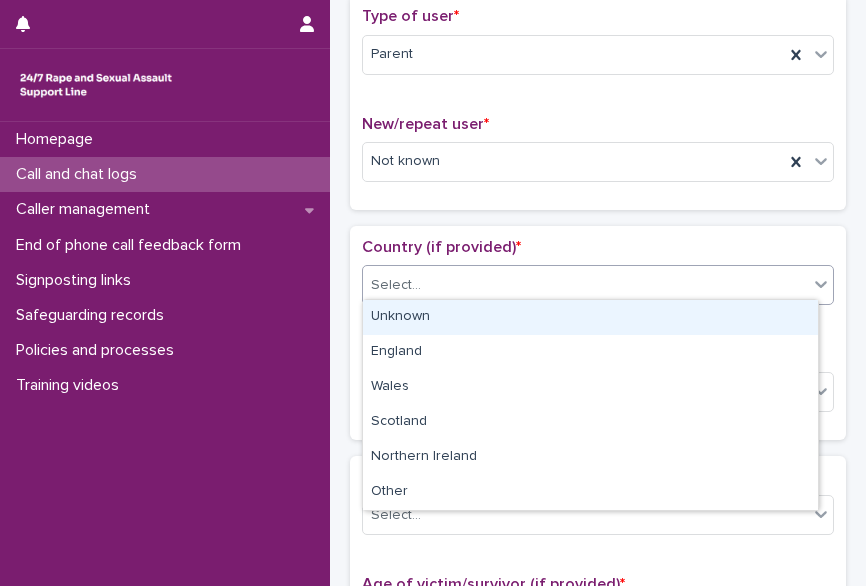 click on "Select..." at bounding box center [585, 285] 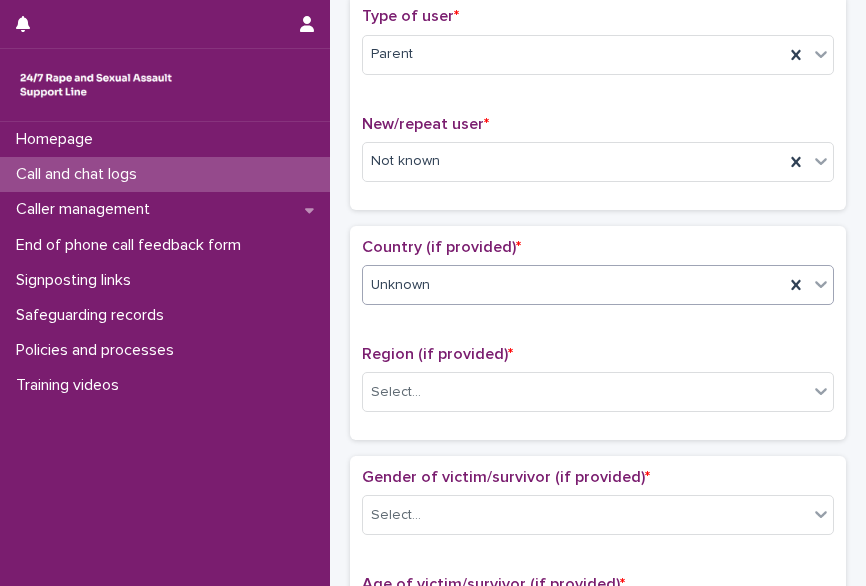 scroll, scrollTop: 509, scrollLeft: 0, axis: vertical 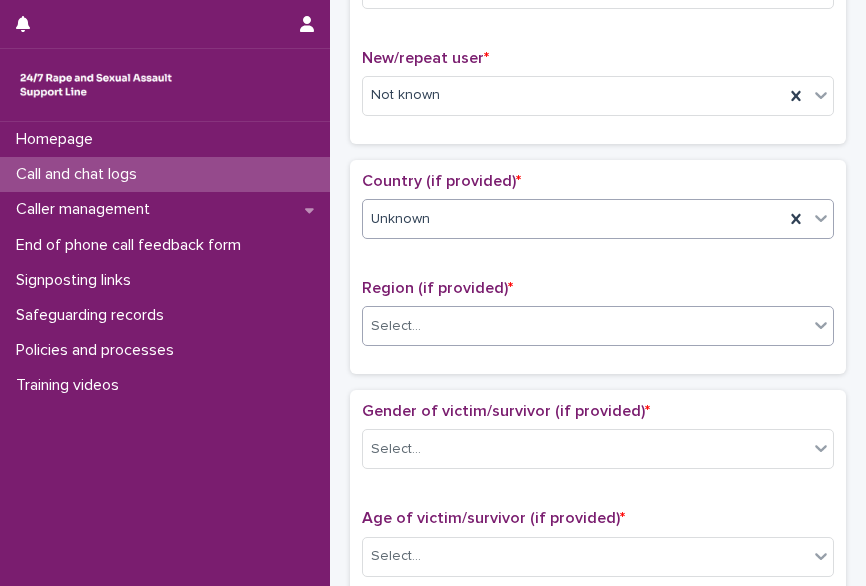 click on "Select..." at bounding box center (585, 326) 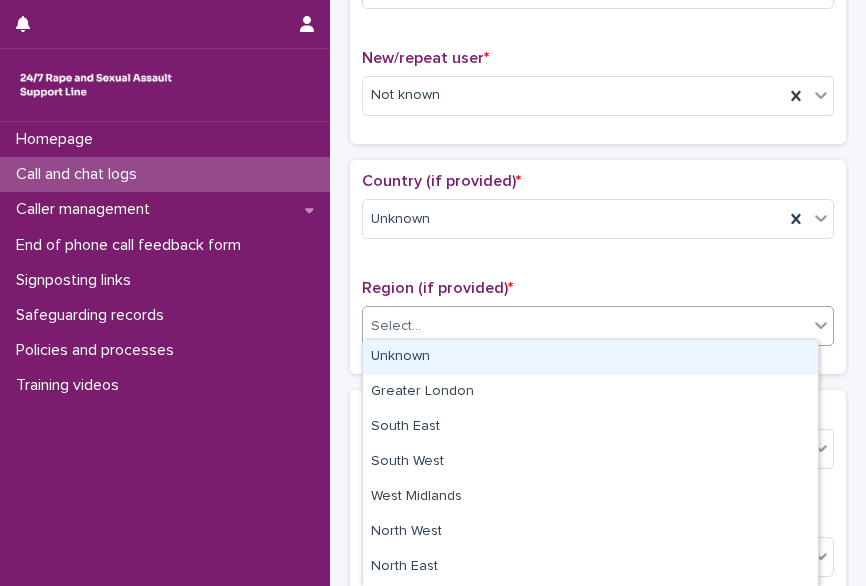 click on "Unknown" at bounding box center (590, 357) 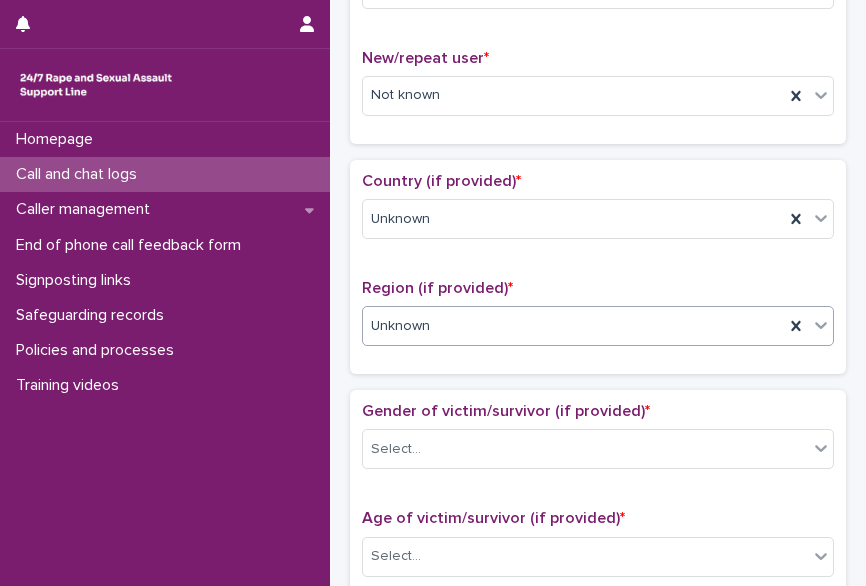scroll, scrollTop: 679, scrollLeft: 0, axis: vertical 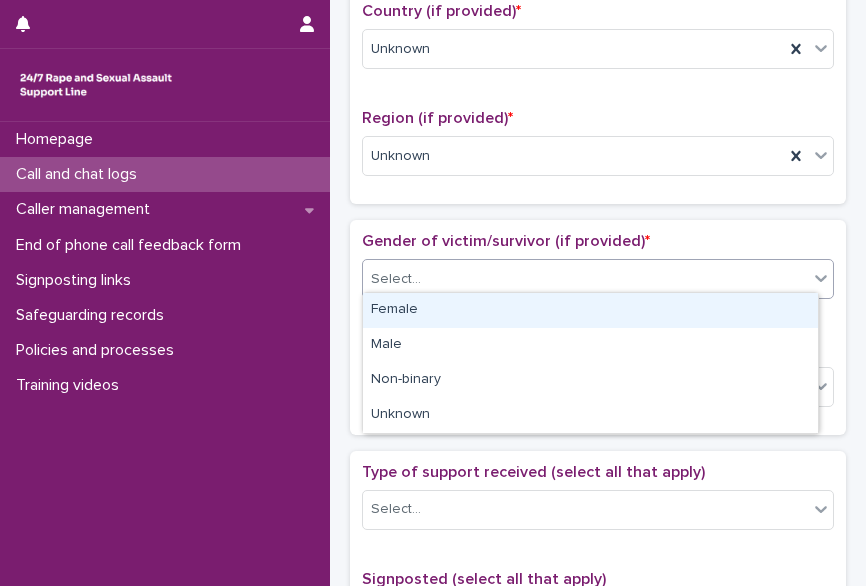 click on "Select..." at bounding box center (585, 279) 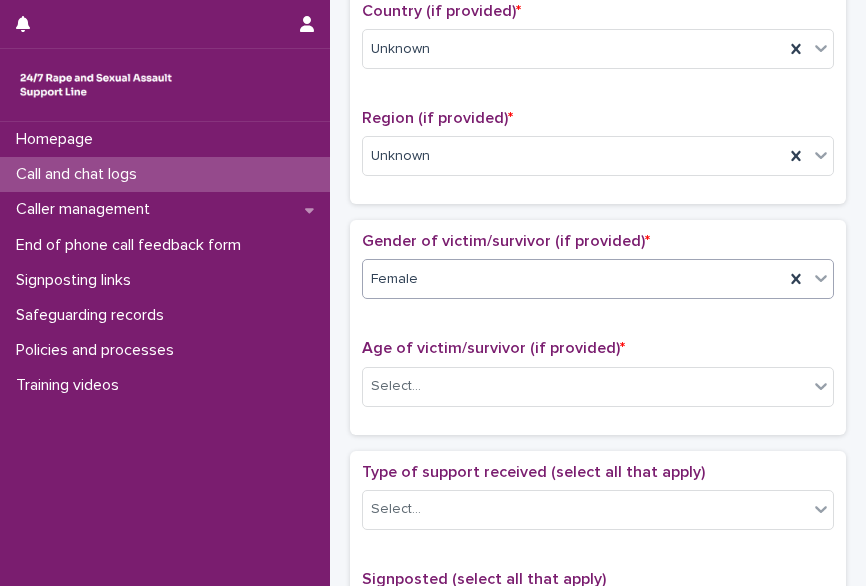 scroll, scrollTop: 740, scrollLeft: 0, axis: vertical 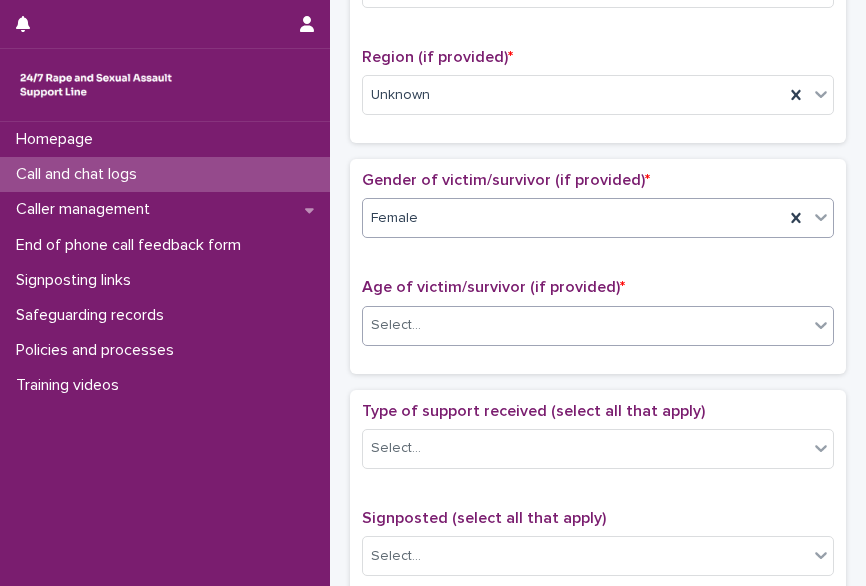 click on "Select..." at bounding box center [585, 325] 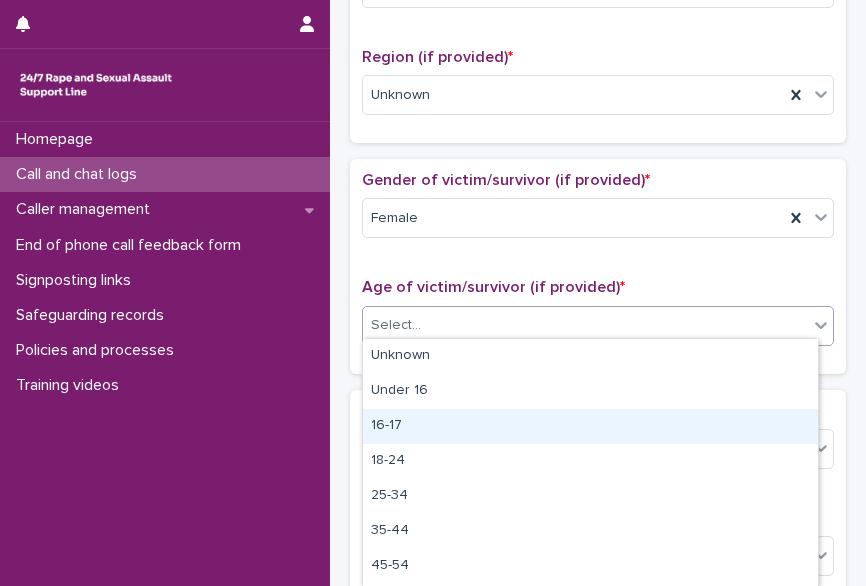 click on "16-17" at bounding box center [590, 426] 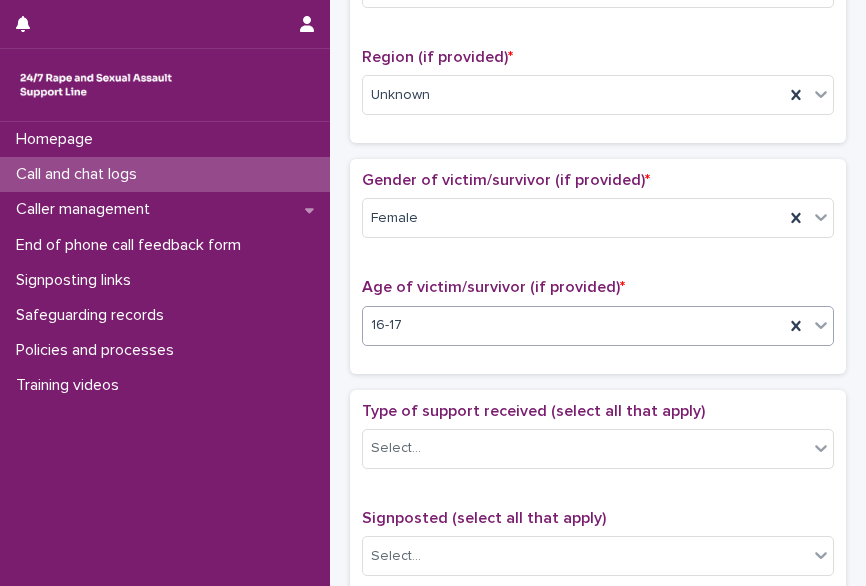 click on "16-17" at bounding box center [573, 325] 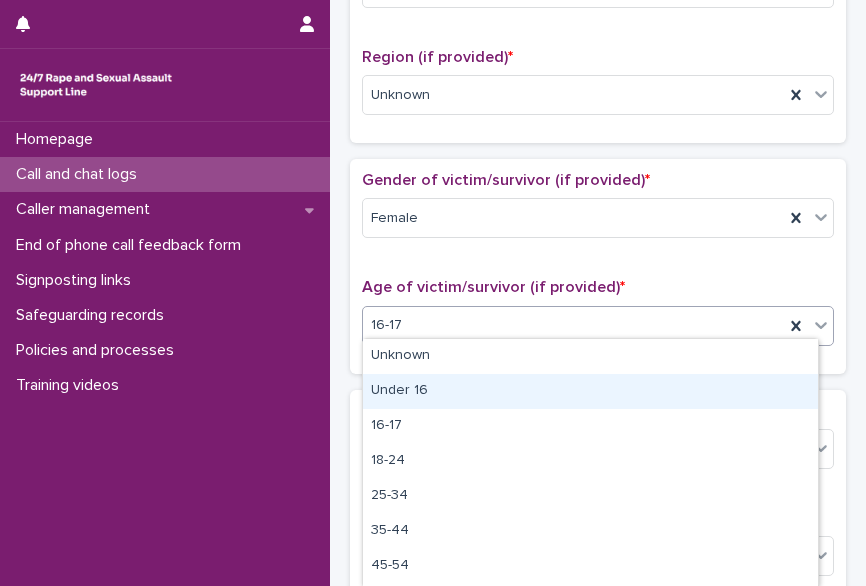click on "Under 16" at bounding box center (590, 391) 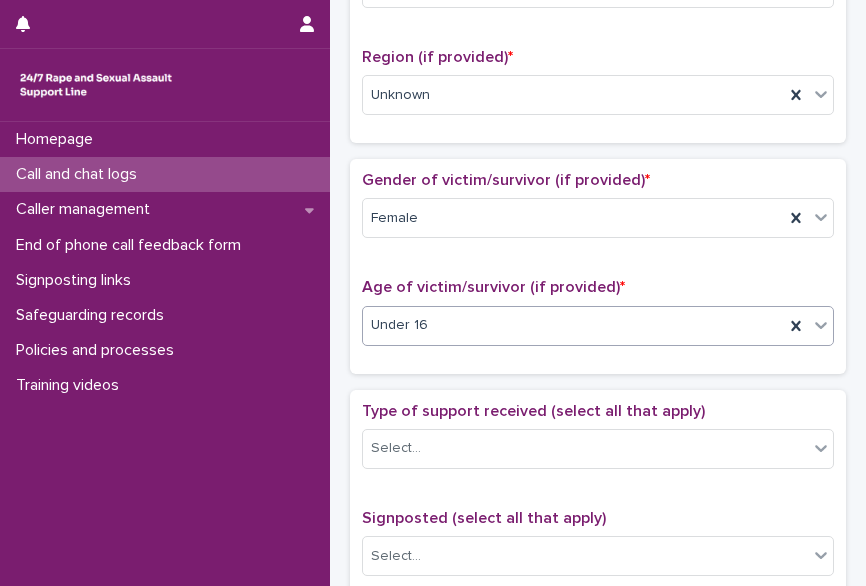 scroll, scrollTop: 980, scrollLeft: 0, axis: vertical 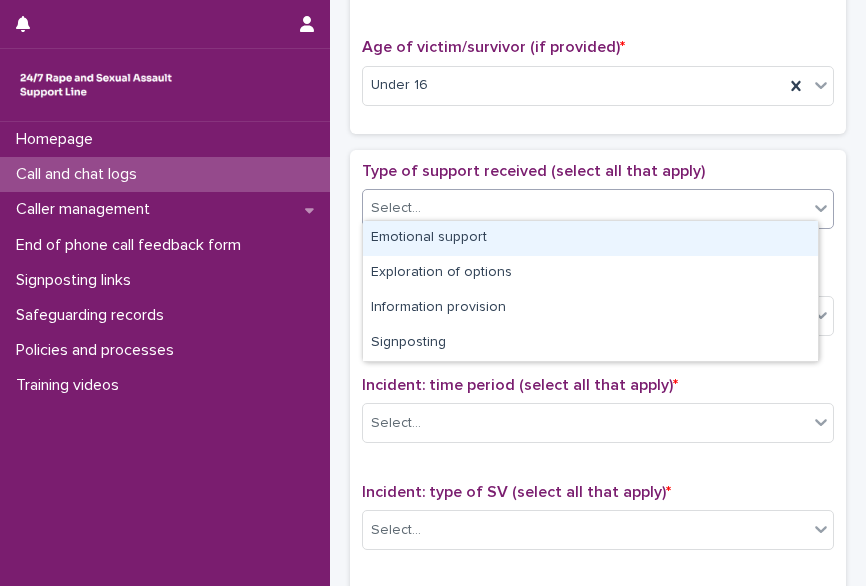 click on "Select..." at bounding box center [396, 208] 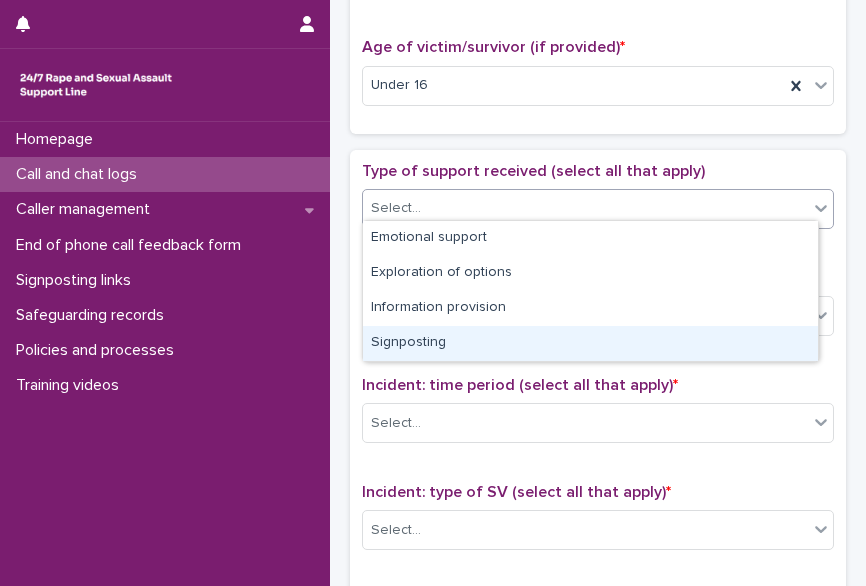 click on "Signposting" at bounding box center [590, 343] 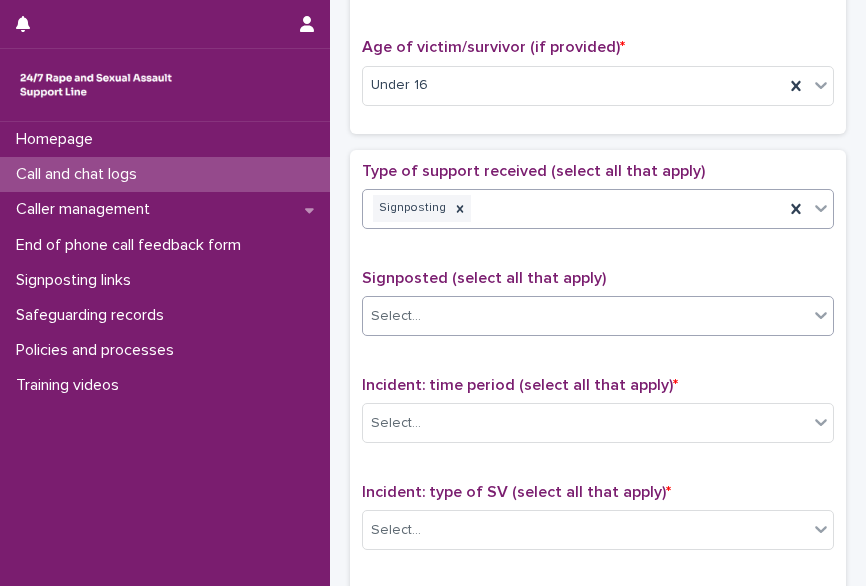 click on "Select..." at bounding box center (585, 316) 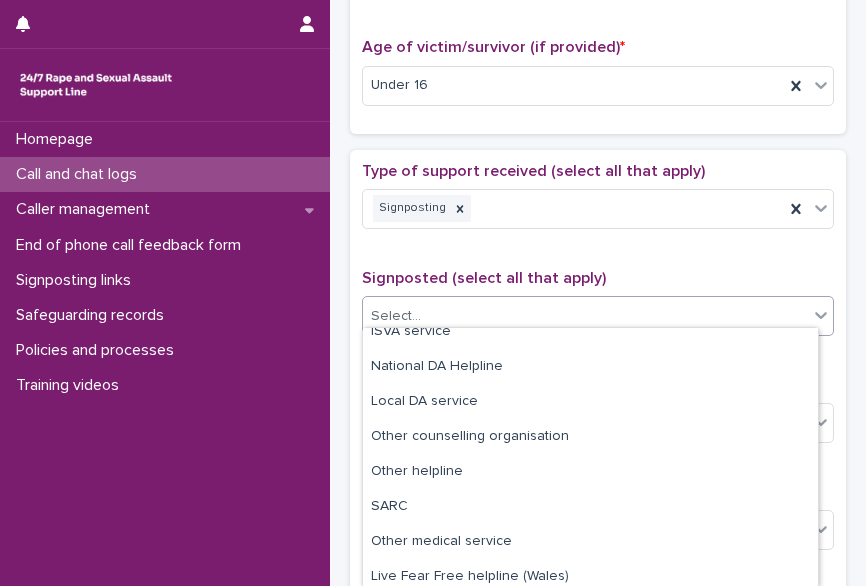 scroll, scrollTop: 82, scrollLeft: 0, axis: vertical 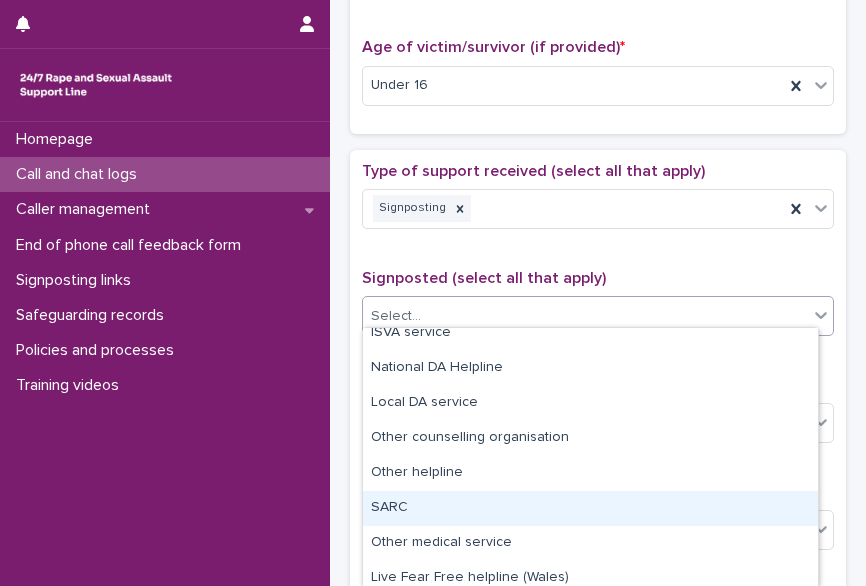 click on "SARC" at bounding box center [590, 508] 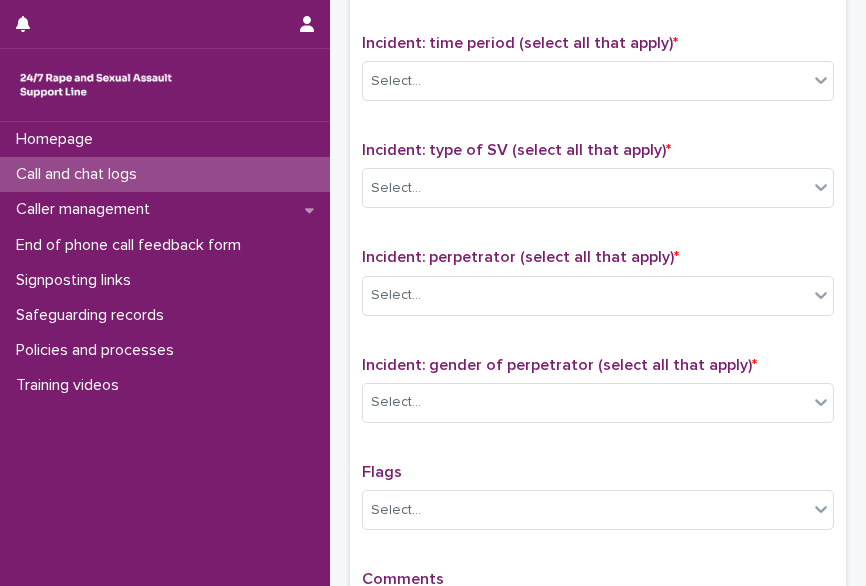 scroll, scrollTop: 1329, scrollLeft: 0, axis: vertical 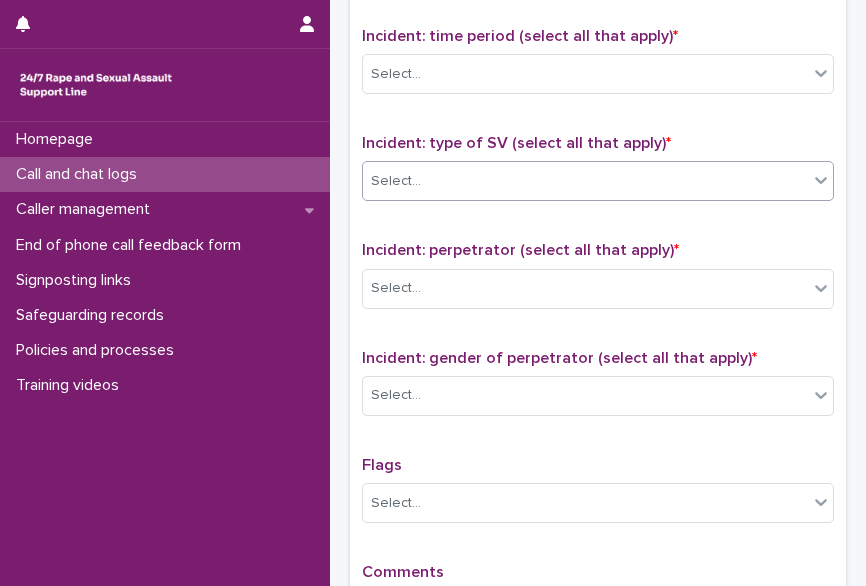 click on "Select..." at bounding box center [585, 181] 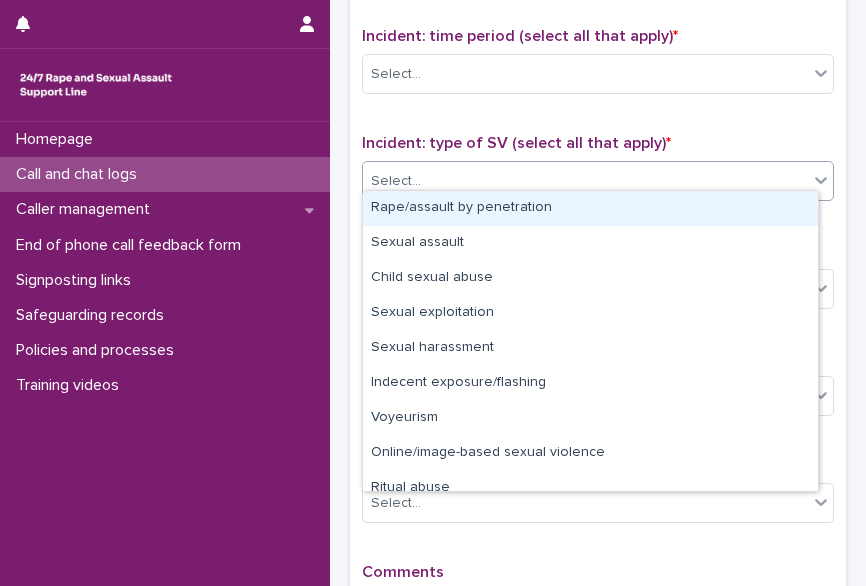 click on "Rape/assault by penetration" at bounding box center (590, 208) 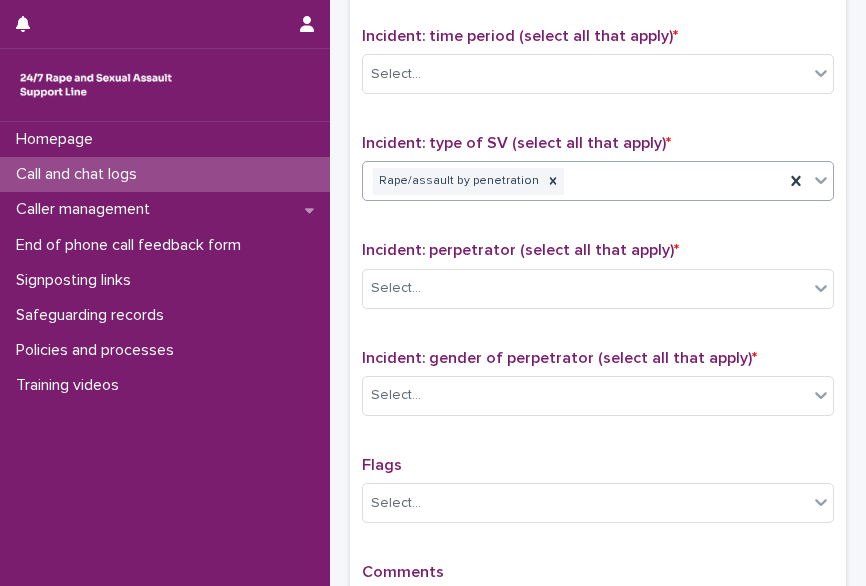 scroll, scrollTop: 1395, scrollLeft: 0, axis: vertical 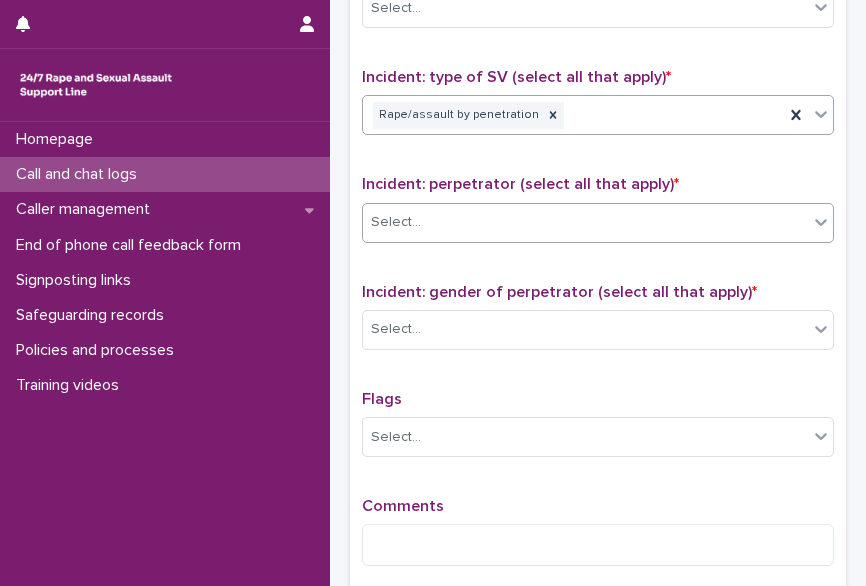 click on "Select..." at bounding box center [598, 223] 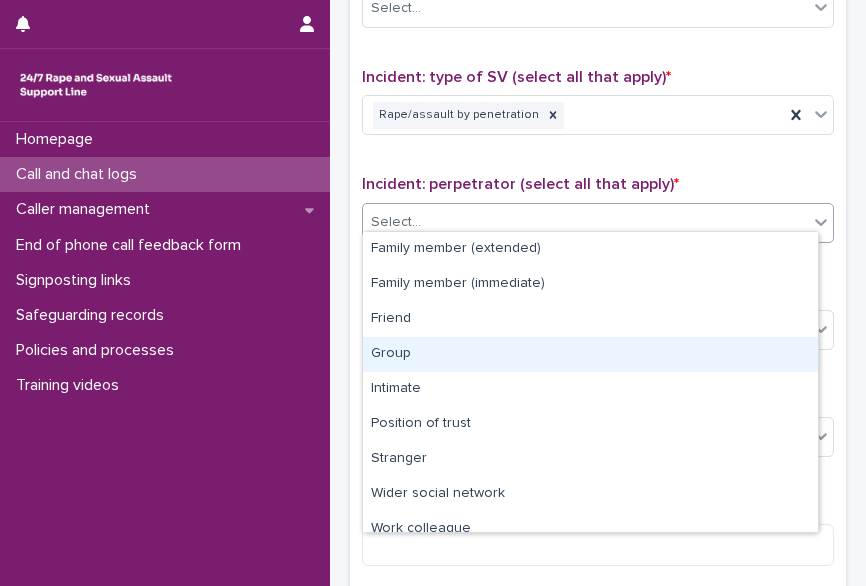 scroll, scrollTop: 85, scrollLeft: 0, axis: vertical 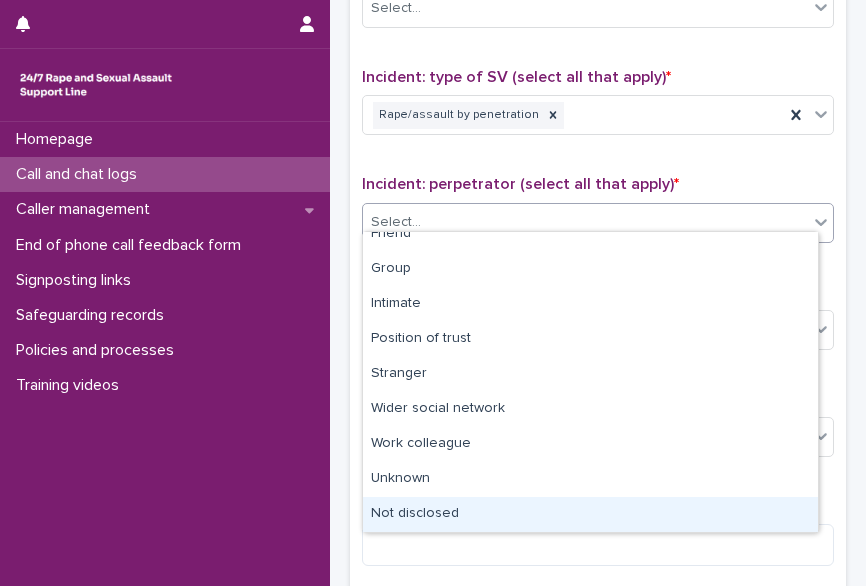 click on "Not disclosed" at bounding box center (590, 514) 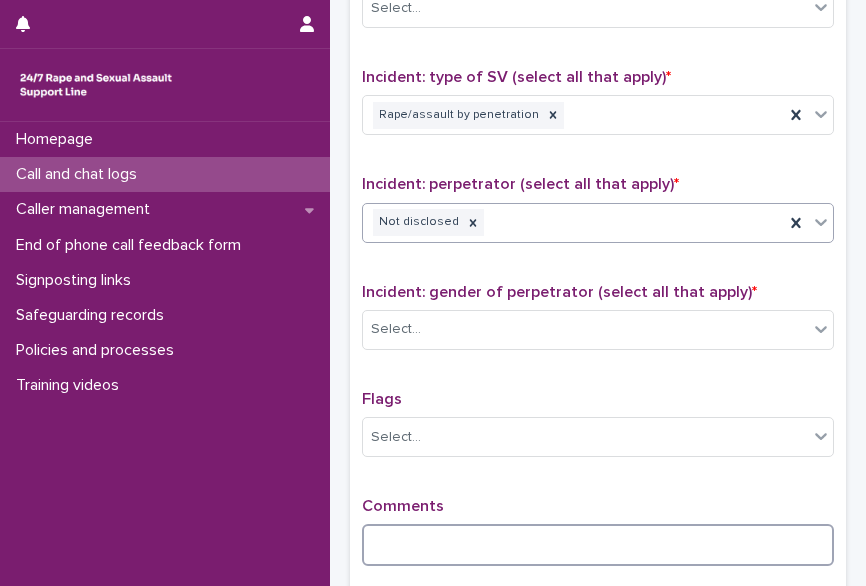 click at bounding box center [598, 545] 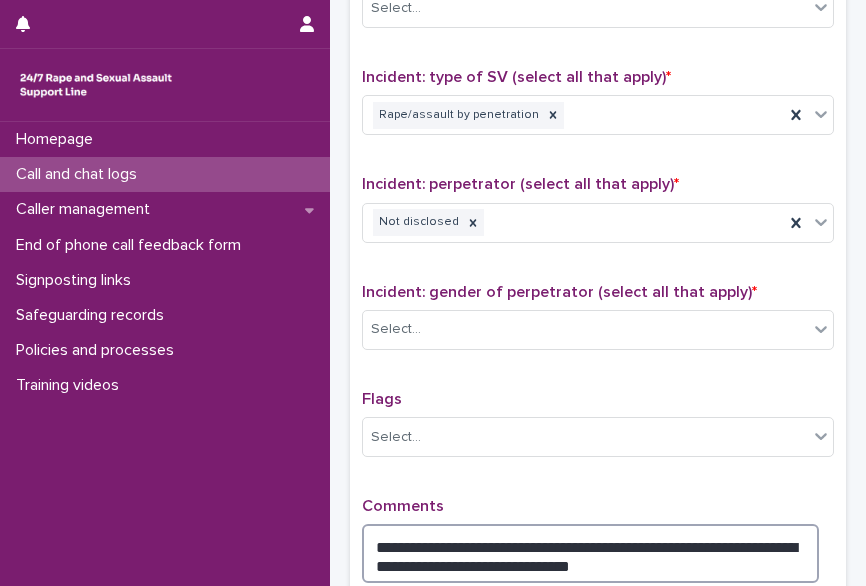 click on "**********" at bounding box center (590, 553) 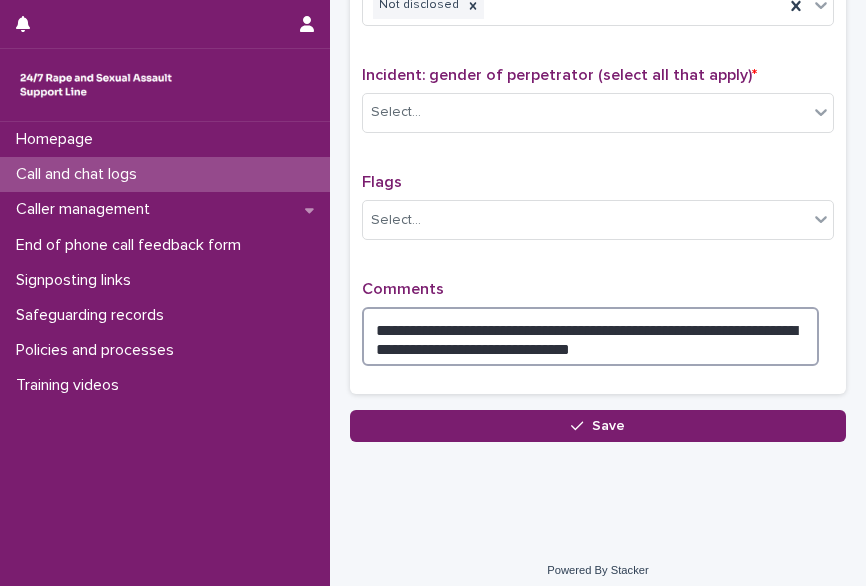 drag, startPoint x: 626, startPoint y: 321, endPoint x: 561, endPoint y: 316, distance: 65.192024 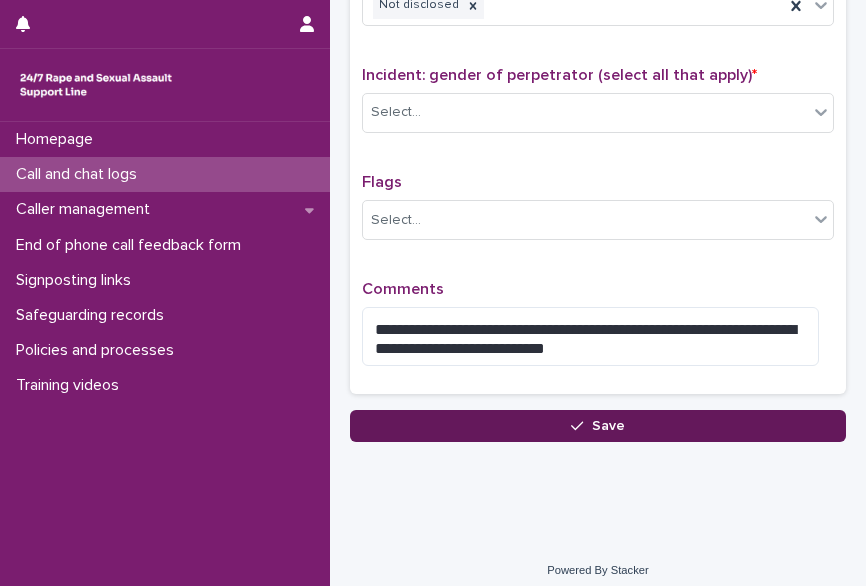 click on "Save" at bounding box center [598, 426] 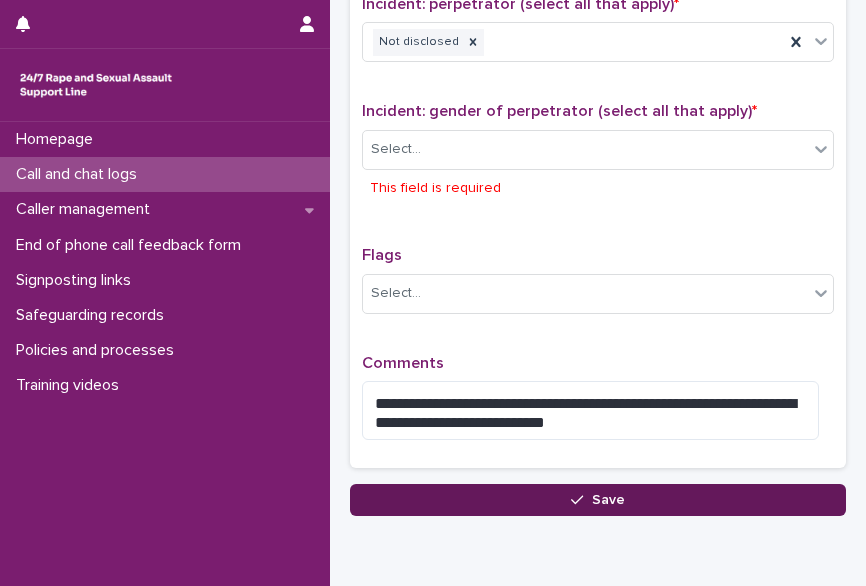 scroll, scrollTop: 1346, scrollLeft: 0, axis: vertical 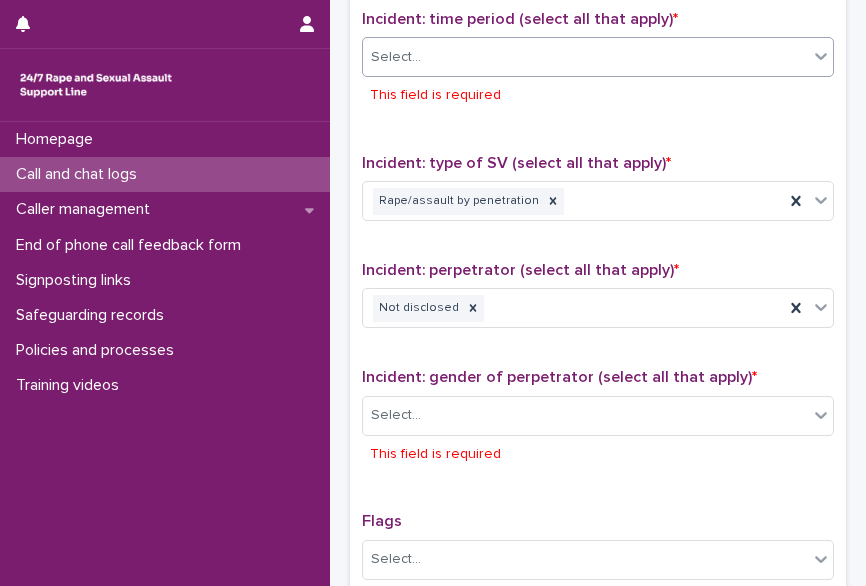 click on "Select..." at bounding box center [585, 57] 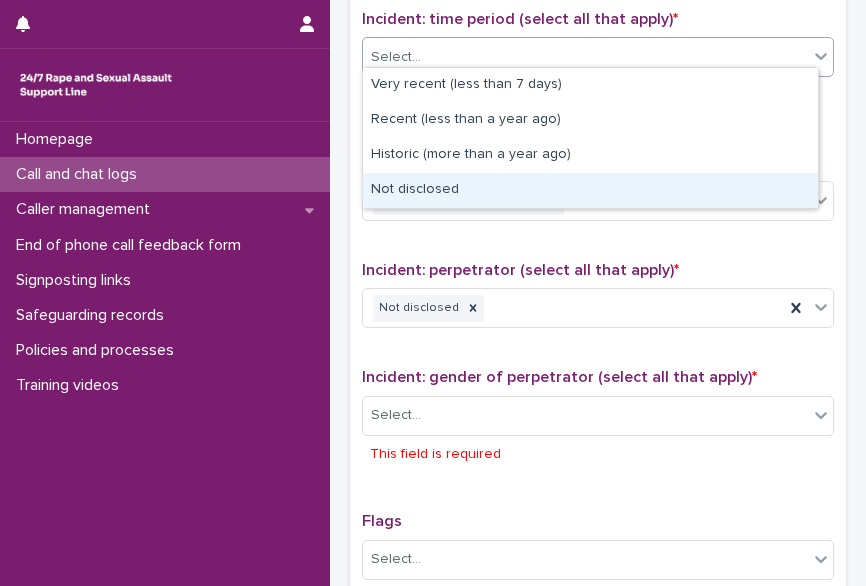 click on "Not disclosed" at bounding box center (590, 190) 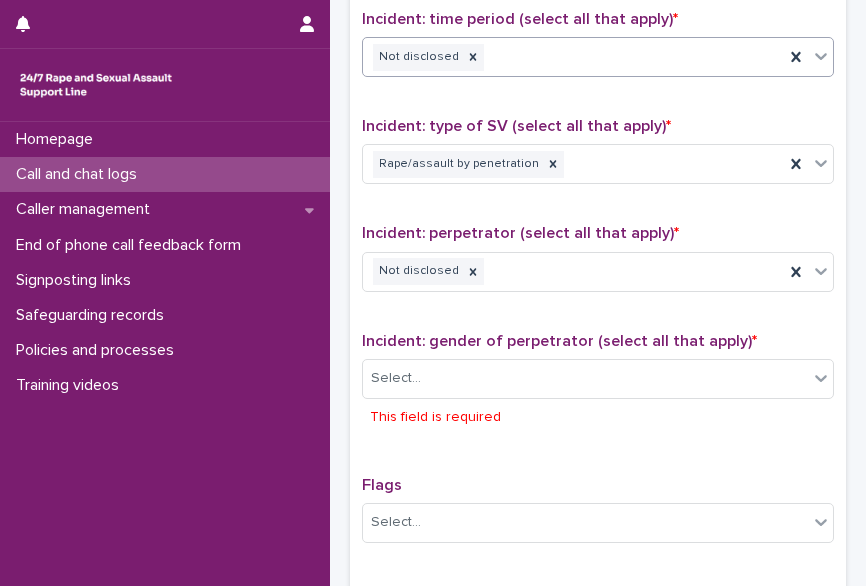 scroll, scrollTop: 1494, scrollLeft: 0, axis: vertical 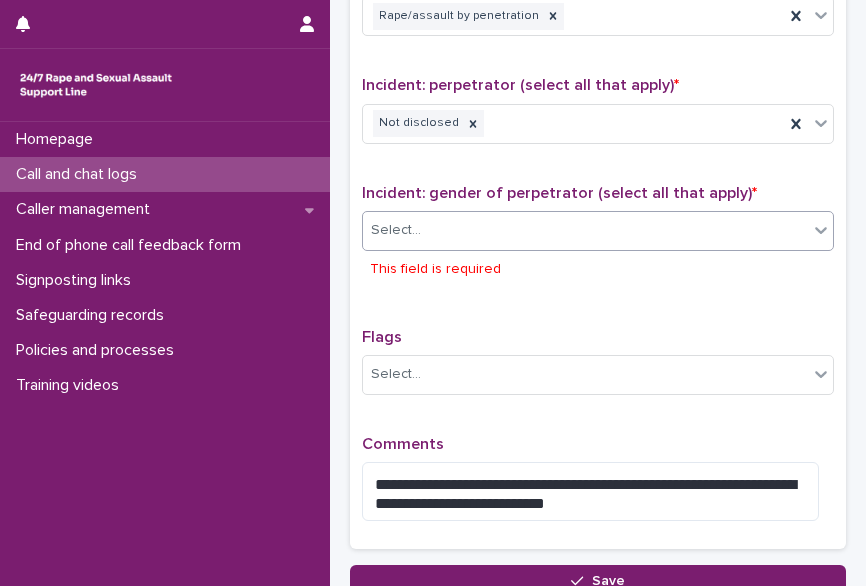 click on "Select..." at bounding box center [585, 230] 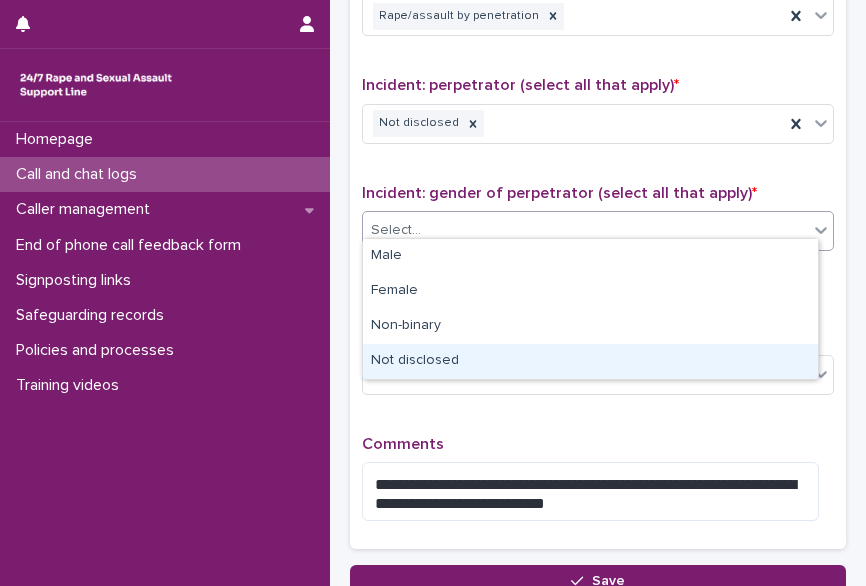click on "Not disclosed" at bounding box center [590, 361] 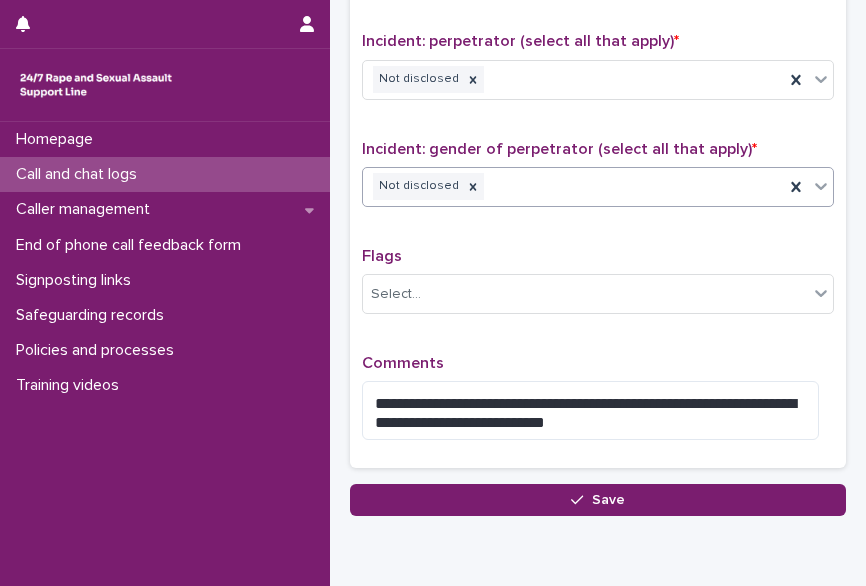 scroll, scrollTop: 1538, scrollLeft: 0, axis: vertical 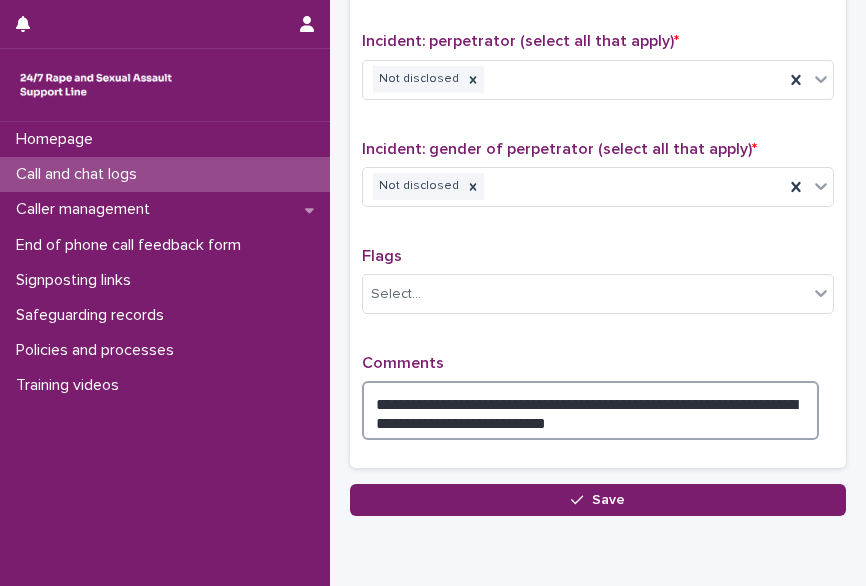 drag, startPoint x: 590, startPoint y: 388, endPoint x: 554, endPoint y: 386, distance: 36.05551 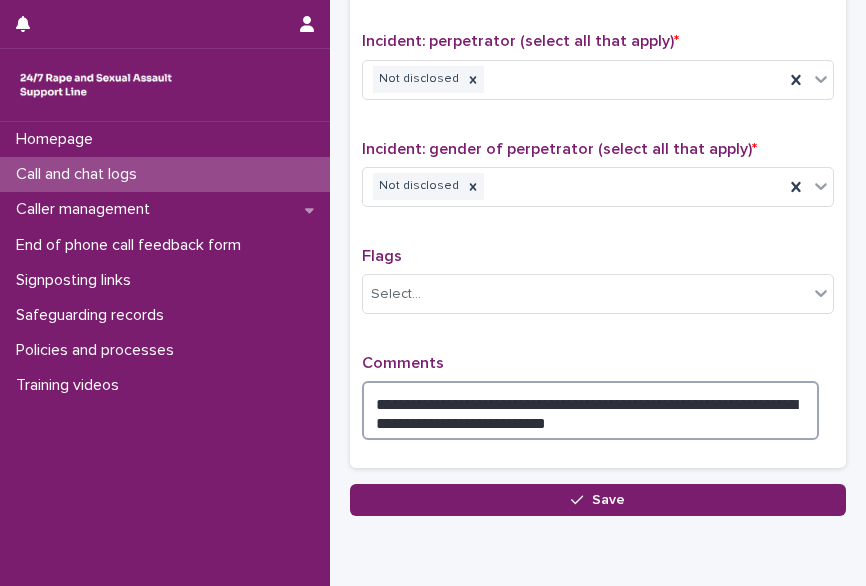 drag, startPoint x: 590, startPoint y: 387, endPoint x: 542, endPoint y: 387, distance: 48 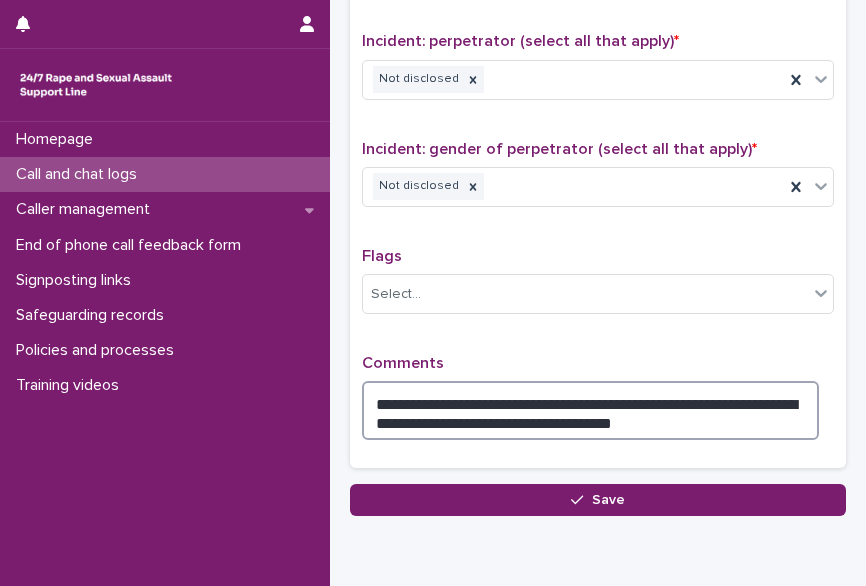 drag, startPoint x: 500, startPoint y: 412, endPoint x: 724, endPoint y: 383, distance: 225.86943 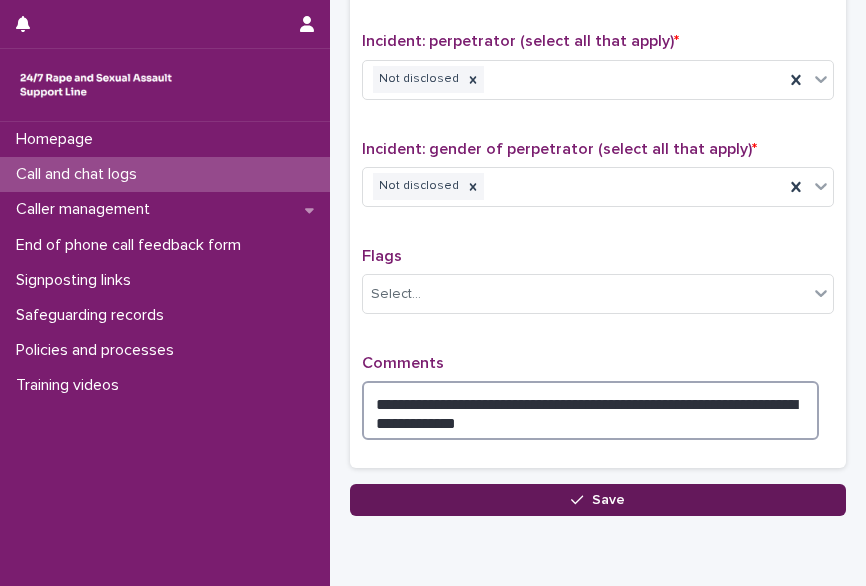 type on "**********" 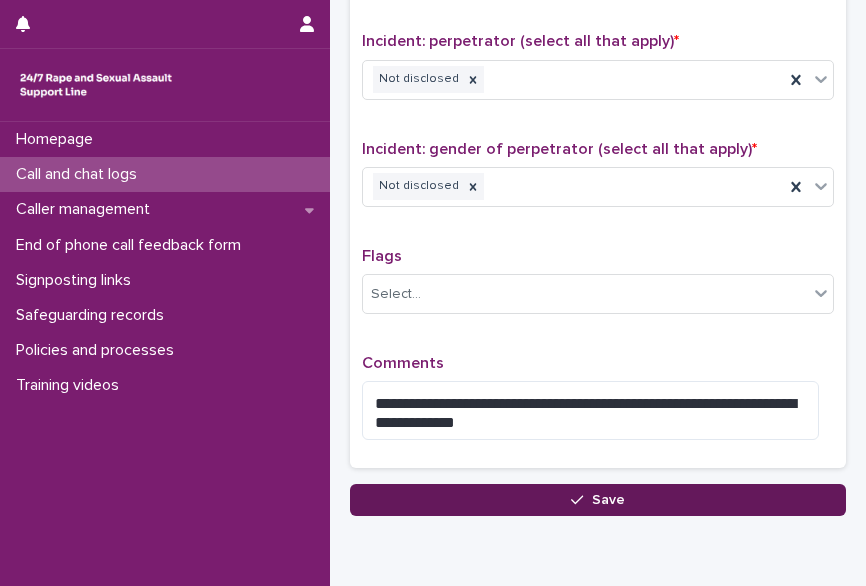 click on "Save" at bounding box center (598, 500) 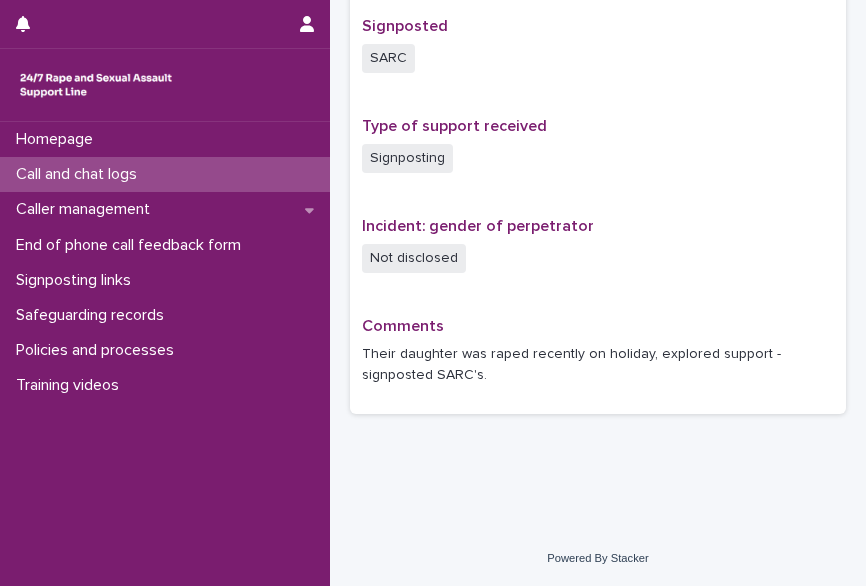 scroll, scrollTop: 0, scrollLeft: 0, axis: both 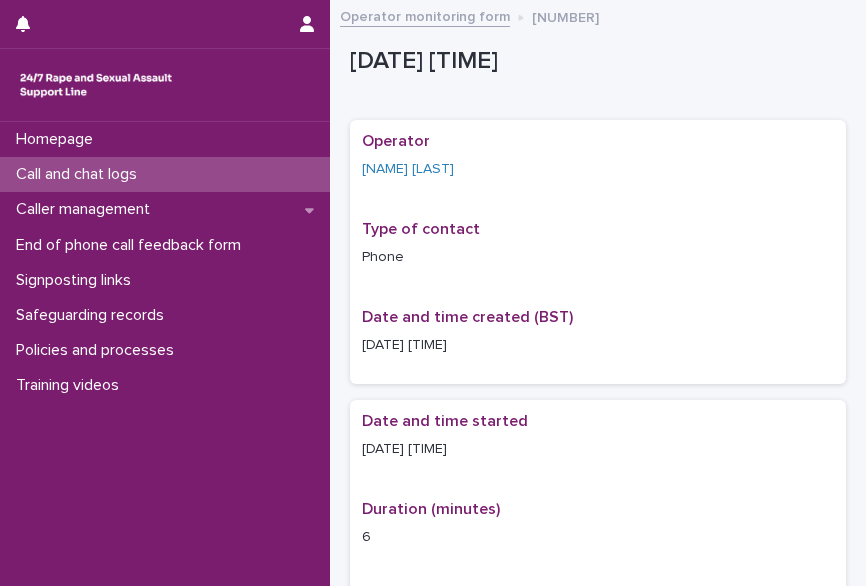 click on "Call and chat logs" at bounding box center [80, 174] 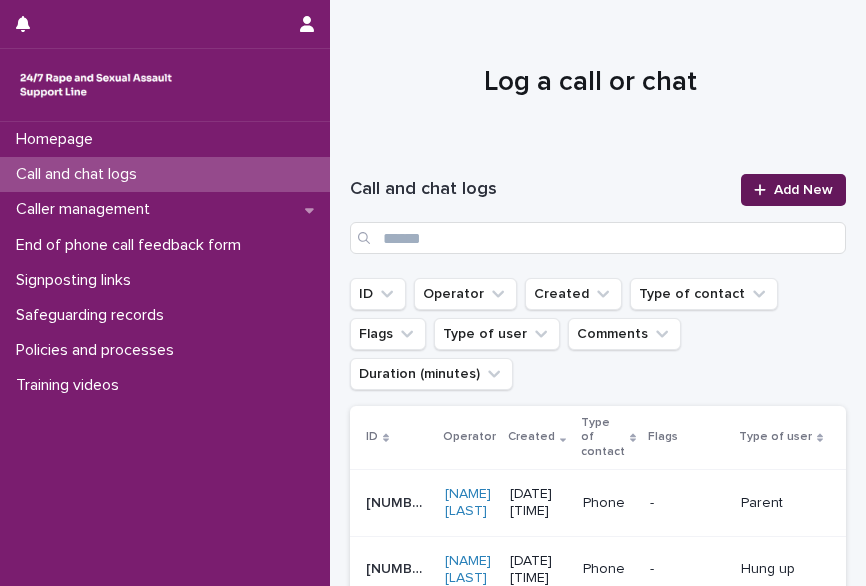 click on "Add New" at bounding box center [803, 190] 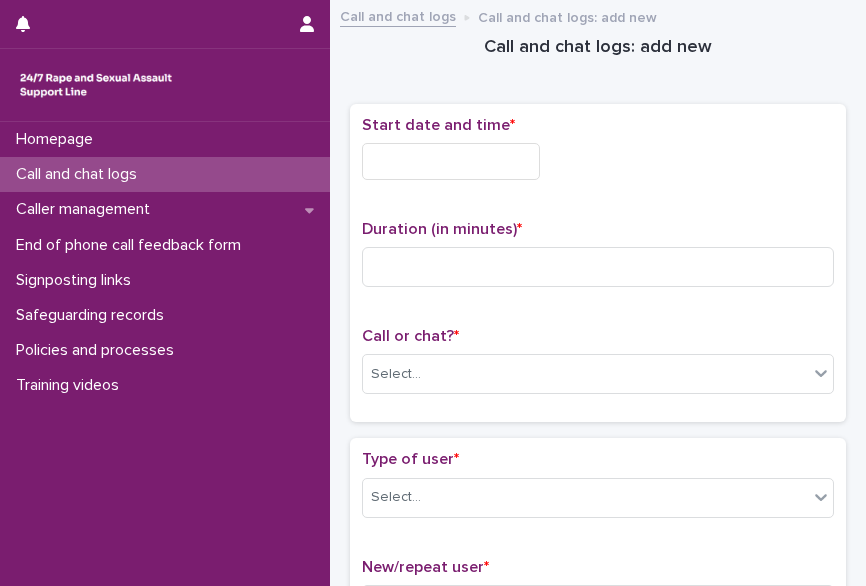 click at bounding box center [451, 161] 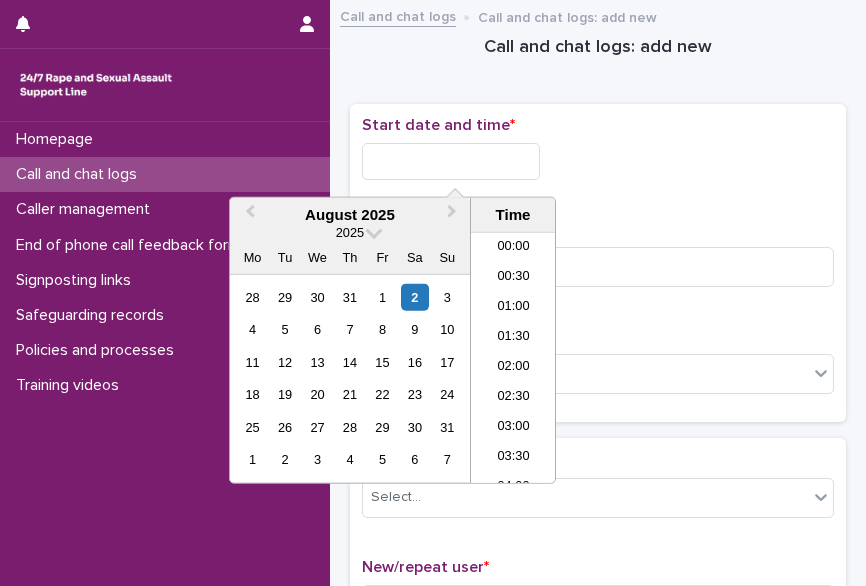scroll, scrollTop: 1190, scrollLeft: 0, axis: vertical 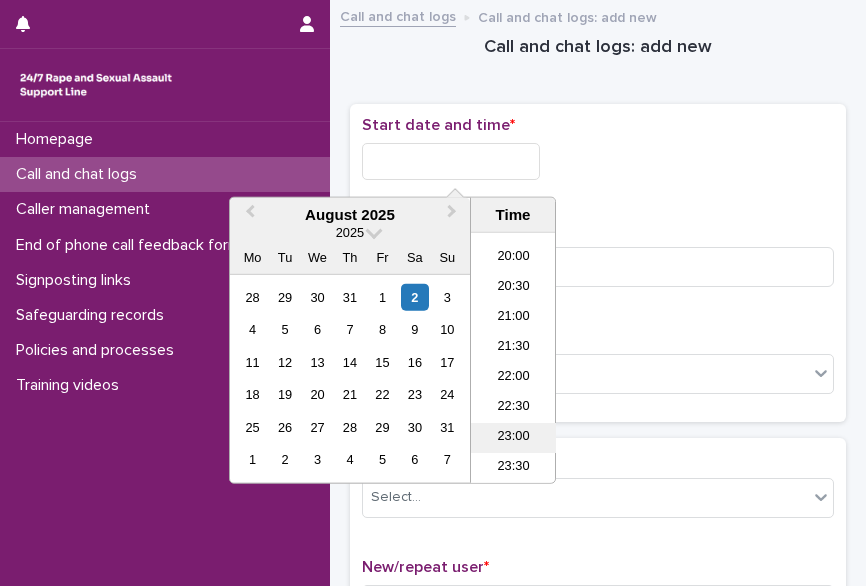click on "23:00" at bounding box center [513, 438] 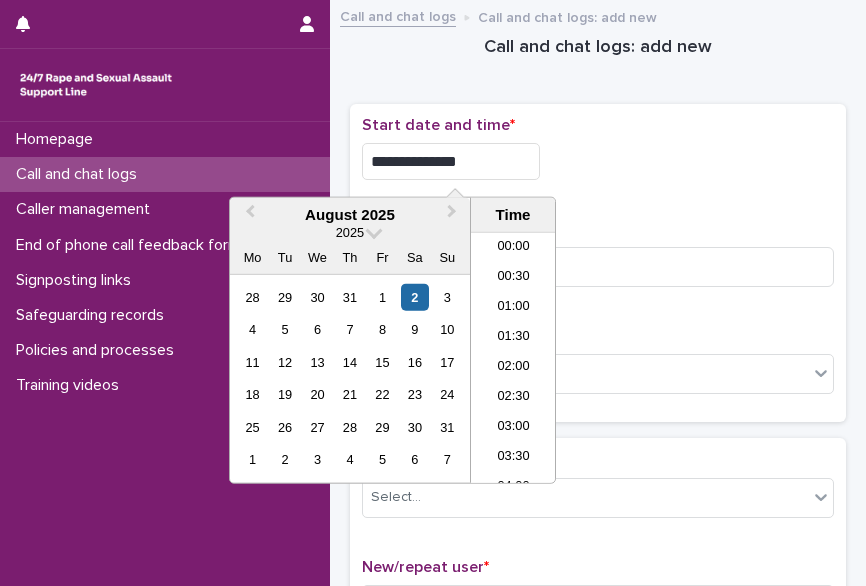 click on "**********" at bounding box center [451, 161] 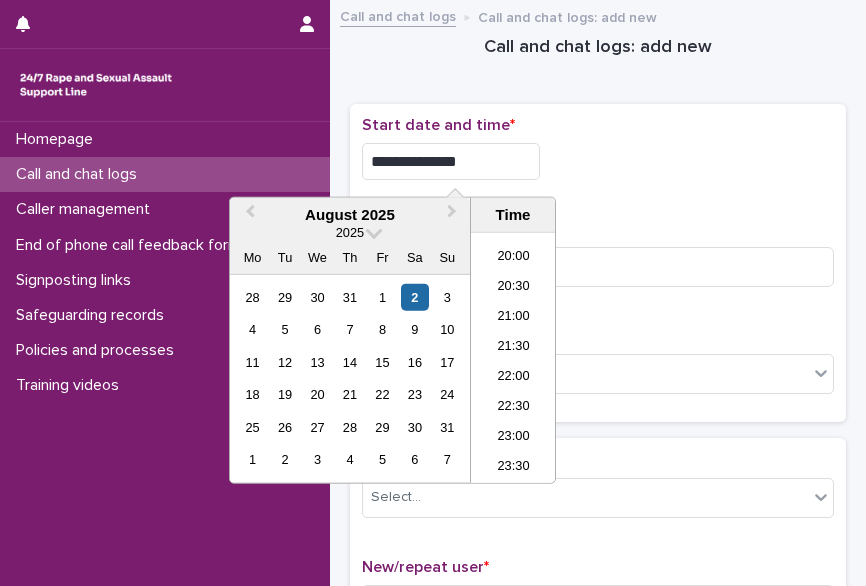 click on "**********" at bounding box center [451, 161] 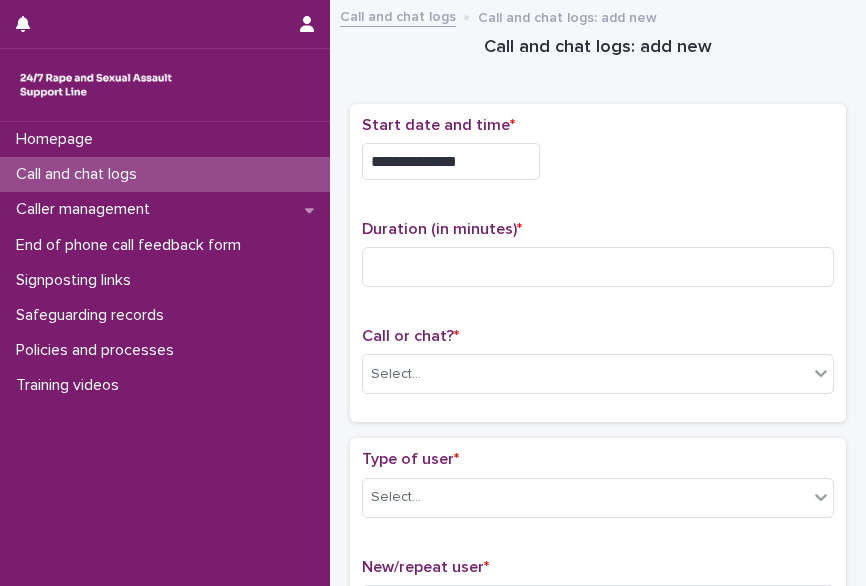 click on "**********" at bounding box center (598, 161) 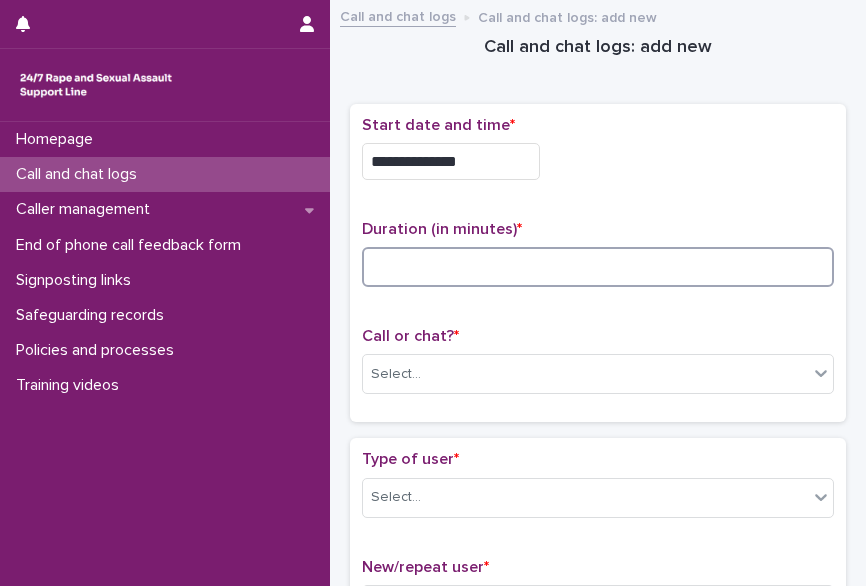 click at bounding box center (598, 267) 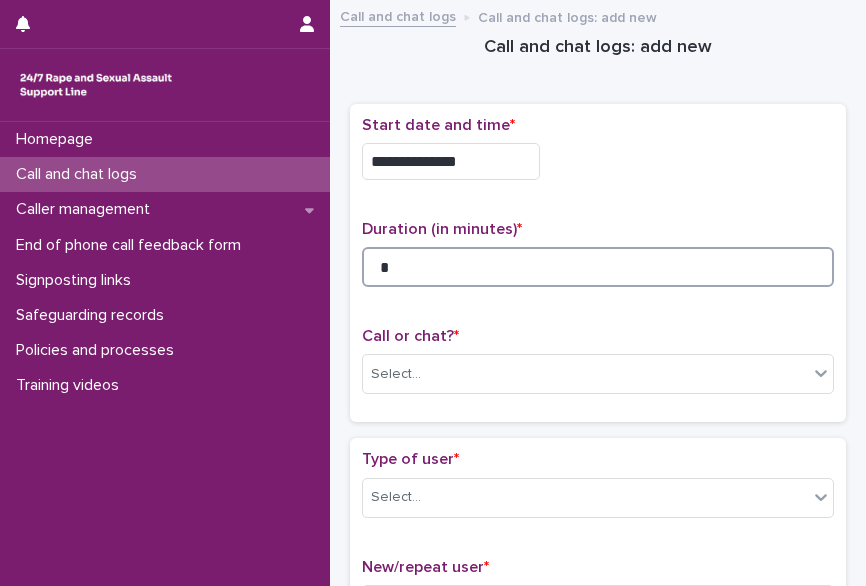 scroll, scrollTop: 176, scrollLeft: 0, axis: vertical 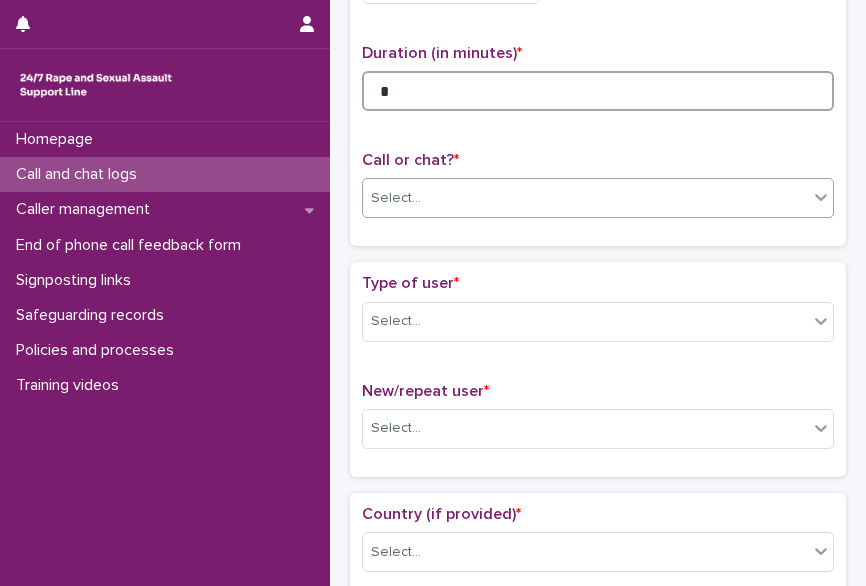 type on "*" 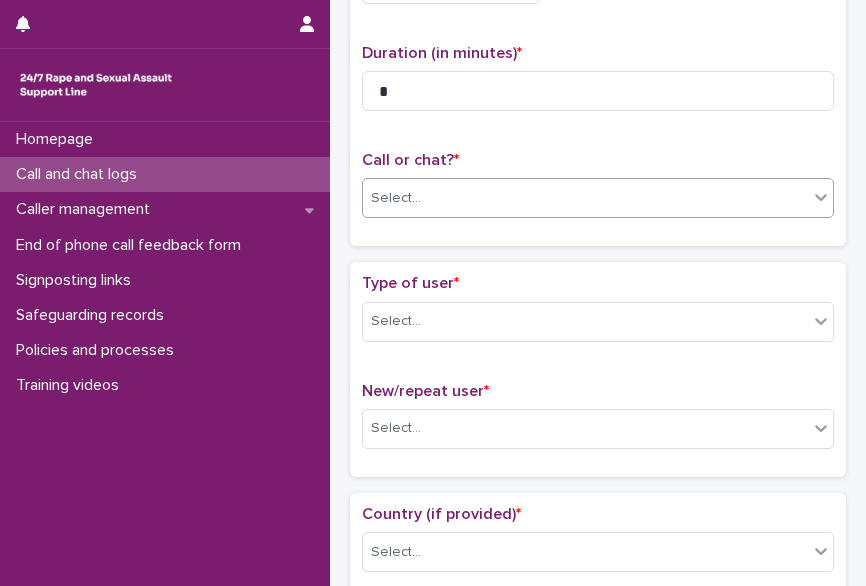click on "Select..." at bounding box center [396, 198] 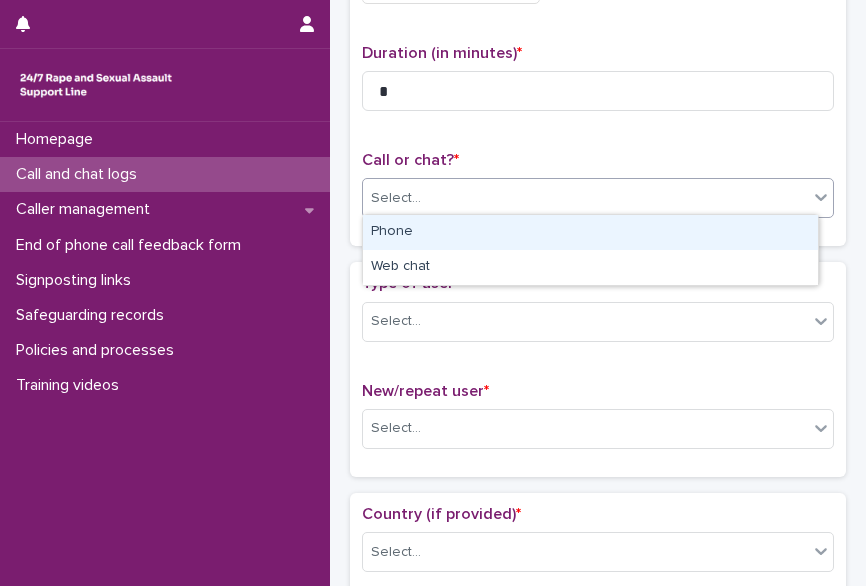 click on "Phone" at bounding box center [590, 232] 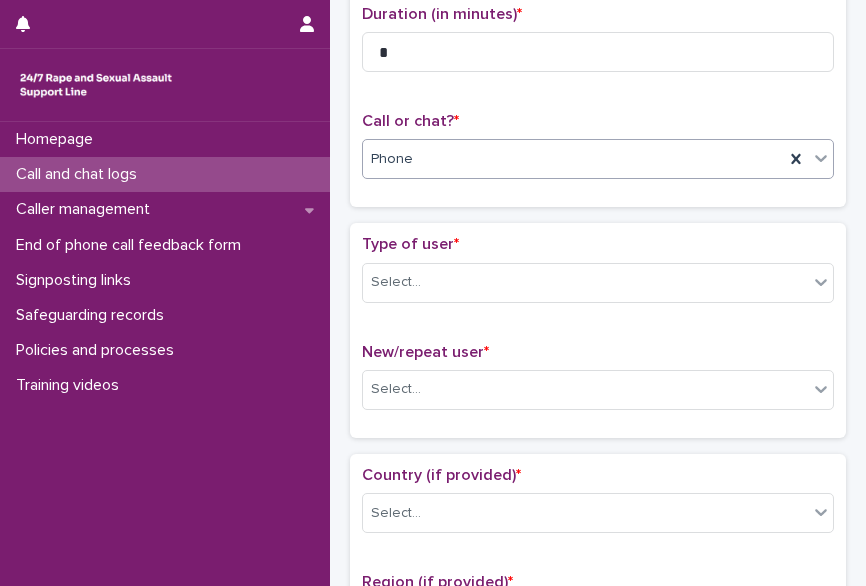 scroll, scrollTop: 216, scrollLeft: 0, axis: vertical 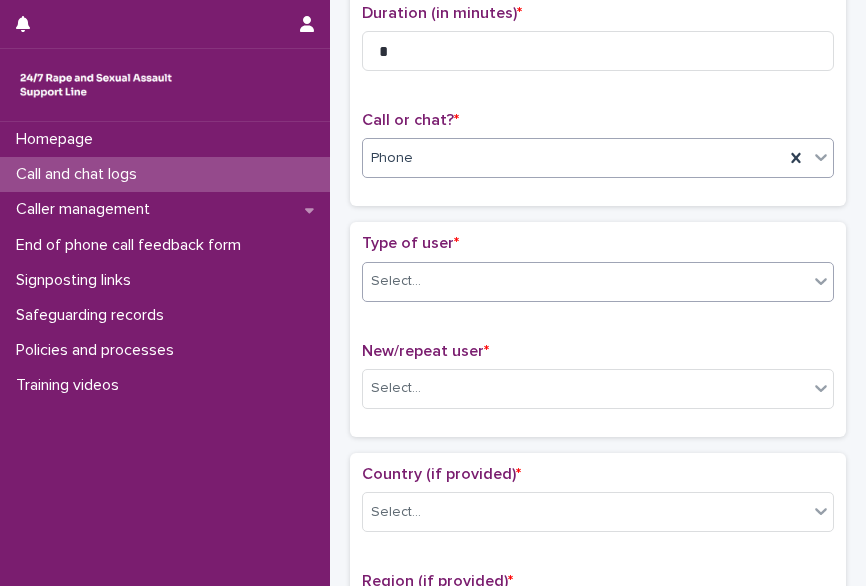 click on "Select..." at bounding box center [585, 281] 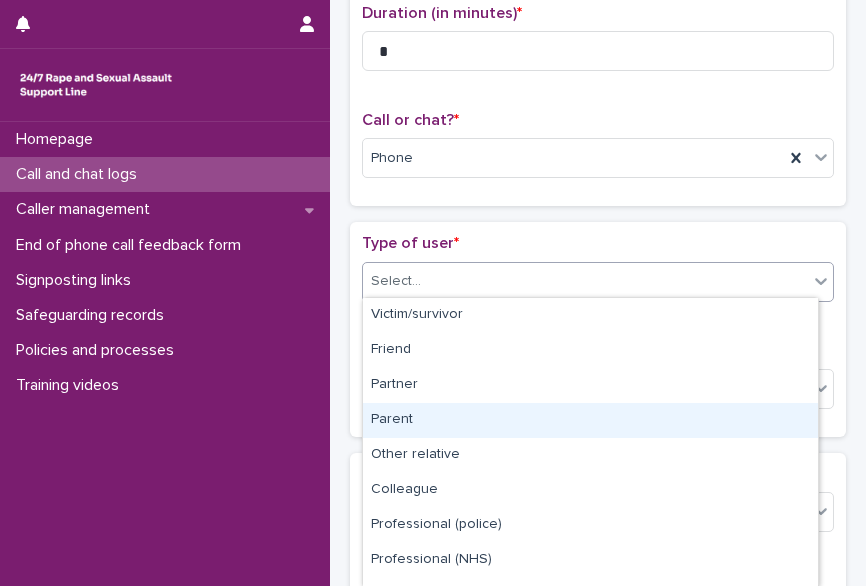 scroll, scrollTop: 236, scrollLeft: 0, axis: vertical 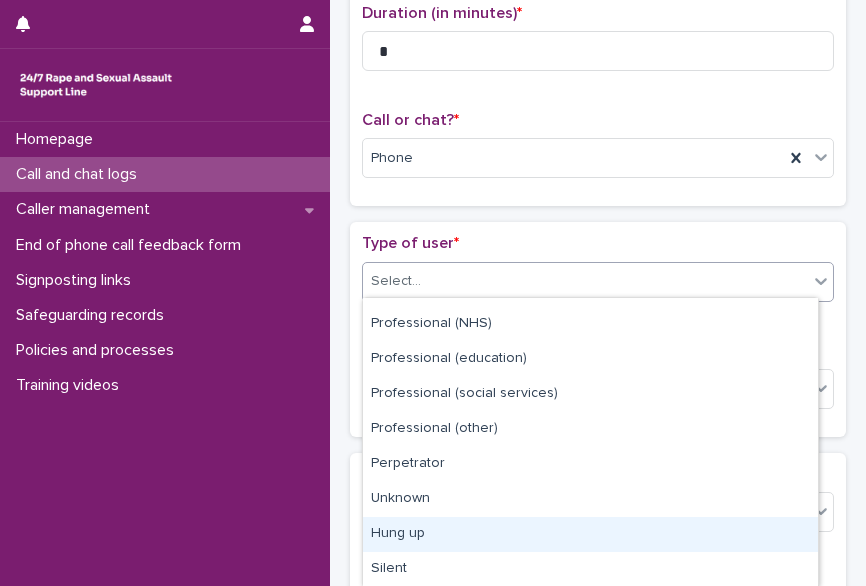 click on "Hung up" at bounding box center [590, 534] 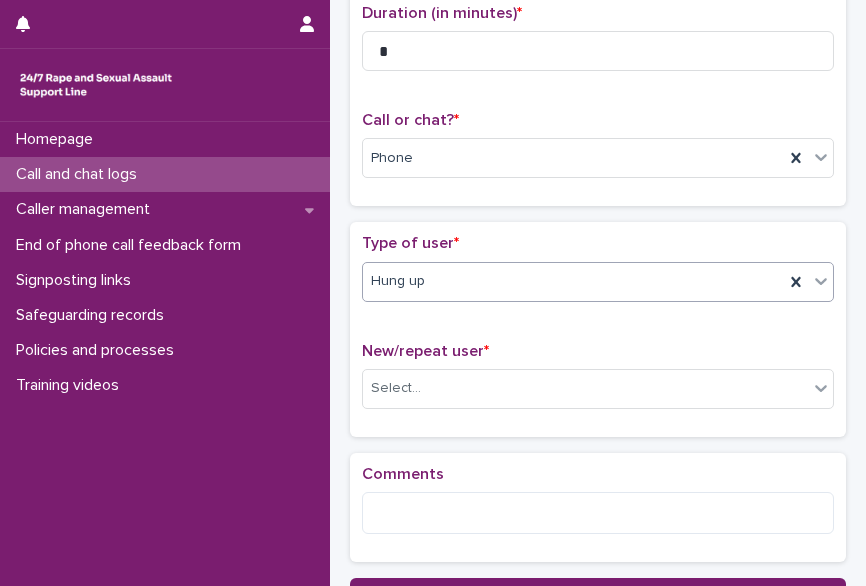 click on "New/repeat user * Select..." at bounding box center (598, 383) 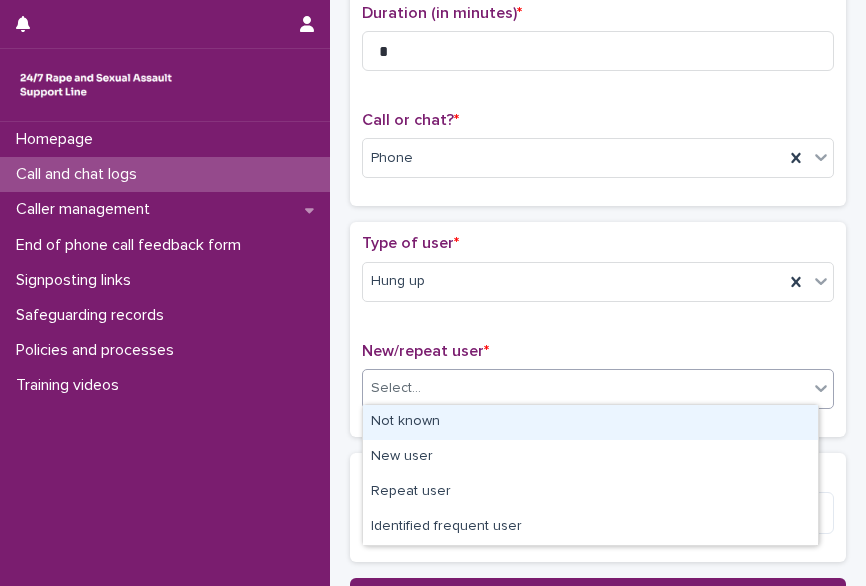 click on "Select..." at bounding box center [396, 388] 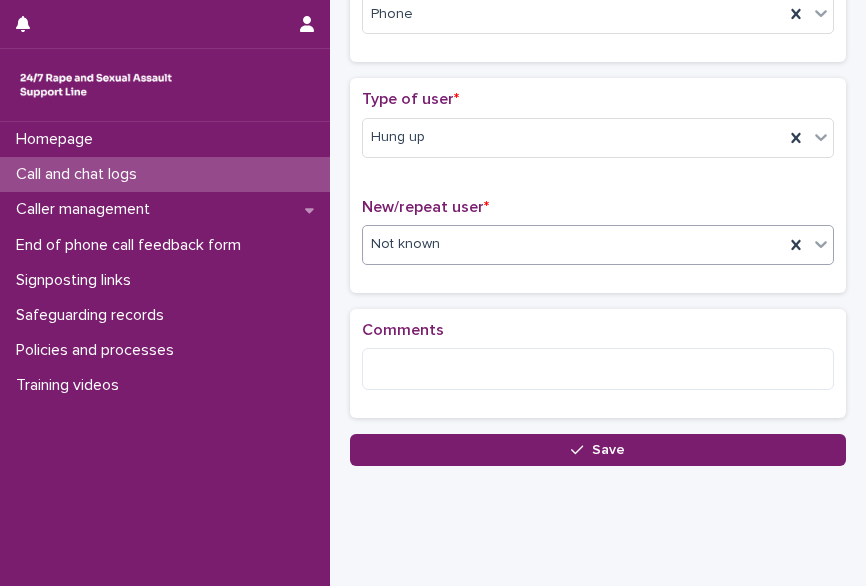 scroll, scrollTop: 368, scrollLeft: 0, axis: vertical 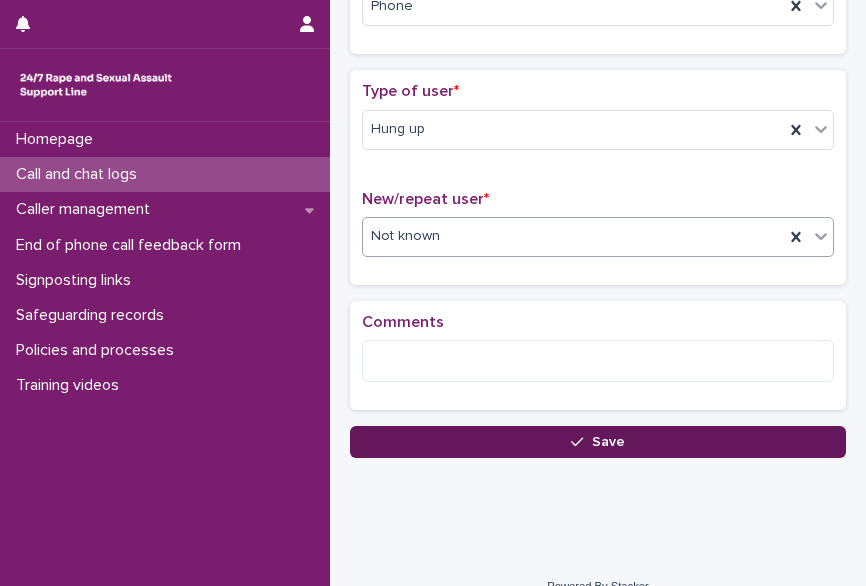 click on "Save" at bounding box center (598, 442) 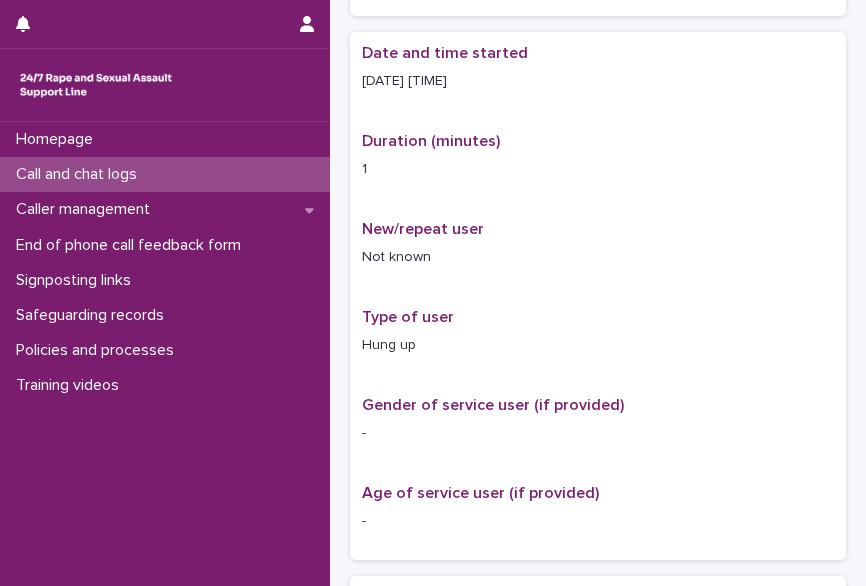 scroll, scrollTop: 0, scrollLeft: 0, axis: both 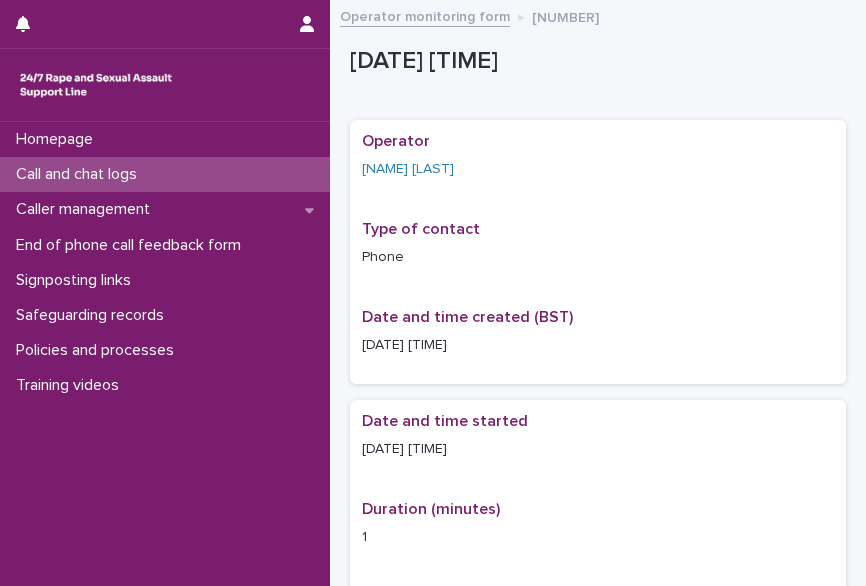click on "Call and chat logs" at bounding box center (165, 174) 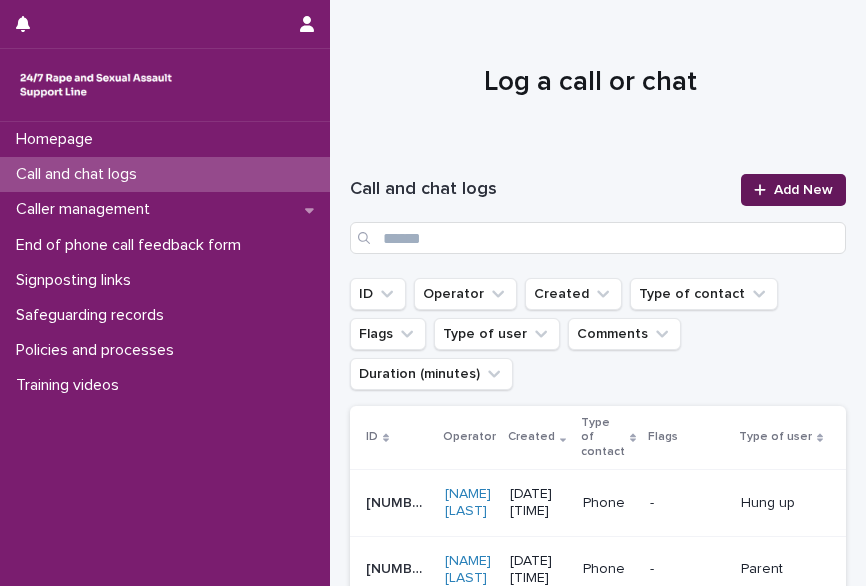click on "Add New" at bounding box center (793, 190) 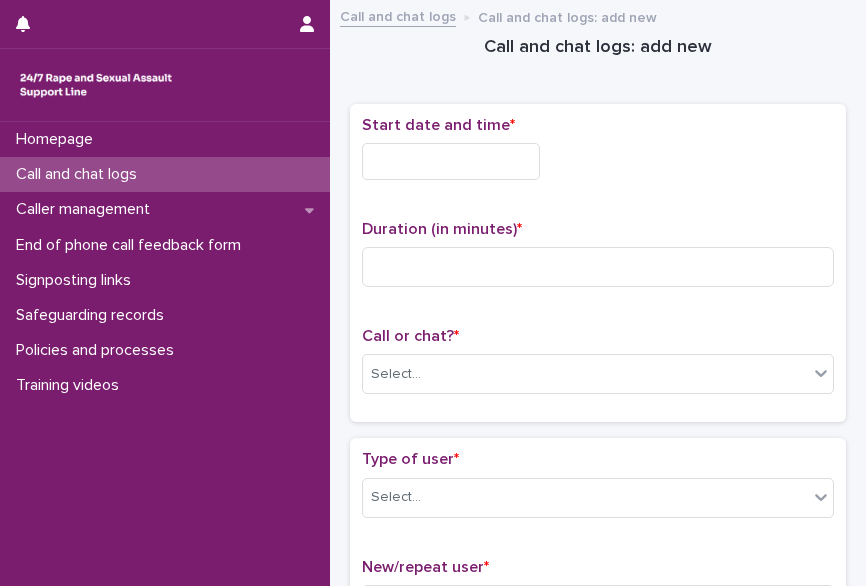 click at bounding box center [451, 161] 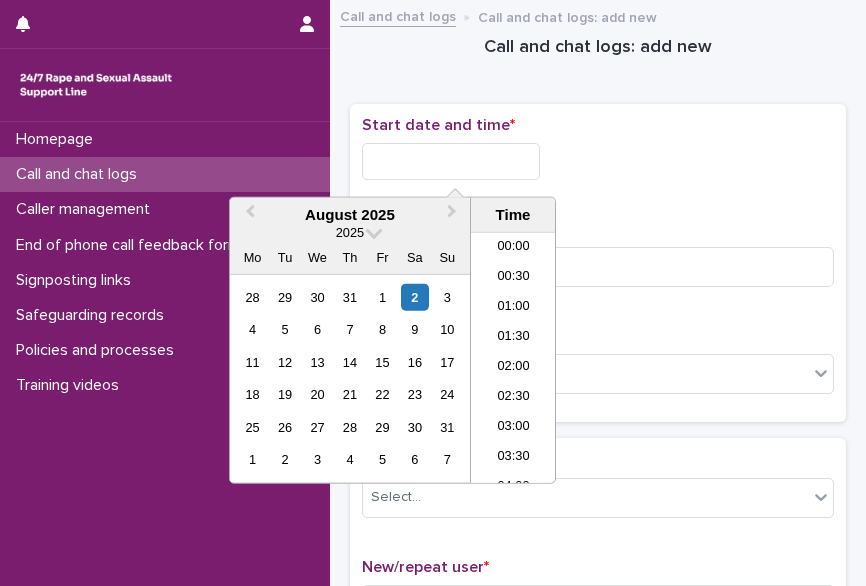 scroll, scrollTop: 1190, scrollLeft: 0, axis: vertical 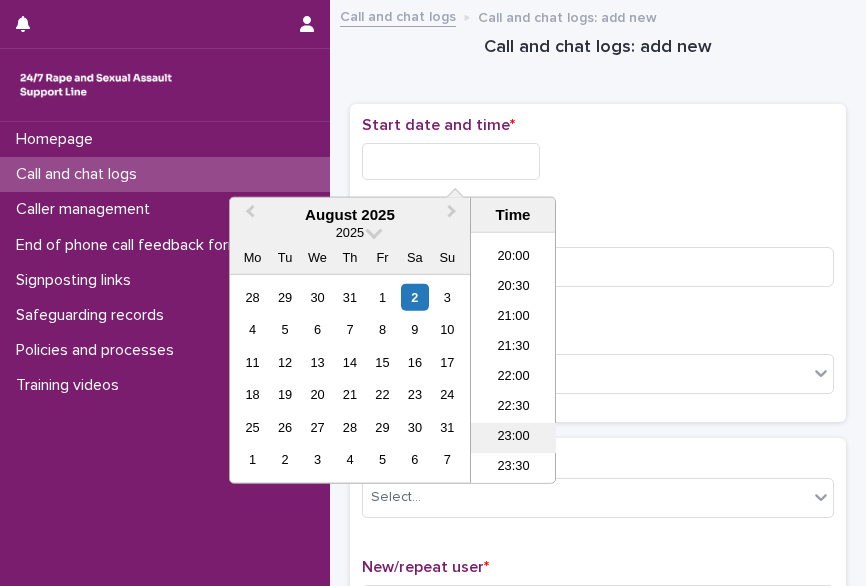 click on "23:00" at bounding box center (513, 438) 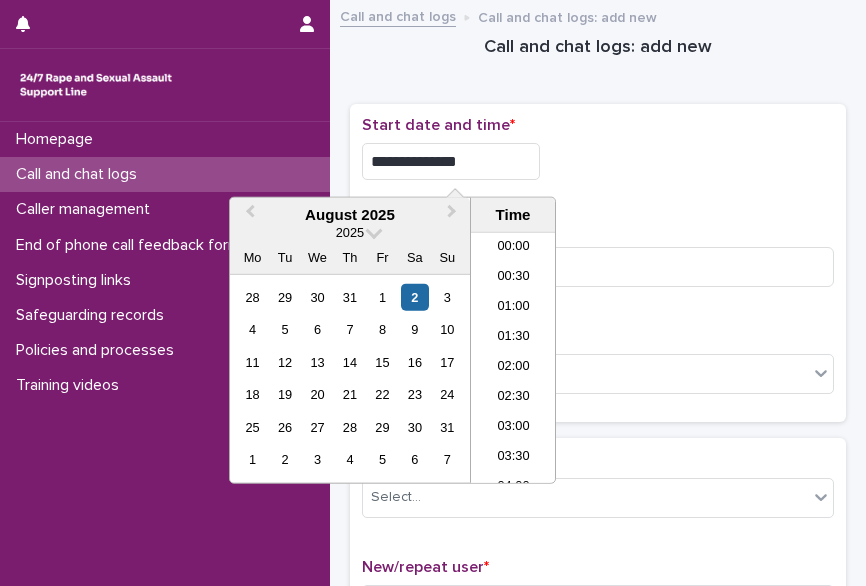 scroll, scrollTop: 1190, scrollLeft: 0, axis: vertical 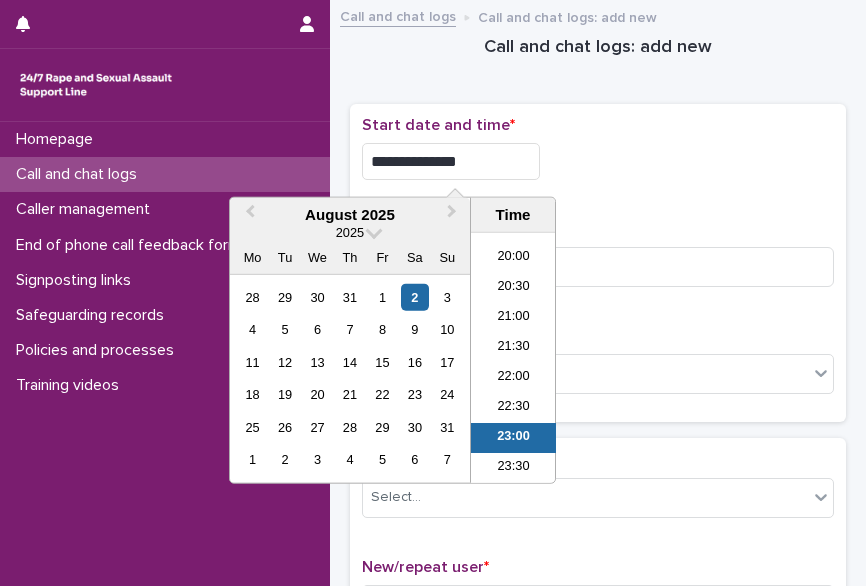click on "**********" at bounding box center [451, 161] 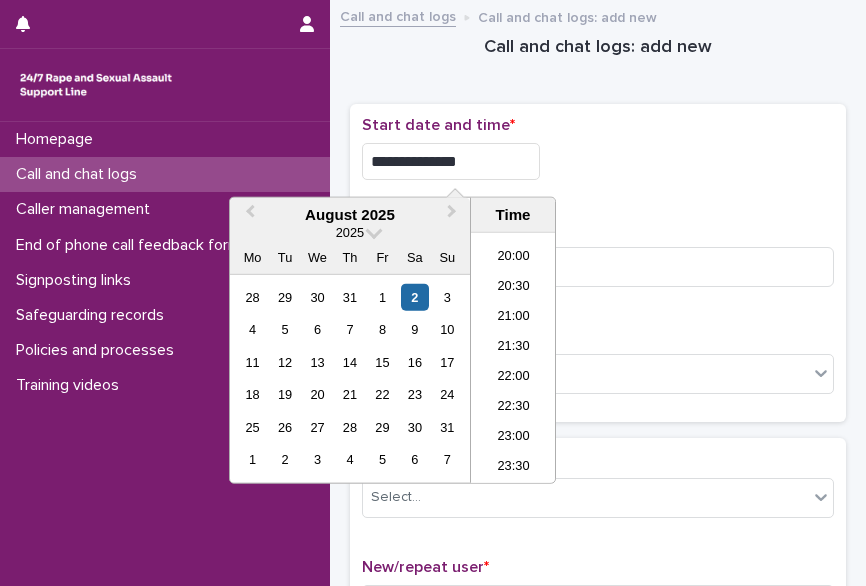 type on "**********" 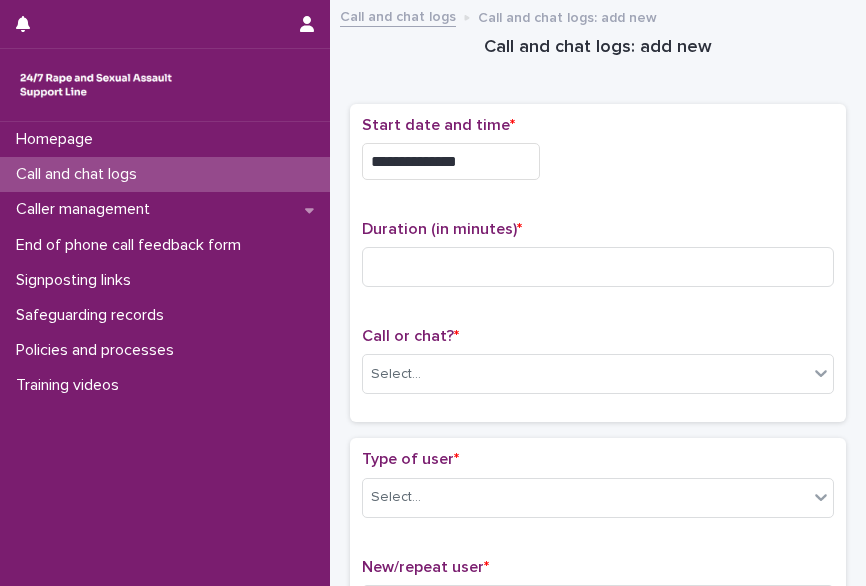 click on "**********" at bounding box center [598, 161] 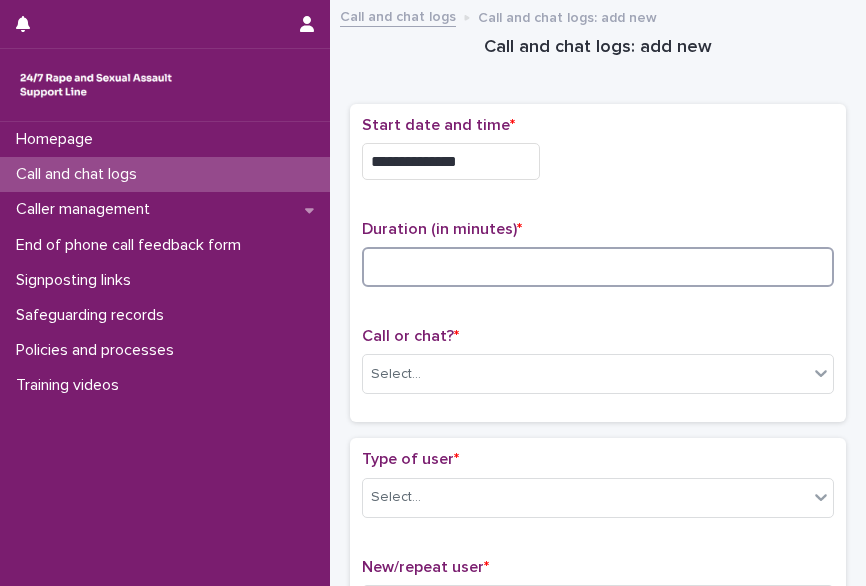 click at bounding box center [598, 267] 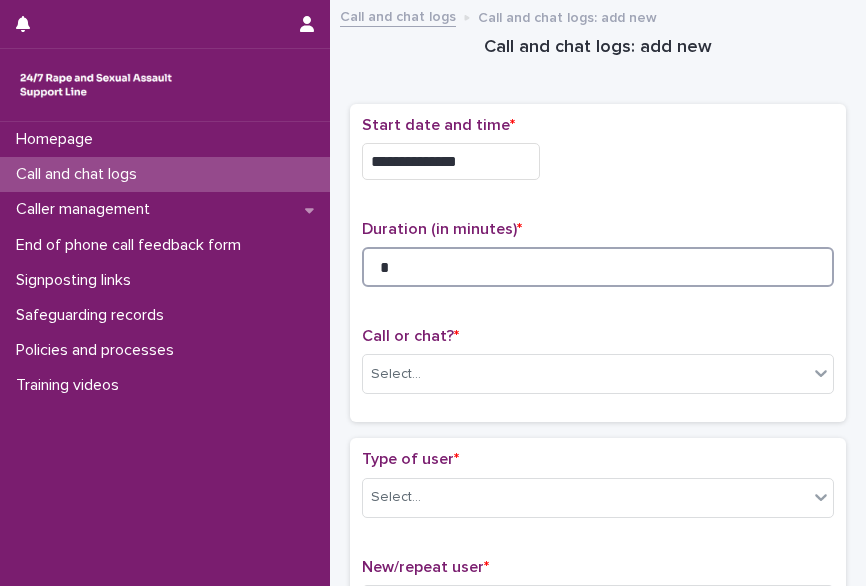 scroll, scrollTop: 193, scrollLeft: 0, axis: vertical 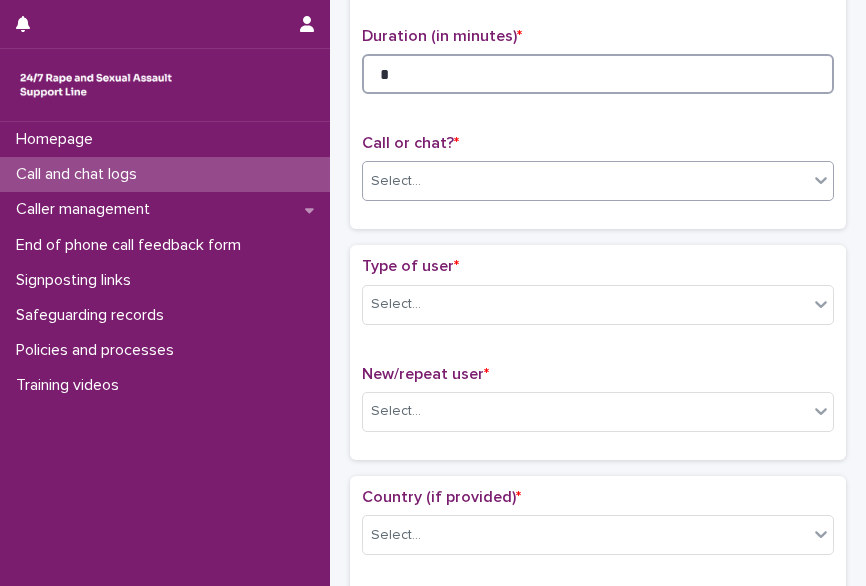 type on "*" 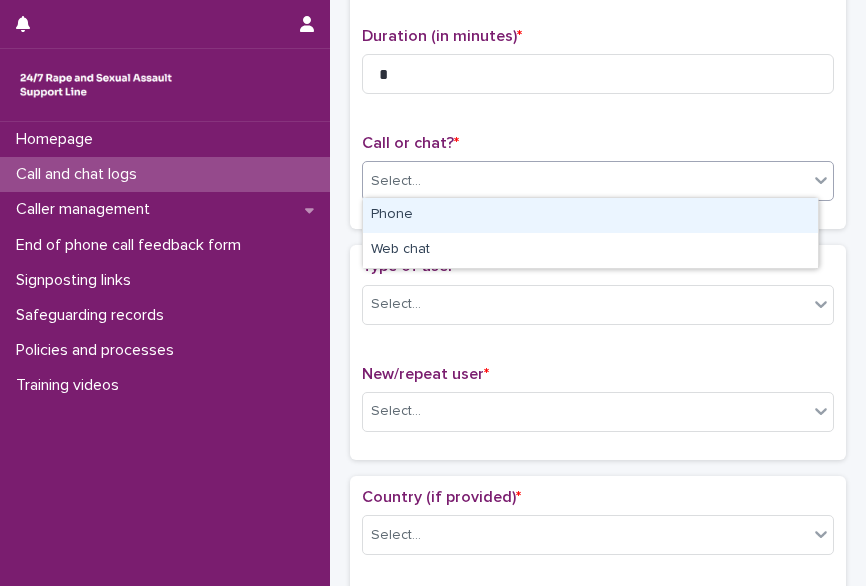 click on "Select..." at bounding box center [585, 181] 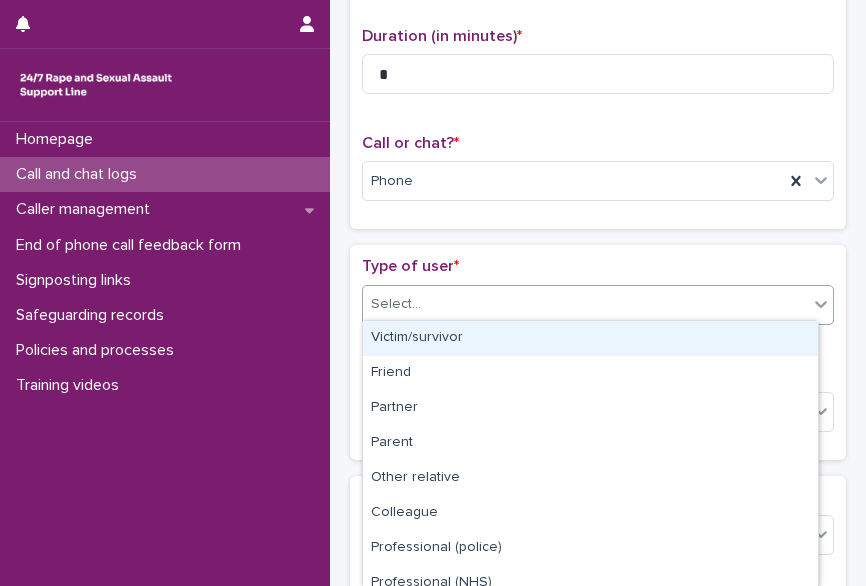 click on "Select..." at bounding box center [585, 304] 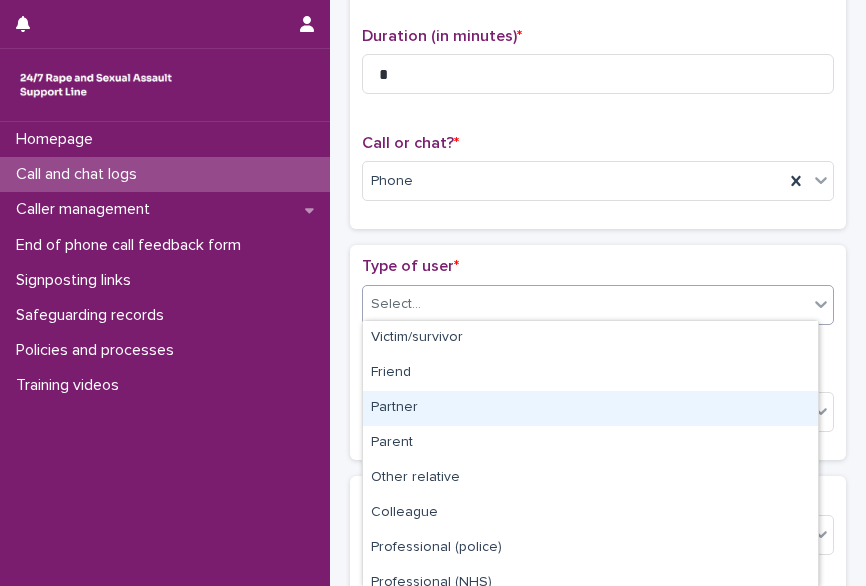 scroll, scrollTop: 258, scrollLeft: 0, axis: vertical 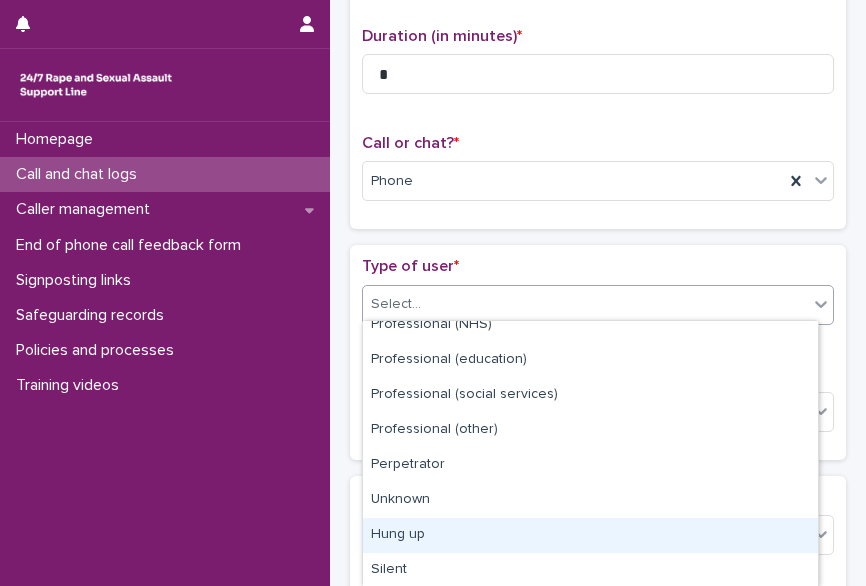 click on "Hung up" at bounding box center (590, 535) 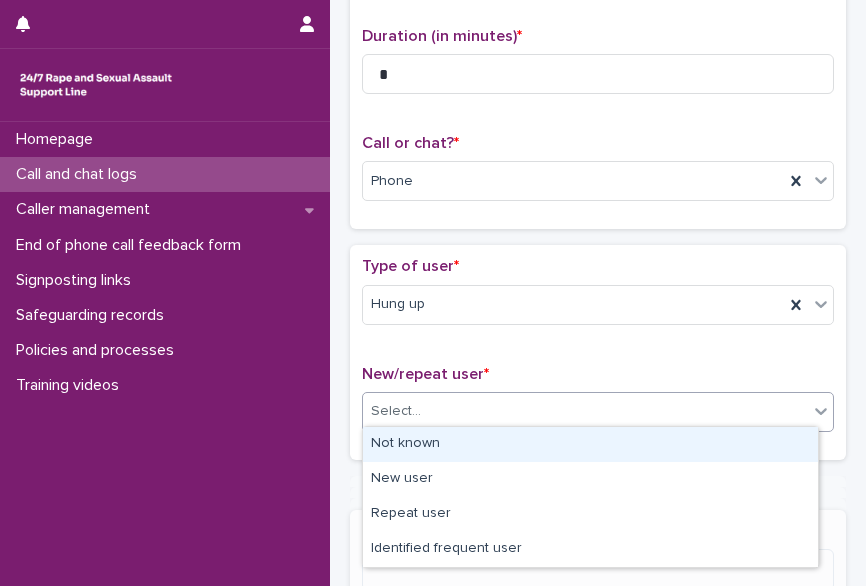 click on "Select..." at bounding box center [585, 411] 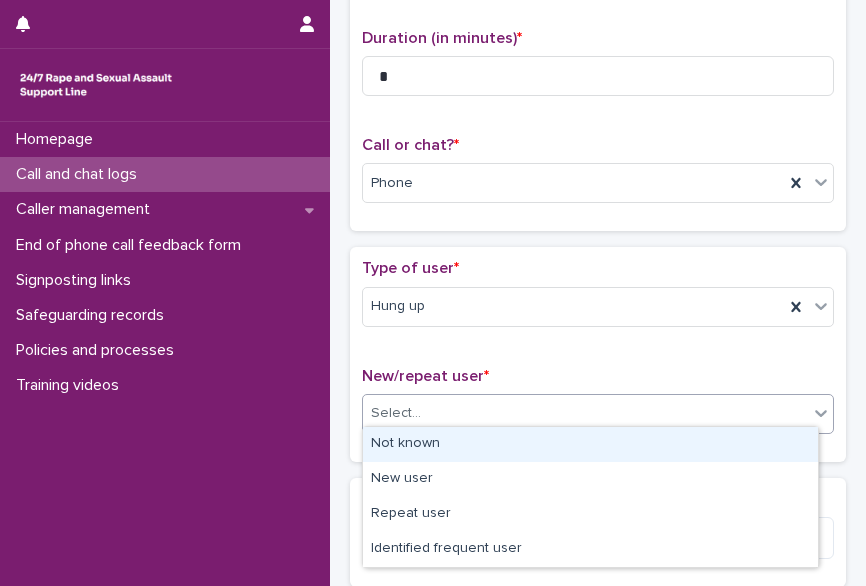 scroll, scrollTop: 199, scrollLeft: 0, axis: vertical 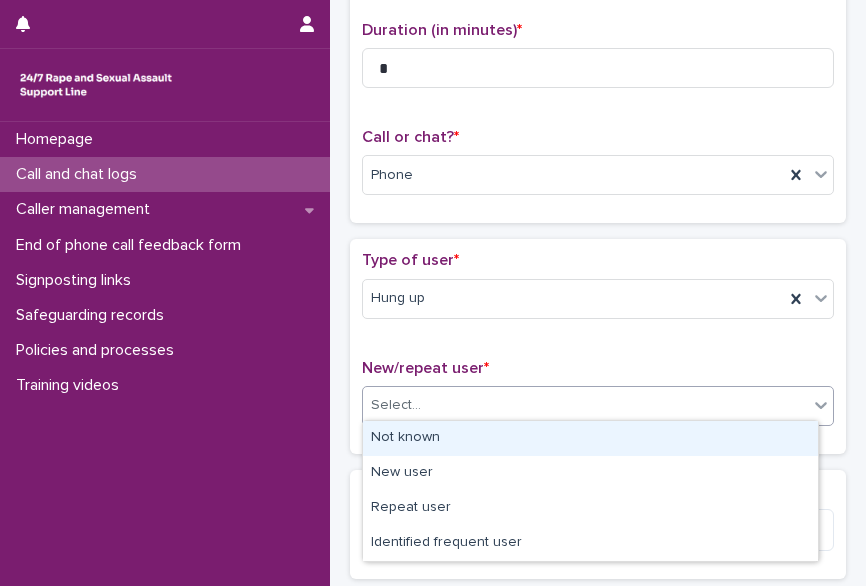 click on "Type of user * Hung up New/repeat user *      option Not known focused, 1 of 4. 4 results available. Use Up and Down to choose options, press Enter to select the currently focused option, press Escape to exit the menu, press Tab to select the option and exit the menu. Select..." at bounding box center [598, 346] 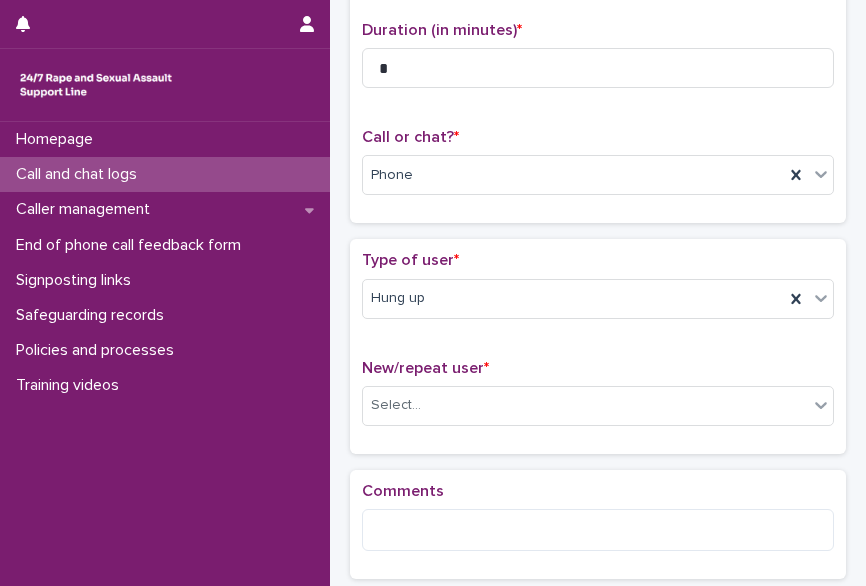 scroll, scrollTop: 317, scrollLeft: 0, axis: vertical 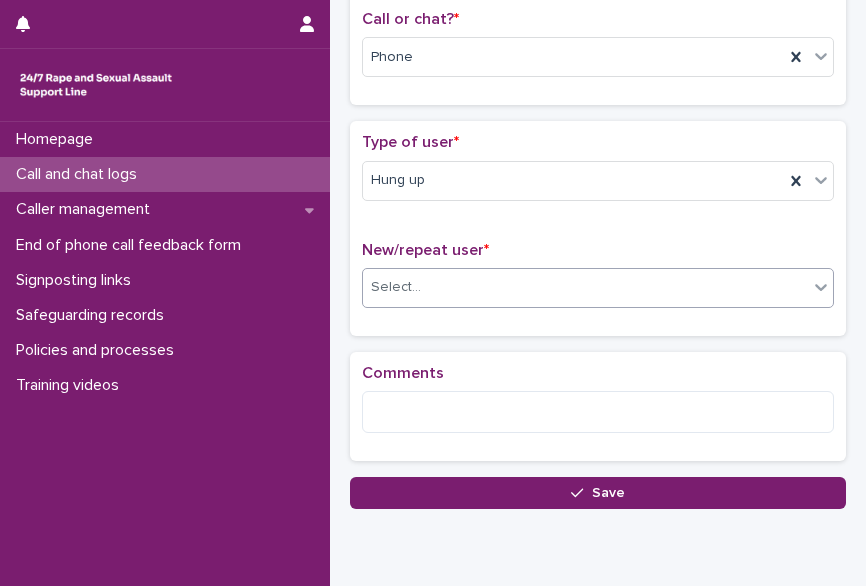 click on "Select..." at bounding box center [585, 287] 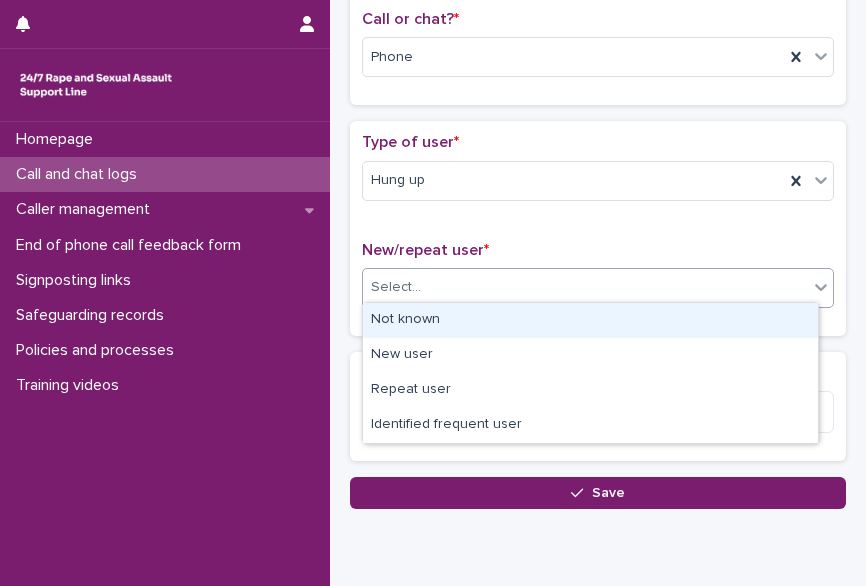 click on "Not known" at bounding box center [590, 320] 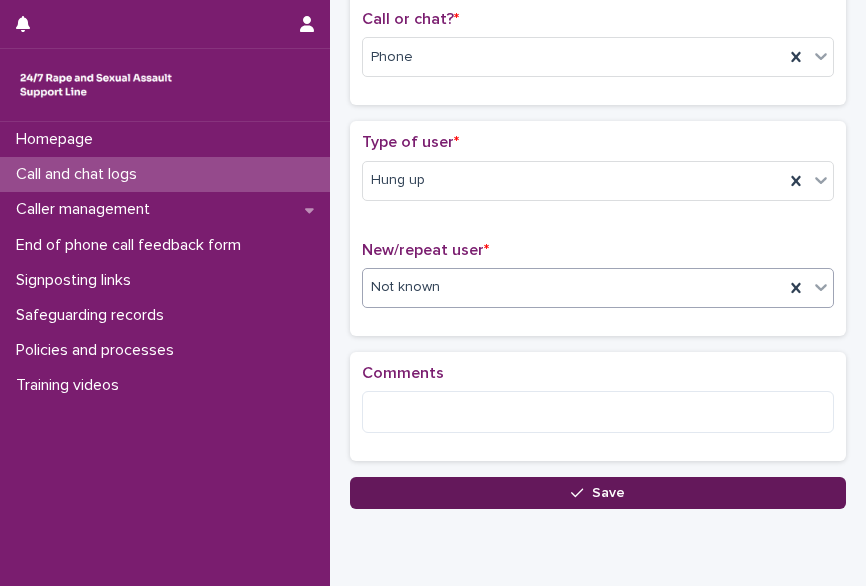 click on "Save" at bounding box center [598, 493] 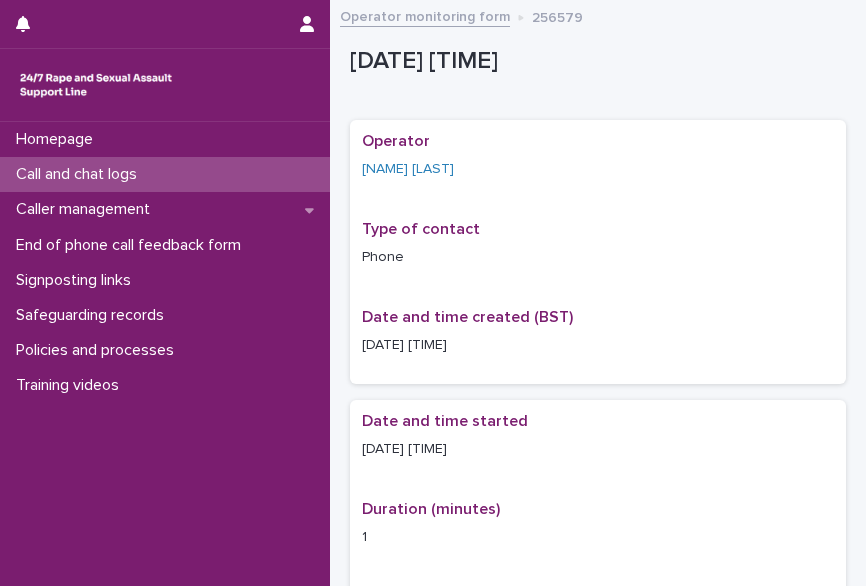 scroll, scrollTop: 0, scrollLeft: 0, axis: both 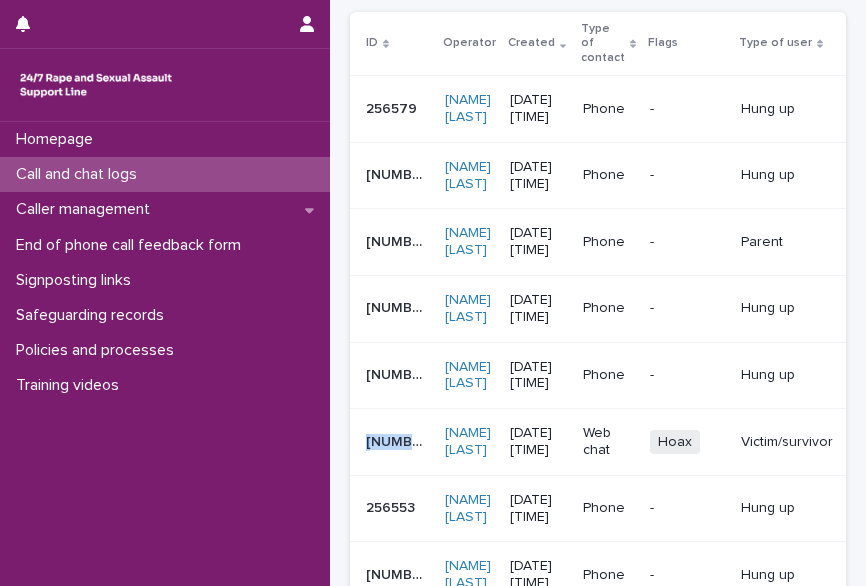 drag, startPoint x: 418, startPoint y: 441, endPoint x: 368, endPoint y: 443, distance: 50.039986 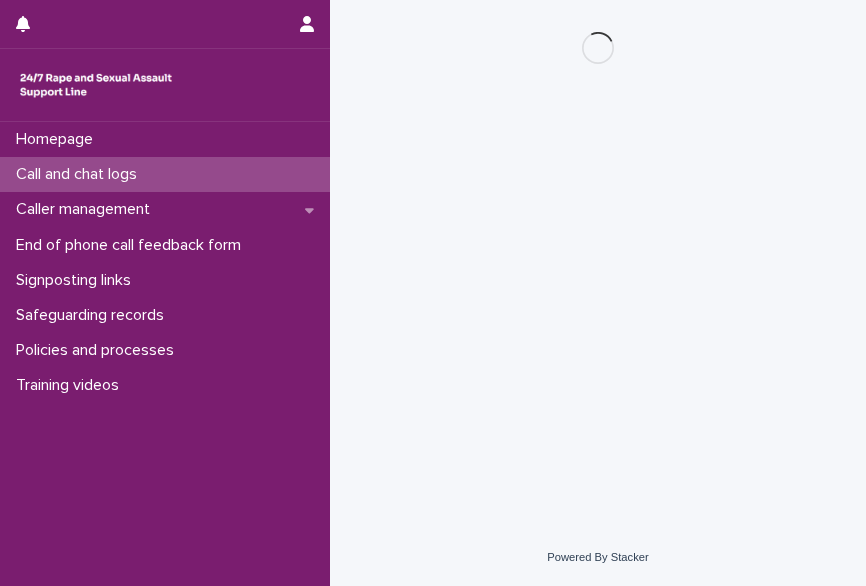 scroll, scrollTop: 0, scrollLeft: 0, axis: both 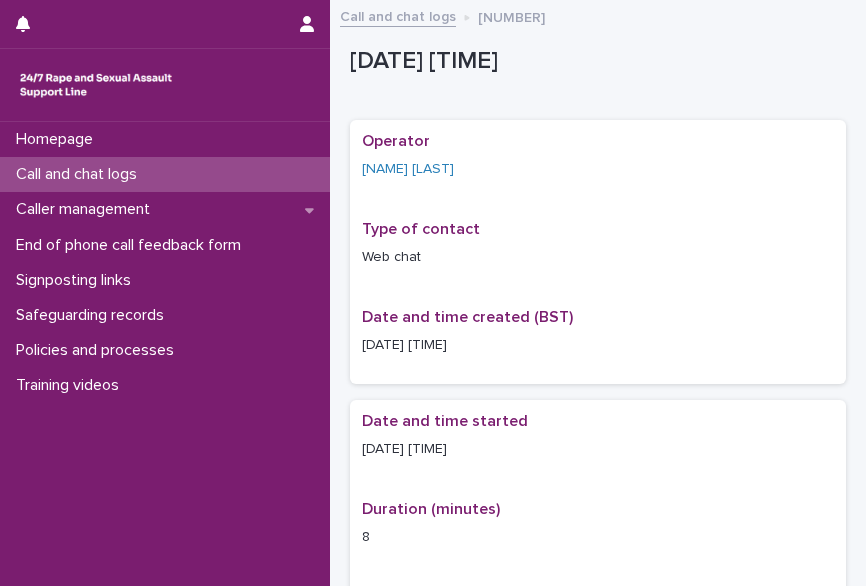 click on "Call and chat logs" at bounding box center (165, 174) 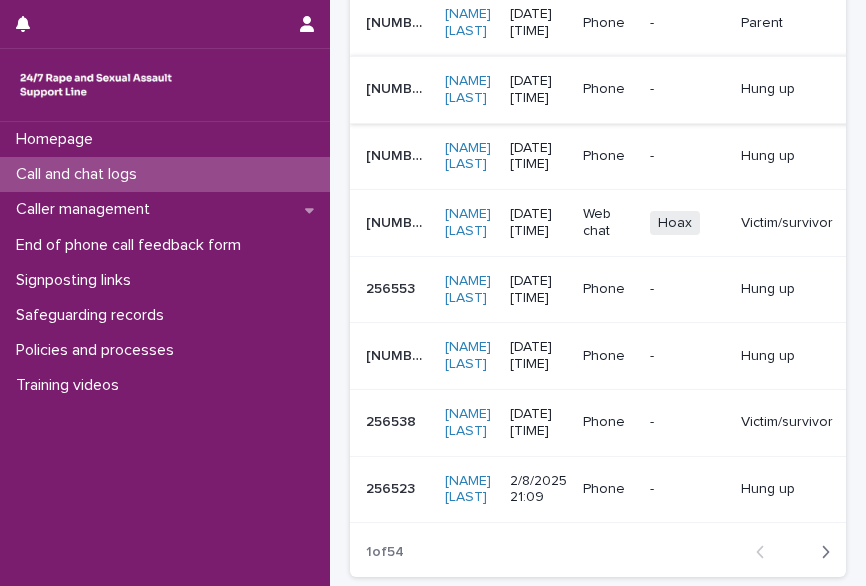 scroll, scrollTop: 614, scrollLeft: 0, axis: vertical 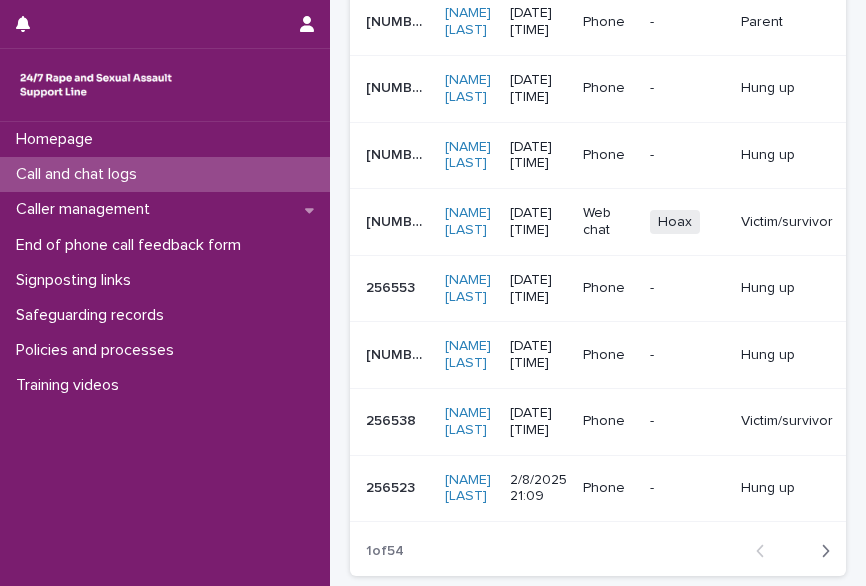 click on "Call and chat logs" at bounding box center [80, 174] 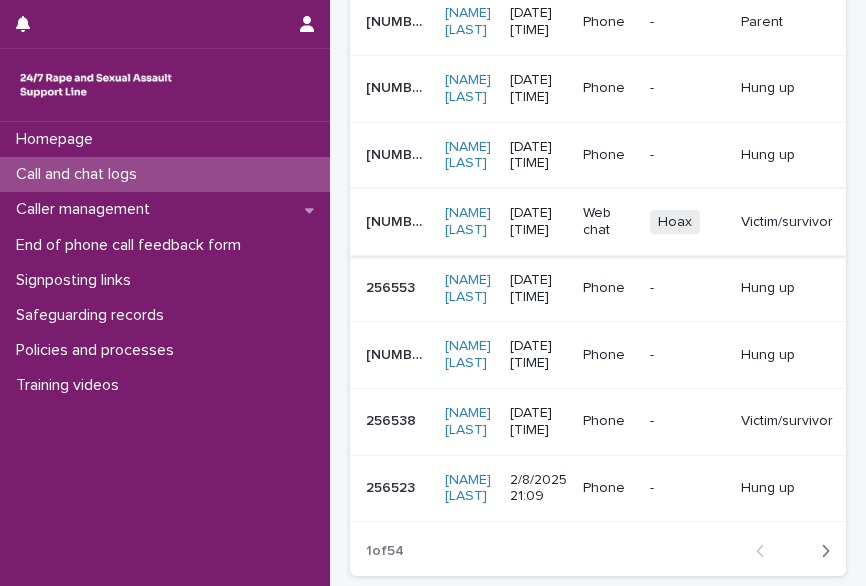scroll, scrollTop: 0, scrollLeft: 0, axis: both 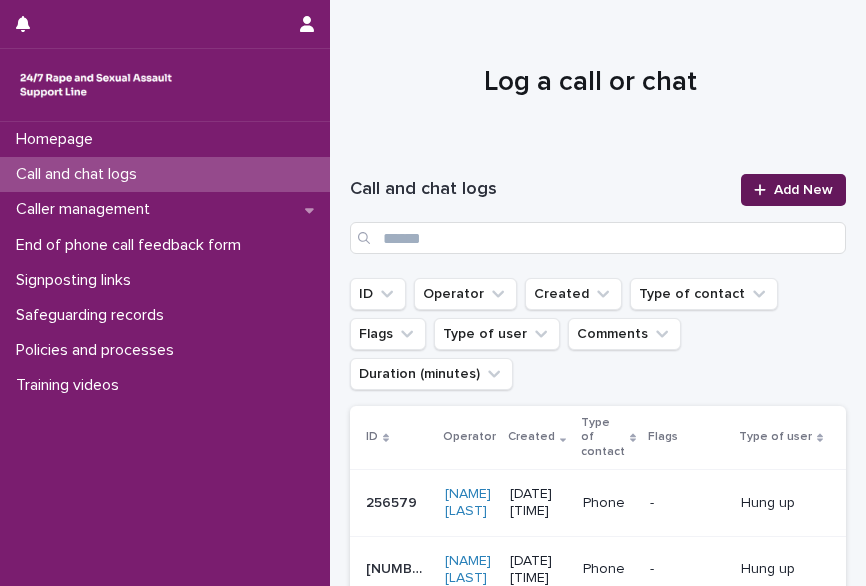 click on "Add New" at bounding box center [793, 190] 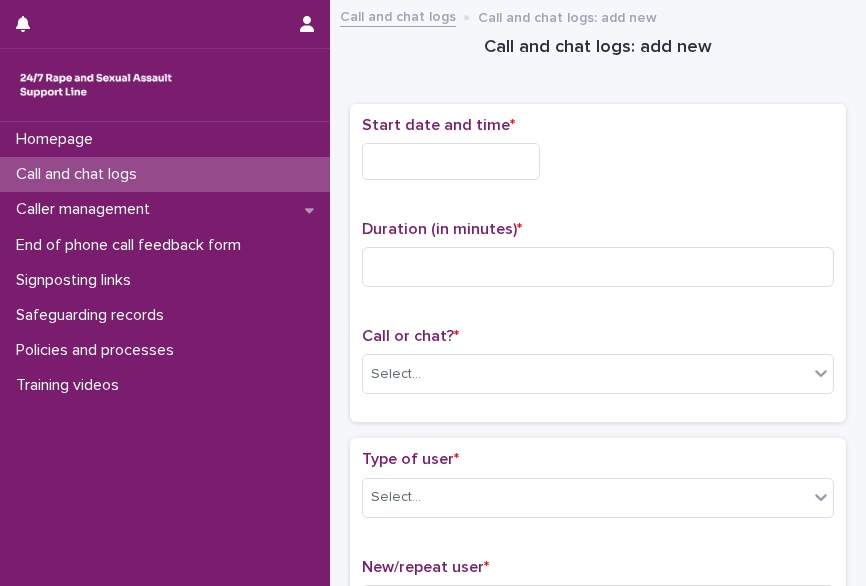 click at bounding box center (451, 161) 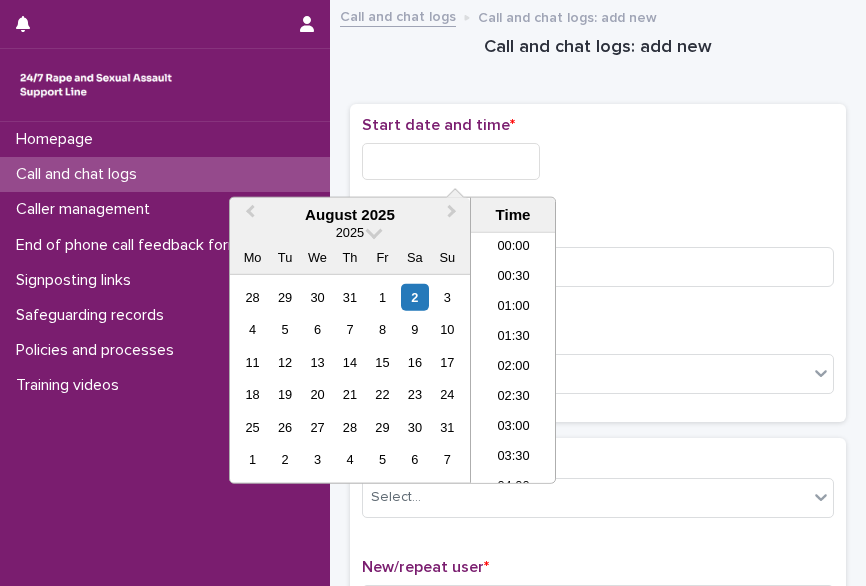 scroll, scrollTop: 1190, scrollLeft: 0, axis: vertical 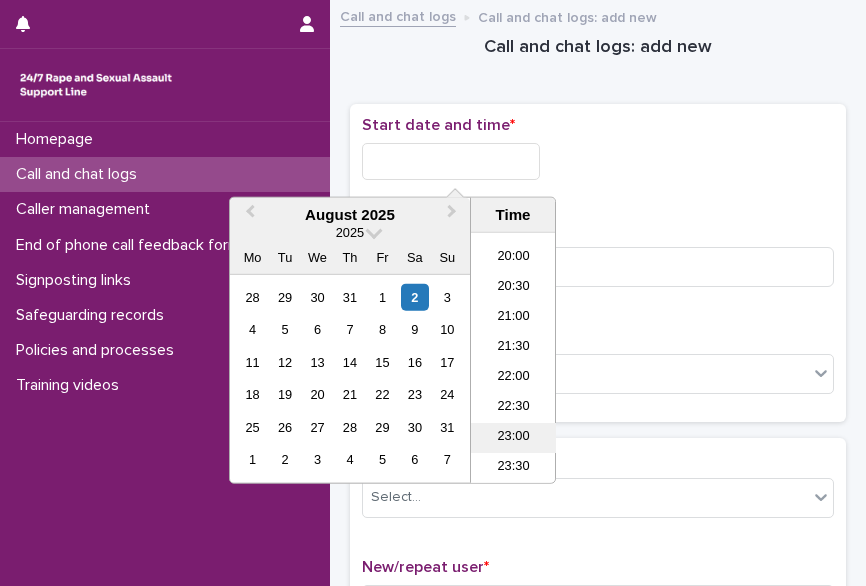 click on "23:00" at bounding box center (513, 438) 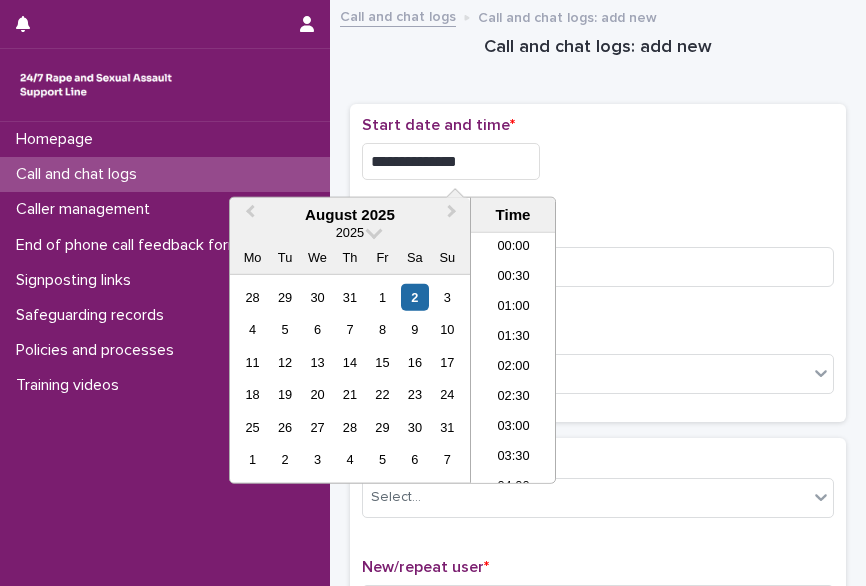 click on "**********" at bounding box center [451, 161] 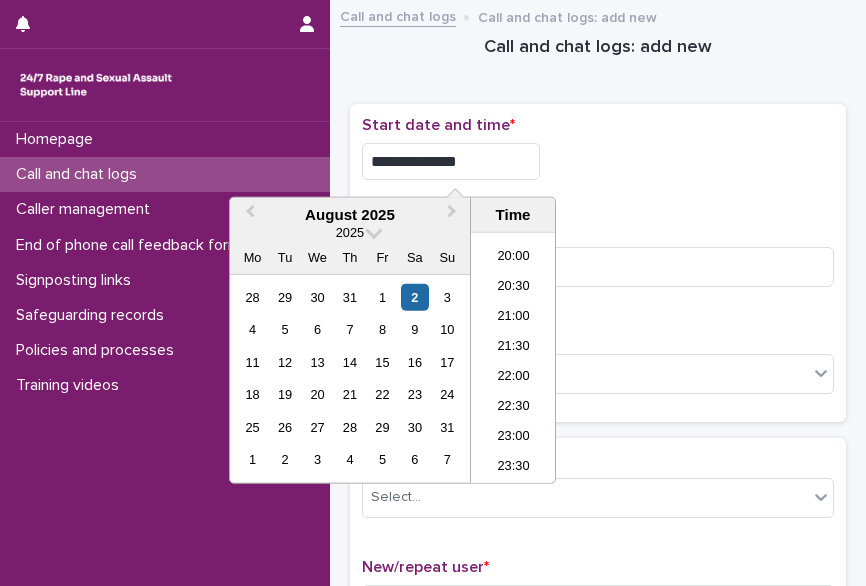 type on "**********" 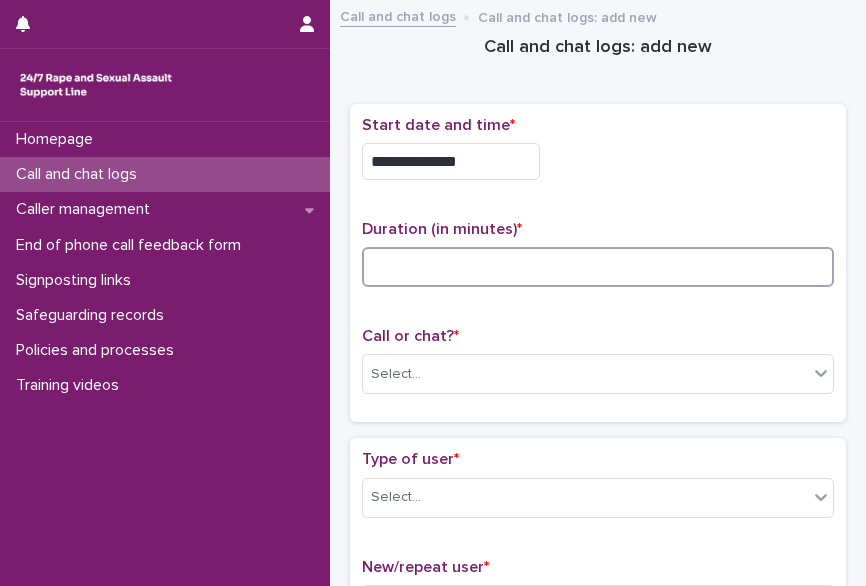 click at bounding box center [598, 267] 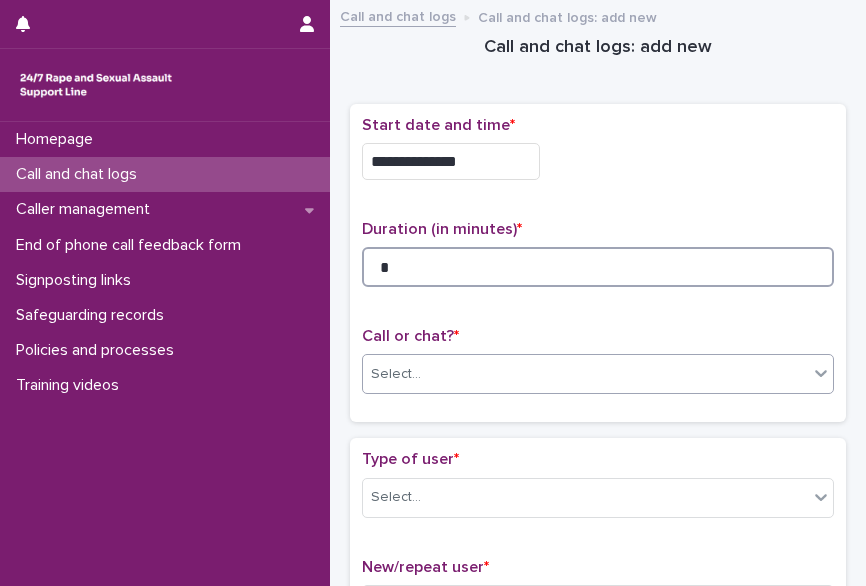 type on "*" 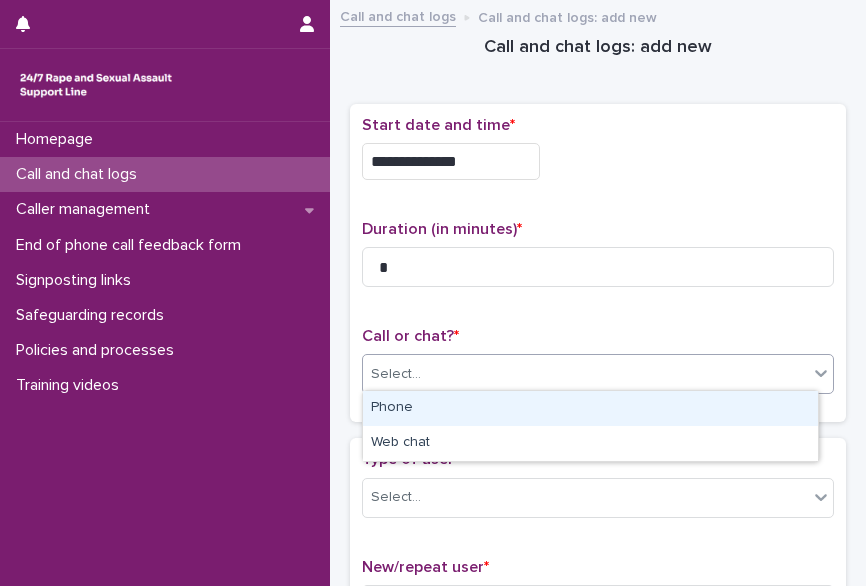click on "Select..." at bounding box center [396, 374] 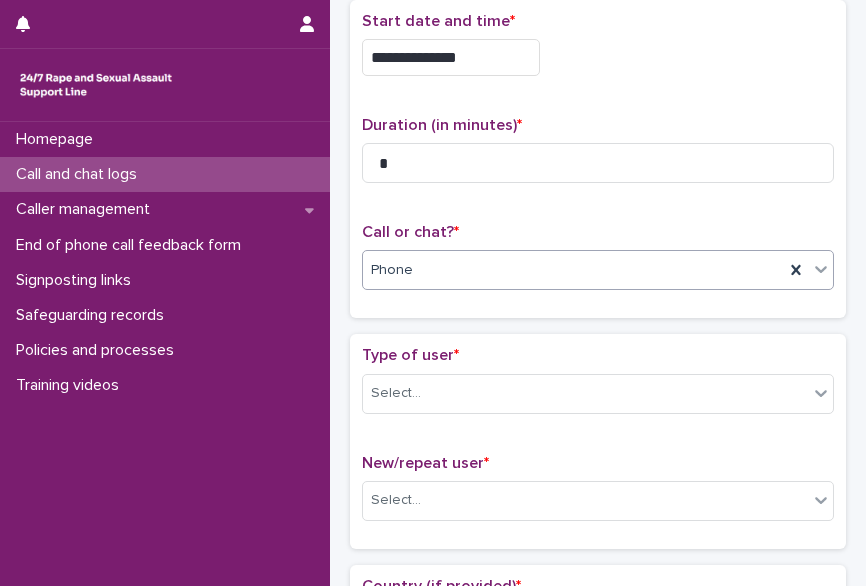 scroll, scrollTop: 106, scrollLeft: 0, axis: vertical 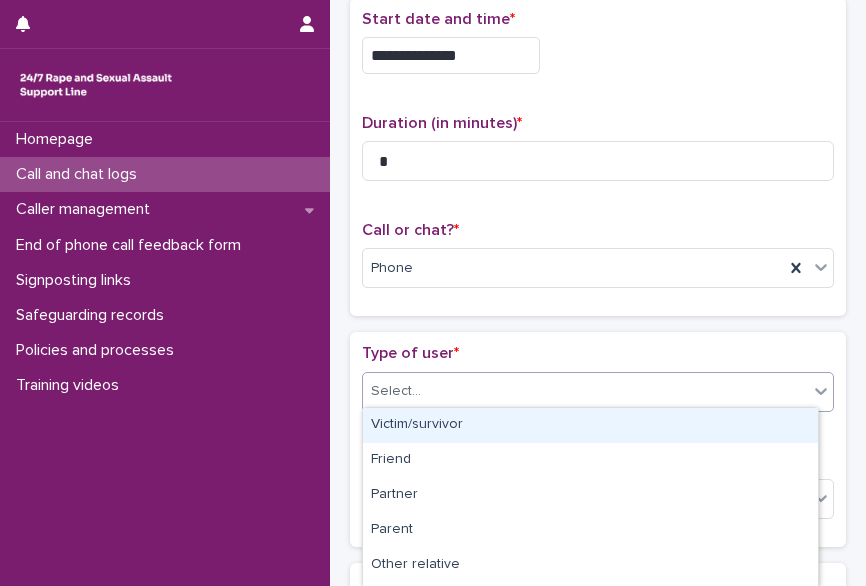 click on "Select..." at bounding box center [396, 391] 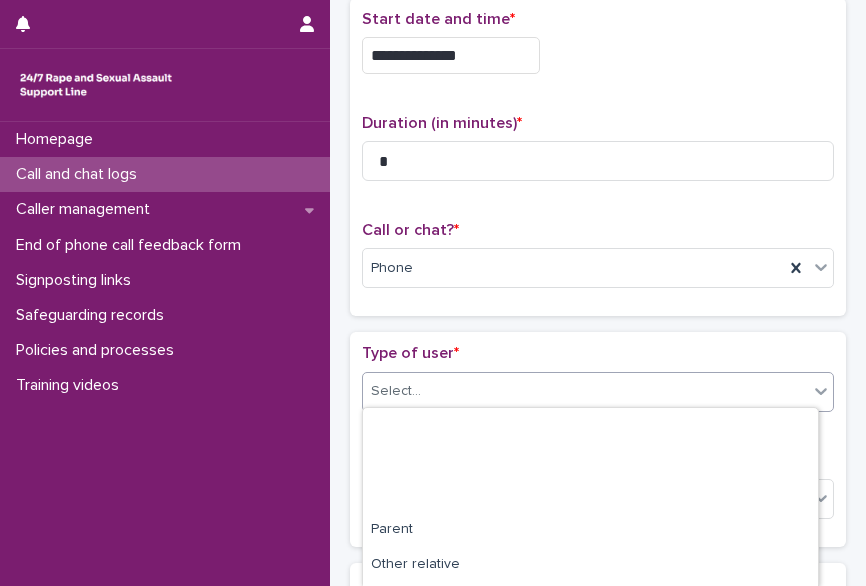 scroll, scrollTop: 346, scrollLeft: 0, axis: vertical 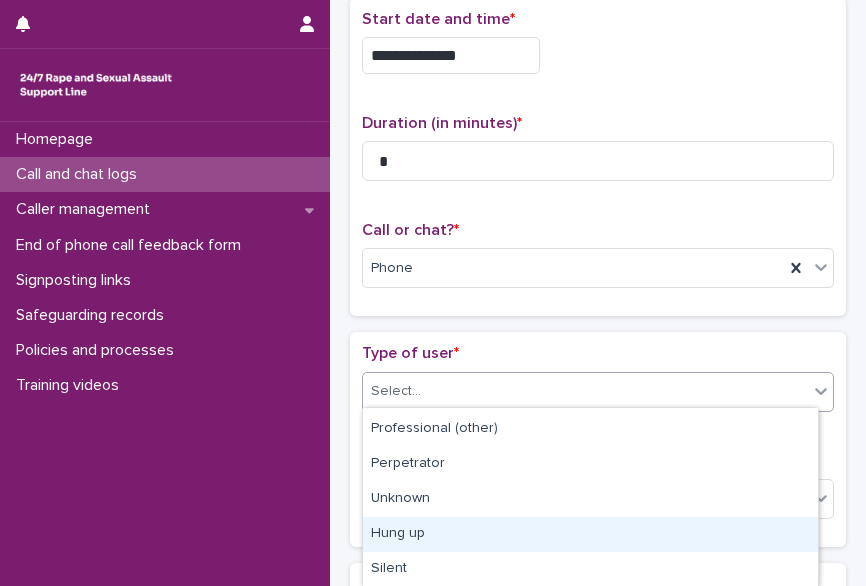 click on "Hung up" at bounding box center (590, 534) 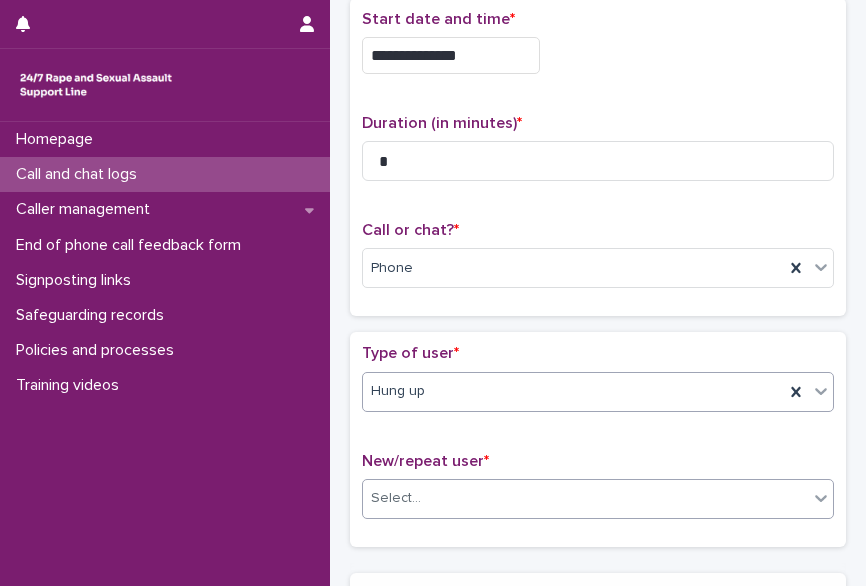 click on "Select..." at bounding box center (585, 498) 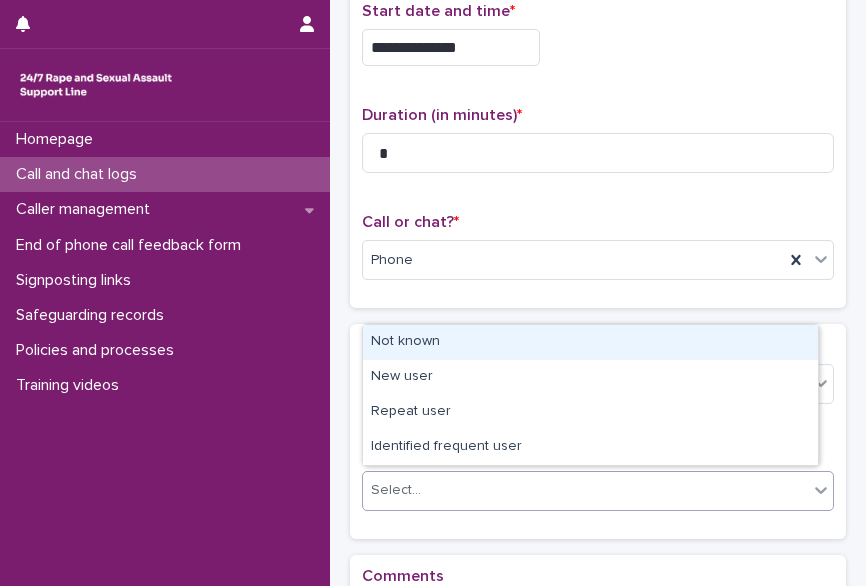 click on "Not known" at bounding box center [590, 342] 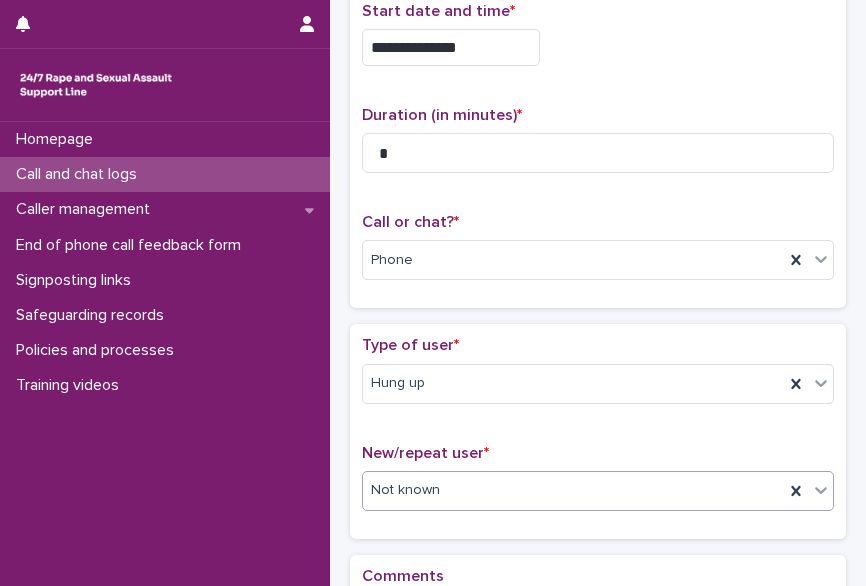 scroll, scrollTop: 392, scrollLeft: 0, axis: vertical 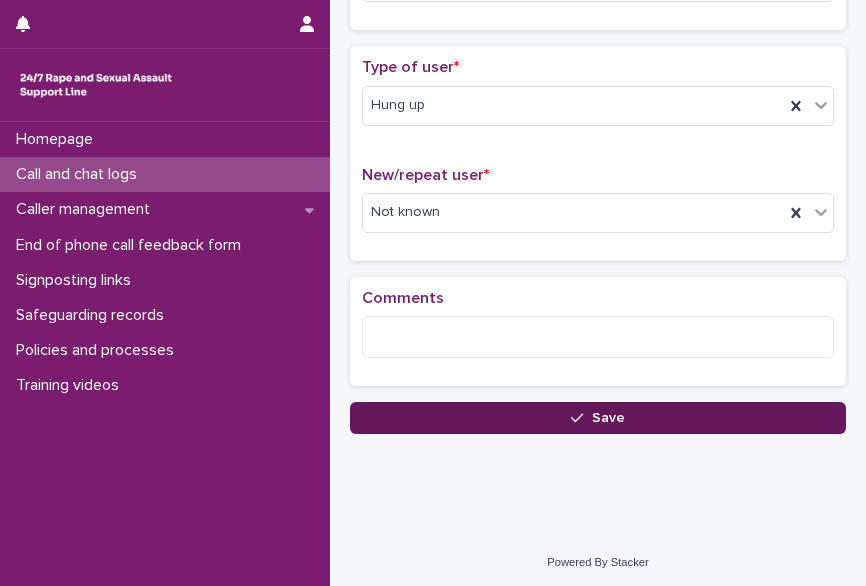 click on "Save" at bounding box center [598, 418] 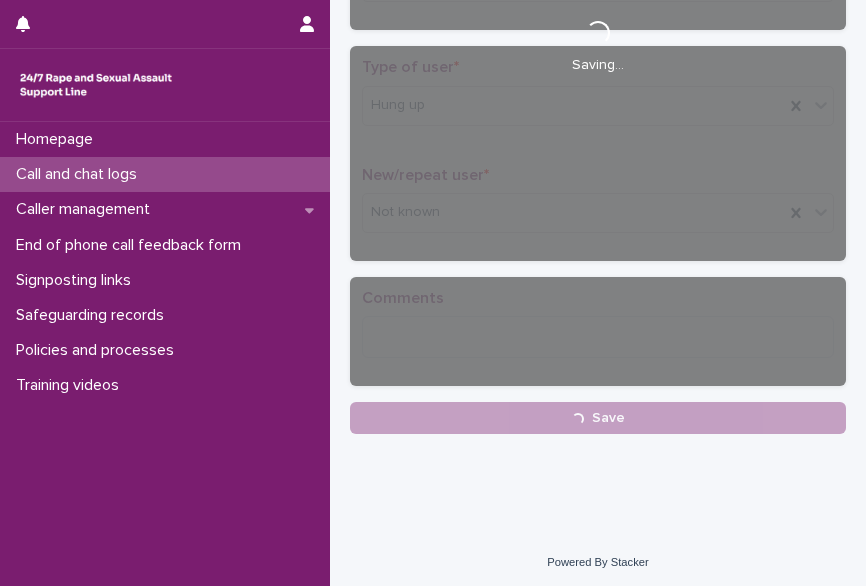 scroll, scrollTop: 0, scrollLeft: 0, axis: both 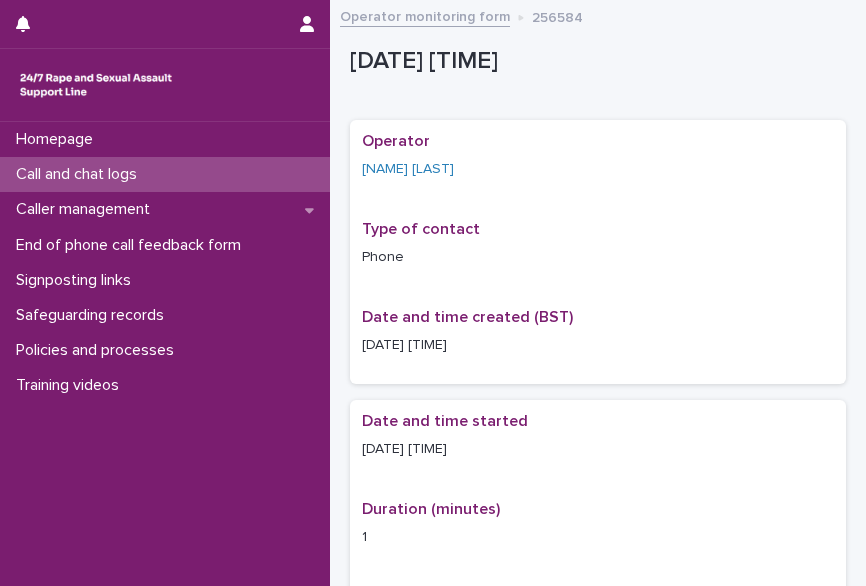 click on "Call and chat logs" at bounding box center (165, 174) 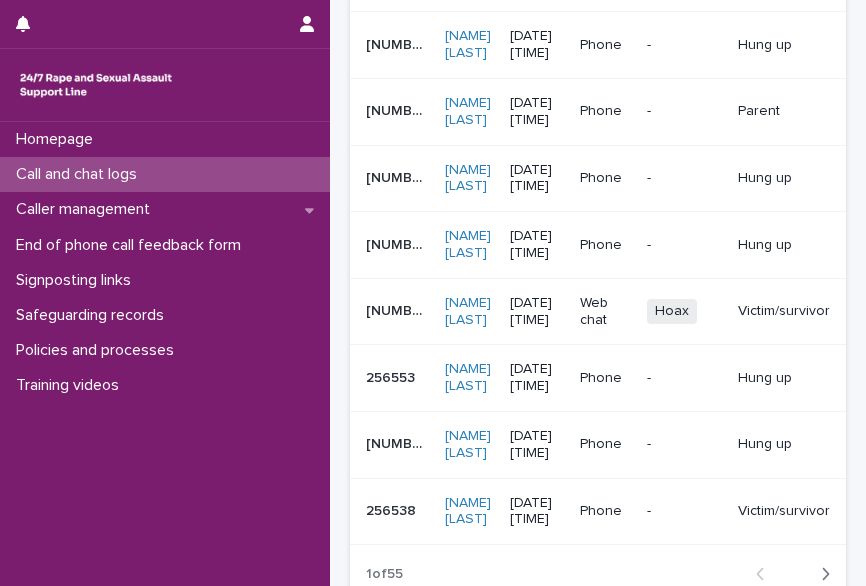 scroll, scrollTop: 410, scrollLeft: 0, axis: vertical 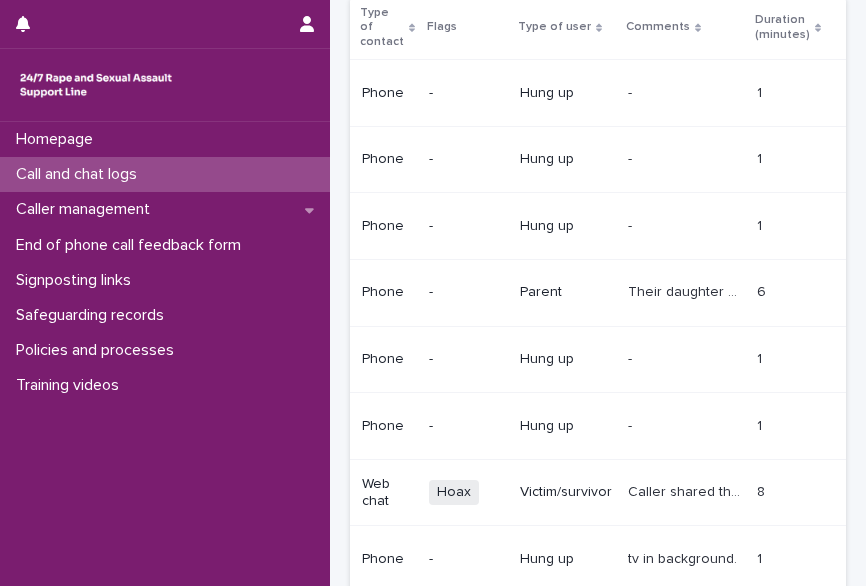 click on "Parent" at bounding box center [566, 290] 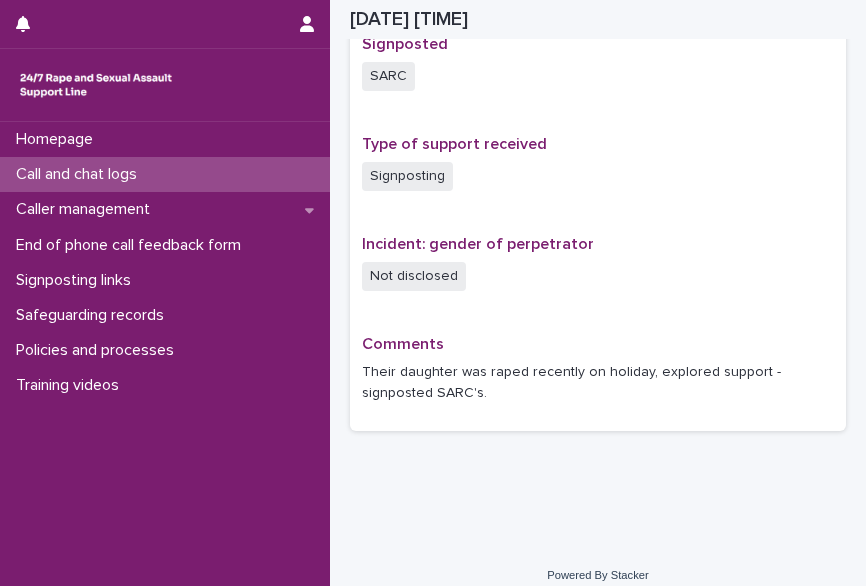 scroll, scrollTop: 1311, scrollLeft: 0, axis: vertical 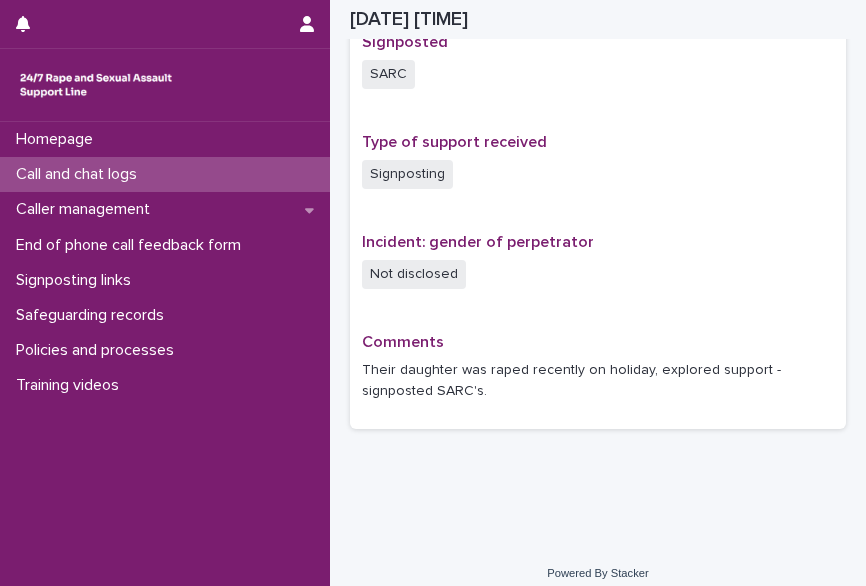 click on "Call and chat logs" at bounding box center [80, 174] 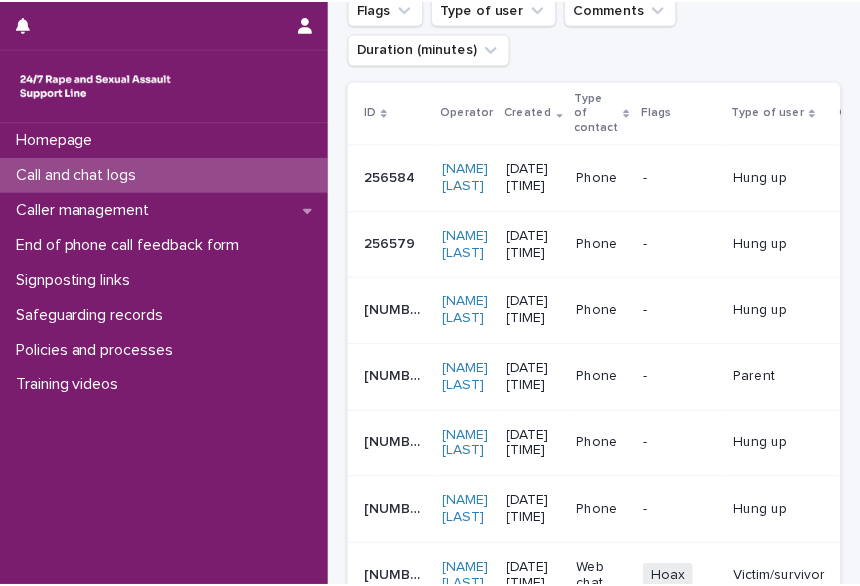 scroll, scrollTop: 480, scrollLeft: 0, axis: vertical 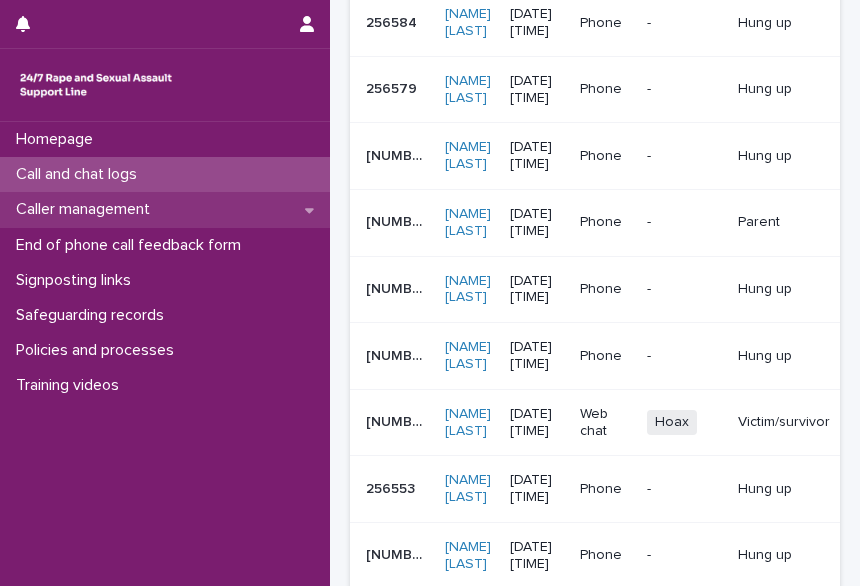 click on "Caller management" at bounding box center [87, 209] 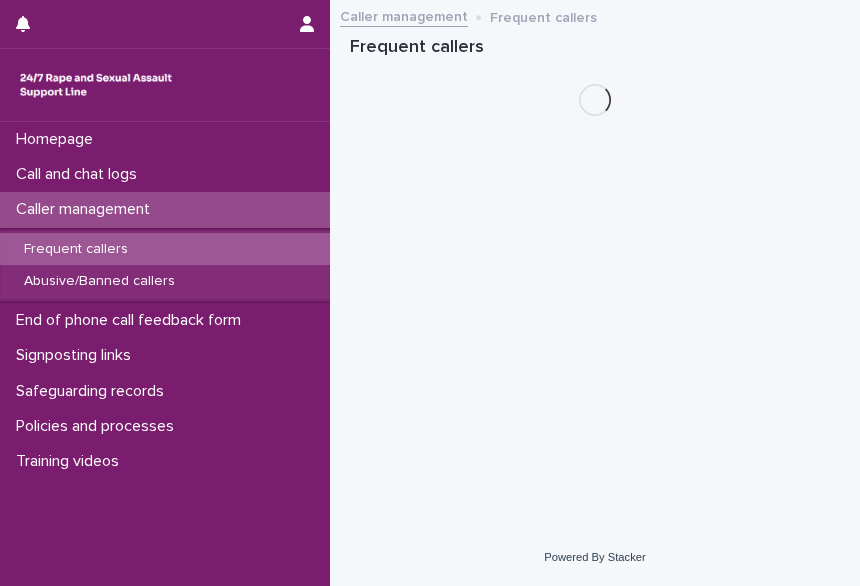 scroll, scrollTop: 0, scrollLeft: 0, axis: both 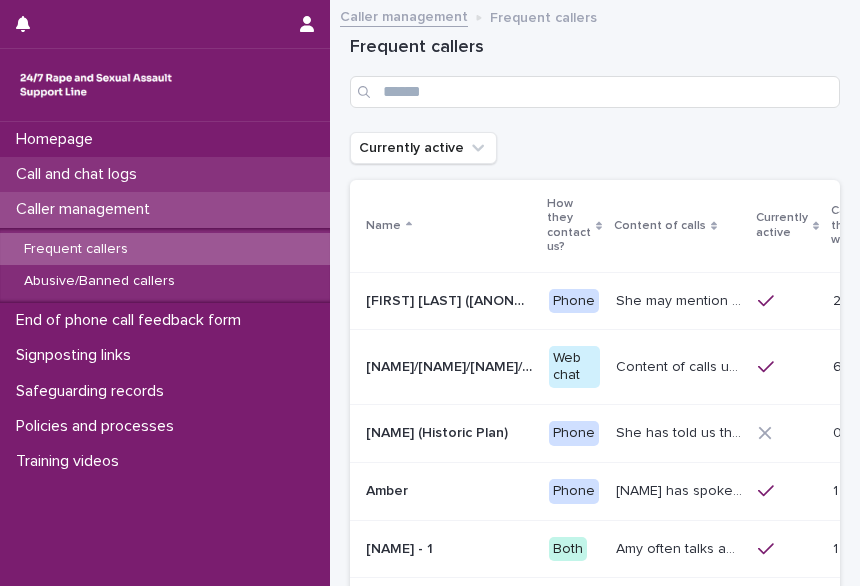 click on "Call and chat logs" at bounding box center [165, 174] 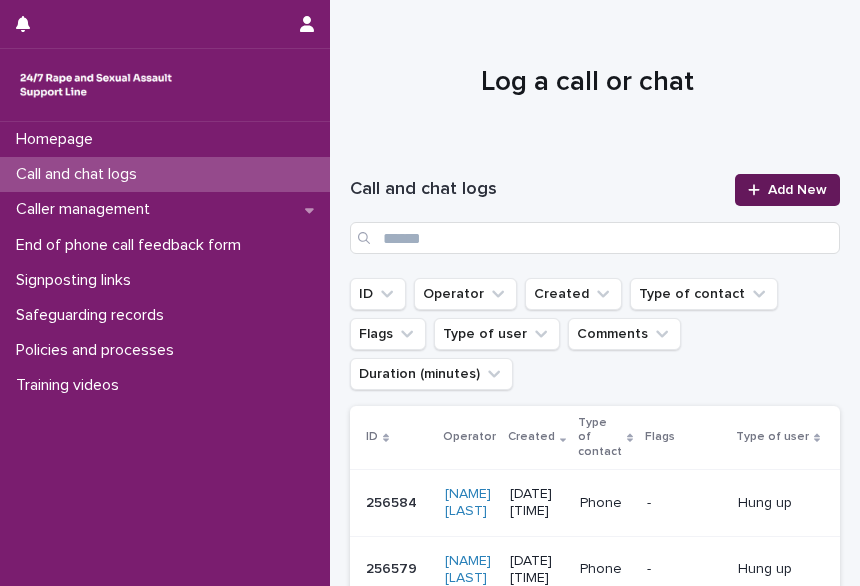 click on "Add New" at bounding box center (787, 190) 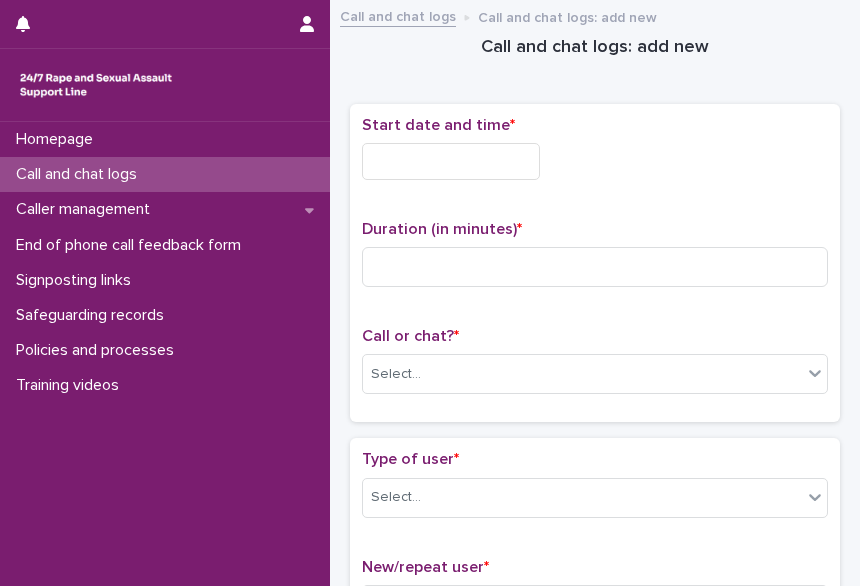 click at bounding box center [451, 161] 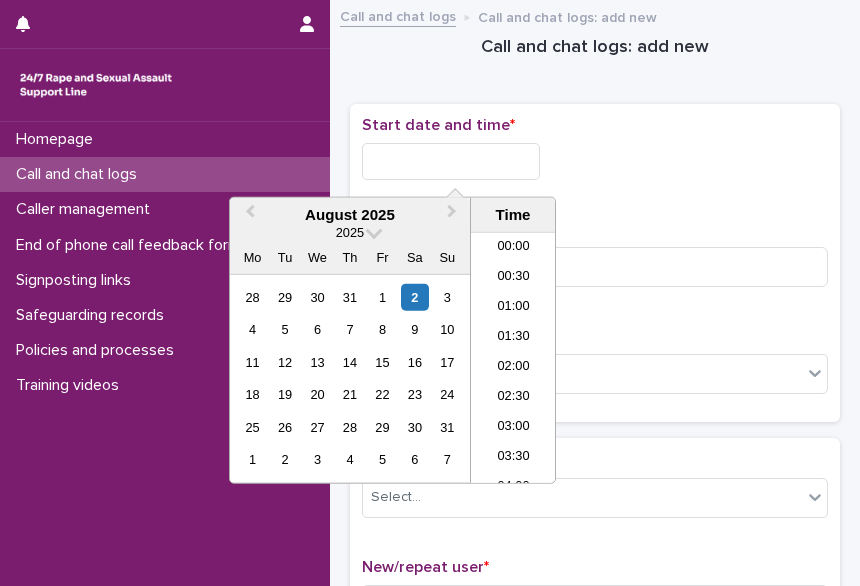 scroll, scrollTop: 1190, scrollLeft: 0, axis: vertical 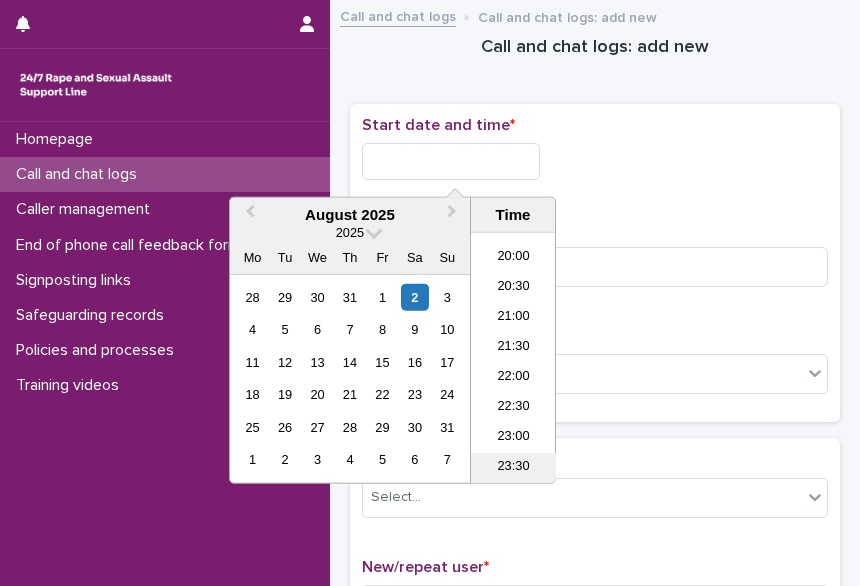 click on "23:30" at bounding box center (513, 468) 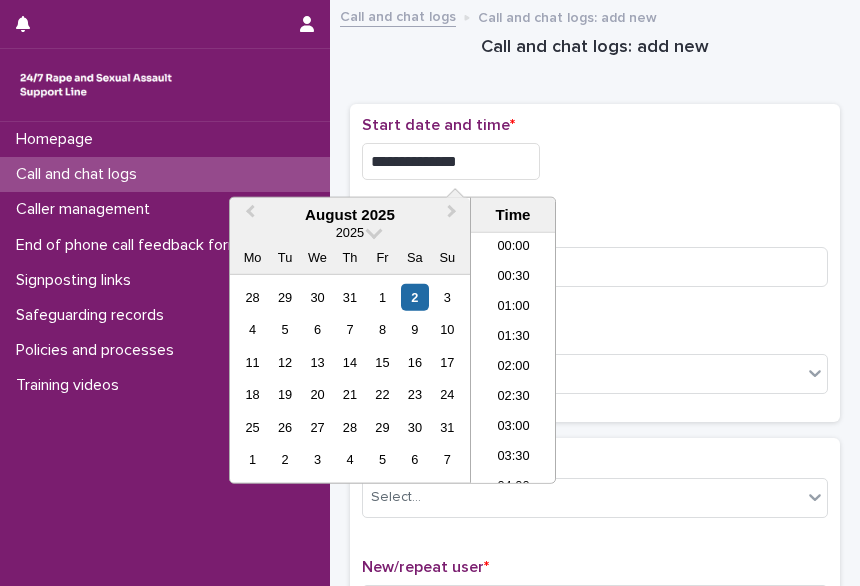 scroll, scrollTop: 1190, scrollLeft: 0, axis: vertical 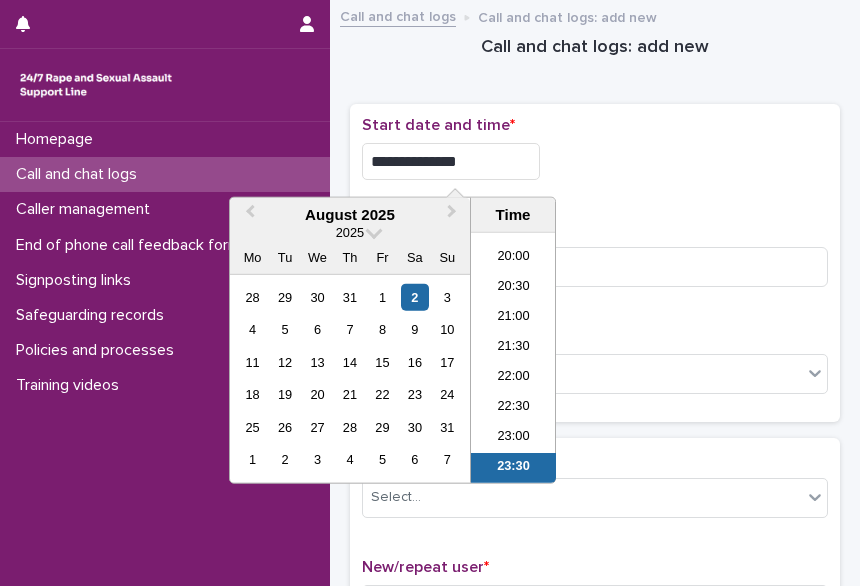 click on "**********" at bounding box center (451, 161) 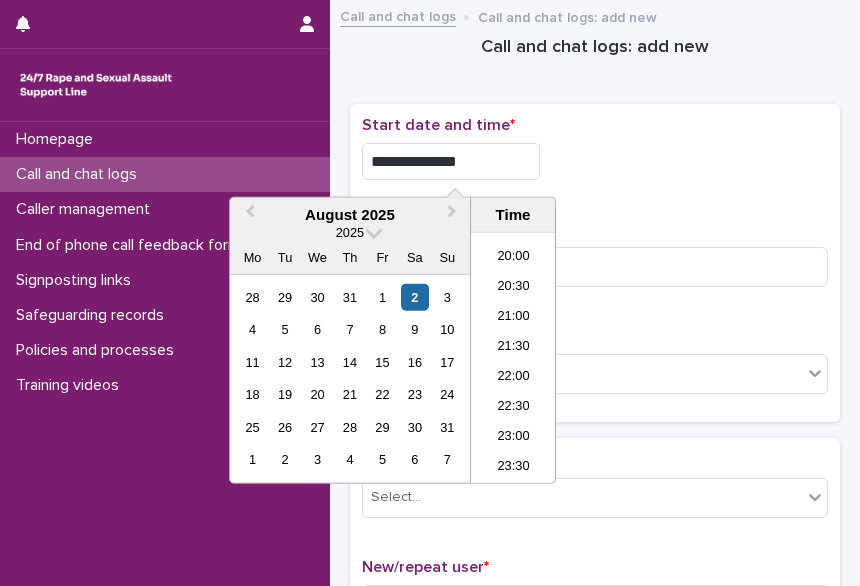 type on "**********" 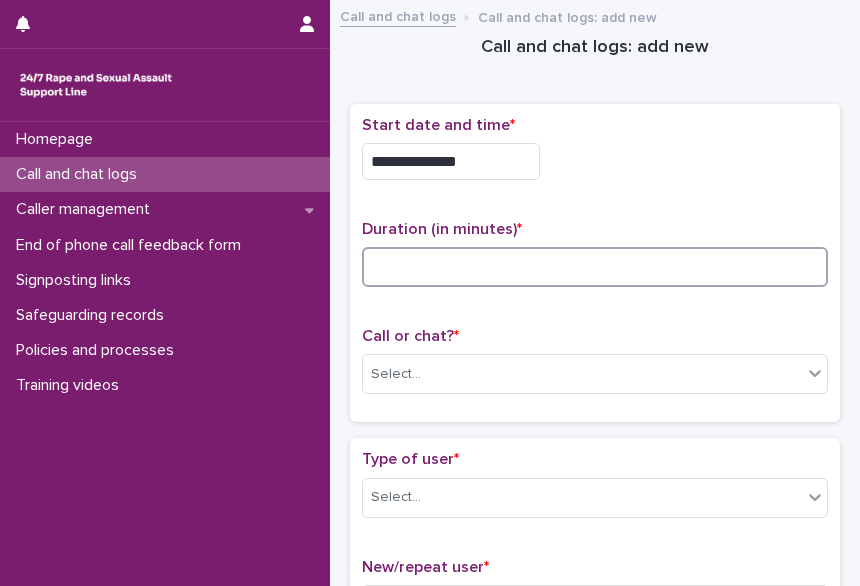 click at bounding box center (595, 267) 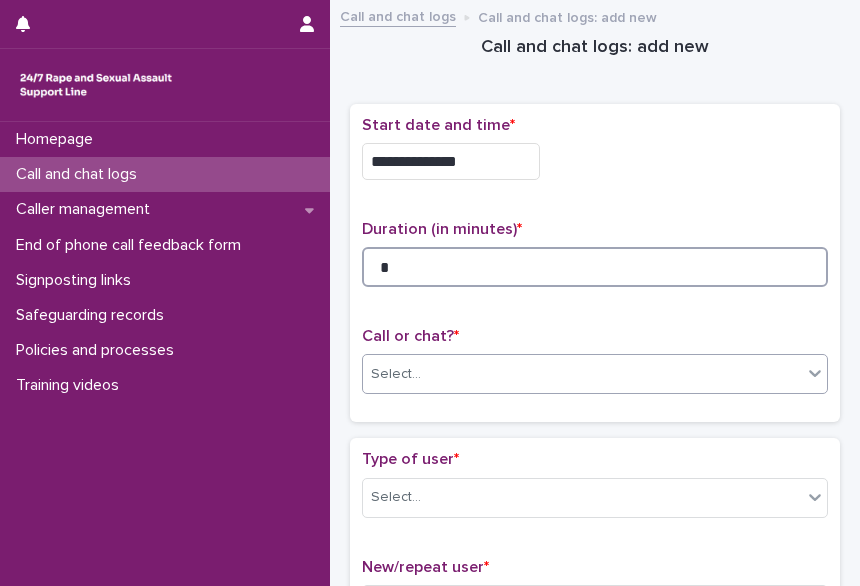 type on "*" 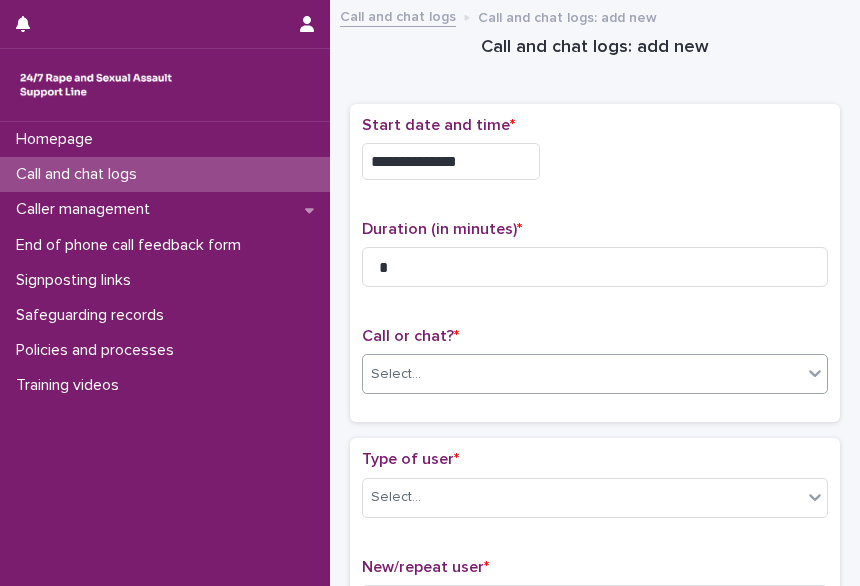 click on "Select..." at bounding box center [582, 374] 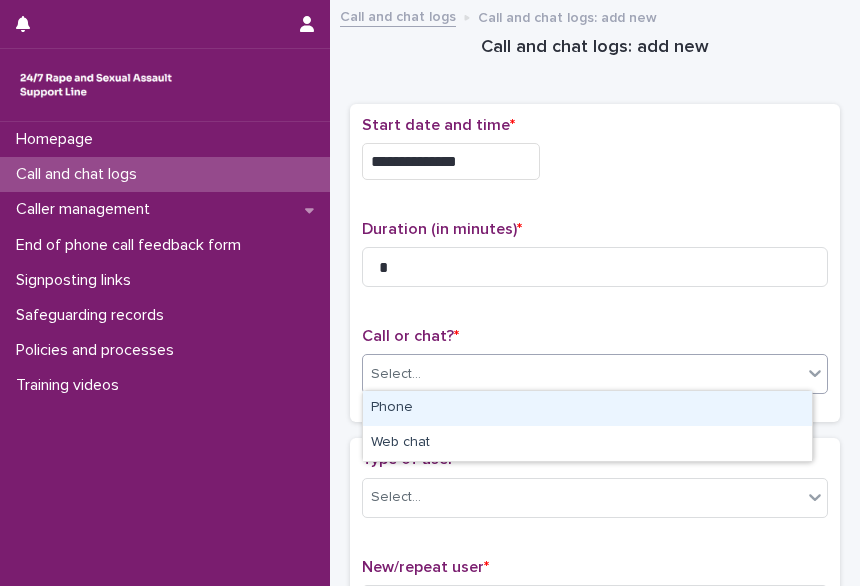 click on "Phone" at bounding box center [587, 408] 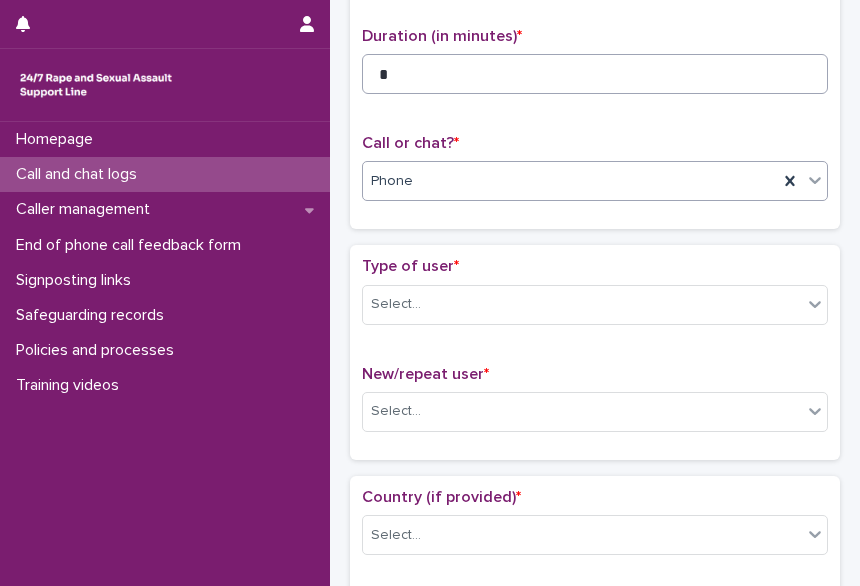 scroll, scrollTop: 199, scrollLeft: 0, axis: vertical 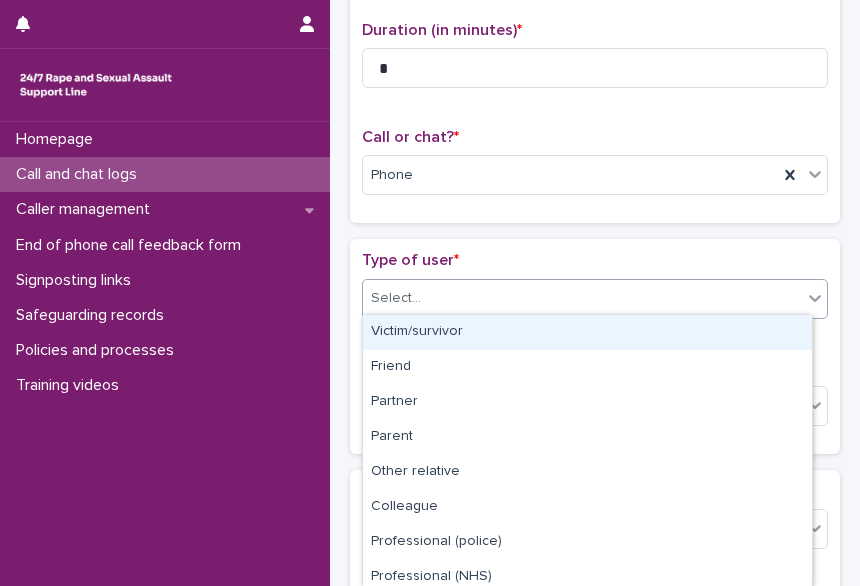 click on "Select..." at bounding box center [396, 298] 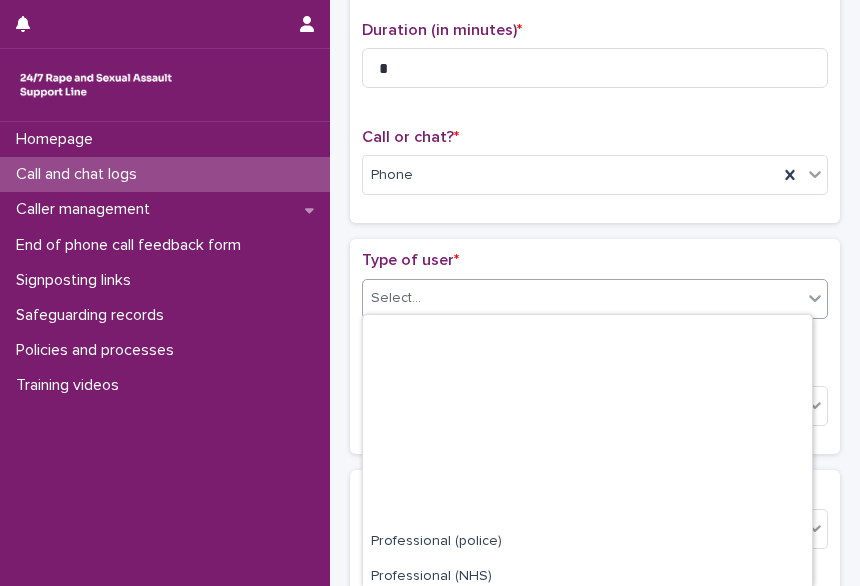 scroll, scrollTop: 252, scrollLeft: 0, axis: vertical 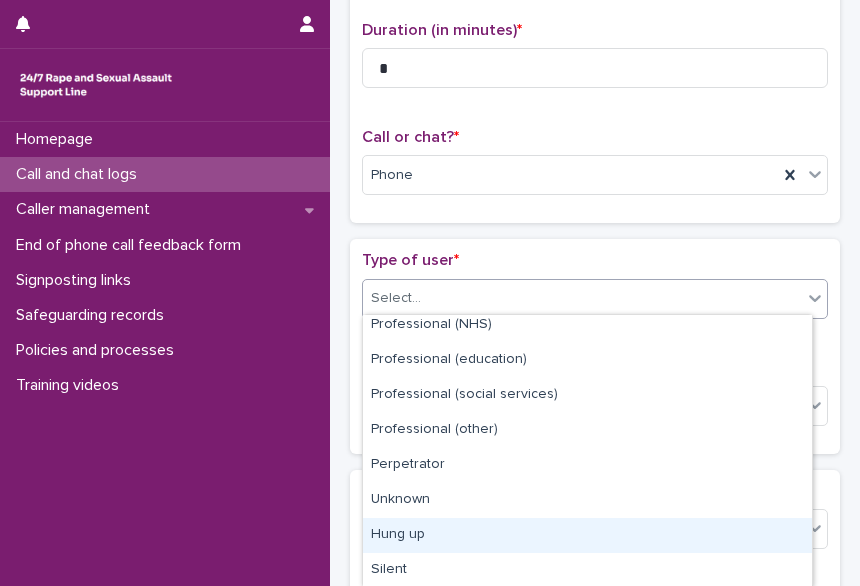 click on "Hung up" at bounding box center (587, 535) 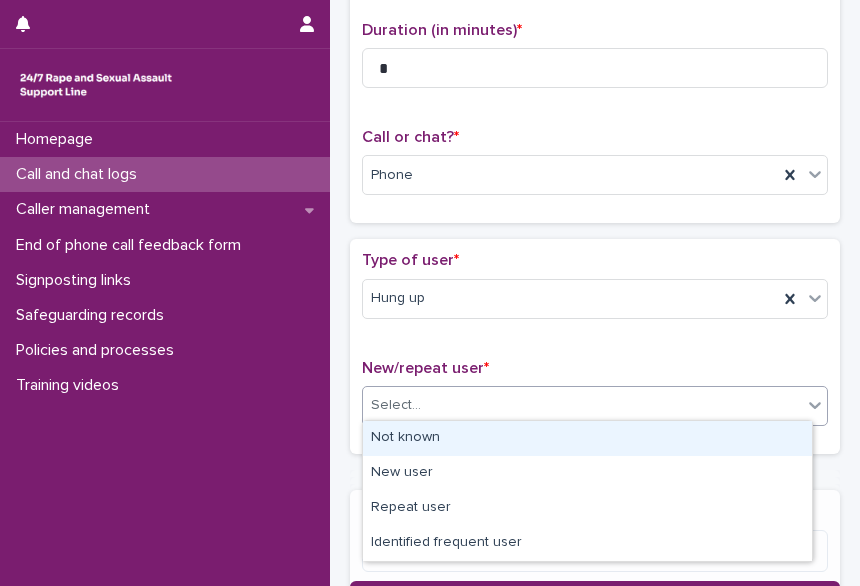 click on "Select..." at bounding box center [582, 405] 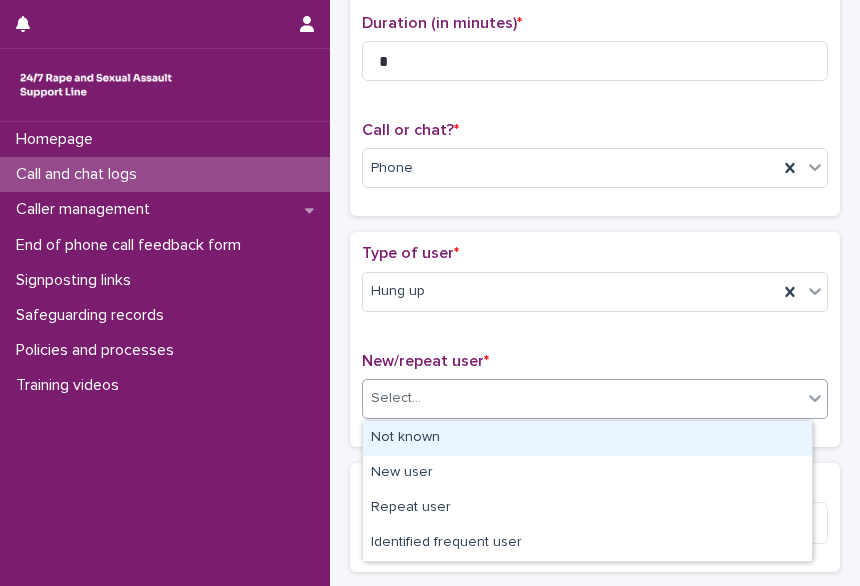 click on "Not known" at bounding box center [587, 438] 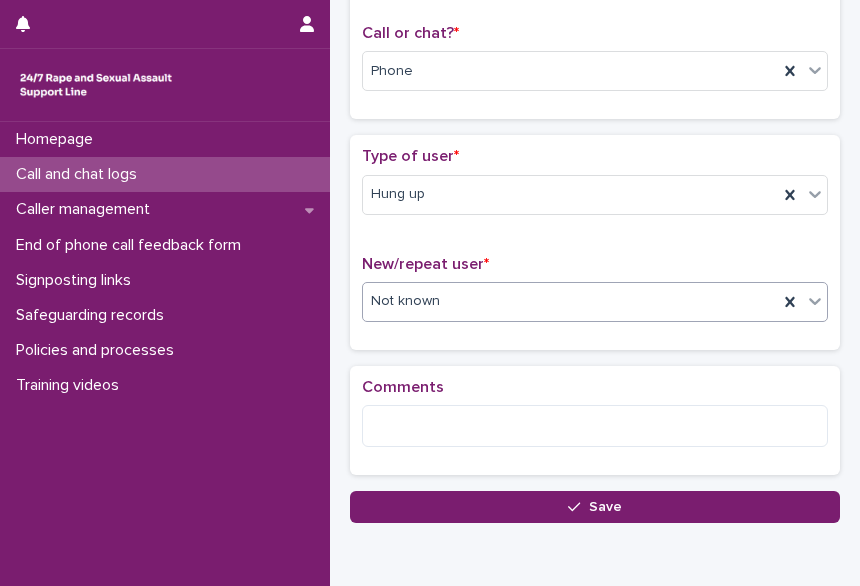 scroll, scrollTop: 307, scrollLeft: 0, axis: vertical 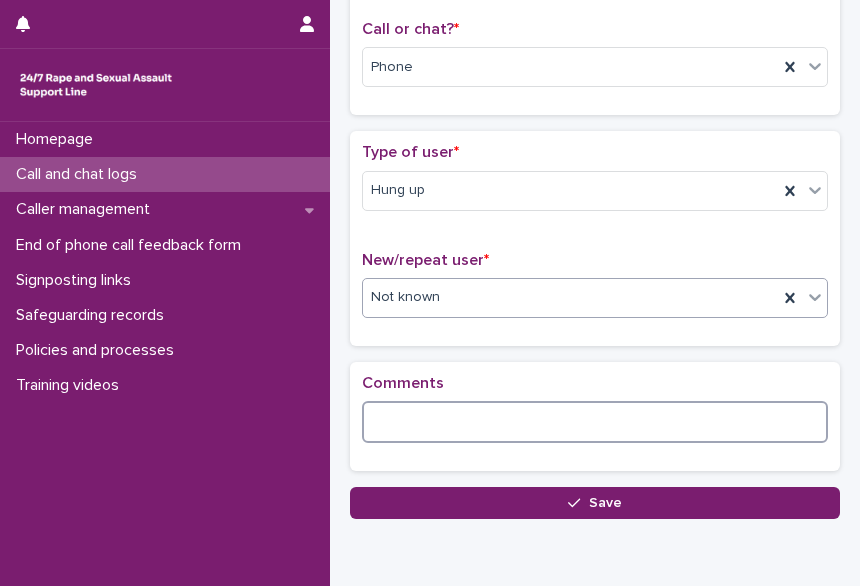click at bounding box center (595, 422) 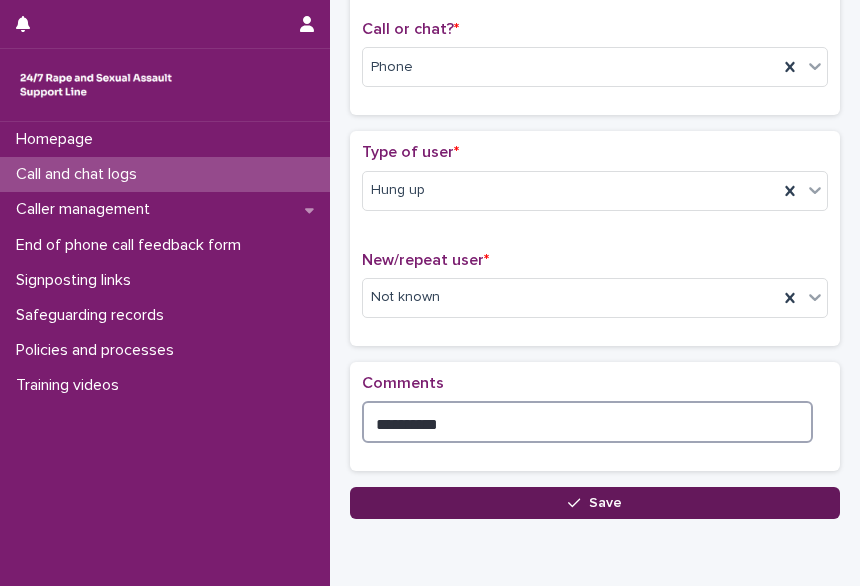 type on "**********" 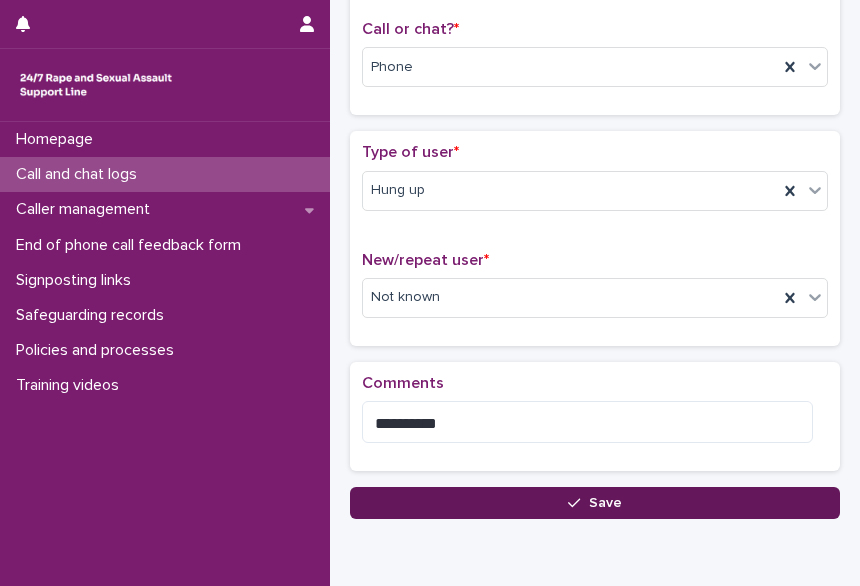 click on "Save" at bounding box center (595, 503) 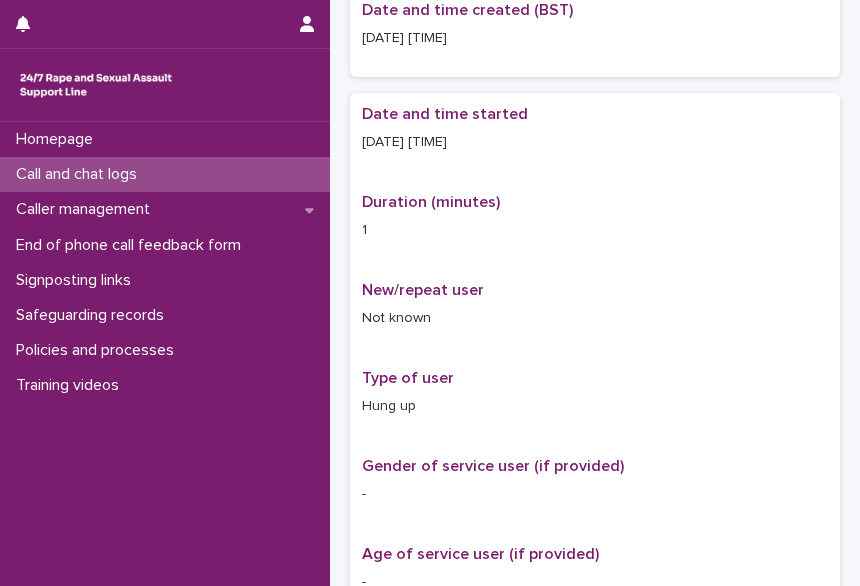 scroll, scrollTop: 0, scrollLeft: 0, axis: both 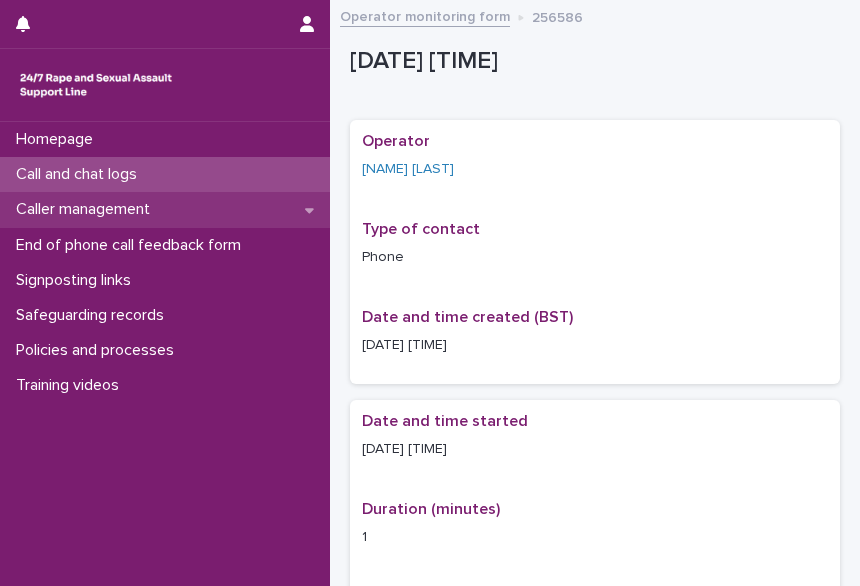 click on "Caller management" at bounding box center (87, 209) 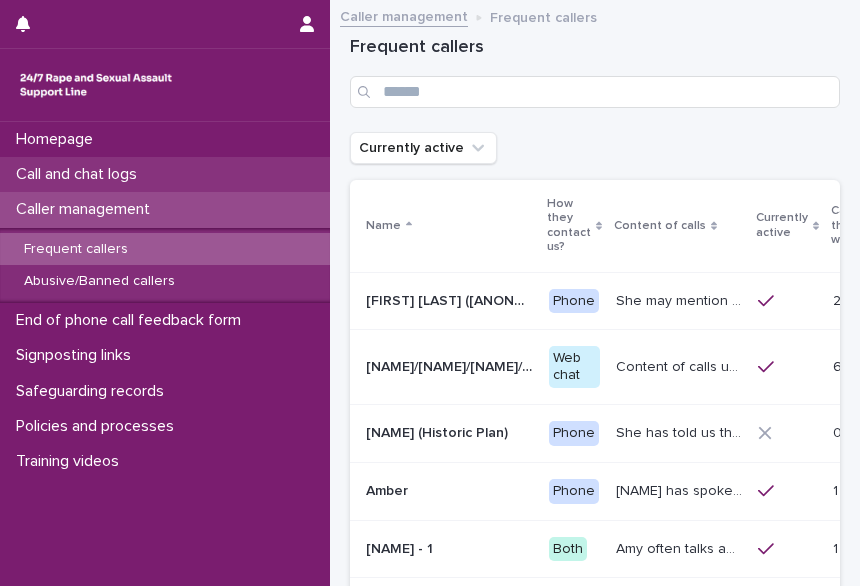 click on "Call and chat logs" at bounding box center (165, 174) 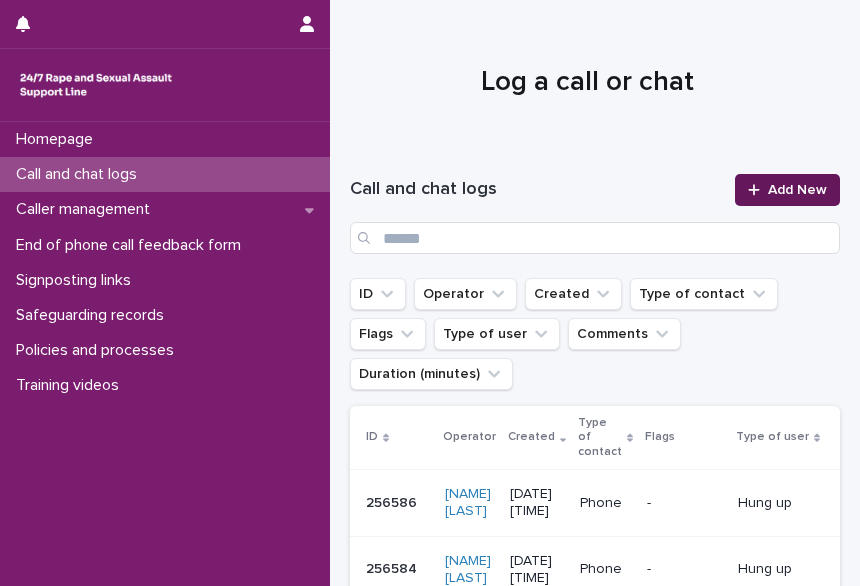 click on "Add New" at bounding box center [787, 190] 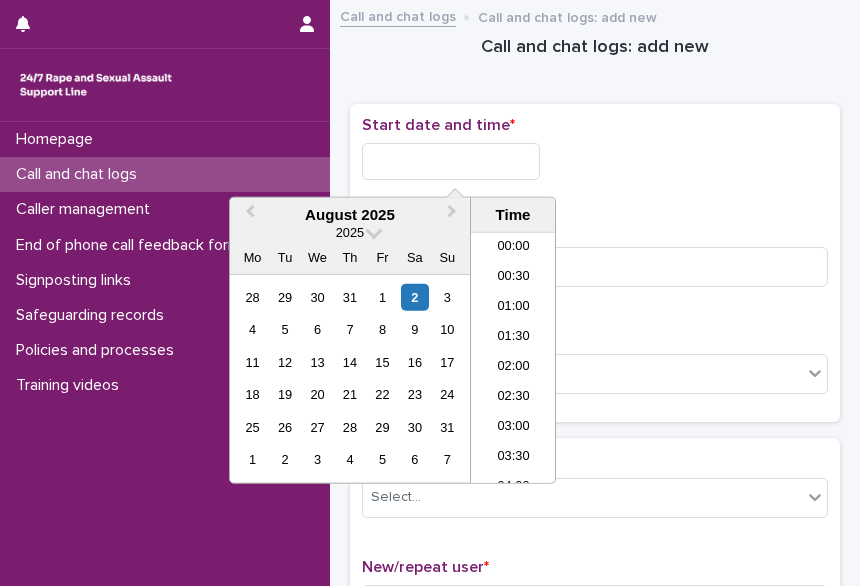 click at bounding box center (451, 161) 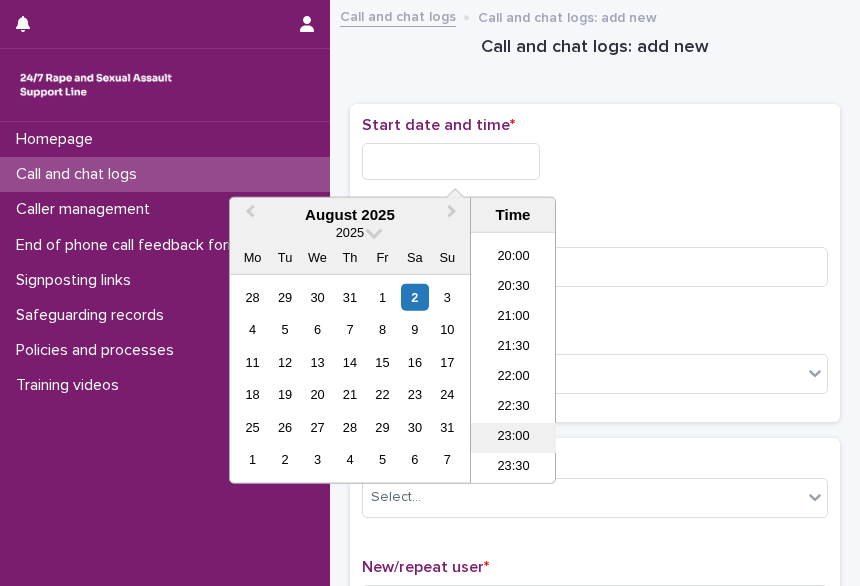 click on "23:00" at bounding box center [513, 438] 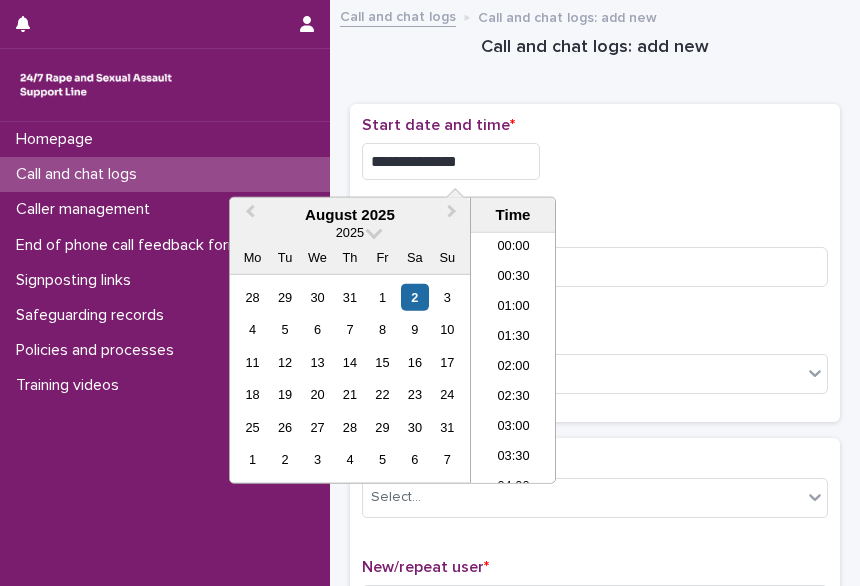 click on "**********" at bounding box center [451, 161] 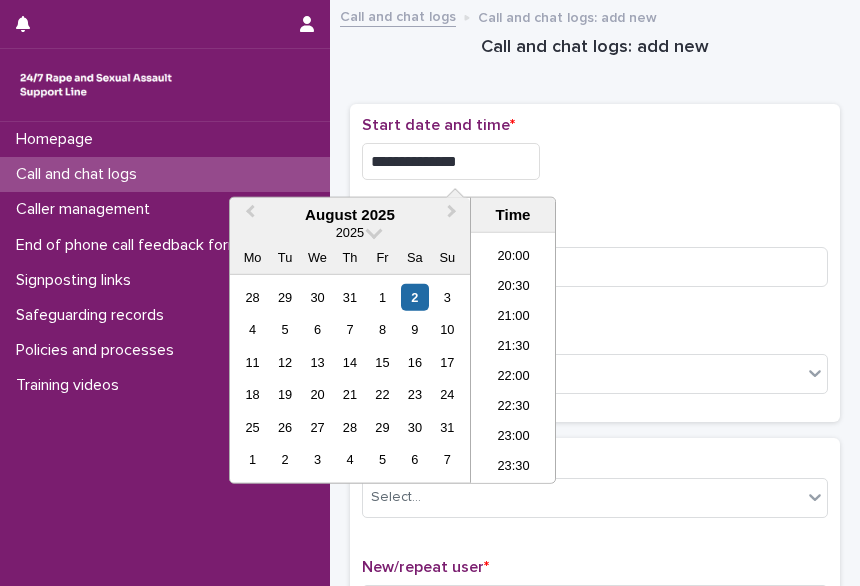 type on "**********" 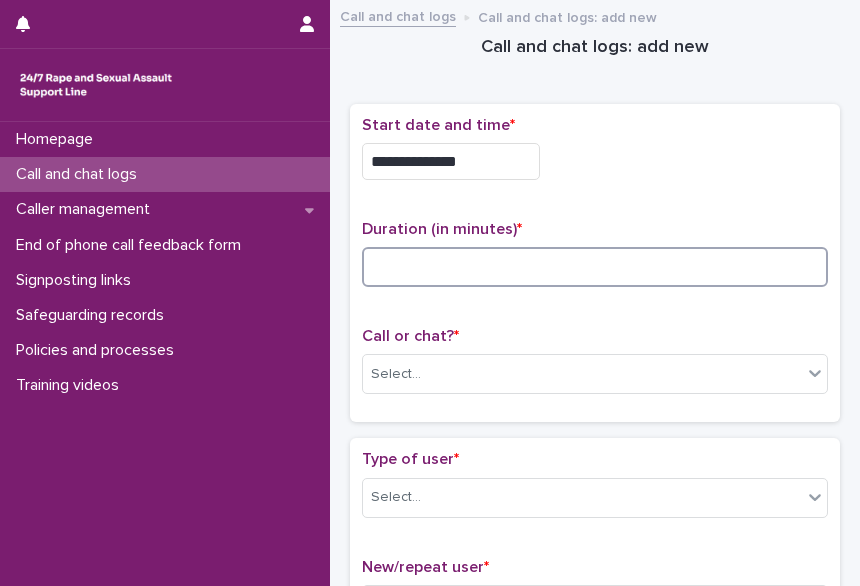 click at bounding box center [595, 267] 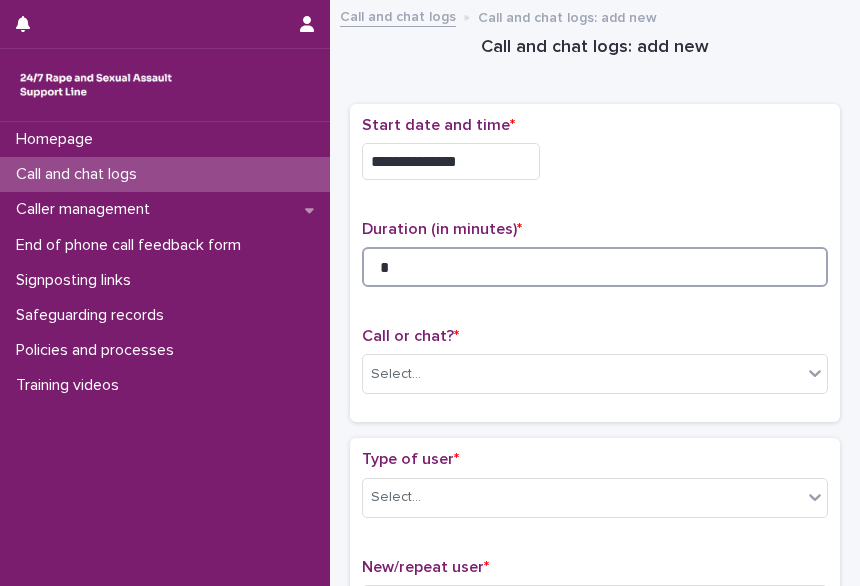 scroll, scrollTop: 96, scrollLeft: 0, axis: vertical 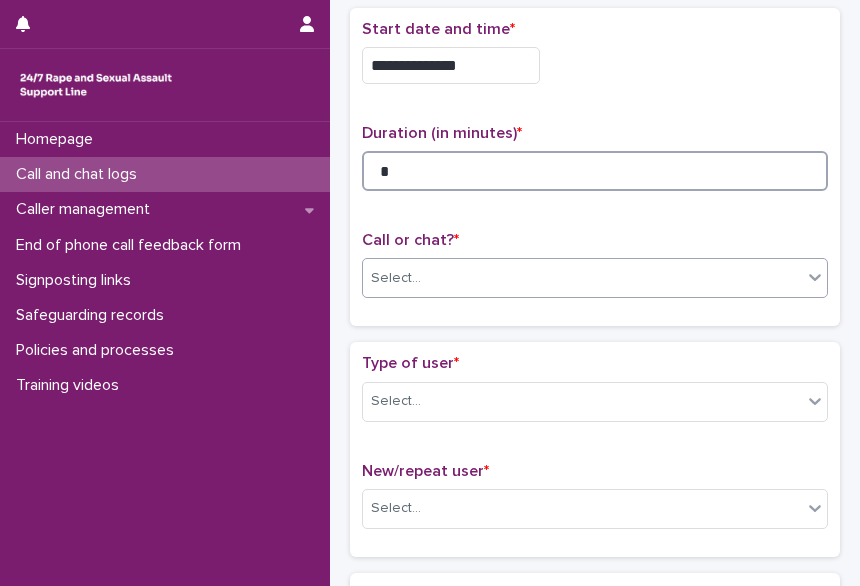 type on "*" 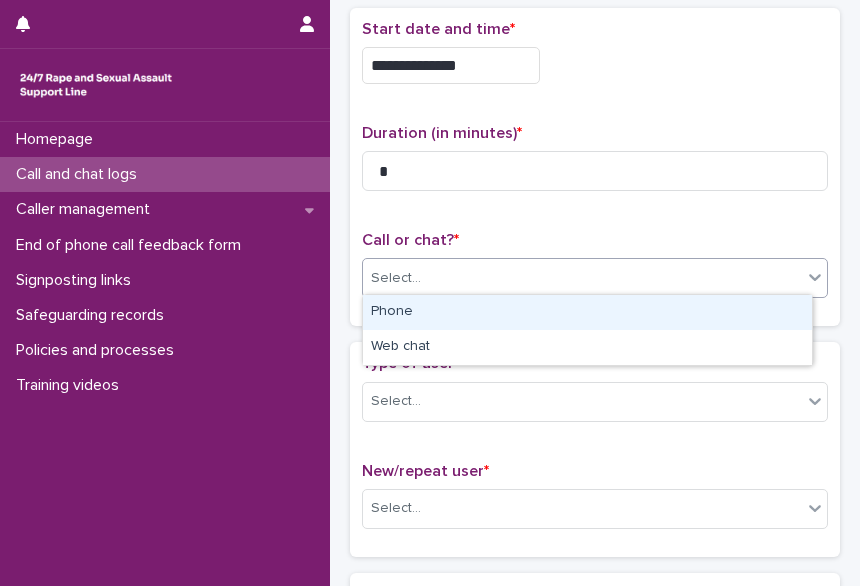 click on "Select..." at bounding box center (396, 278) 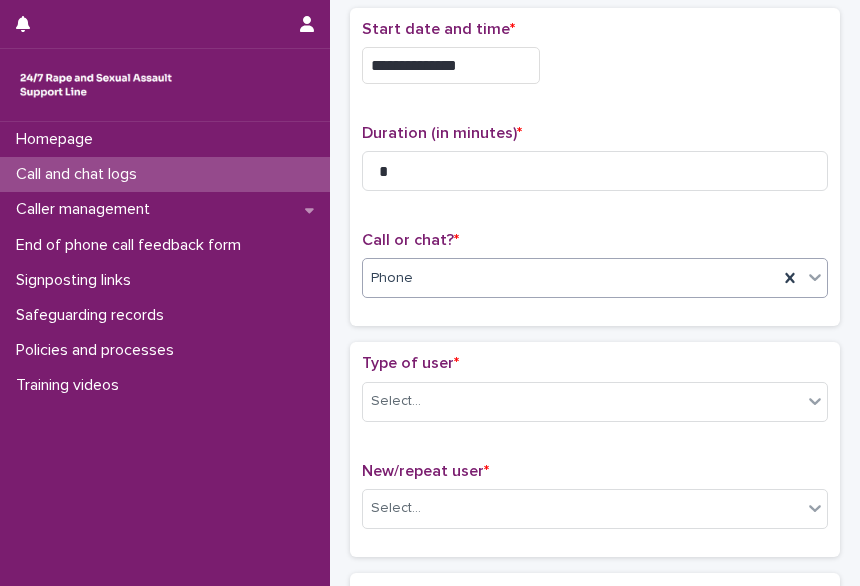 scroll, scrollTop: 196, scrollLeft: 0, axis: vertical 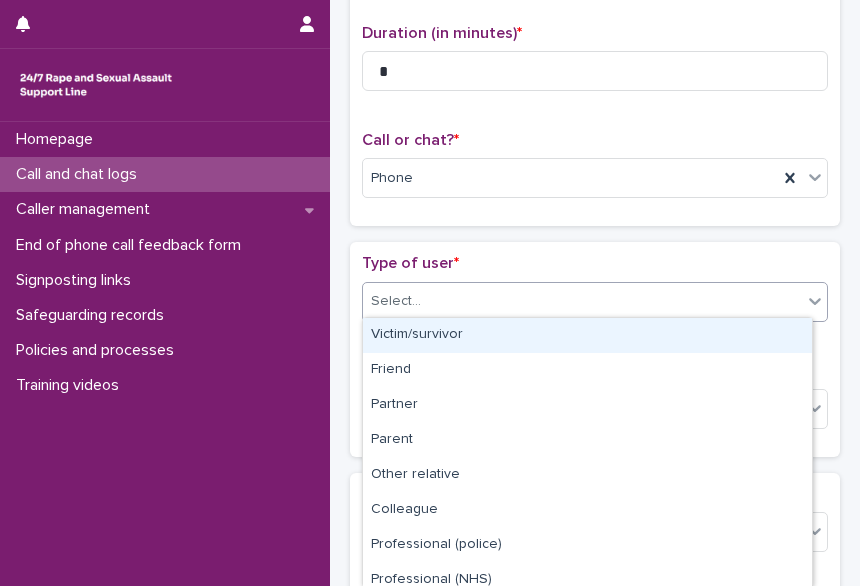 click on "Select..." at bounding box center [582, 301] 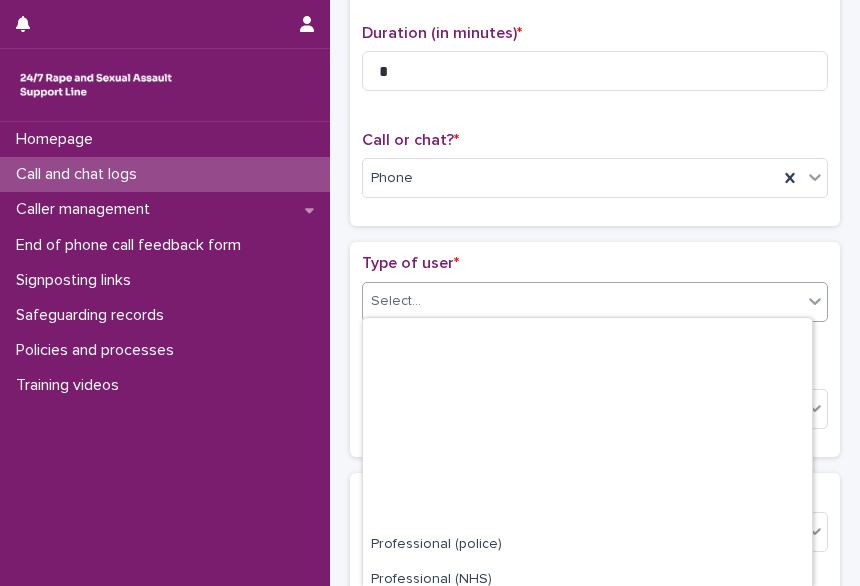scroll, scrollTop: 256, scrollLeft: 0, axis: vertical 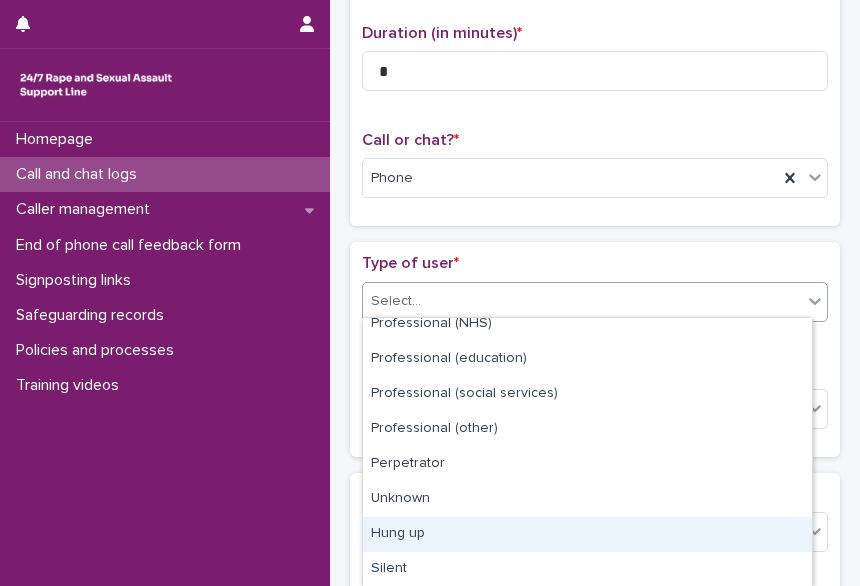 click on "Hung up" at bounding box center [587, 534] 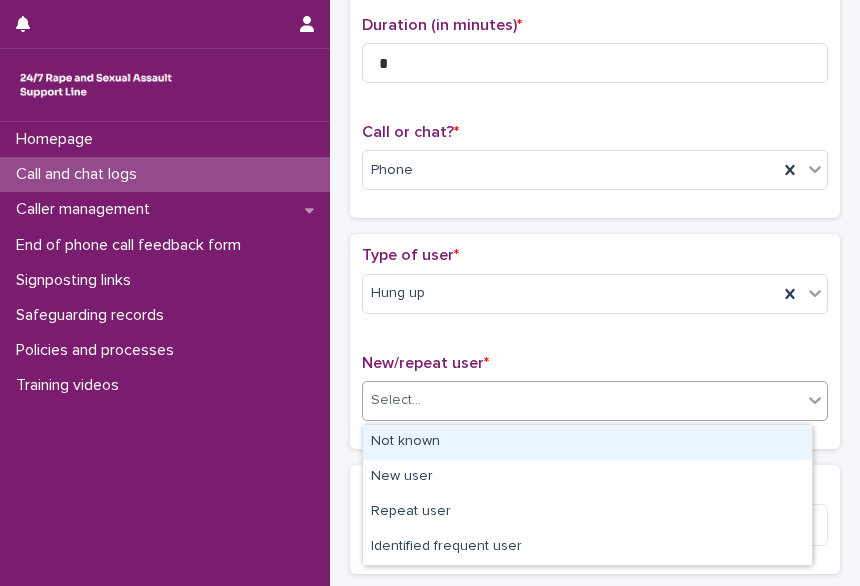 click on "Select..." at bounding box center (582, 400) 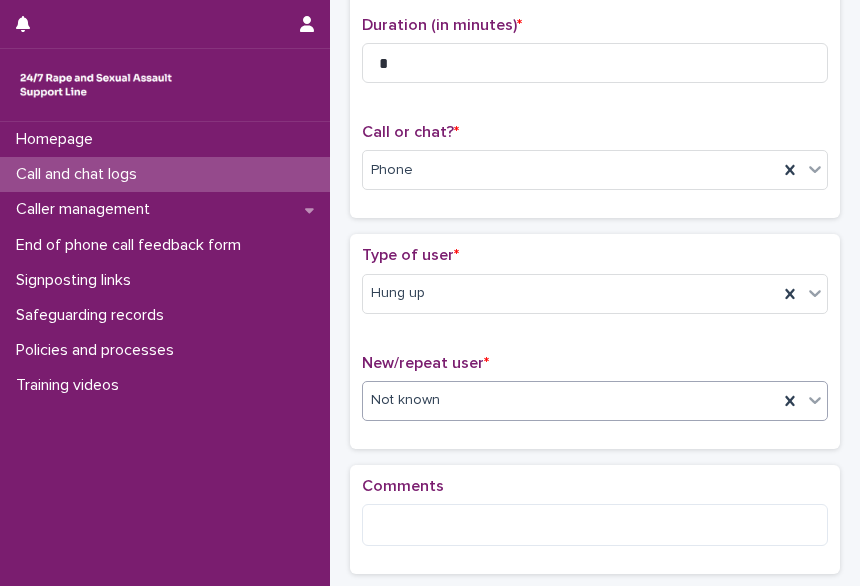 scroll, scrollTop: 350, scrollLeft: 0, axis: vertical 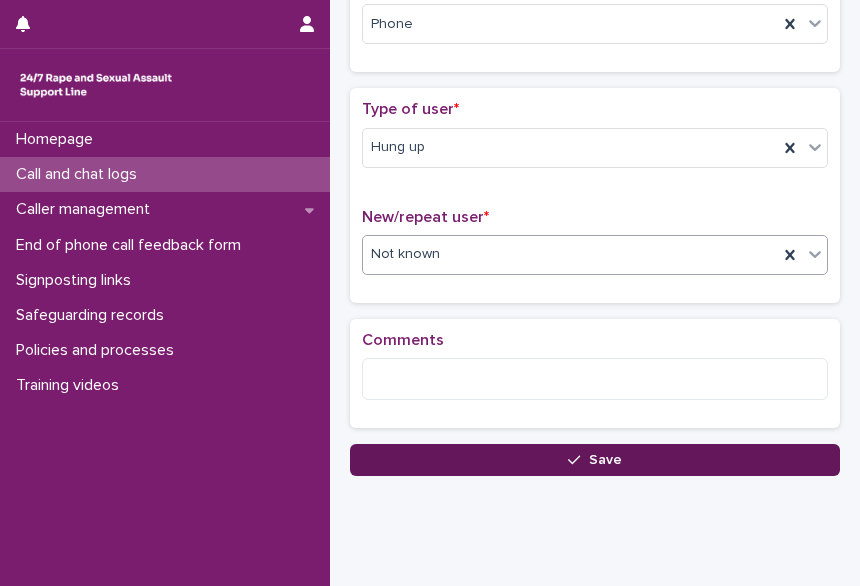 click on "Save" at bounding box center (595, 460) 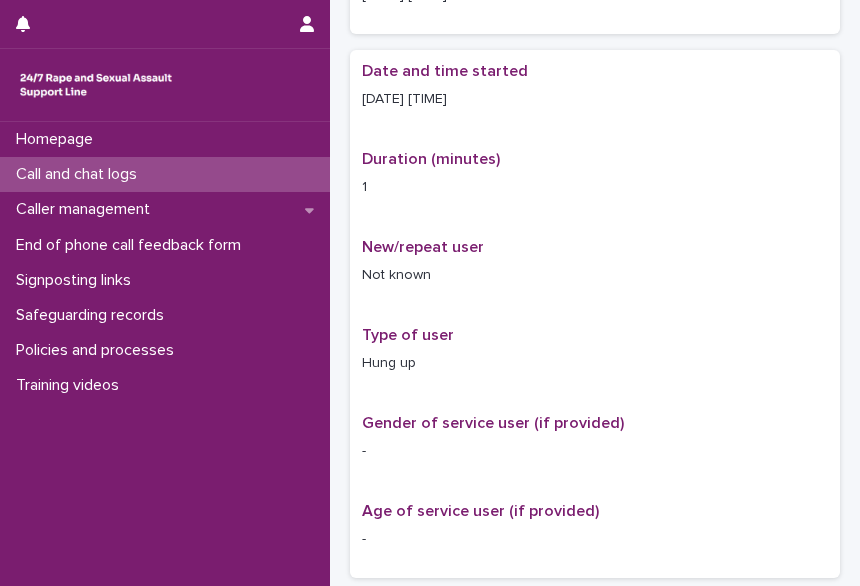scroll, scrollTop: 0, scrollLeft: 0, axis: both 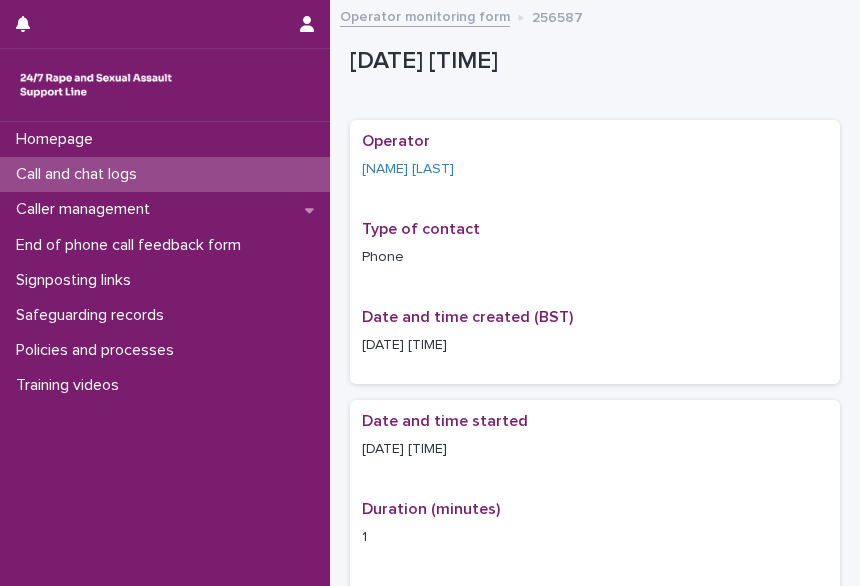 click on "Call and chat logs" at bounding box center [80, 174] 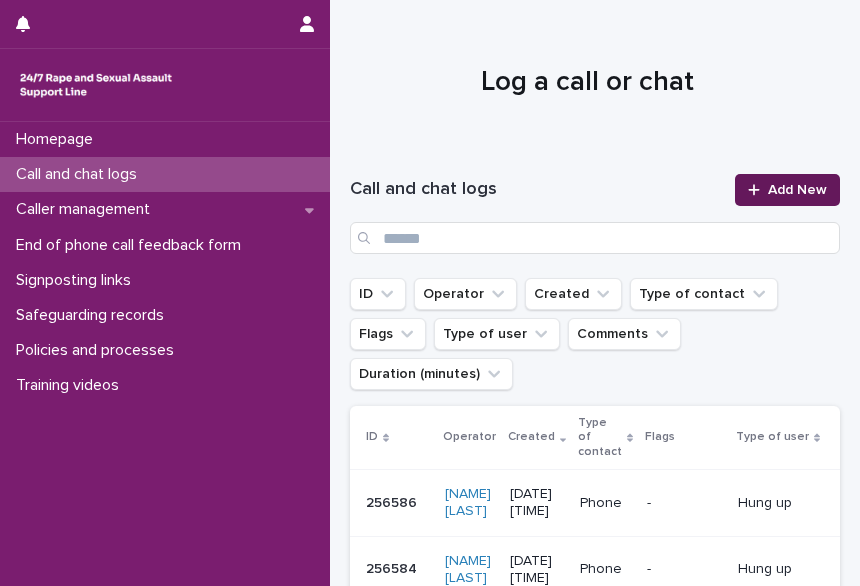 click on "Add New" at bounding box center [797, 190] 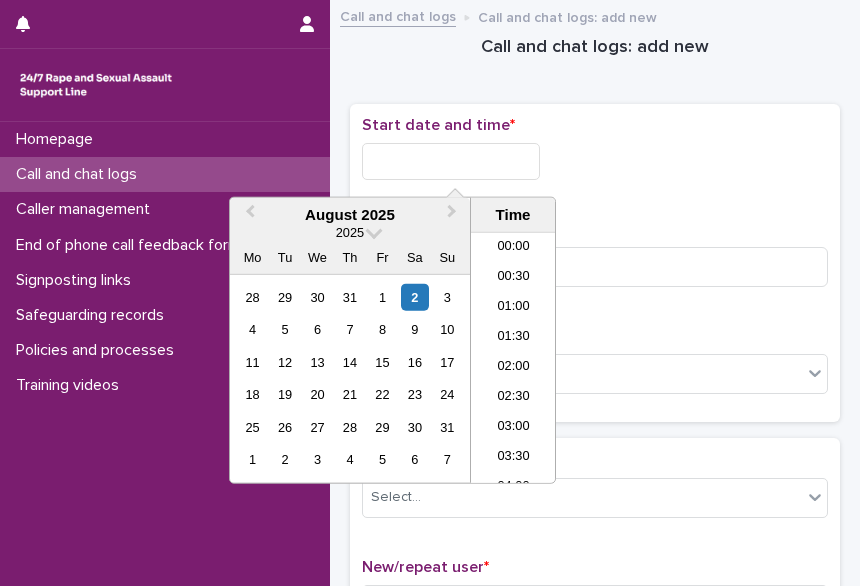 click at bounding box center [451, 161] 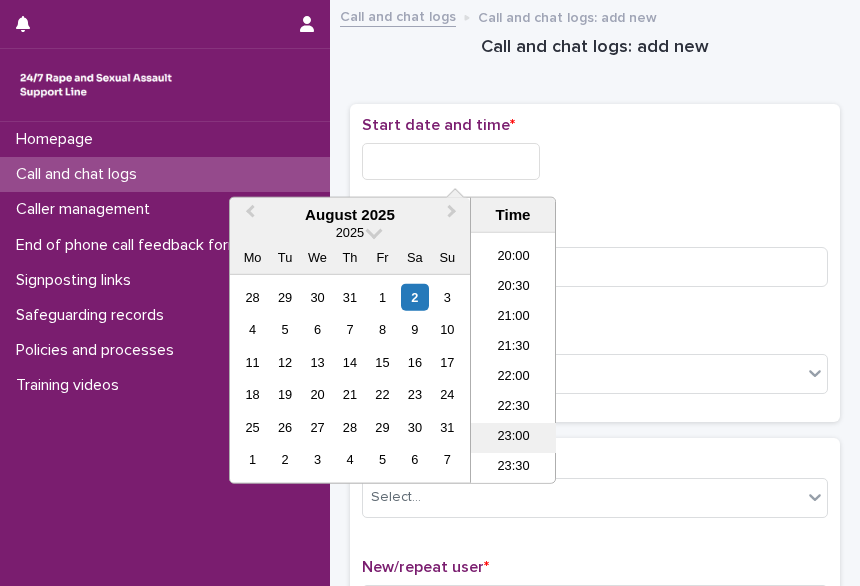 click on "23:00" at bounding box center (513, 438) 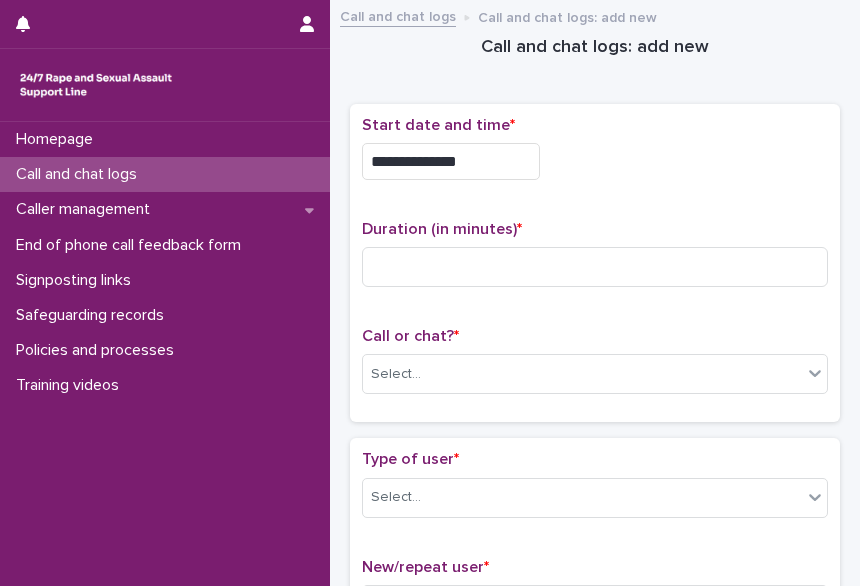 click on "**********" at bounding box center [451, 161] 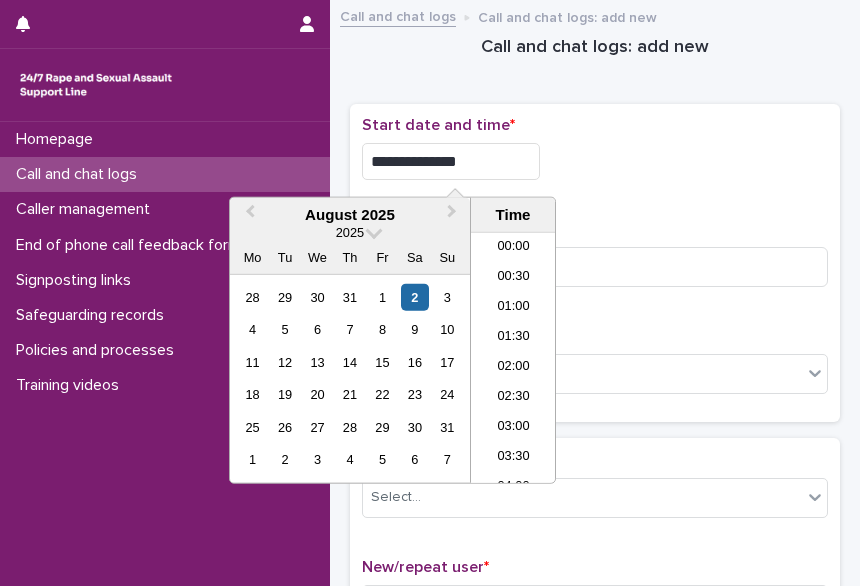 scroll, scrollTop: 1190, scrollLeft: 0, axis: vertical 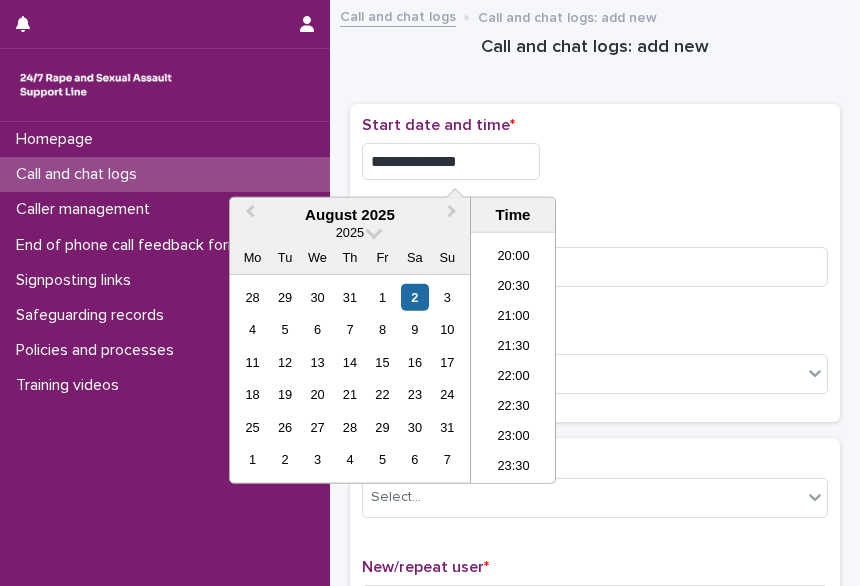 type on "**********" 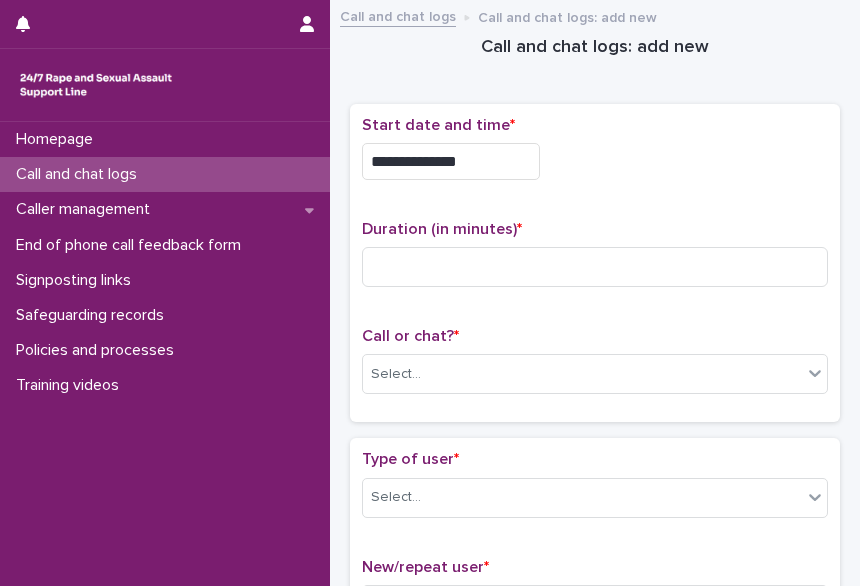 click on "**********" at bounding box center [595, 156] 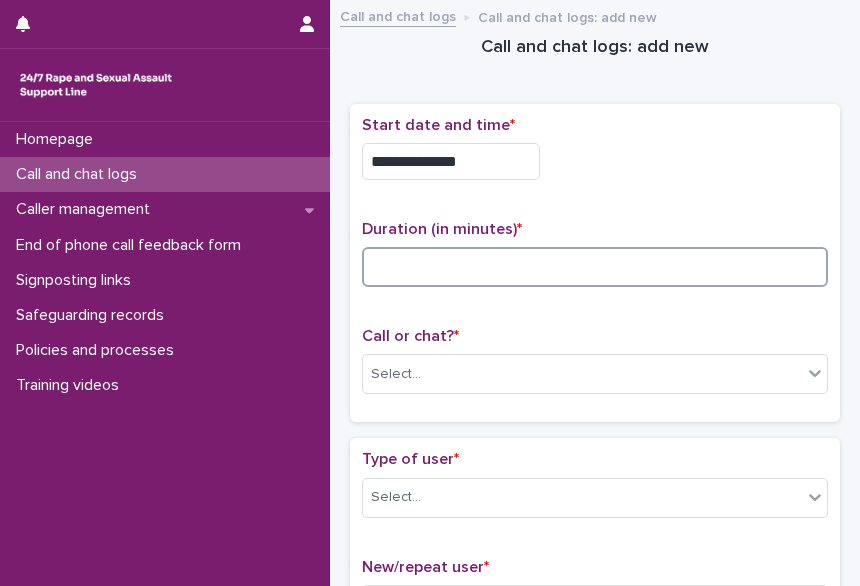 click at bounding box center (595, 267) 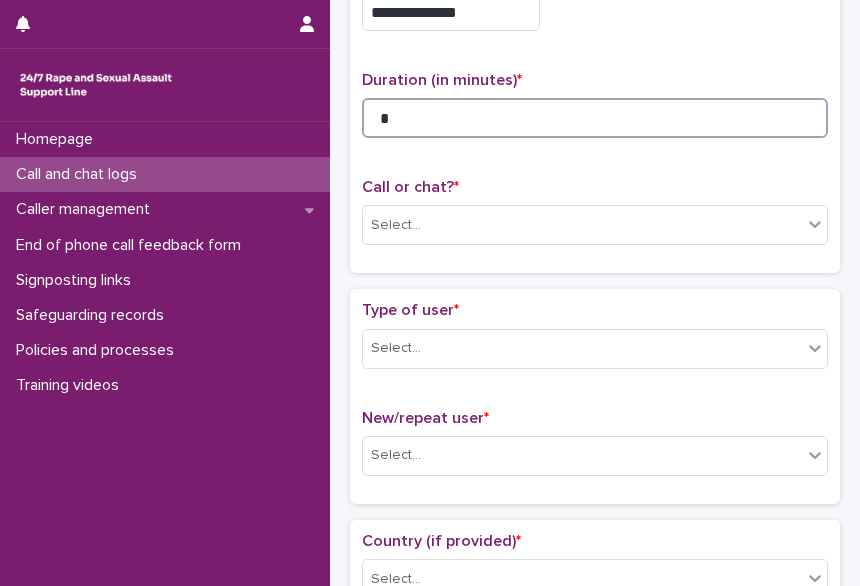 scroll, scrollTop: 150, scrollLeft: 0, axis: vertical 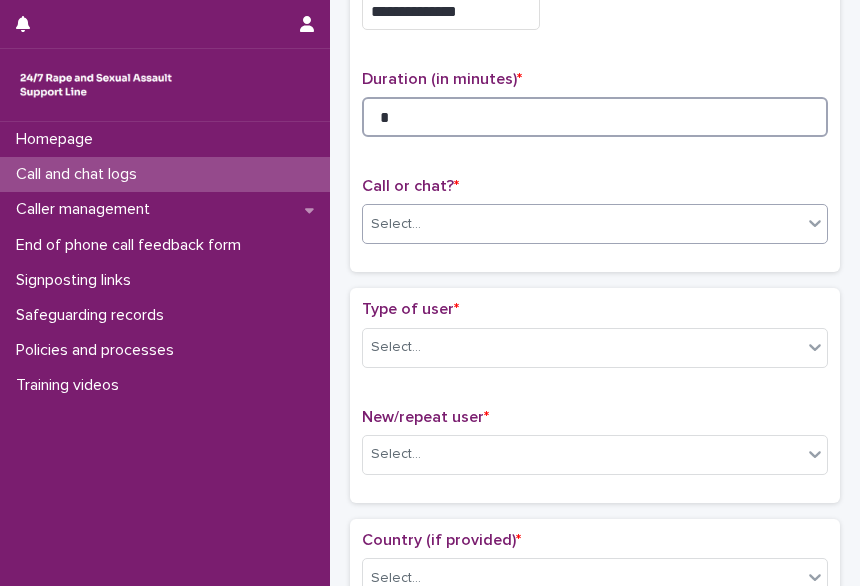 type on "*" 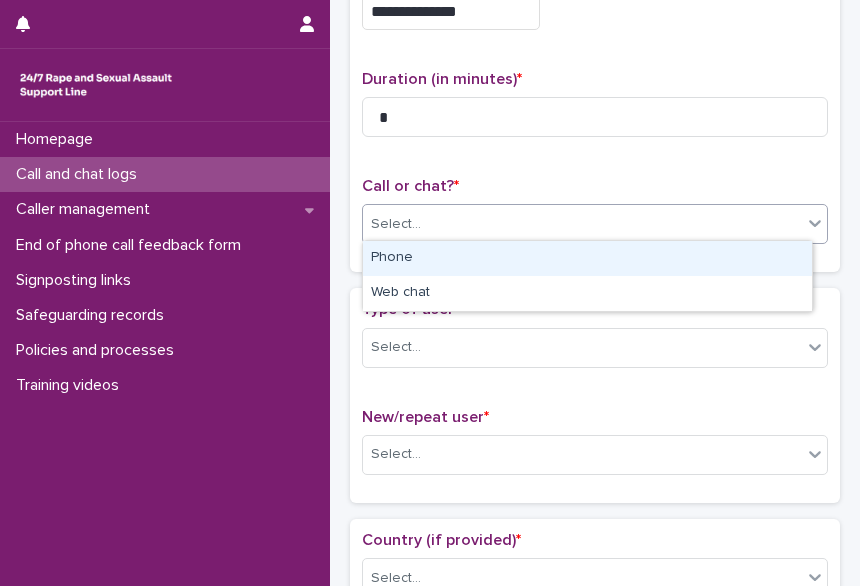 click on "Select..." at bounding box center [582, 224] 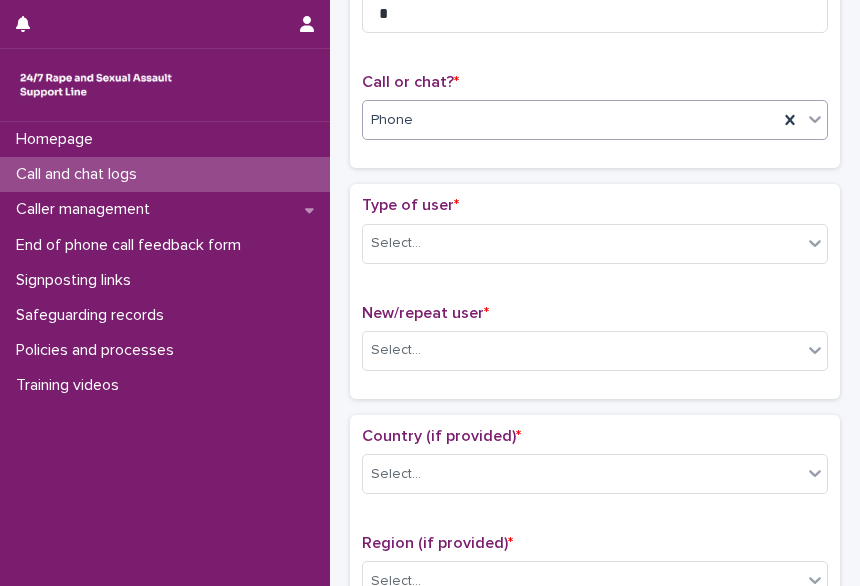 scroll, scrollTop: 263, scrollLeft: 0, axis: vertical 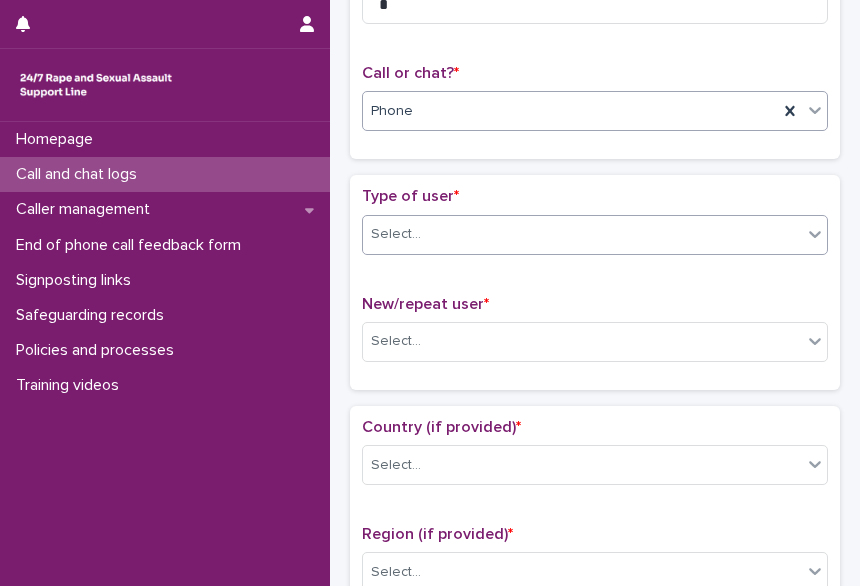 click on "Select..." at bounding box center [582, 234] 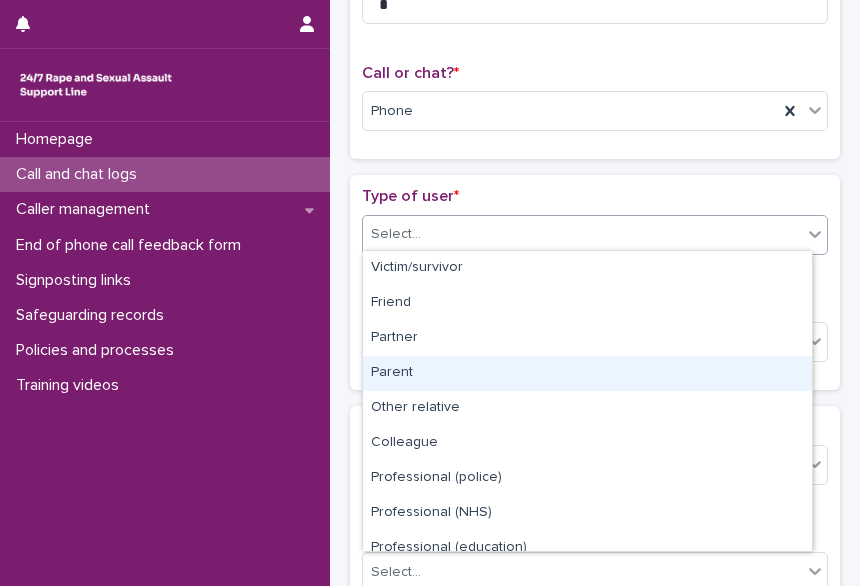 scroll, scrollTop: 225, scrollLeft: 0, axis: vertical 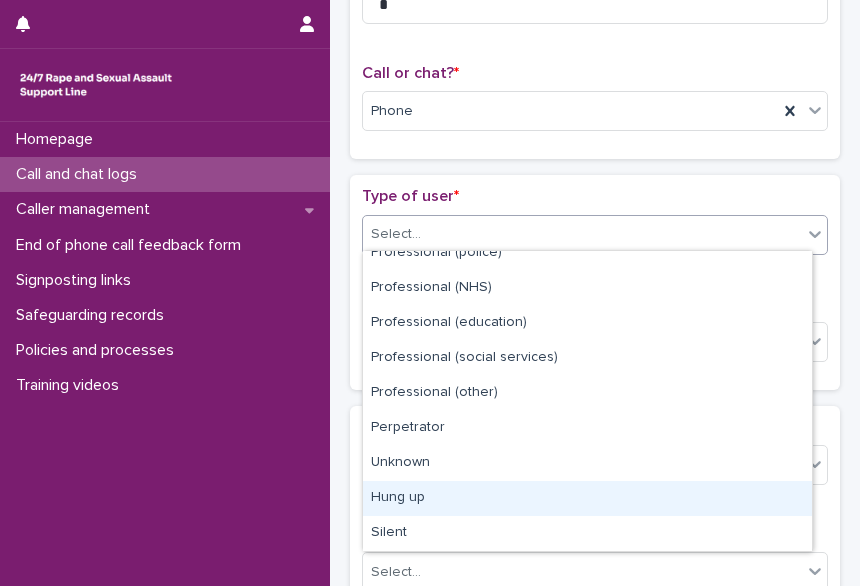 click on "Hung up" at bounding box center (587, 498) 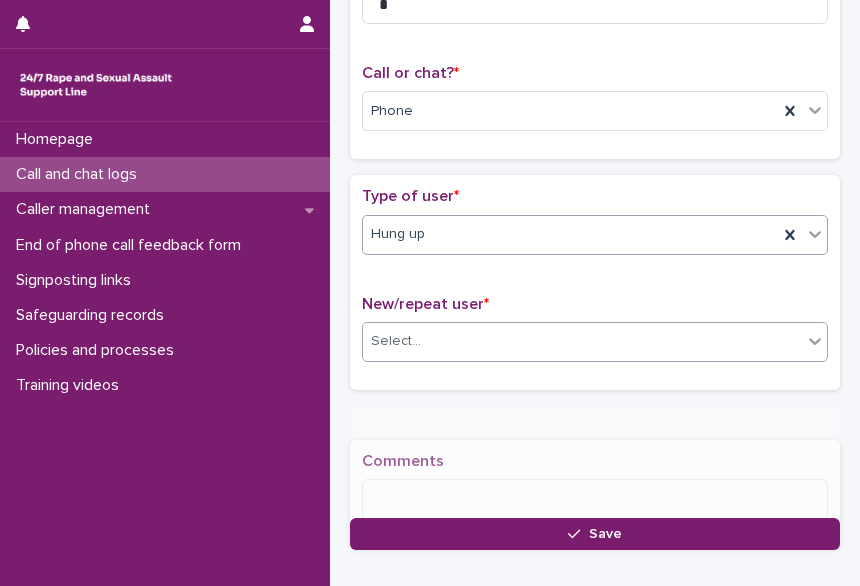 click on "Select..." at bounding box center (582, 341) 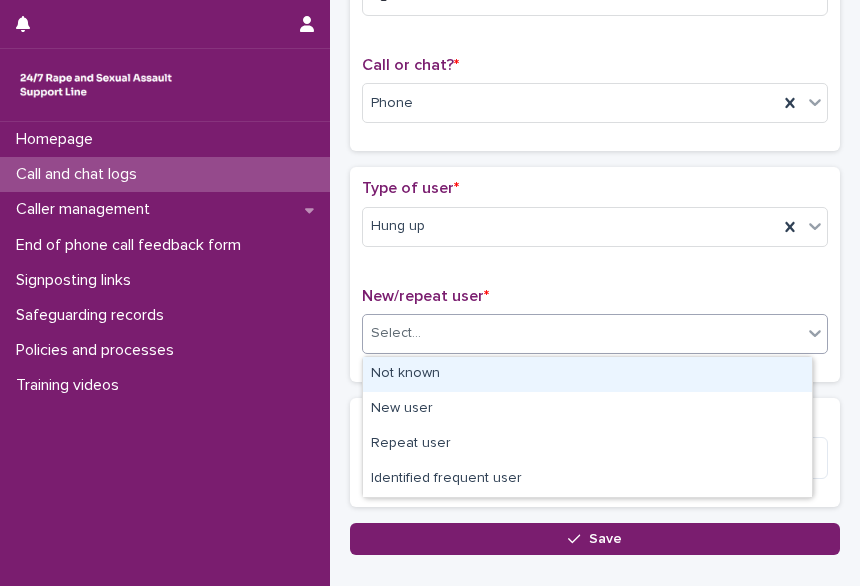 click on "Not known" at bounding box center [587, 374] 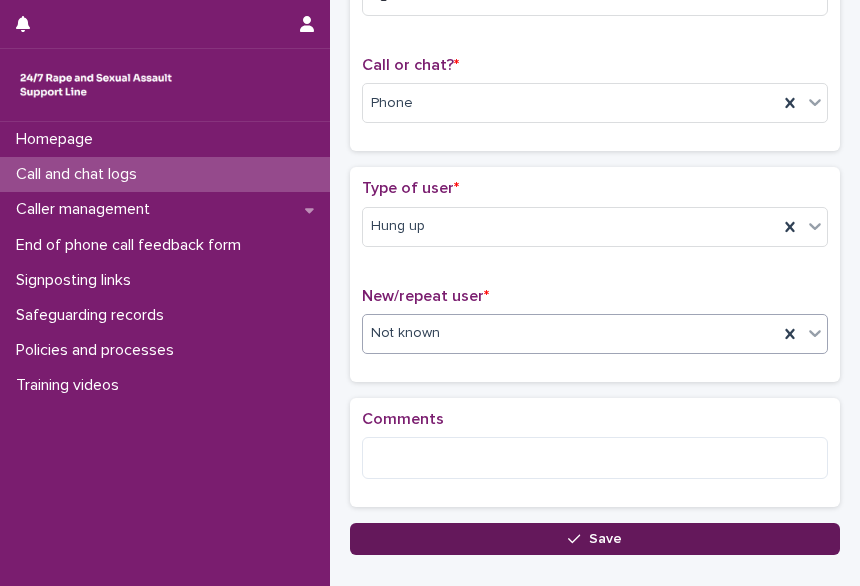 click on "Save" at bounding box center [595, 539] 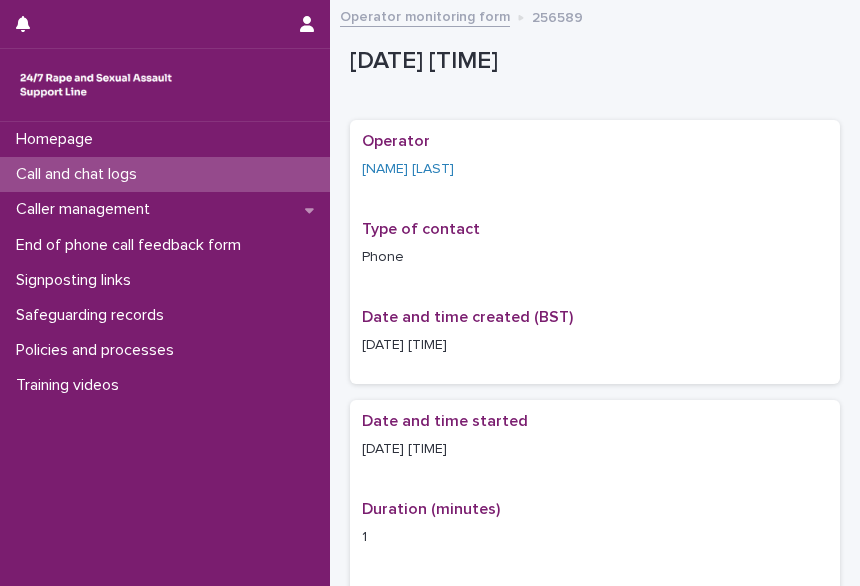 scroll, scrollTop: 0, scrollLeft: 0, axis: both 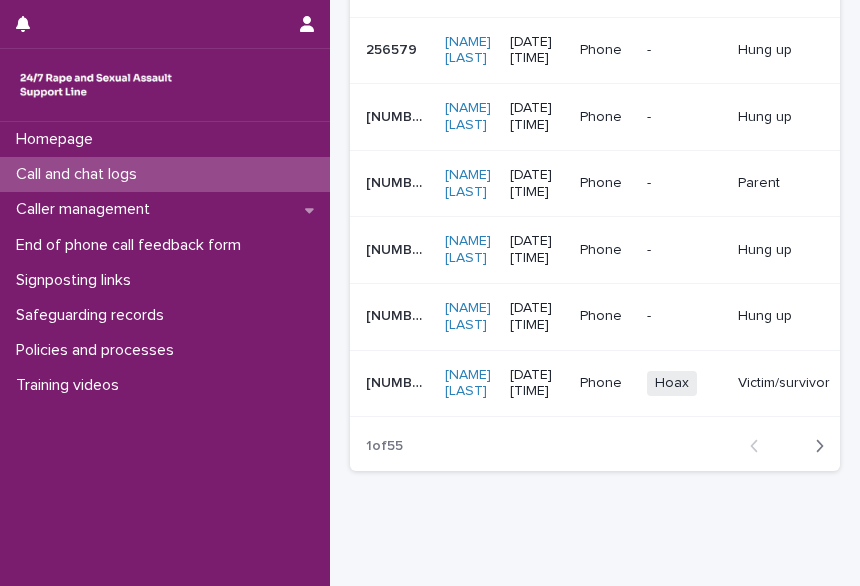 click at bounding box center [815, 446] 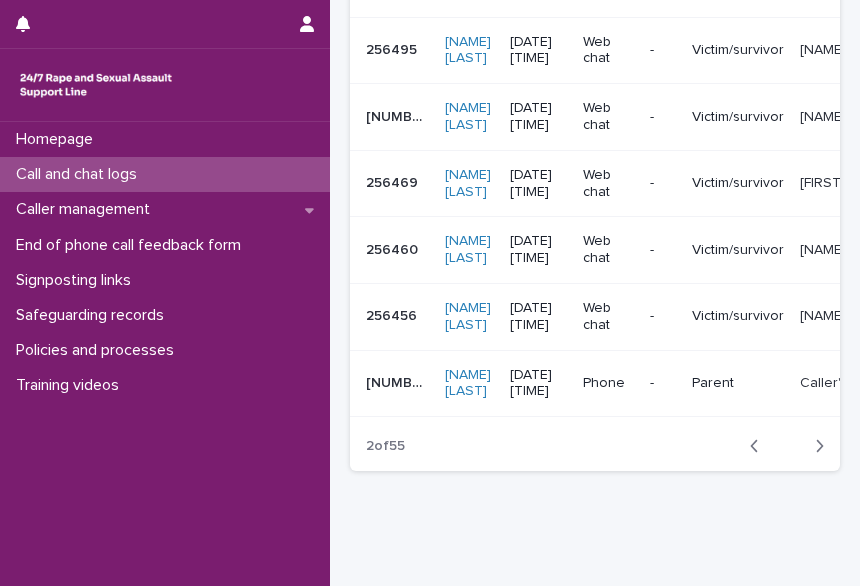 click at bounding box center (758, 446) 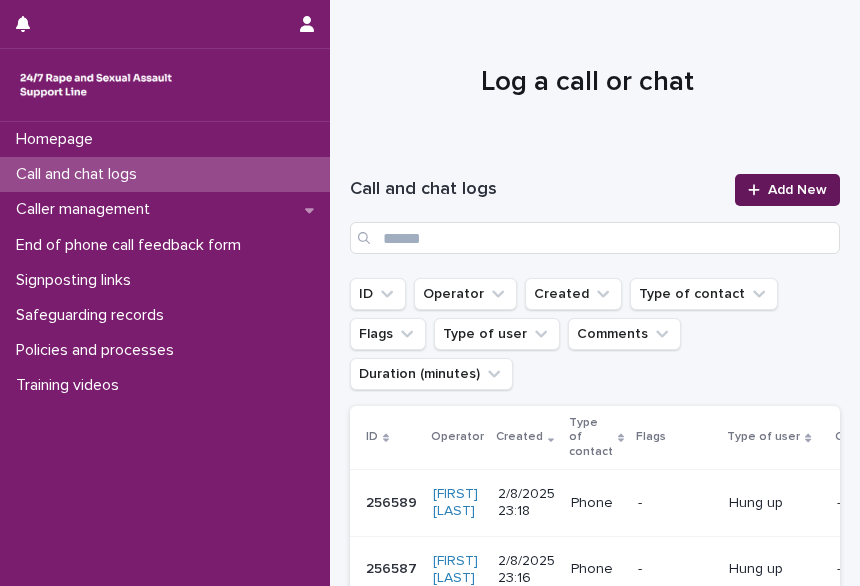 scroll, scrollTop: 0, scrollLeft: 0, axis: both 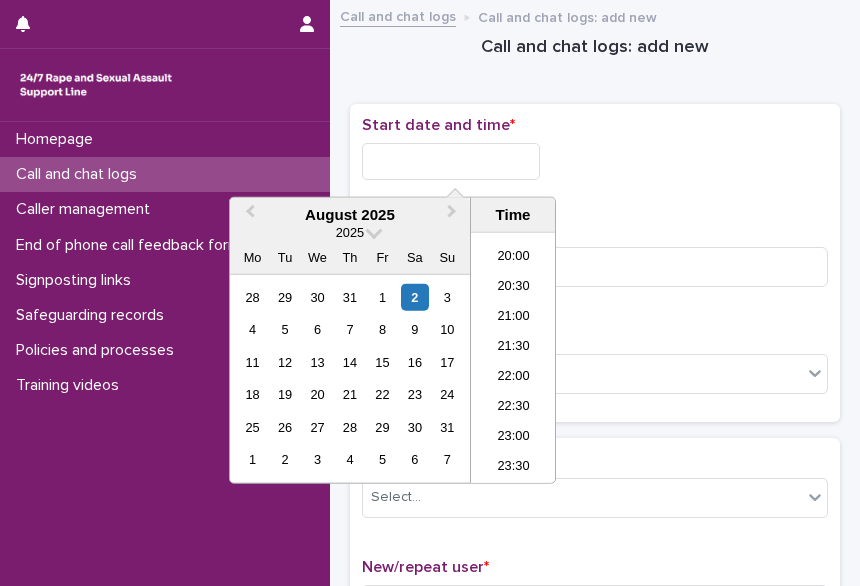 click at bounding box center [451, 161] 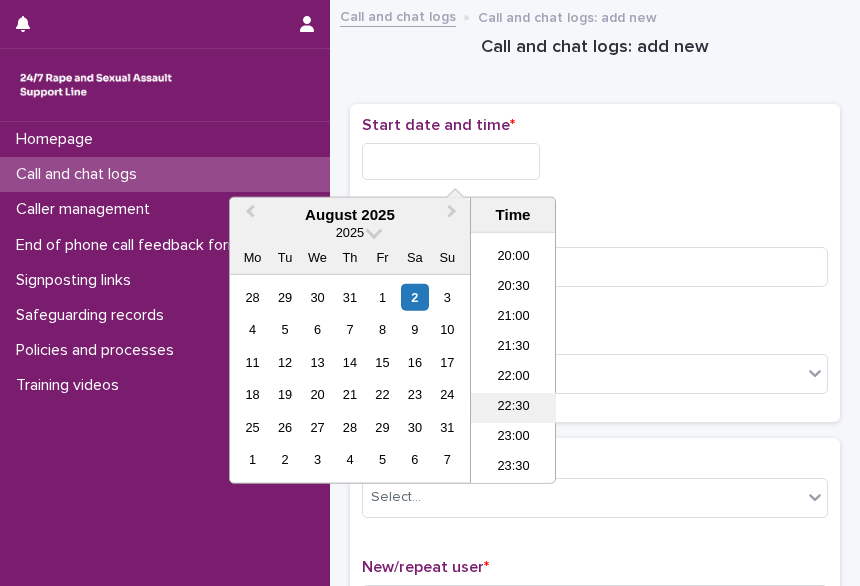 click on "22:30" at bounding box center [513, 408] 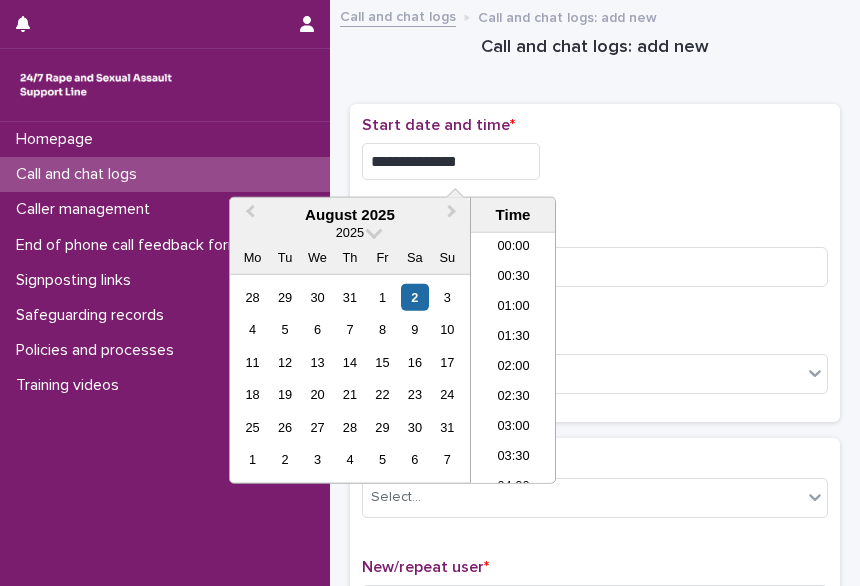scroll, scrollTop: 1190, scrollLeft: 0, axis: vertical 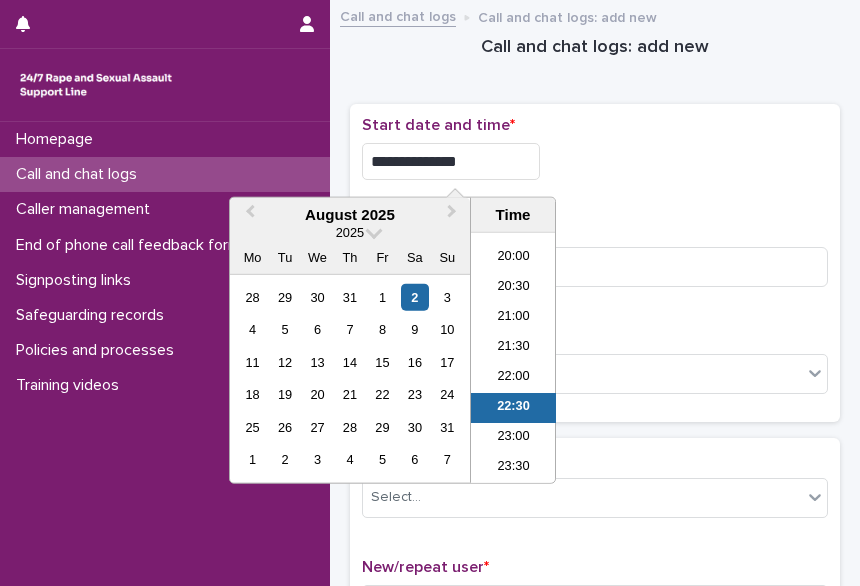 click on "**********" at bounding box center (451, 161) 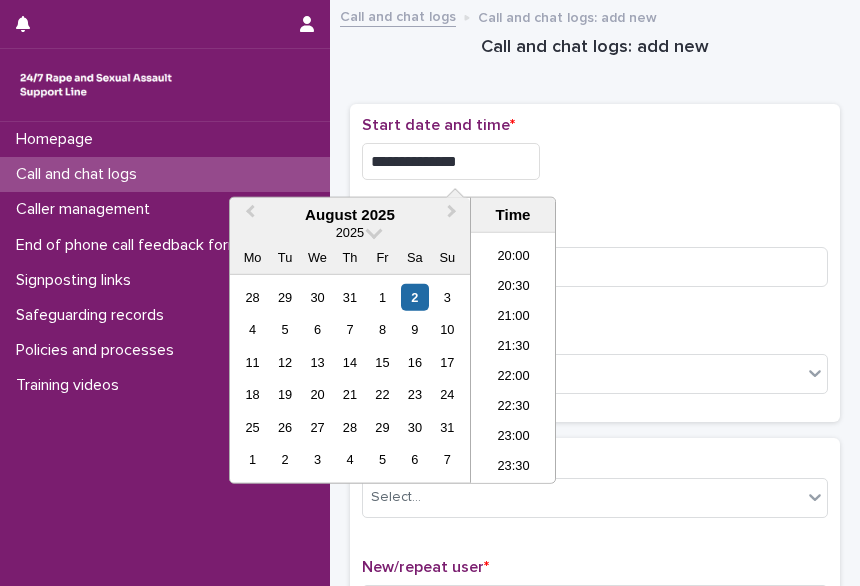 type on "**********" 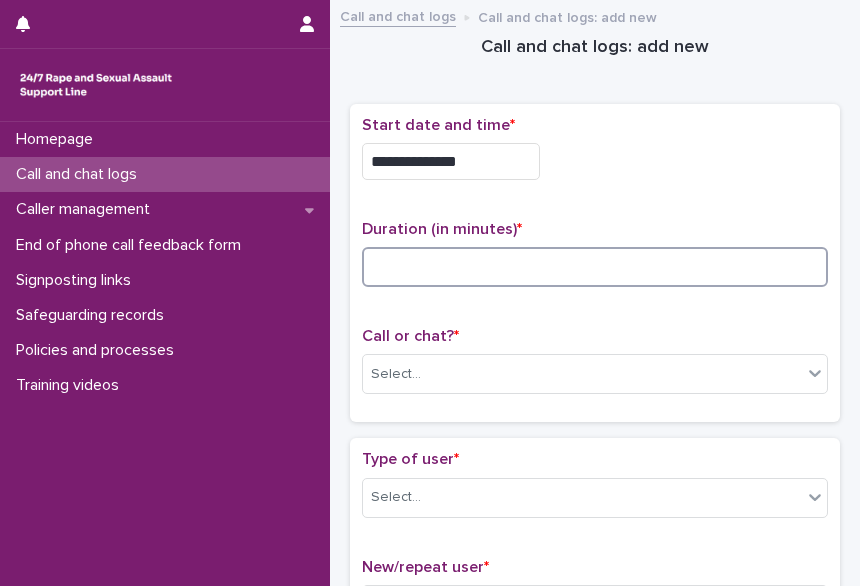 click at bounding box center (595, 267) 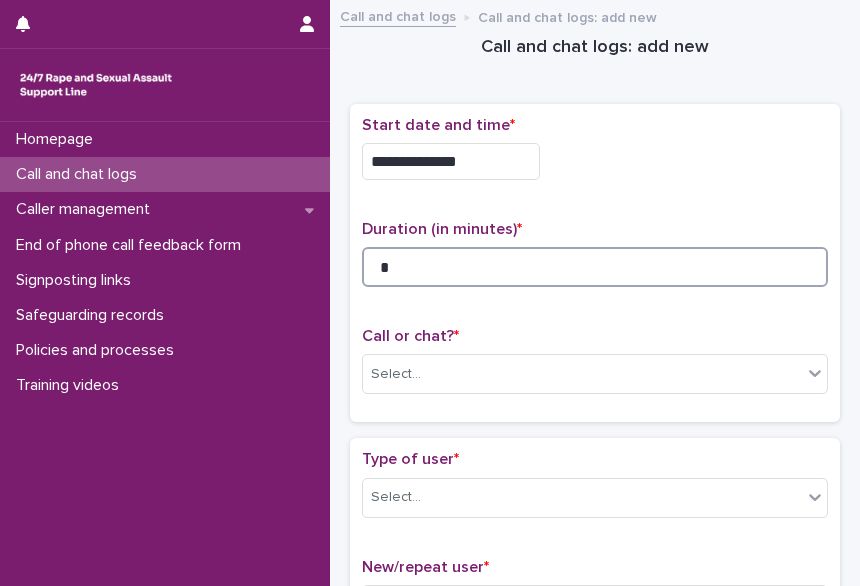 scroll, scrollTop: 111, scrollLeft: 0, axis: vertical 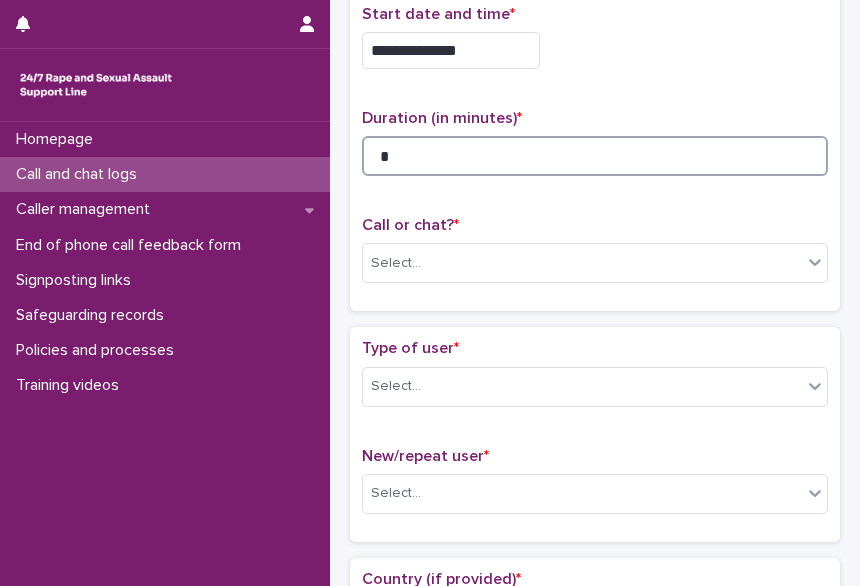 type on "*" 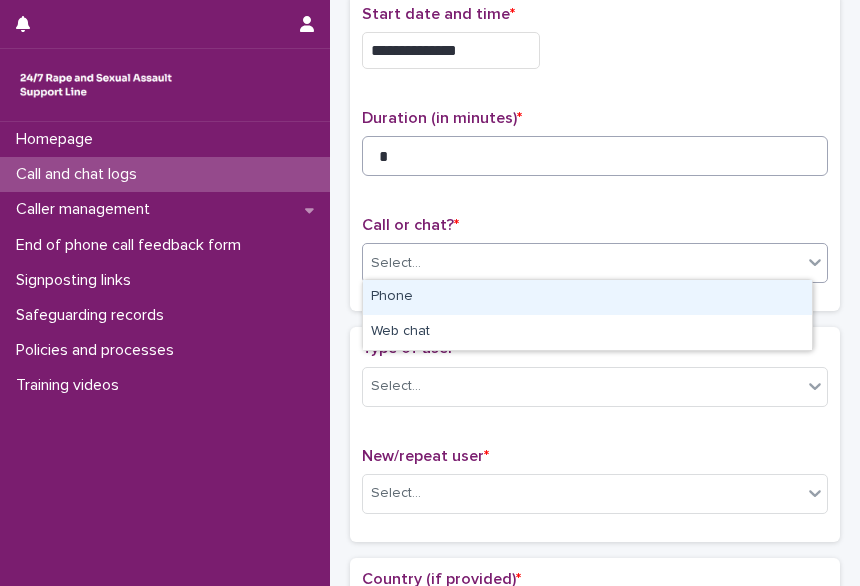 click on "Select..." at bounding box center [582, 263] 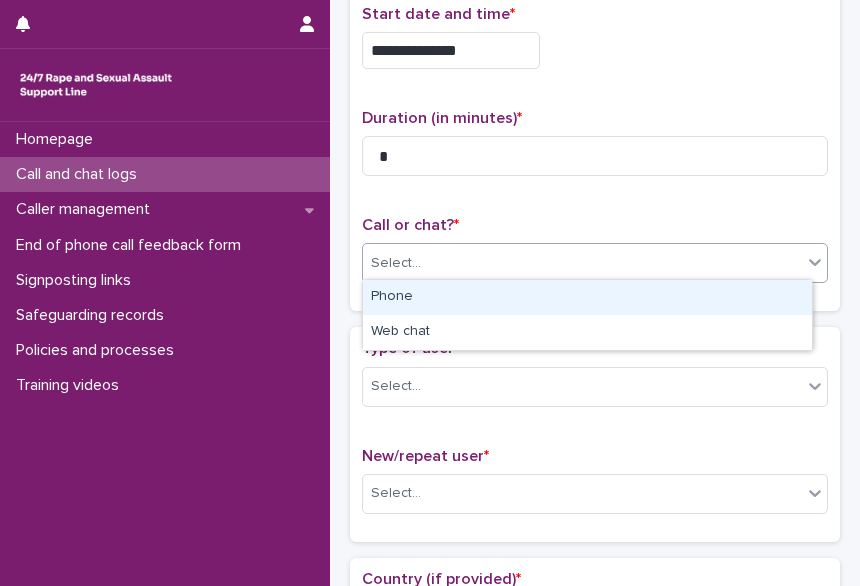 click on "Phone" at bounding box center [587, 297] 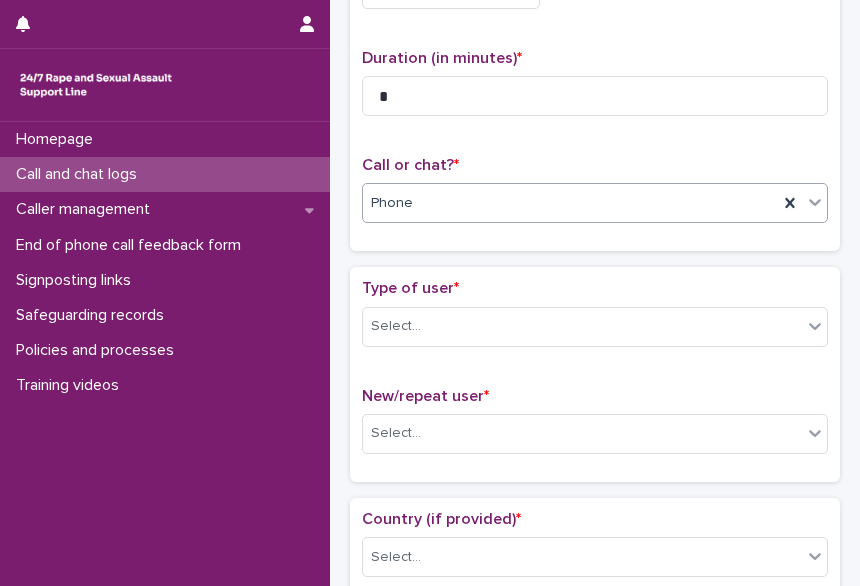 scroll, scrollTop: 177, scrollLeft: 0, axis: vertical 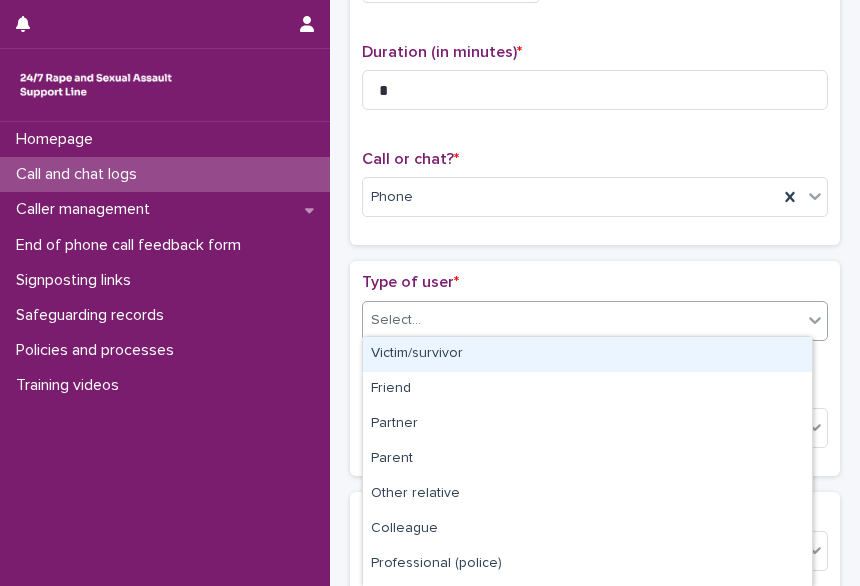 click on "Select..." at bounding box center [582, 320] 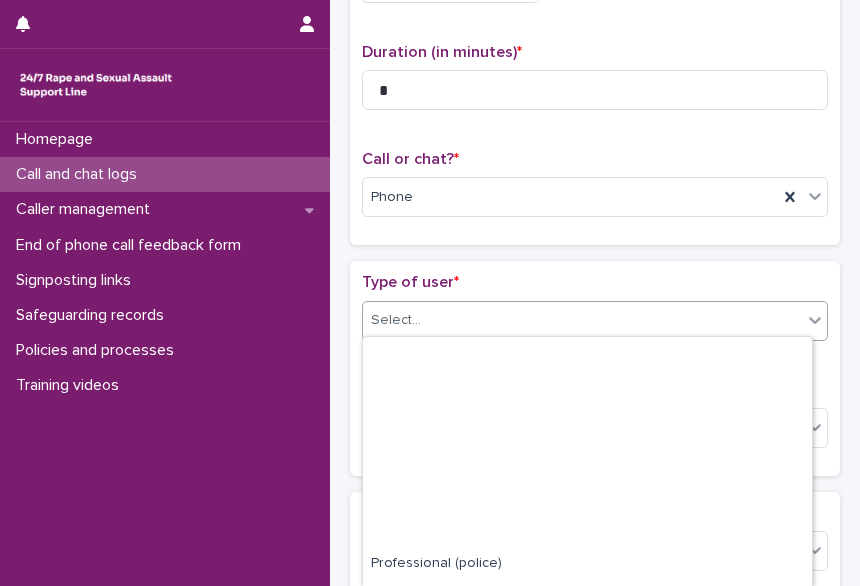 scroll, scrollTop: 274, scrollLeft: 0, axis: vertical 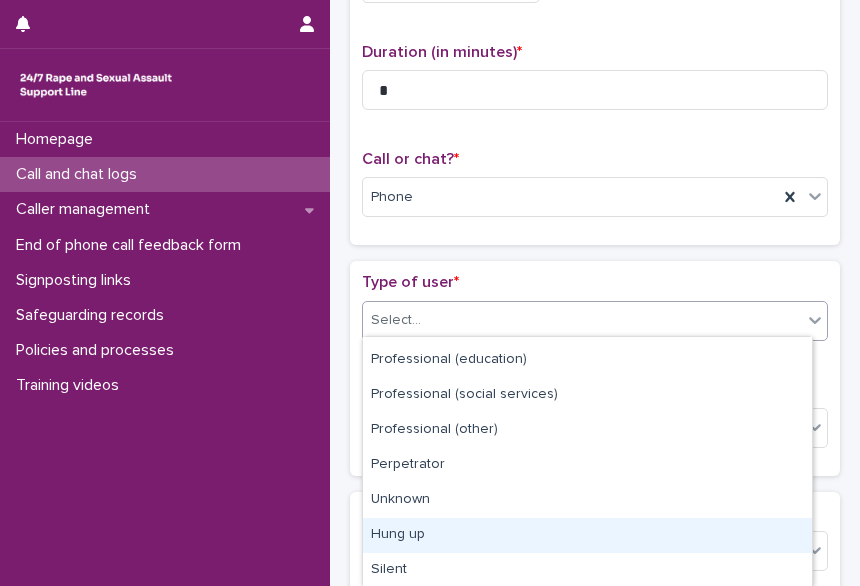 click on "Hung up" at bounding box center [587, 535] 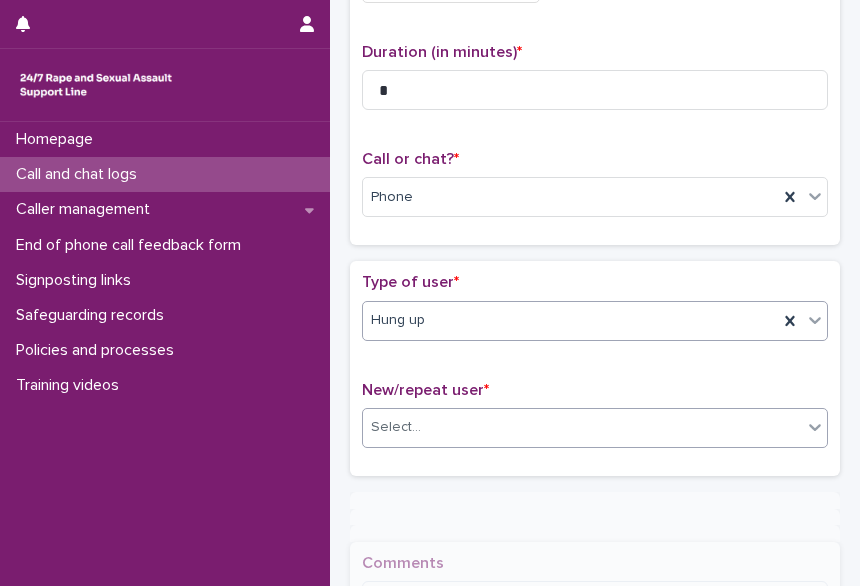 click on "Select..." at bounding box center [582, 427] 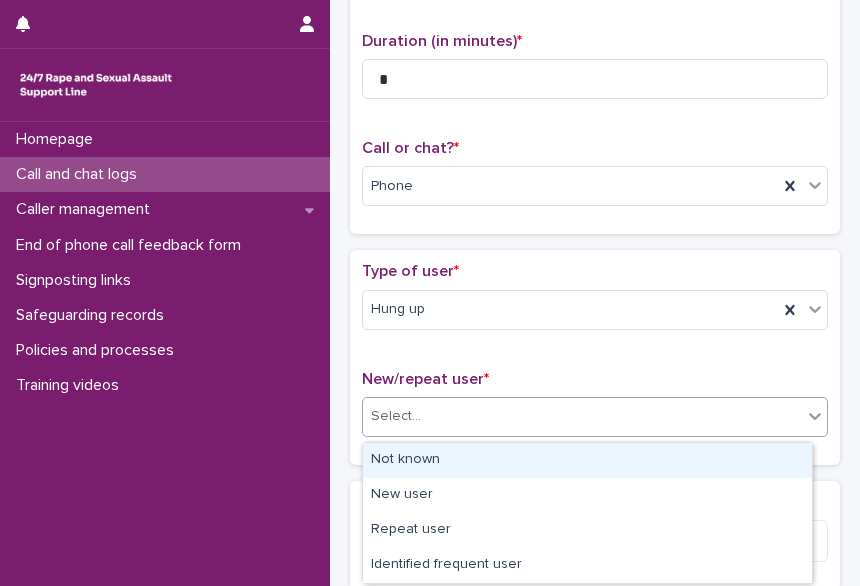 click on "Not known" at bounding box center (587, 460) 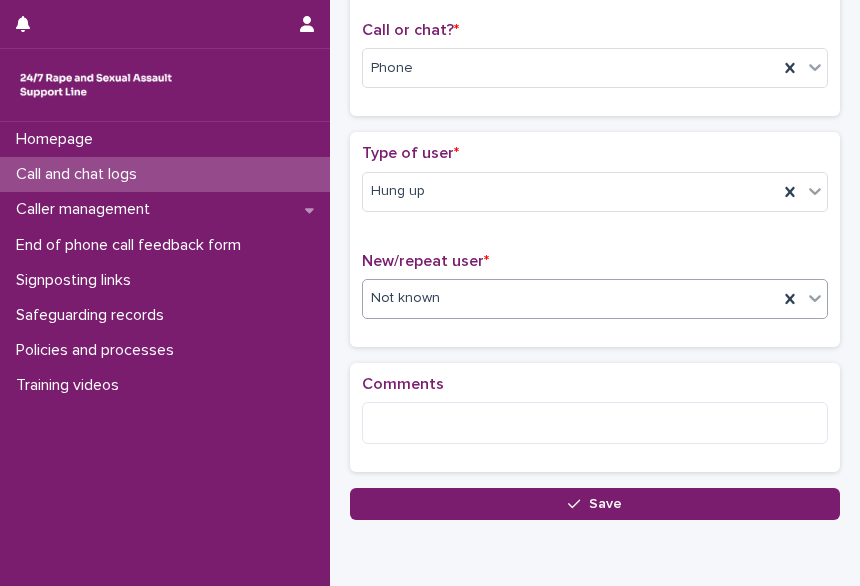 scroll, scrollTop: 306, scrollLeft: 0, axis: vertical 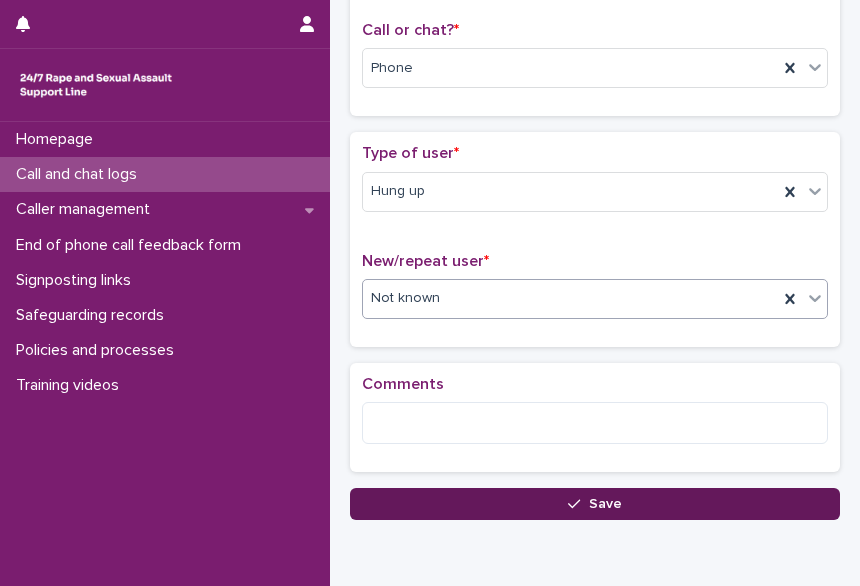 click on "Save" at bounding box center [595, 504] 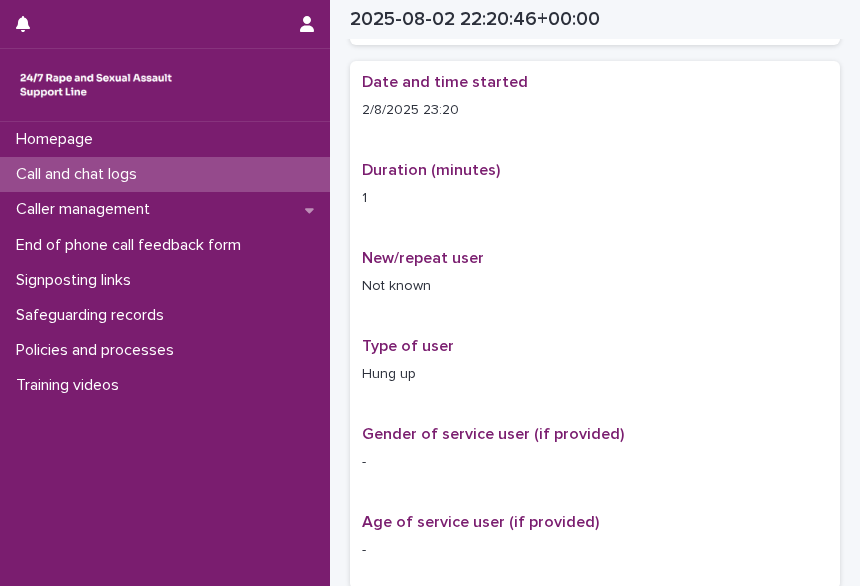 scroll, scrollTop: 328, scrollLeft: 0, axis: vertical 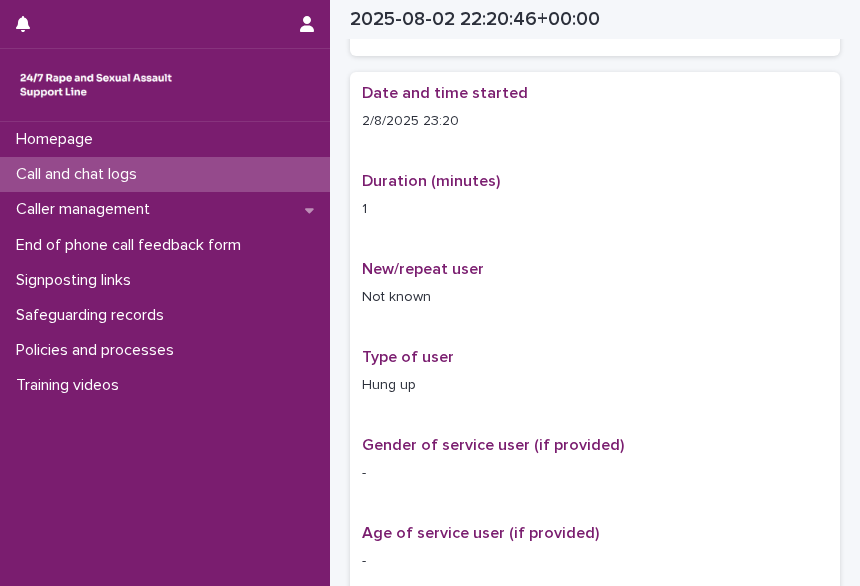 click on "Call and chat logs" at bounding box center [80, 174] 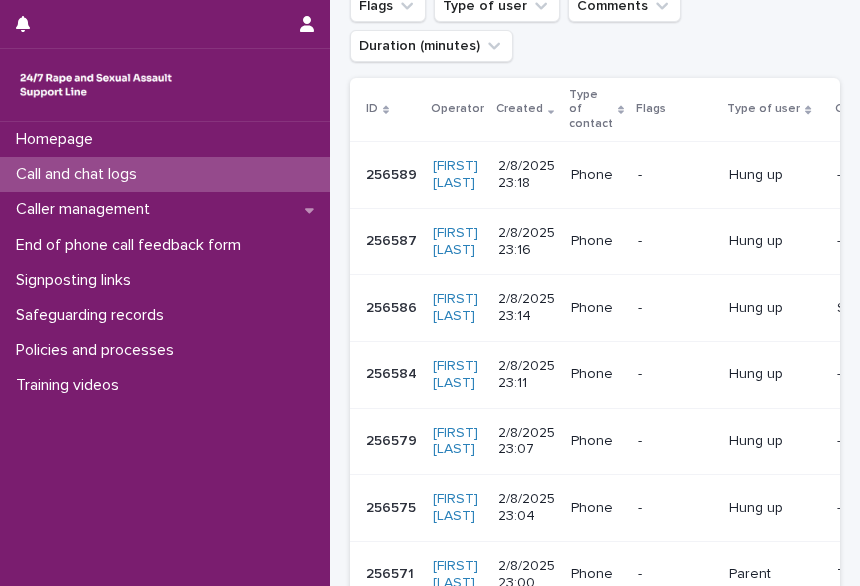 scroll, scrollTop: 0, scrollLeft: 0, axis: both 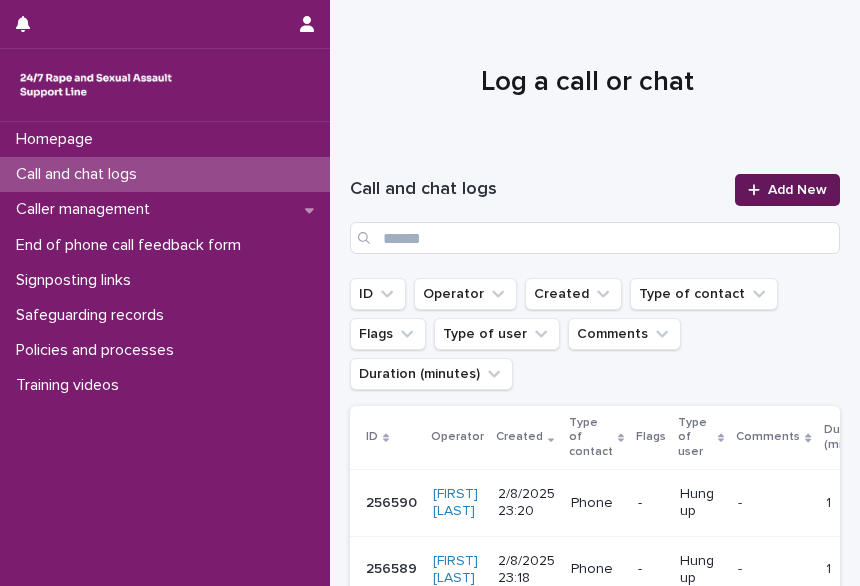 click on "Add New" at bounding box center (787, 190) 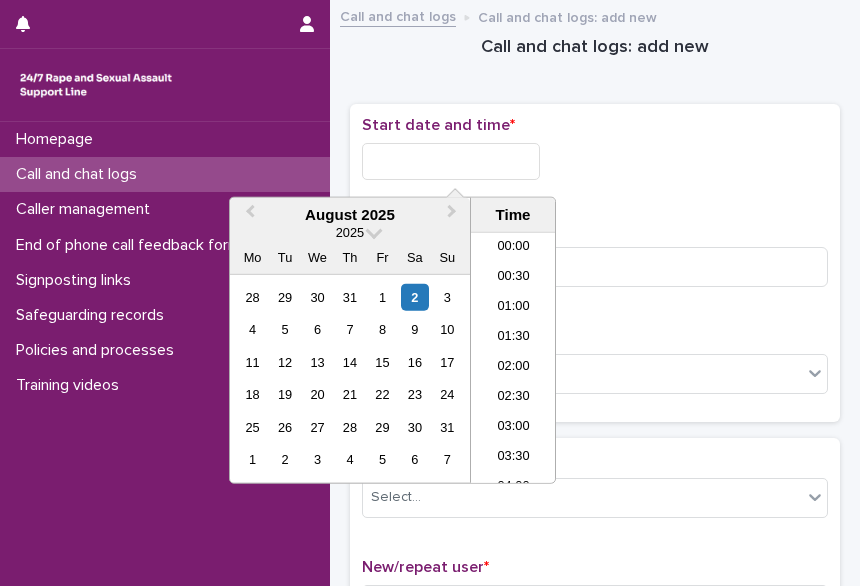 click at bounding box center [451, 161] 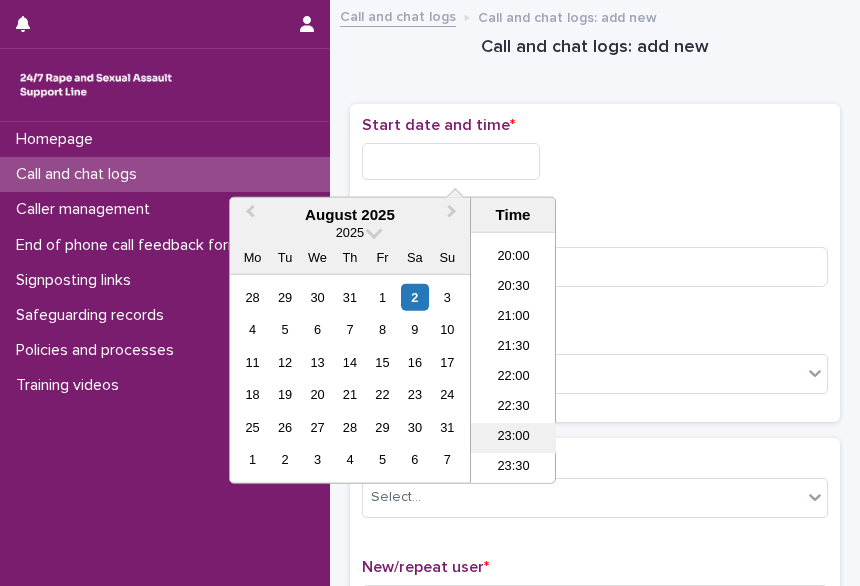 click on "23:00" at bounding box center [513, 438] 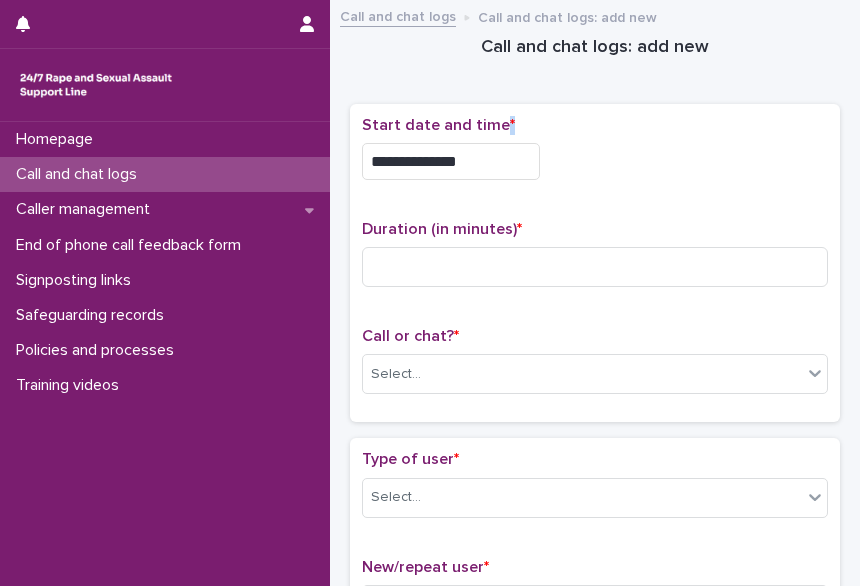 drag, startPoint x: 496, startPoint y: 137, endPoint x: 483, endPoint y: 157, distance: 23.853722 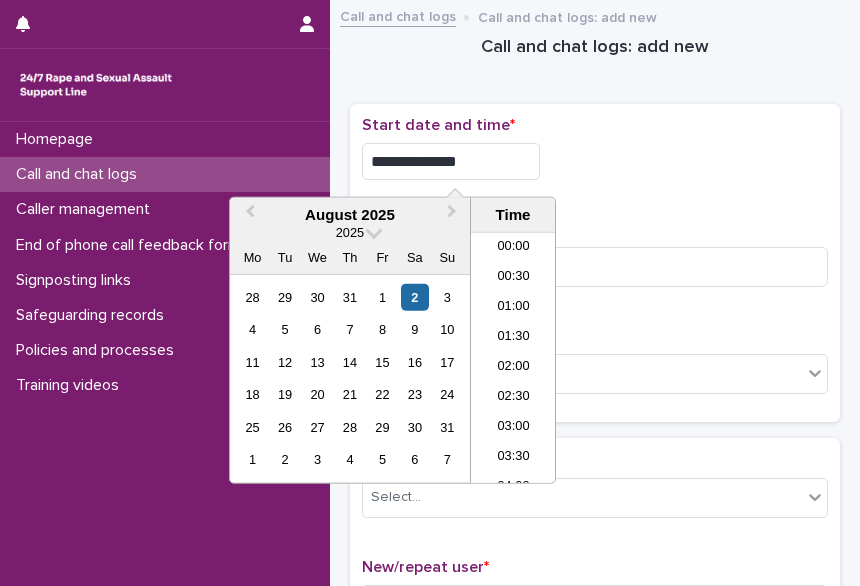 scroll, scrollTop: 1190, scrollLeft: 0, axis: vertical 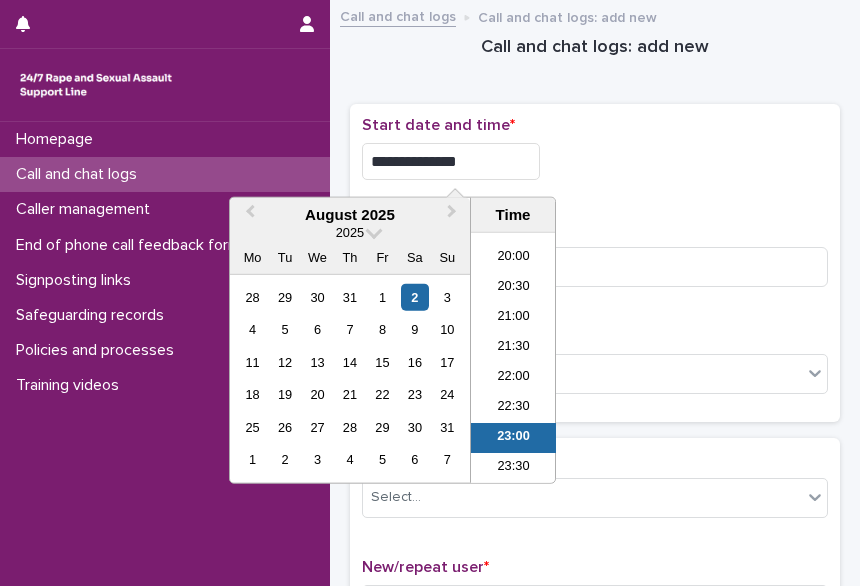 click on "**********" at bounding box center [451, 161] 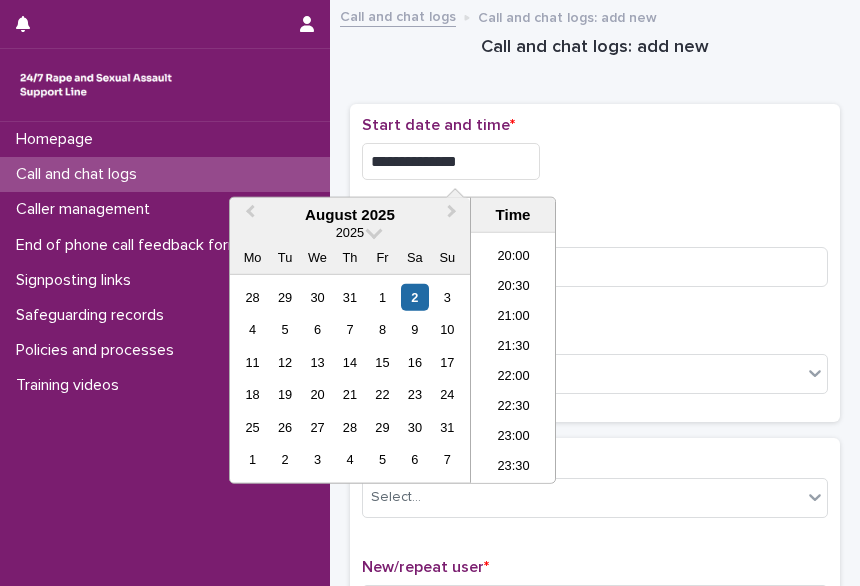 type on "**********" 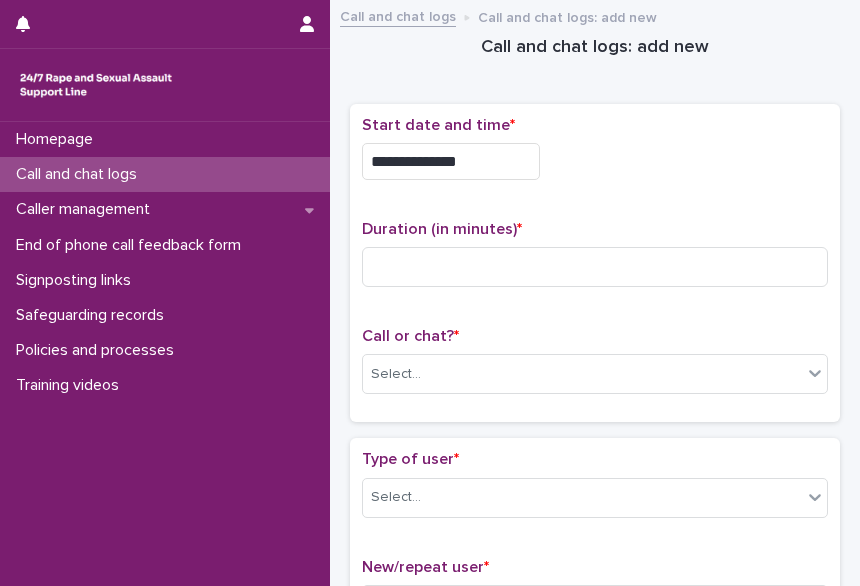 click on "**********" at bounding box center (595, 161) 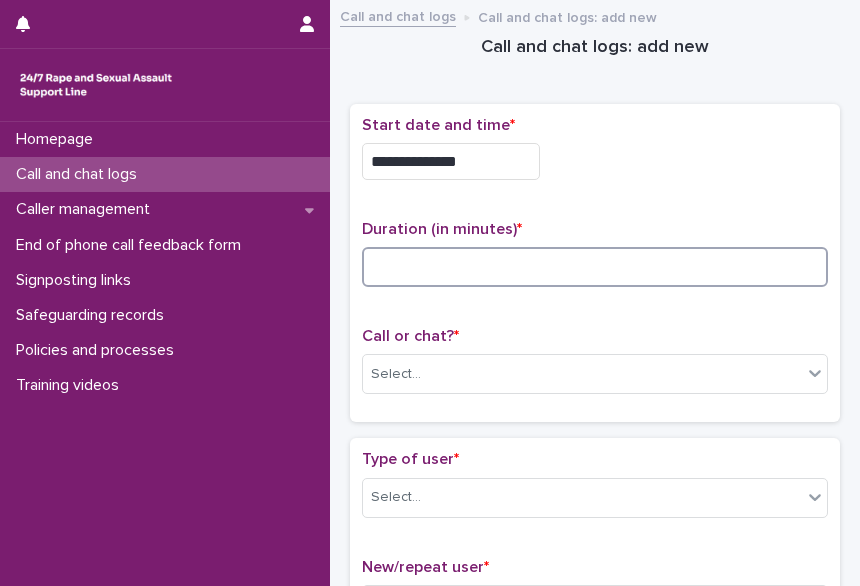 click at bounding box center [595, 267] 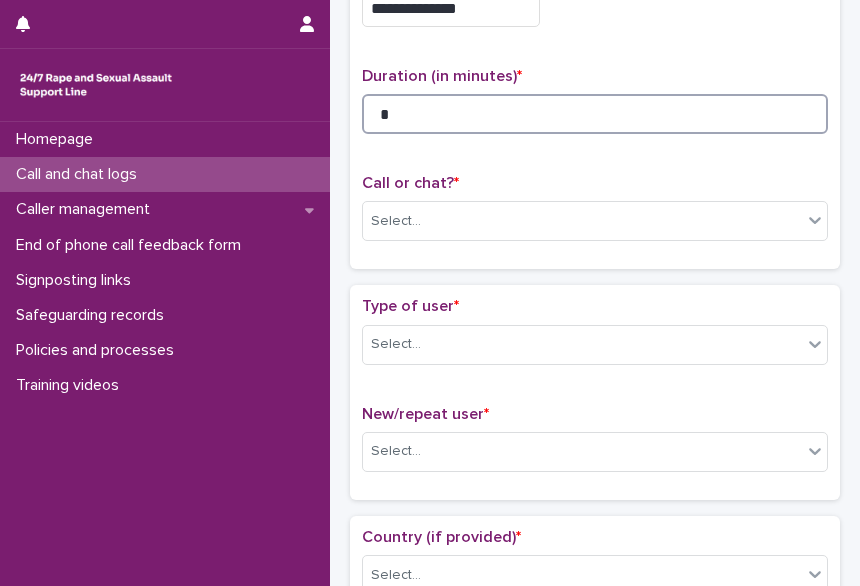 scroll, scrollTop: 154, scrollLeft: 0, axis: vertical 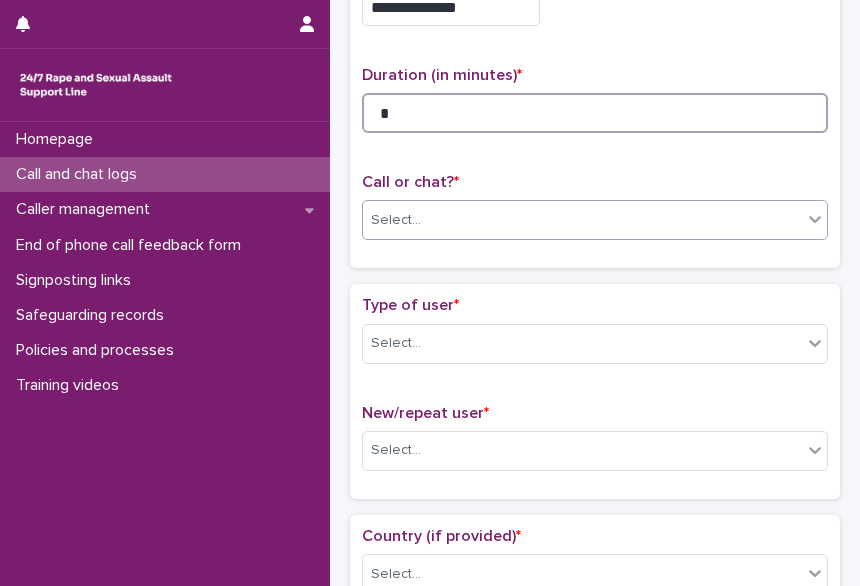 type on "*" 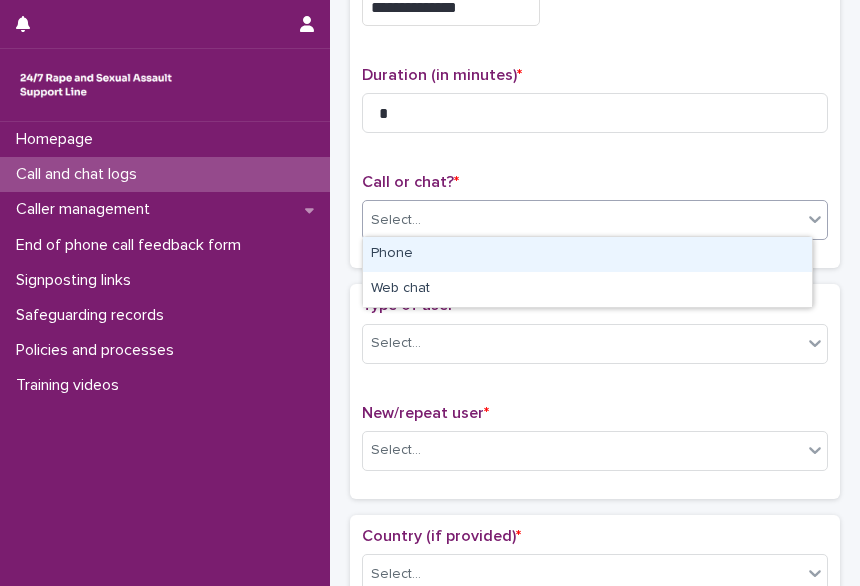 click on "Select..." at bounding box center (582, 220) 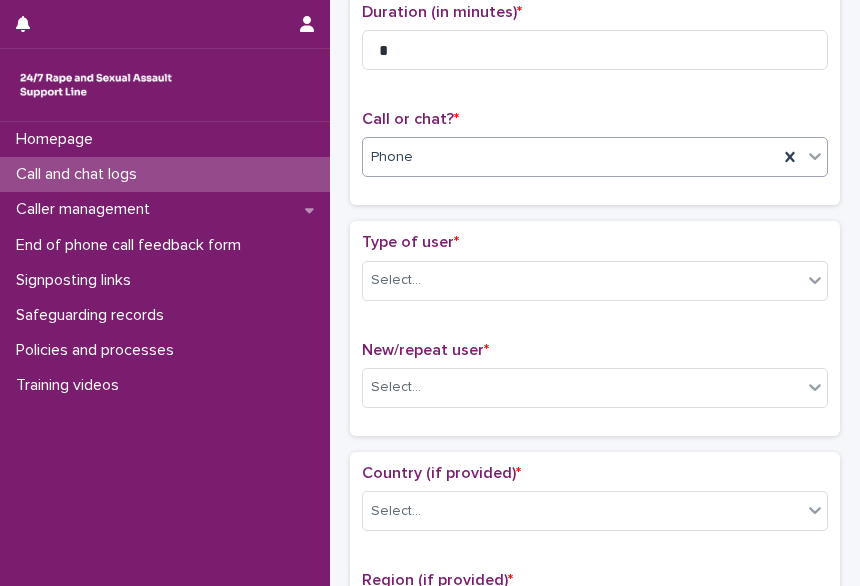 scroll, scrollTop: 218, scrollLeft: 0, axis: vertical 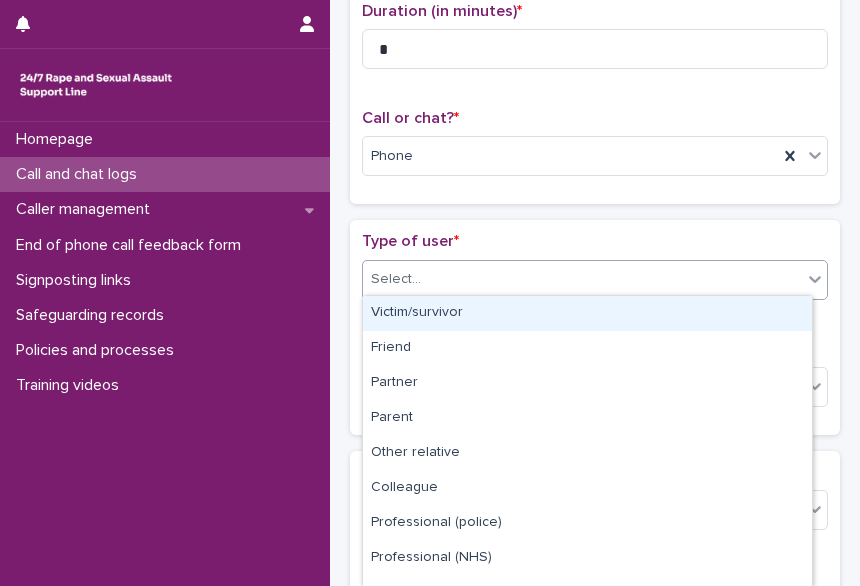 click on "**********" at bounding box center (430, 293) 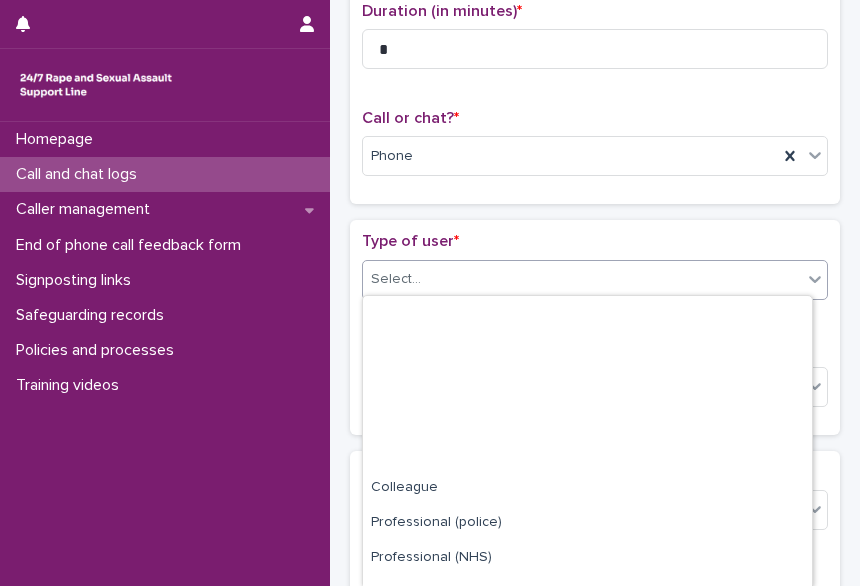 scroll, scrollTop: 234, scrollLeft: 0, axis: vertical 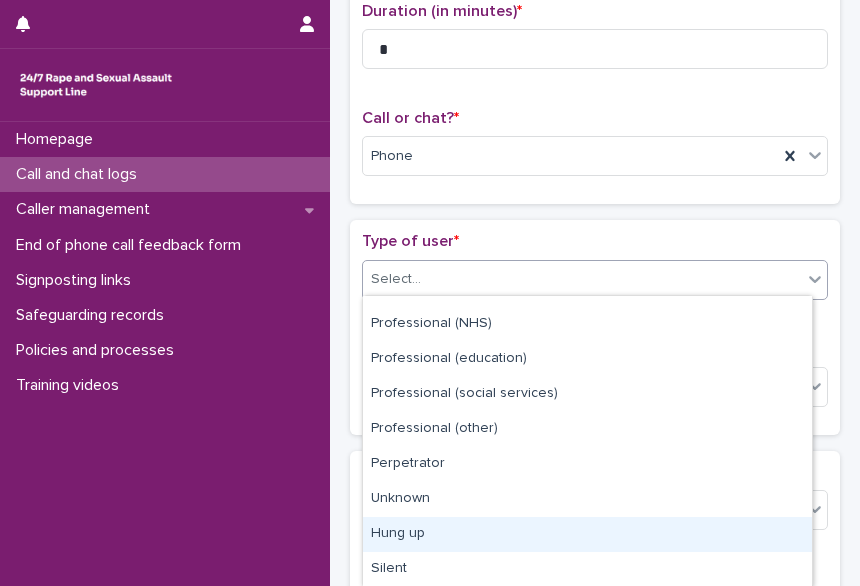 click on "Hung up" at bounding box center (587, 534) 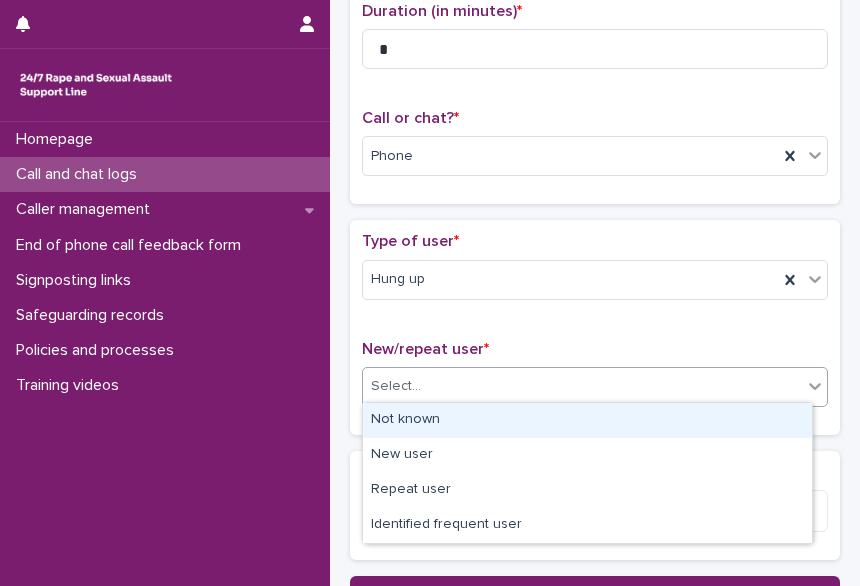 drag, startPoint x: 484, startPoint y: 385, endPoint x: 443, endPoint y: 421, distance: 54.56189 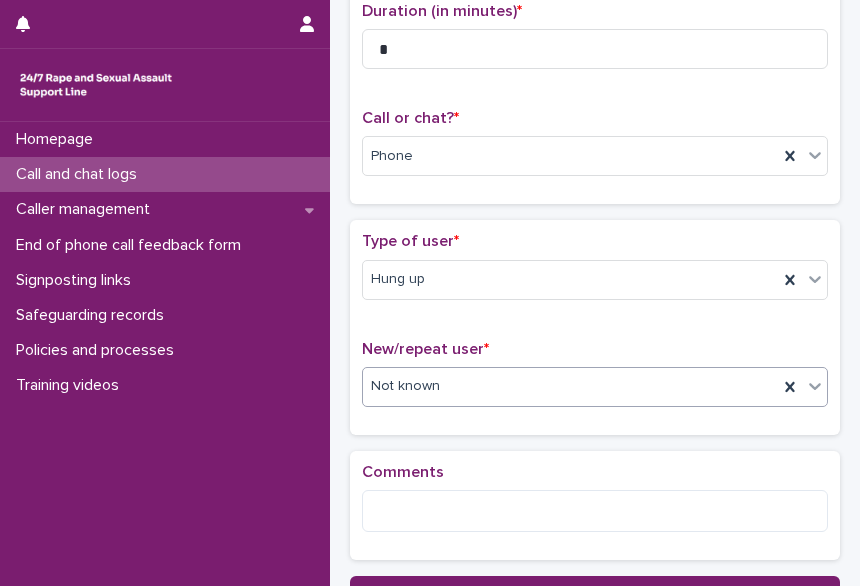 scroll, scrollTop: 392, scrollLeft: 0, axis: vertical 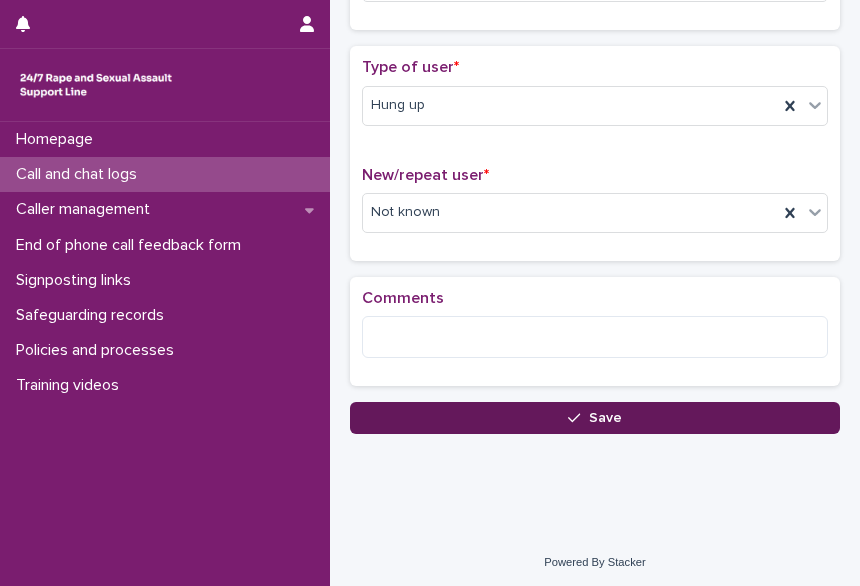 click on "Save" at bounding box center (595, 418) 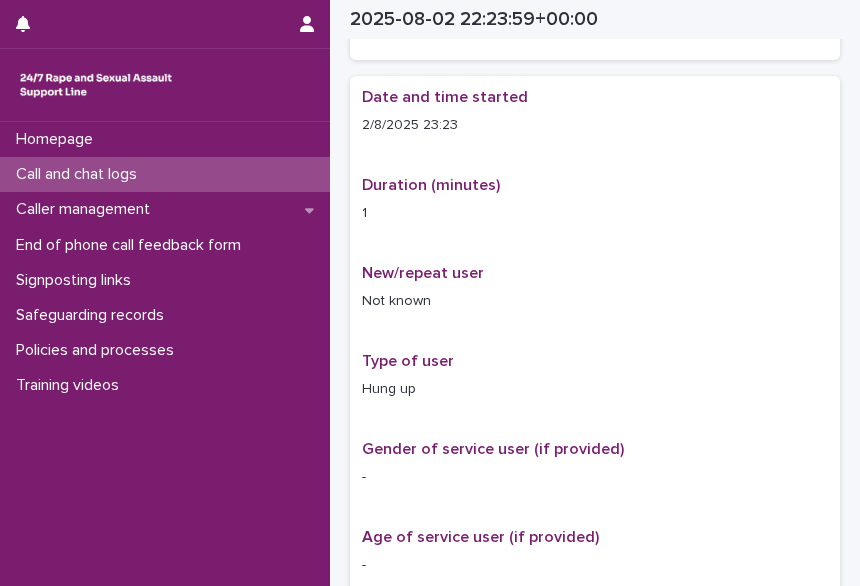 scroll, scrollTop: 0, scrollLeft: 0, axis: both 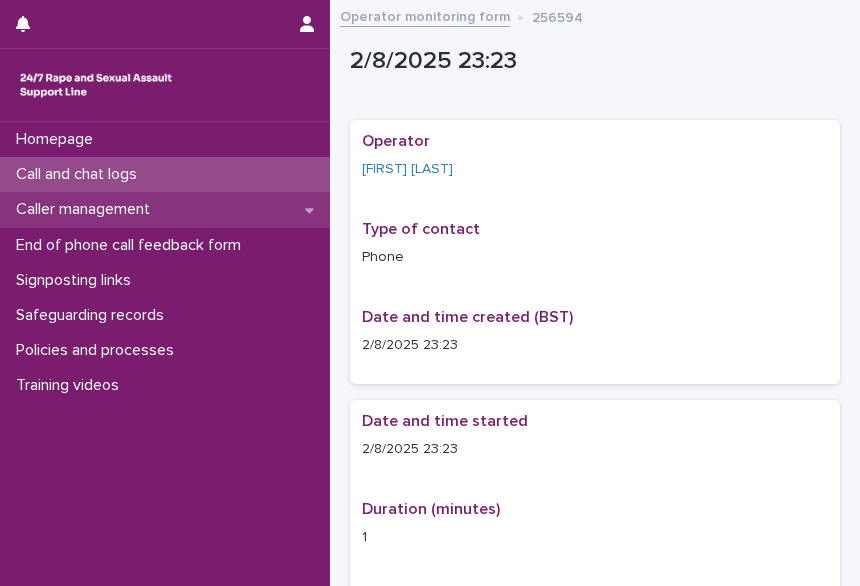 click on "Caller management" at bounding box center [87, 209] 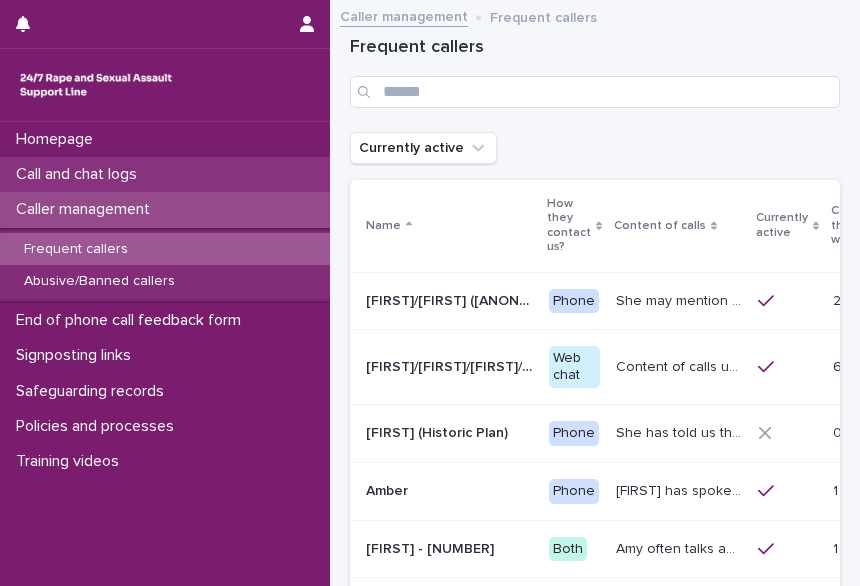 click on "Call and chat logs" at bounding box center (80, 174) 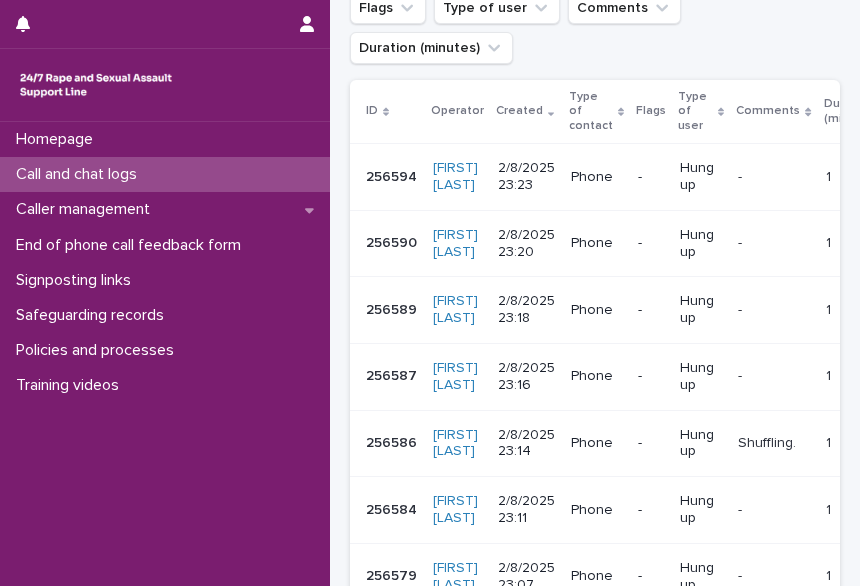 scroll, scrollTop: 328, scrollLeft: 0, axis: vertical 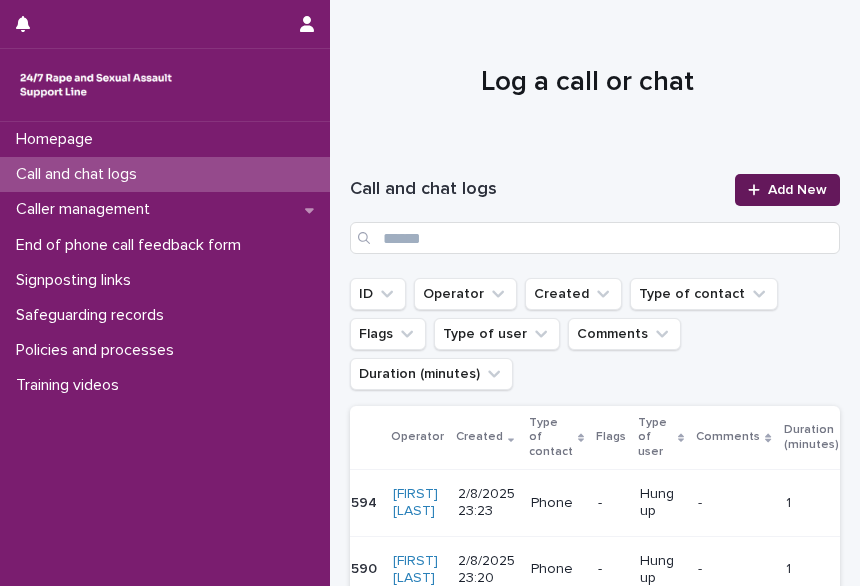 click on "Add New" at bounding box center [797, 190] 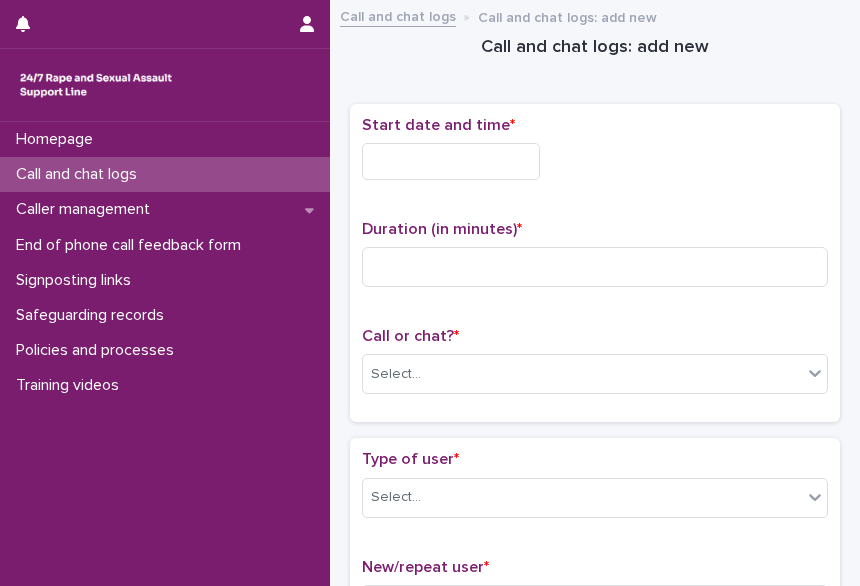 click at bounding box center (451, 161) 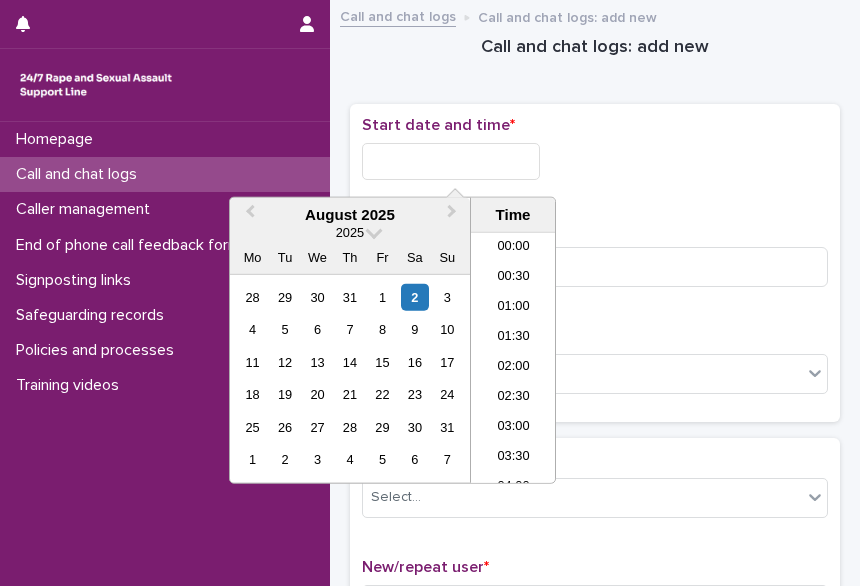 scroll, scrollTop: 1190, scrollLeft: 0, axis: vertical 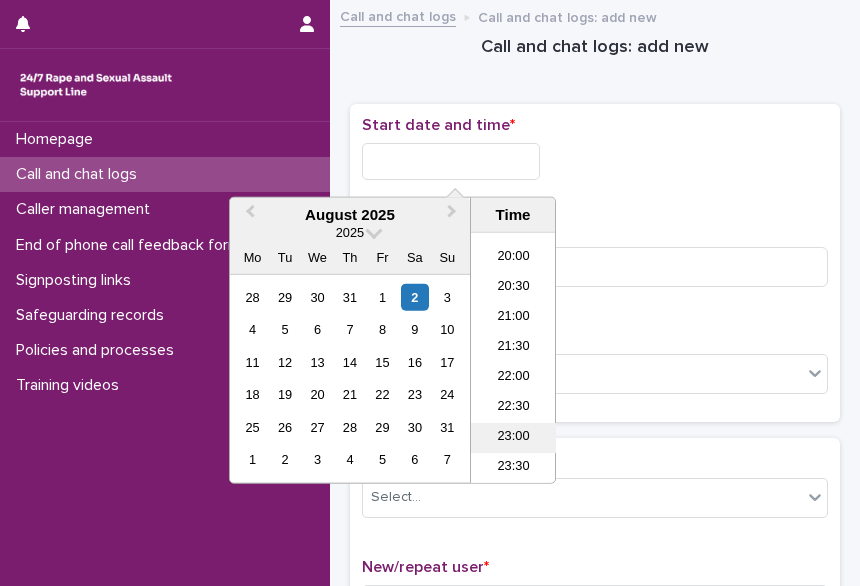 click on "23:00" at bounding box center [513, 438] 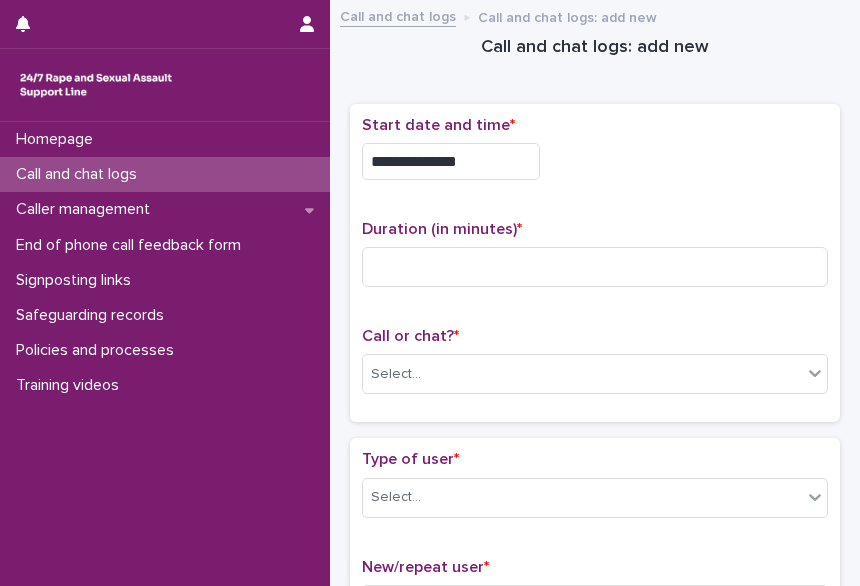 click on "**********" at bounding box center [451, 161] 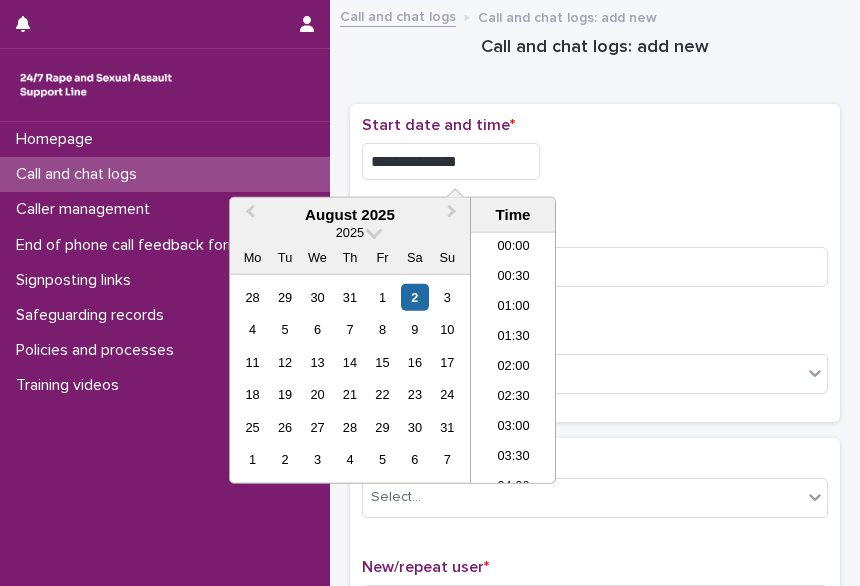 scroll, scrollTop: 1190, scrollLeft: 0, axis: vertical 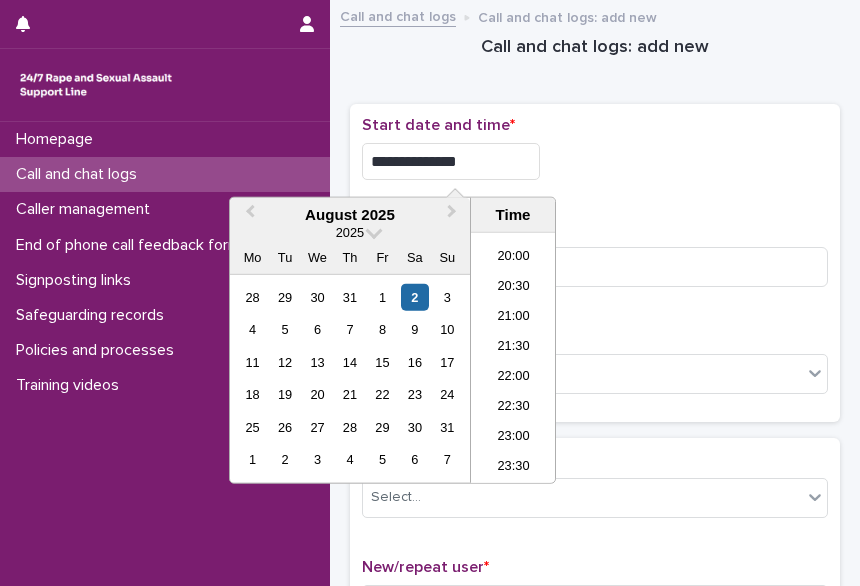 type on "**********" 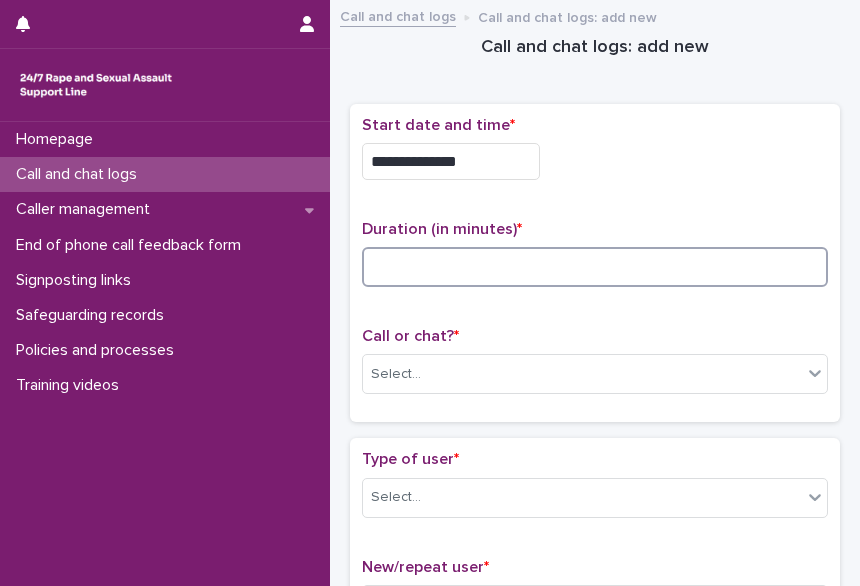 click at bounding box center [595, 267] 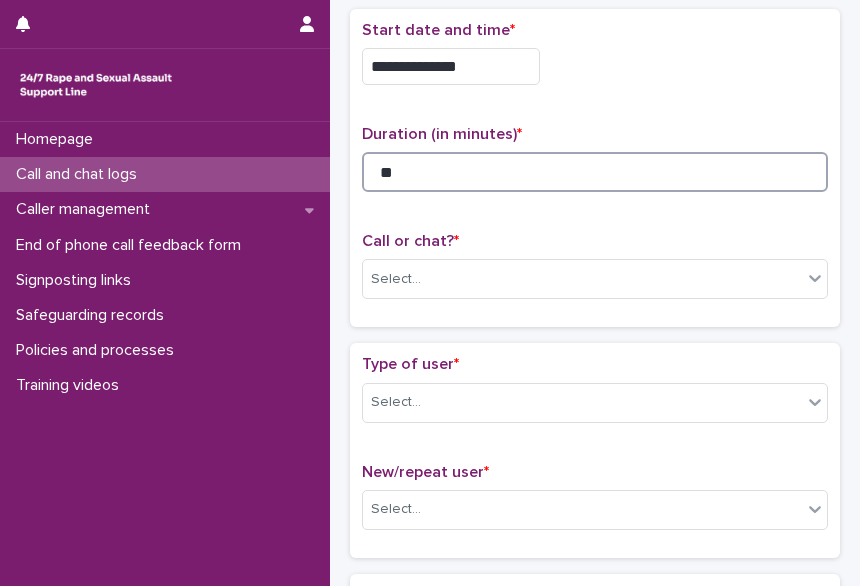 scroll, scrollTop: 96, scrollLeft: 0, axis: vertical 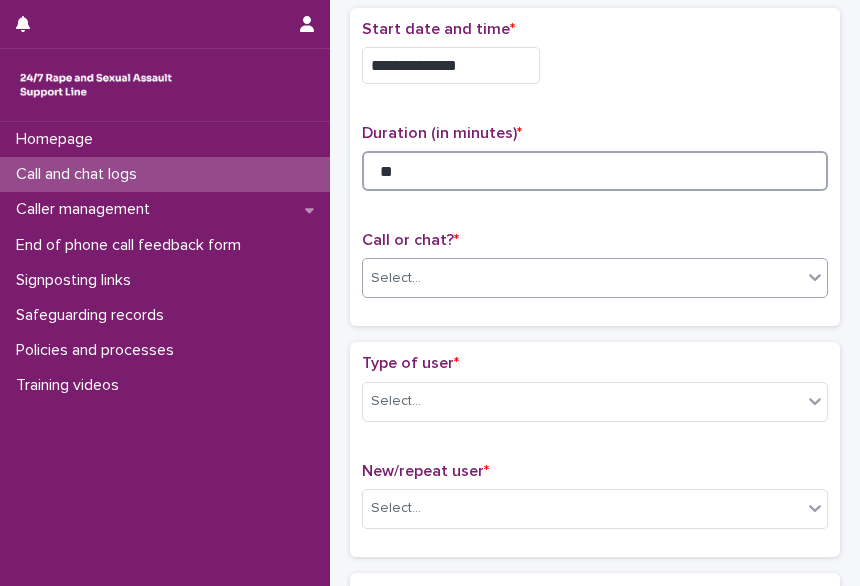 type on "**" 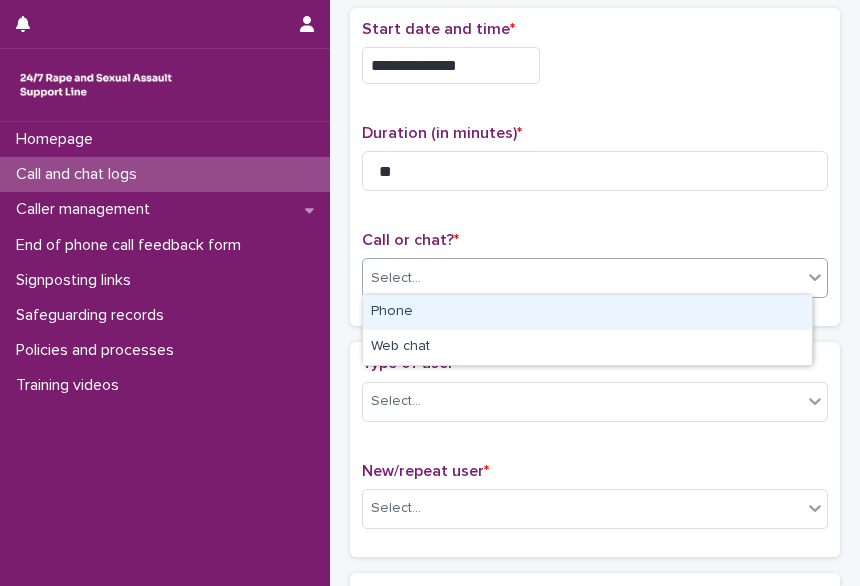 click on "Select..." at bounding box center (396, 278) 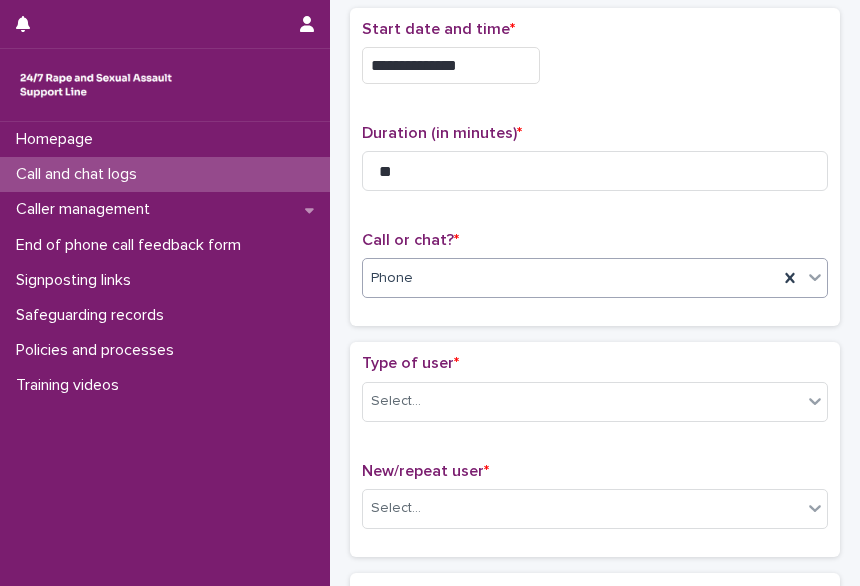 scroll, scrollTop: 201, scrollLeft: 0, axis: vertical 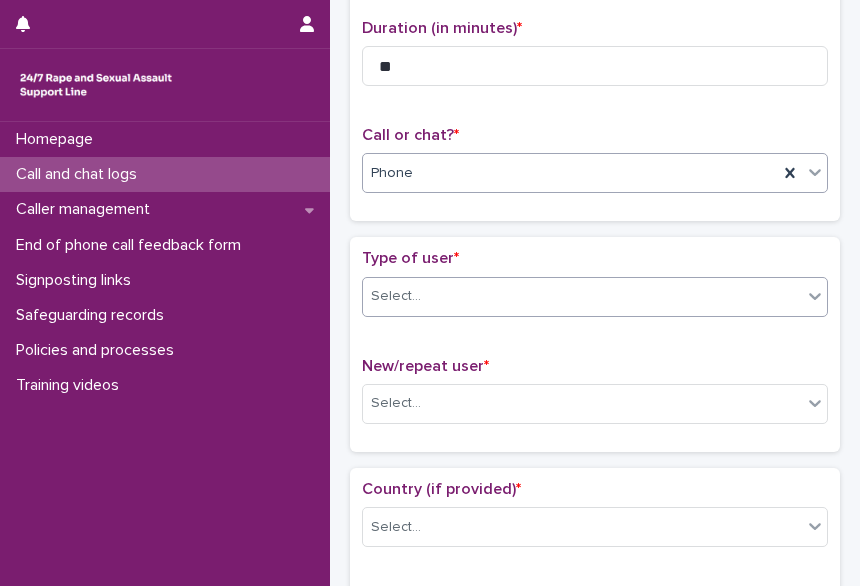 click on "Select..." at bounding box center [582, 296] 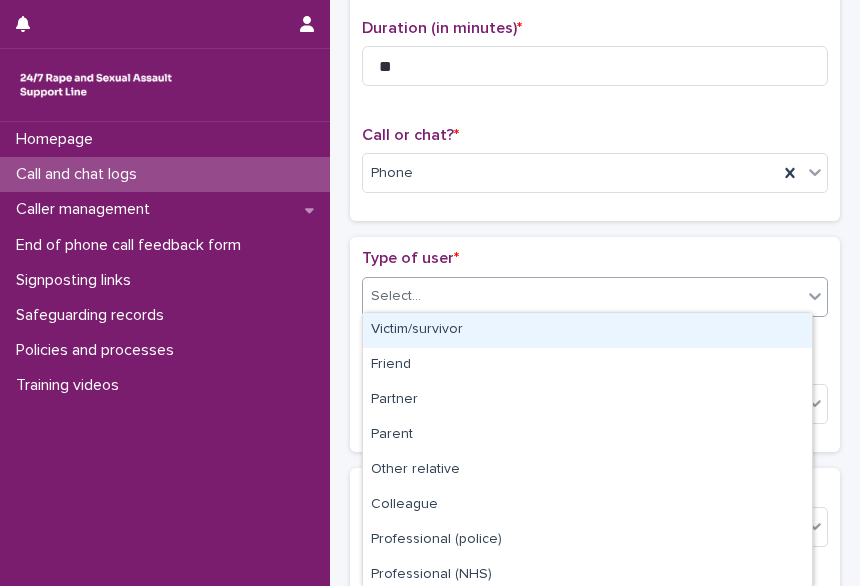 click on "Victim/survivor" at bounding box center [587, 330] 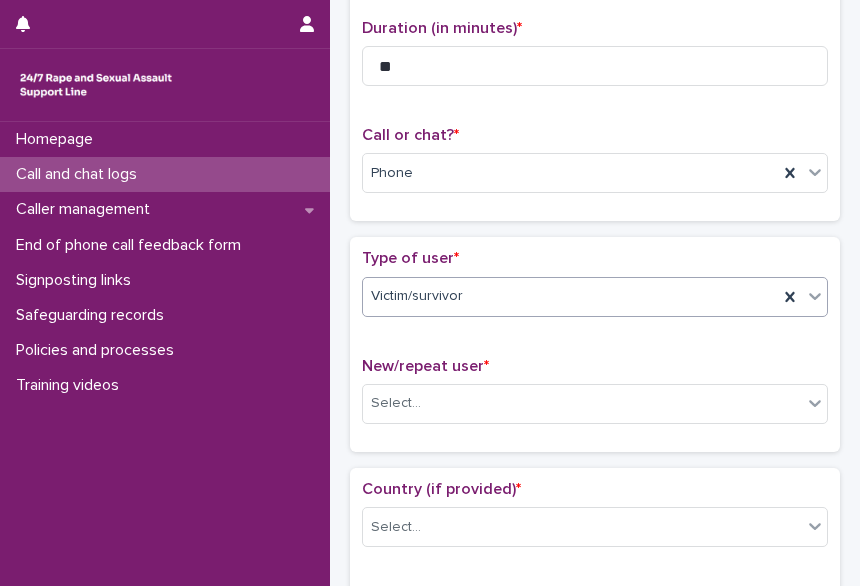 scroll, scrollTop: 349, scrollLeft: 0, axis: vertical 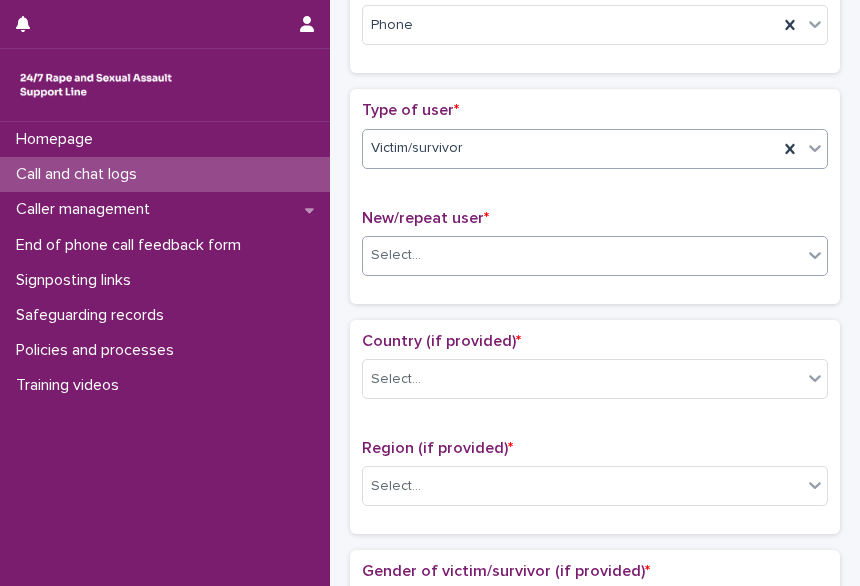 click on "Select..." at bounding box center (582, 255) 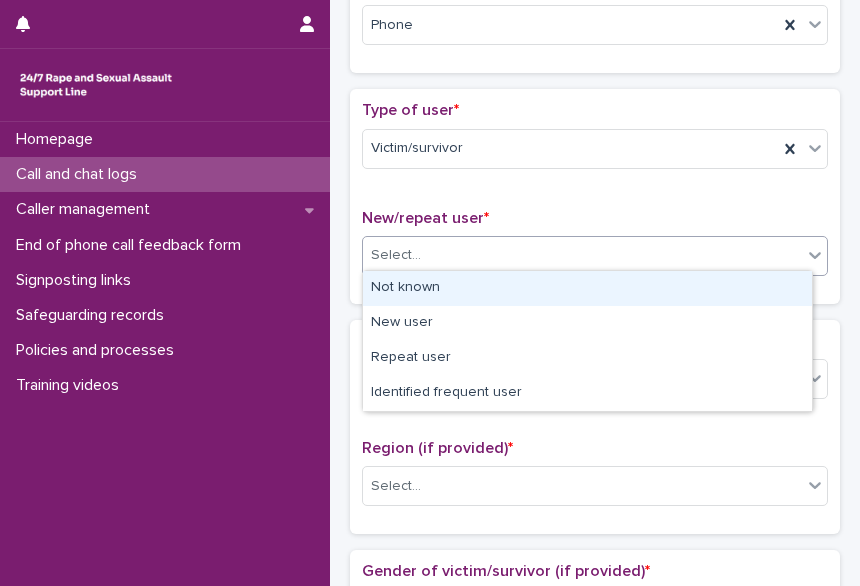click on "Not known" at bounding box center [587, 288] 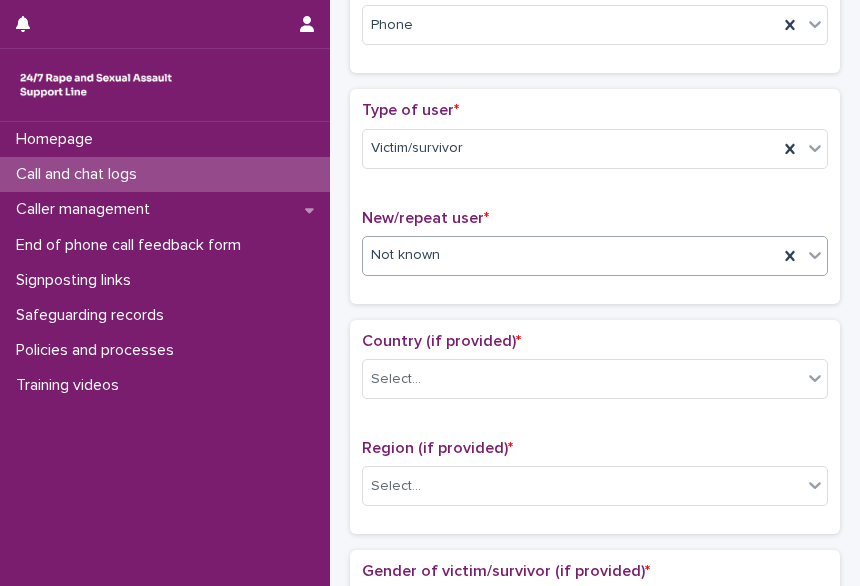 scroll, scrollTop: 507, scrollLeft: 0, axis: vertical 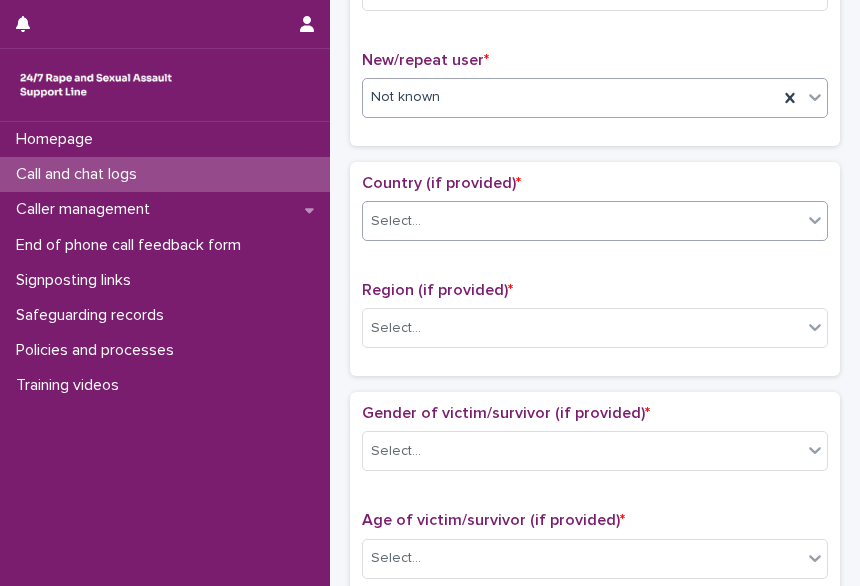 click on "Select..." at bounding box center [396, 221] 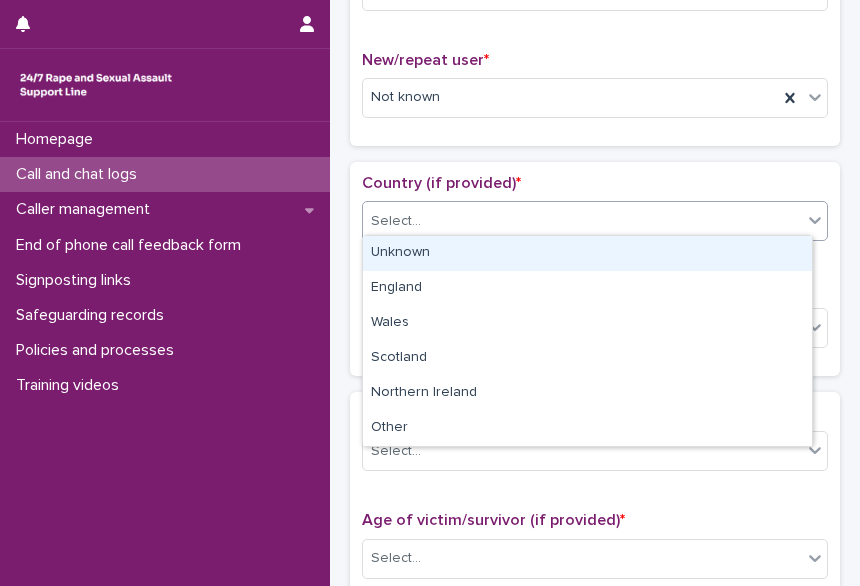 click on "Unknown" at bounding box center [587, 253] 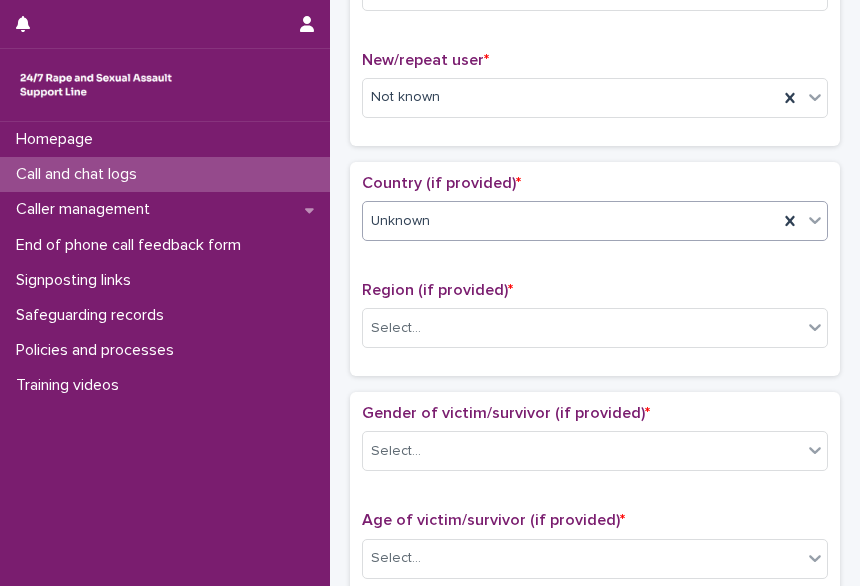 scroll, scrollTop: 659, scrollLeft: 0, axis: vertical 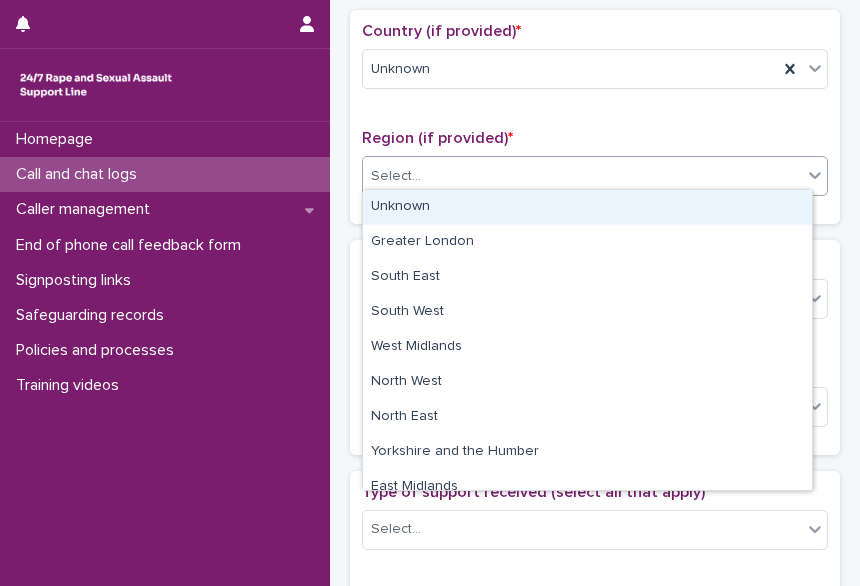click on "Select..." at bounding box center (582, 176) 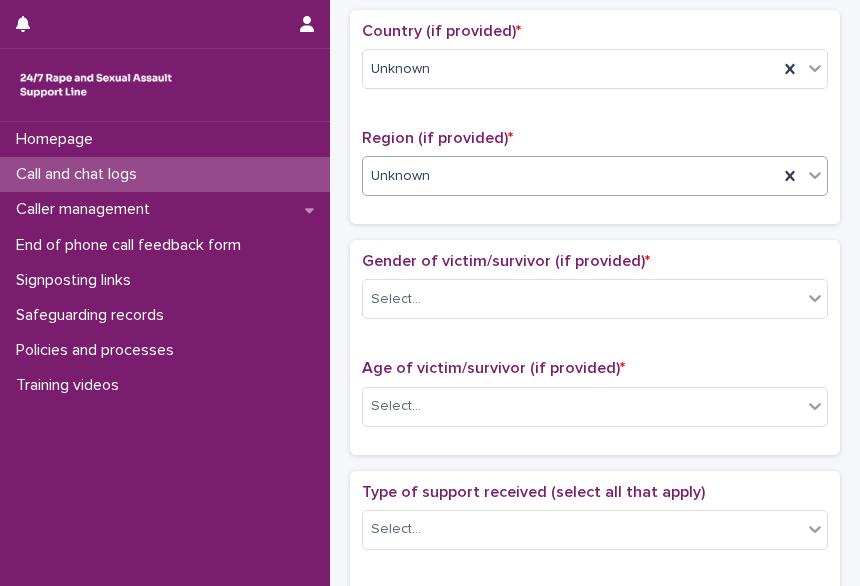 scroll, scrollTop: 794, scrollLeft: 0, axis: vertical 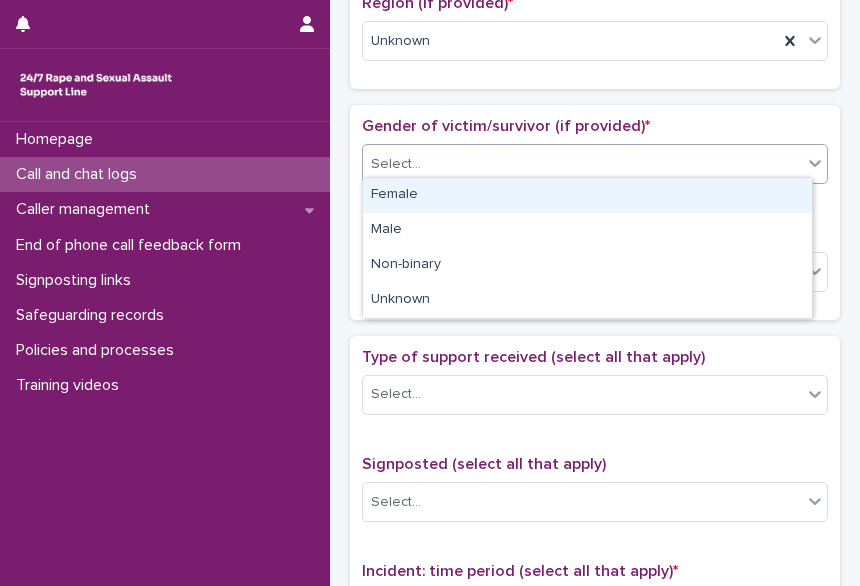 click on "Select..." at bounding box center [582, 164] 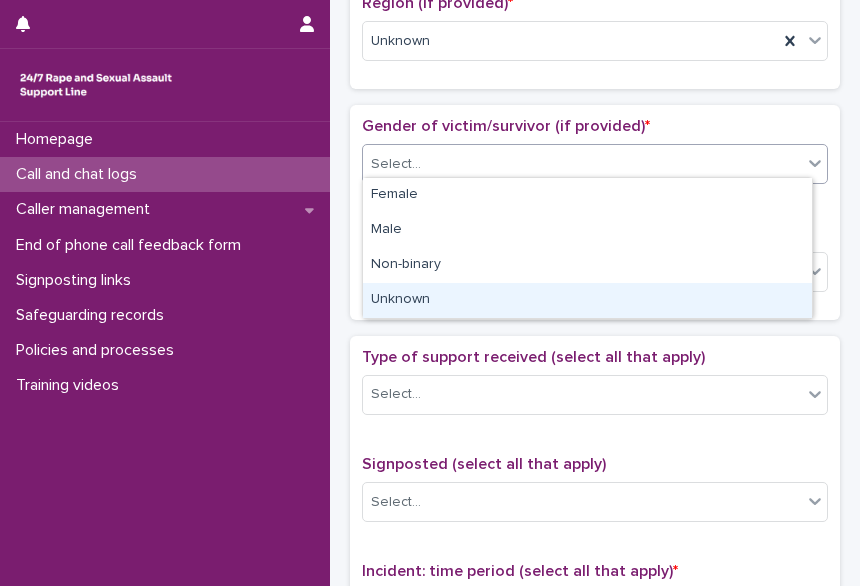 click on "Unknown" at bounding box center (587, 300) 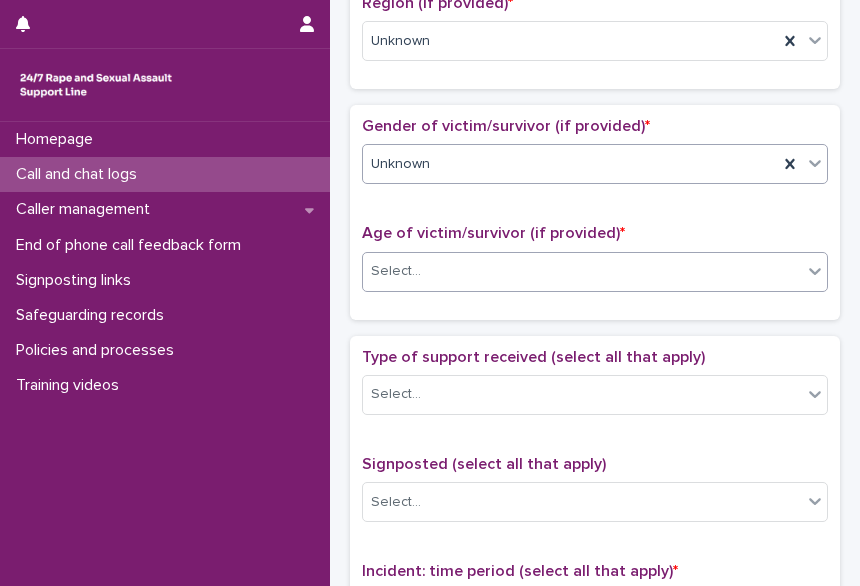 click on "Select..." at bounding box center (582, 271) 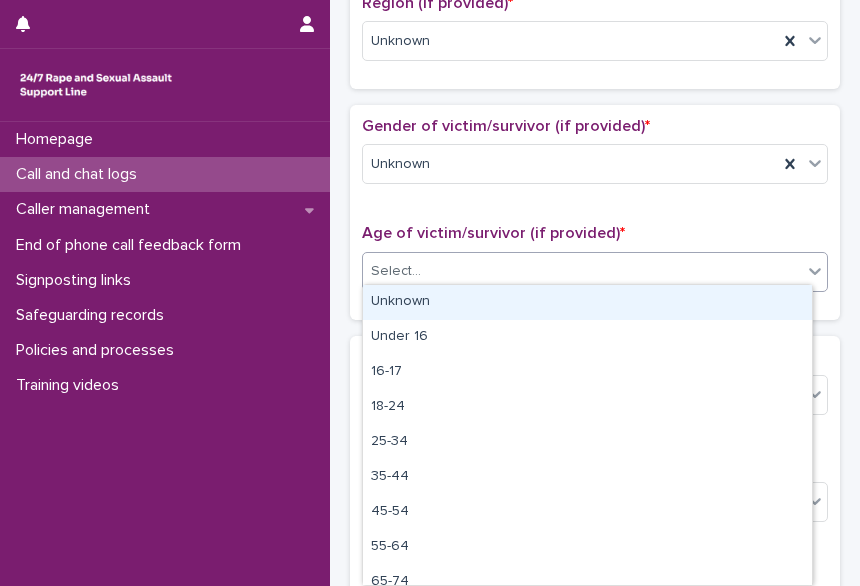 click on "Unknown" at bounding box center [587, 302] 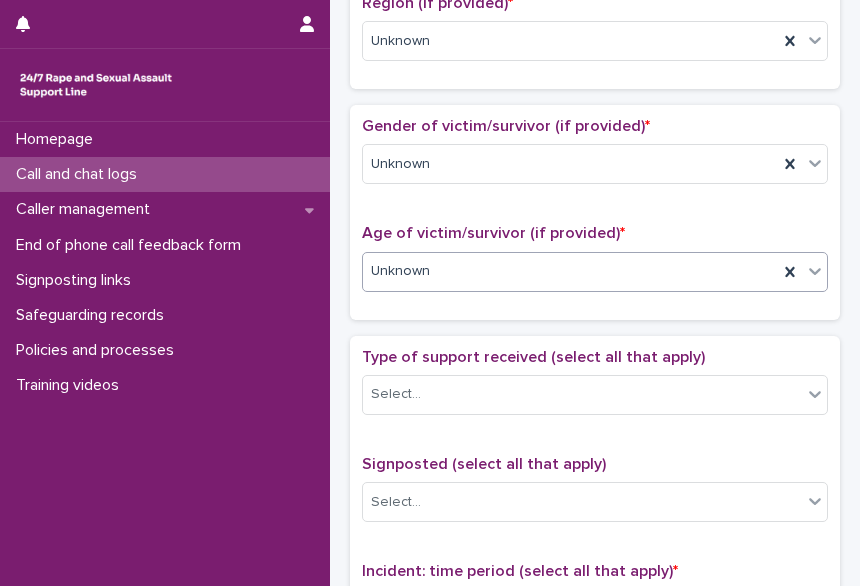 scroll, scrollTop: 1005, scrollLeft: 0, axis: vertical 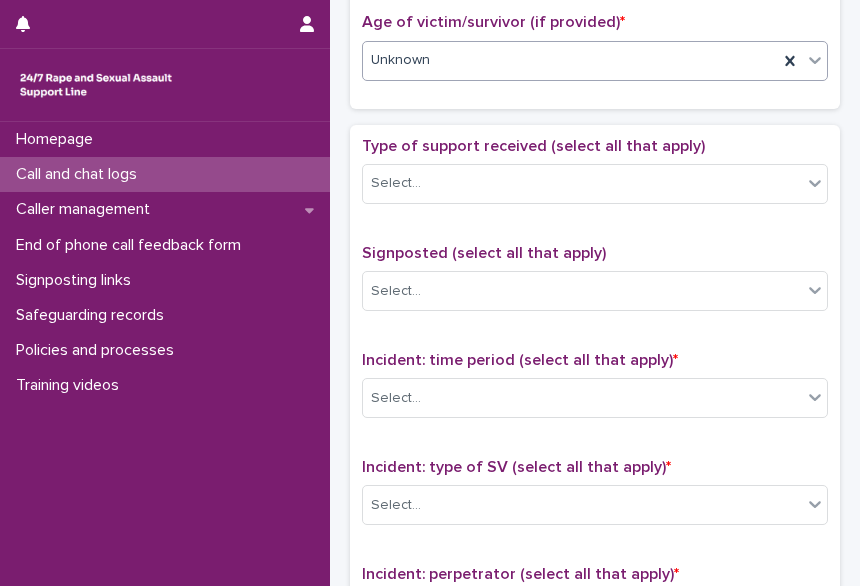 click on "Unknown" at bounding box center (570, 60) 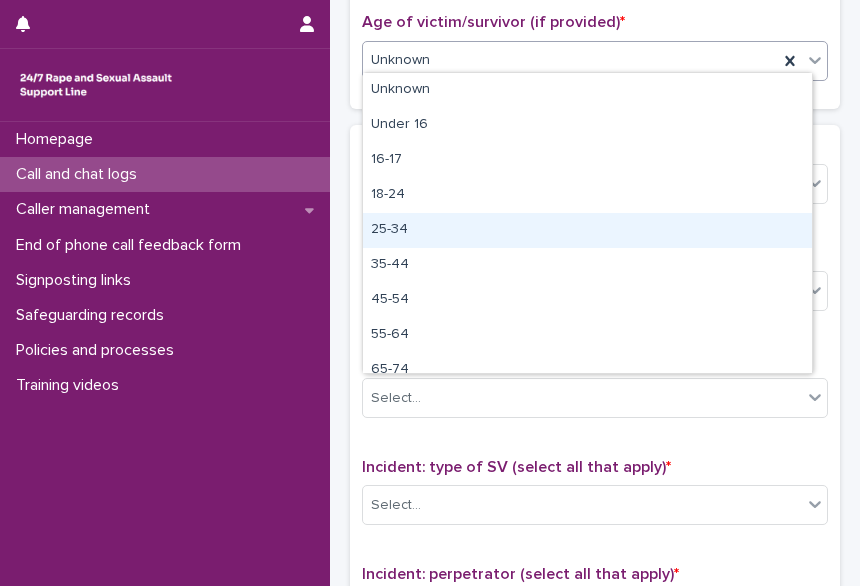 click on "25-34" at bounding box center [587, 230] 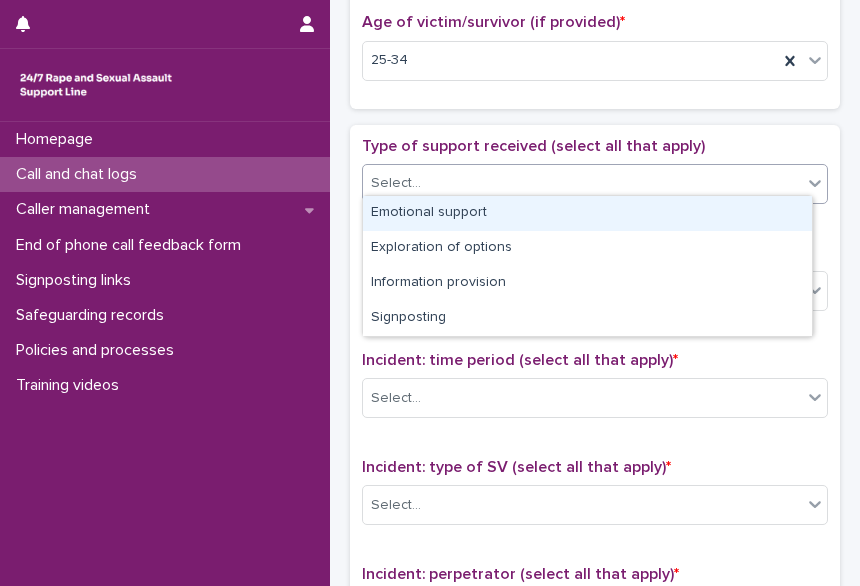 click on "Select..." at bounding box center [582, 183] 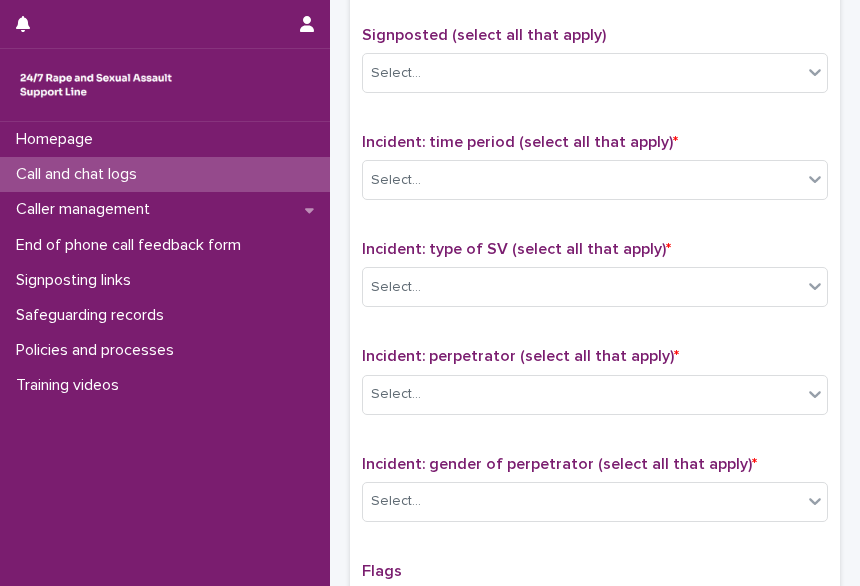 scroll, scrollTop: 1227, scrollLeft: 0, axis: vertical 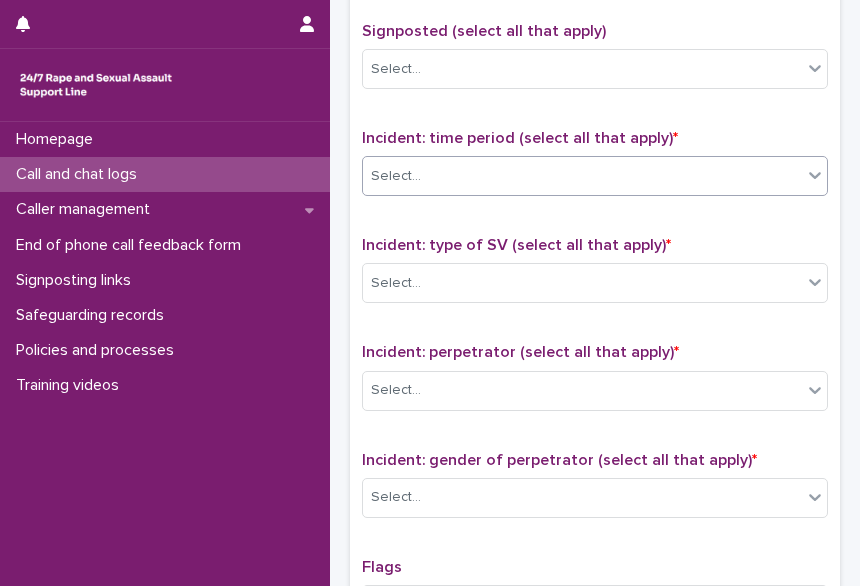click on "Select..." at bounding box center [582, 176] 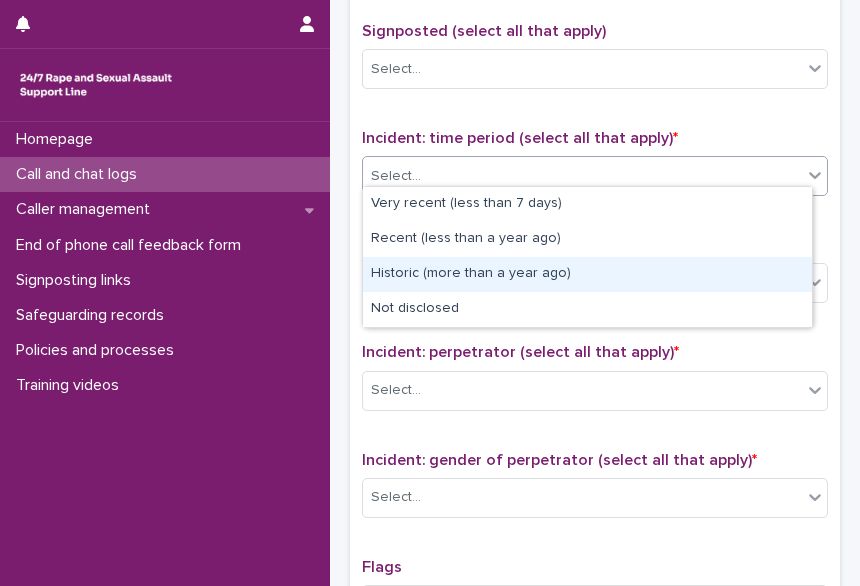 click on "Historic (more than a year ago)" at bounding box center (587, 274) 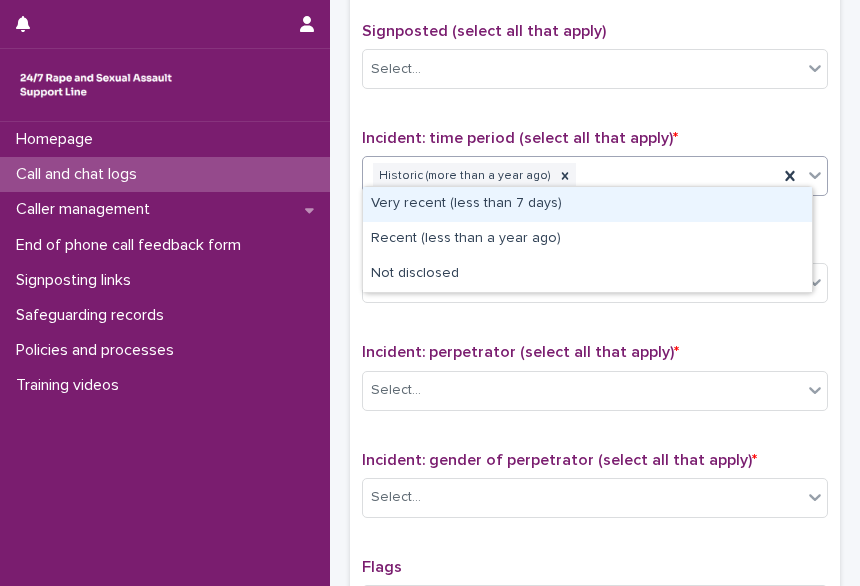 click on "**********" at bounding box center [430, 293] 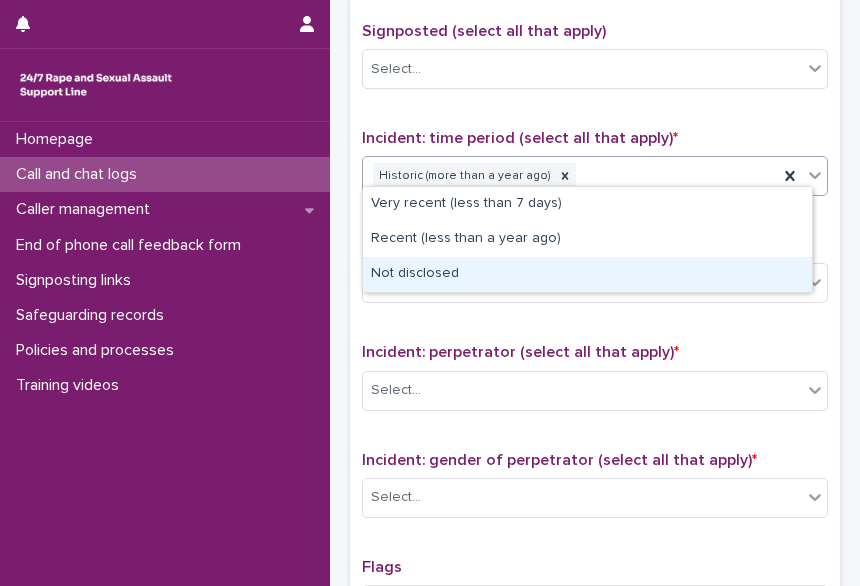 click on "Not disclosed" at bounding box center [587, 274] 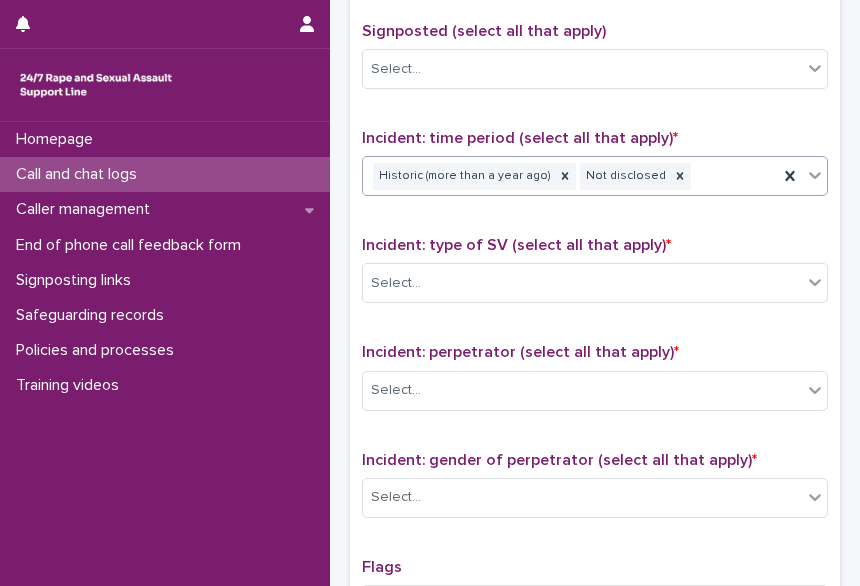 scroll, scrollTop: 1304, scrollLeft: 0, axis: vertical 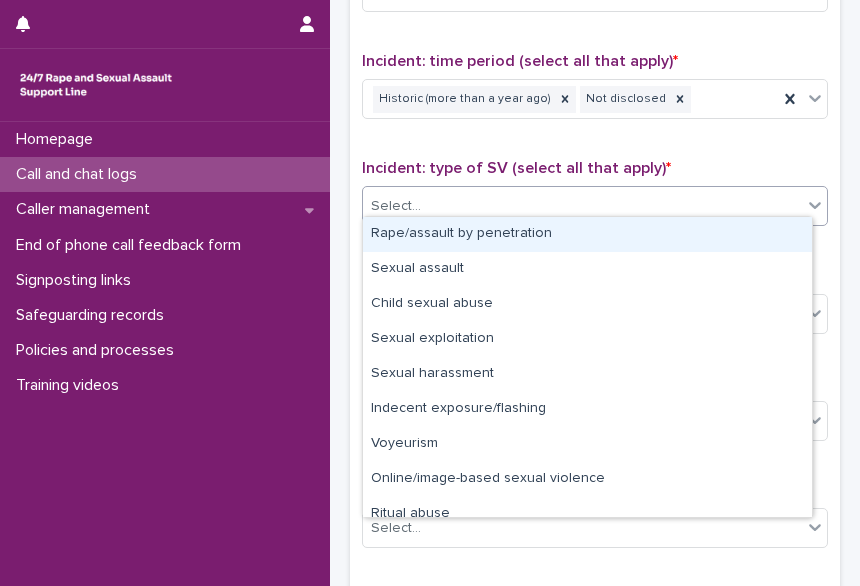 click on "Select..." at bounding box center (582, 206) 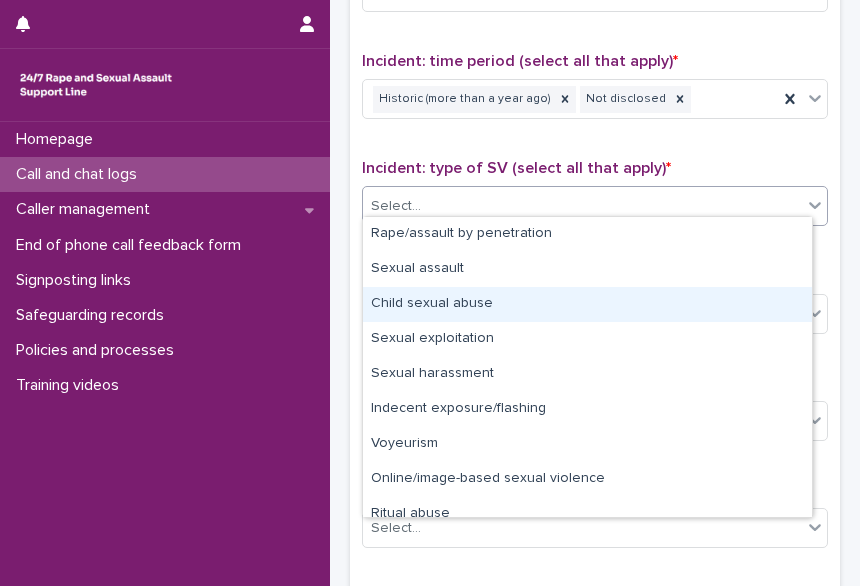 click on "Child sexual abuse" at bounding box center [587, 304] 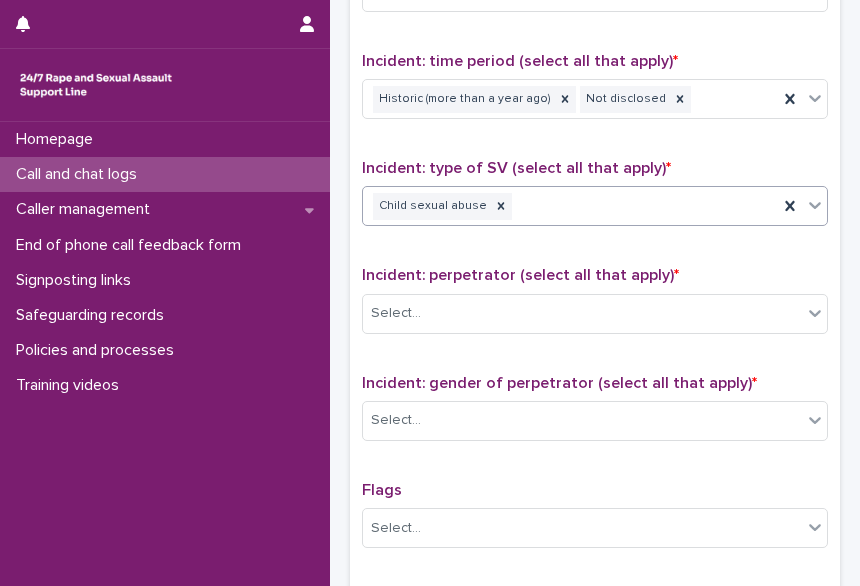 click on "Child sexual abuse" at bounding box center [570, 206] 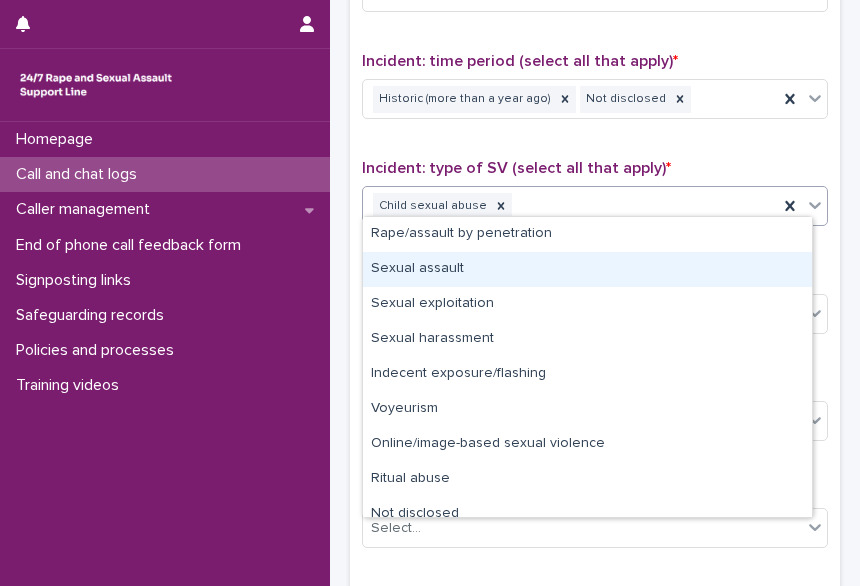 click on "Sexual assault" at bounding box center [587, 269] 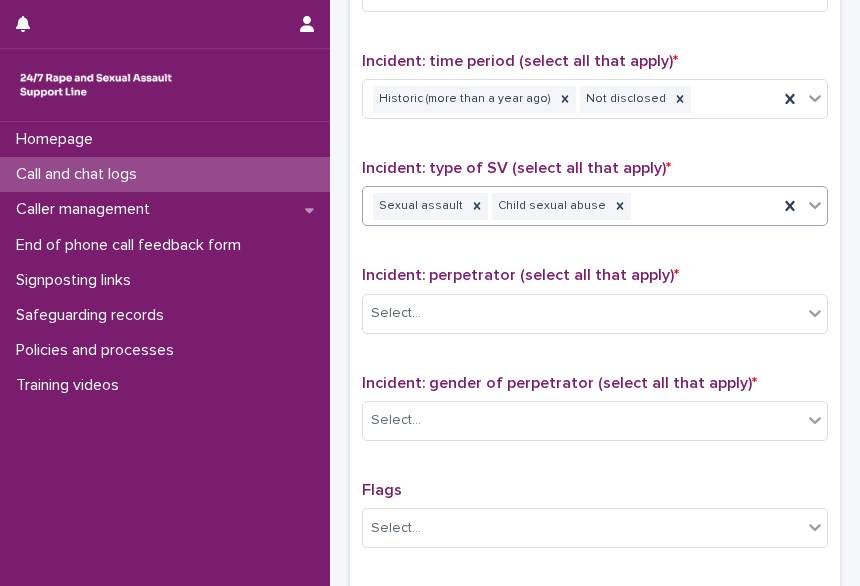 click on "Incident: type of SV (select all that apply) *   option Sexual assault, selected.     0 results available. Select is focused ,type to refine list, press Down to open the menu,  press left to focus selected values Sexual assault Child sexual abuse" at bounding box center (595, 200) 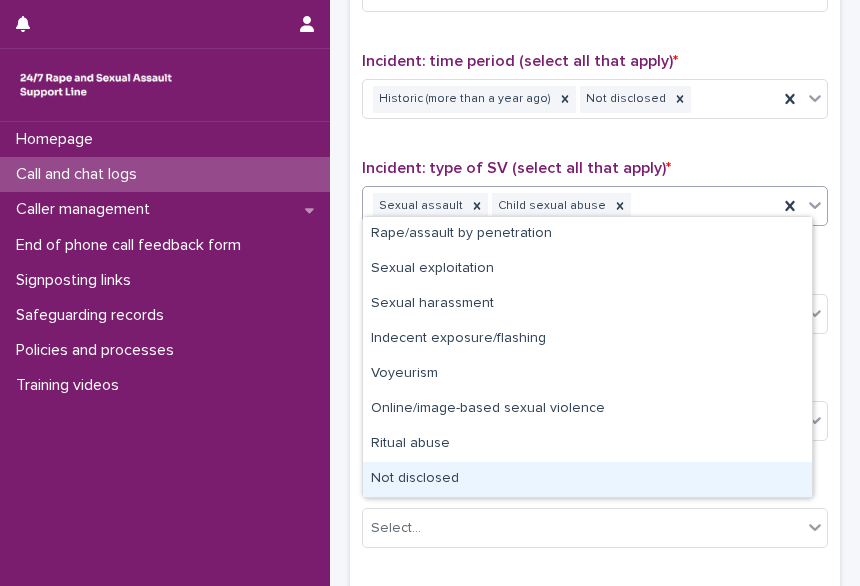 click on "Not disclosed" at bounding box center (587, 479) 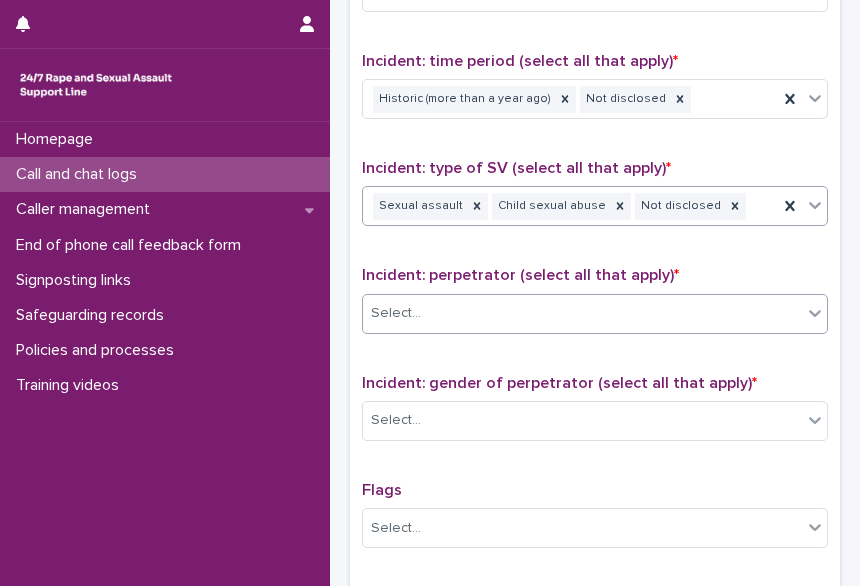 click on "Select..." at bounding box center (582, 313) 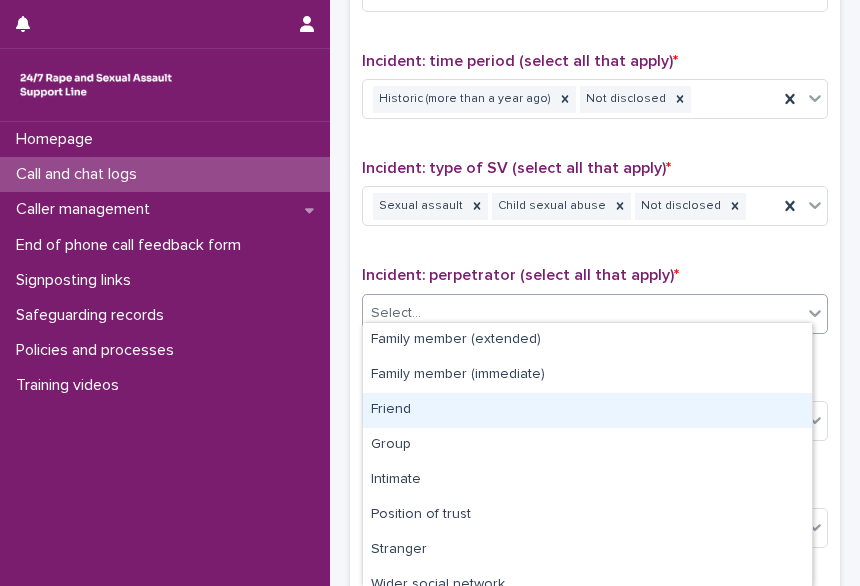 scroll, scrollTop: 121, scrollLeft: 0, axis: vertical 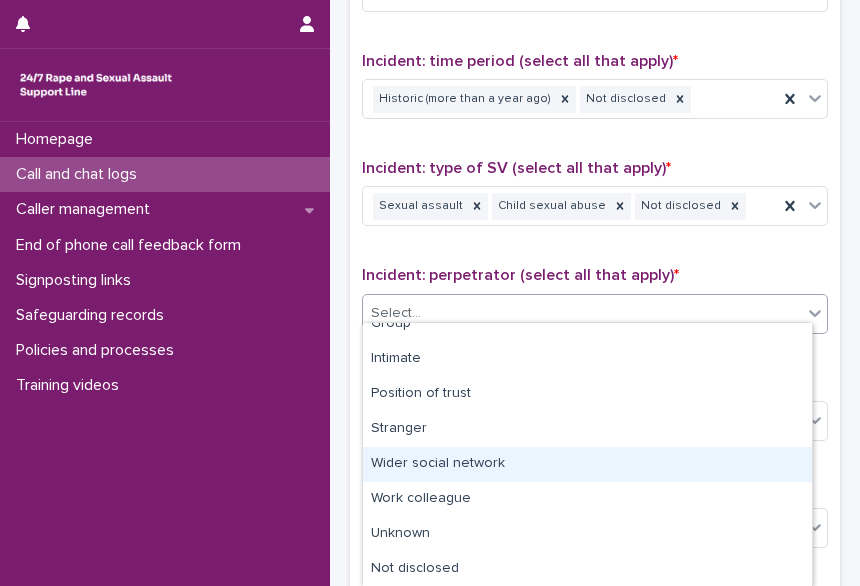 click on "Wider social network" at bounding box center [587, 464] 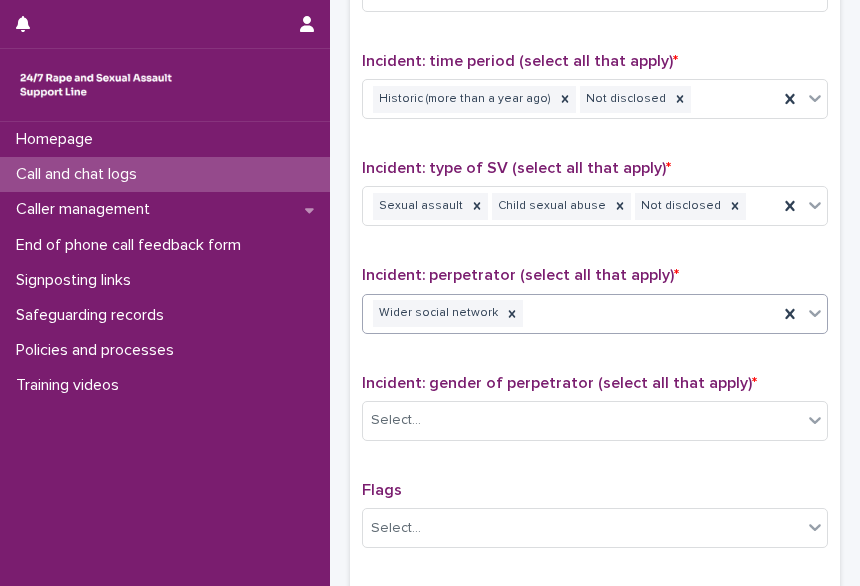 click on "Wider social network" at bounding box center (570, 313) 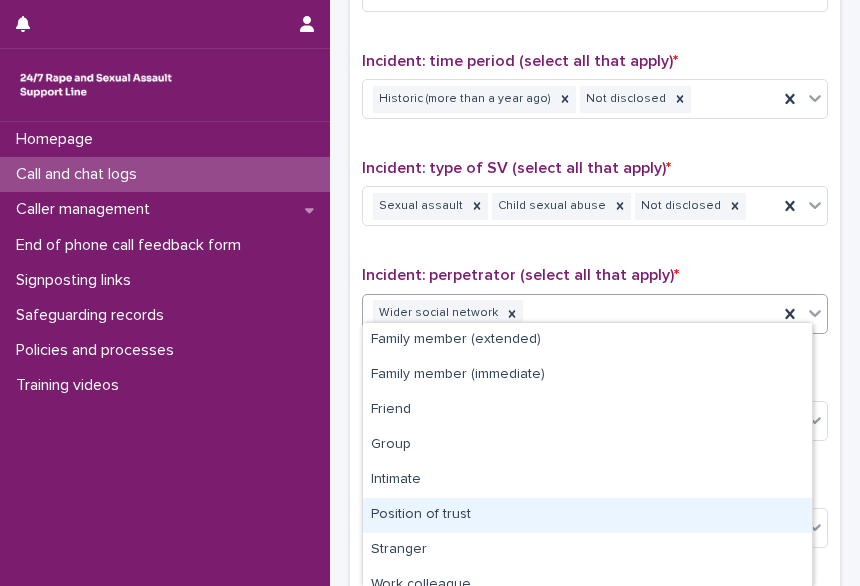 scroll, scrollTop: 28, scrollLeft: 0, axis: vertical 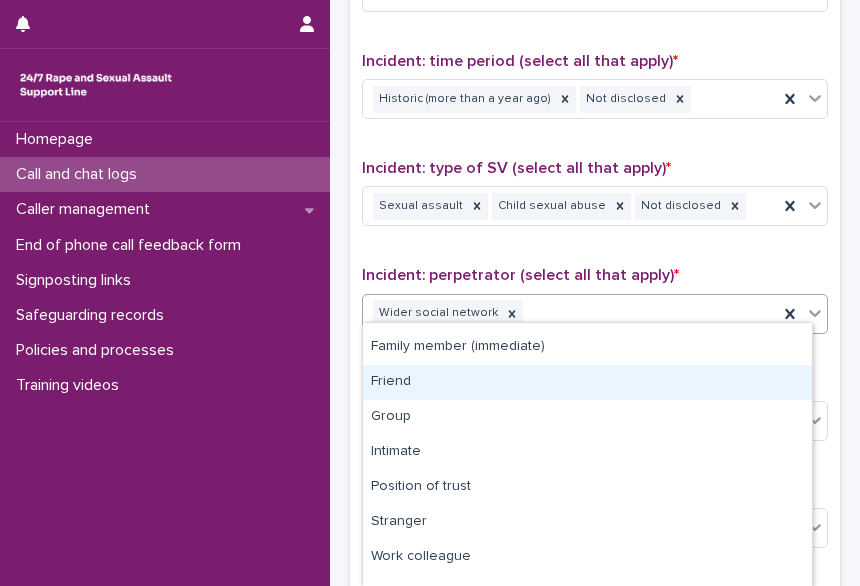click on "Friend" at bounding box center [587, 382] 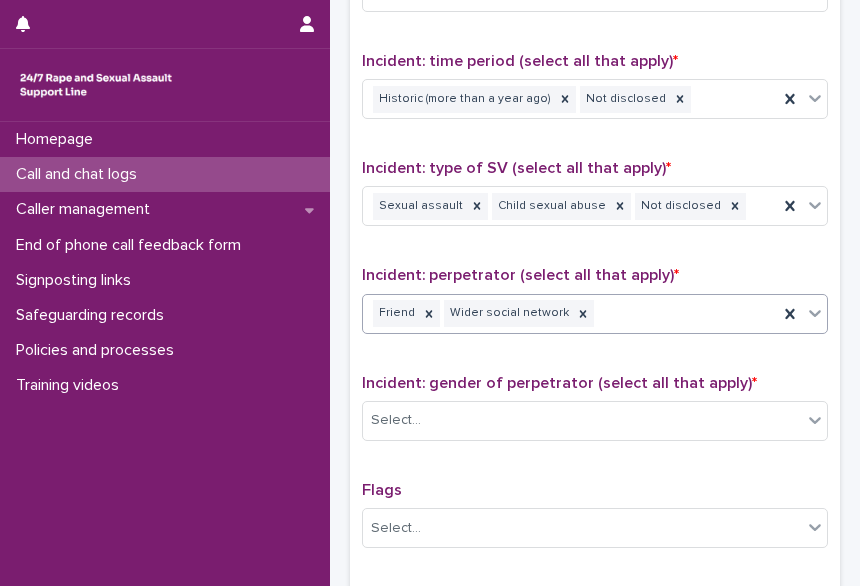 click on "Friend Wider social network" at bounding box center (570, 313) 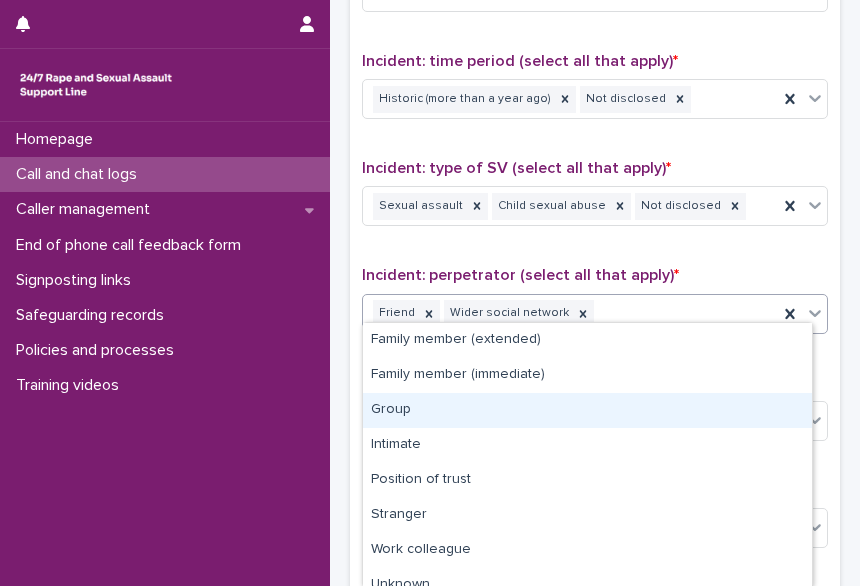 scroll, scrollTop: 51, scrollLeft: 0, axis: vertical 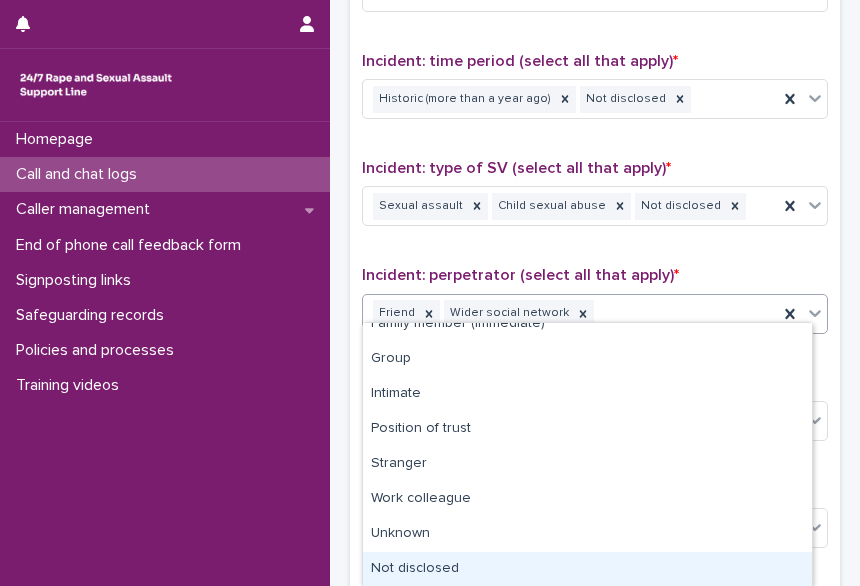 click on "Not disclosed" at bounding box center [587, 569] 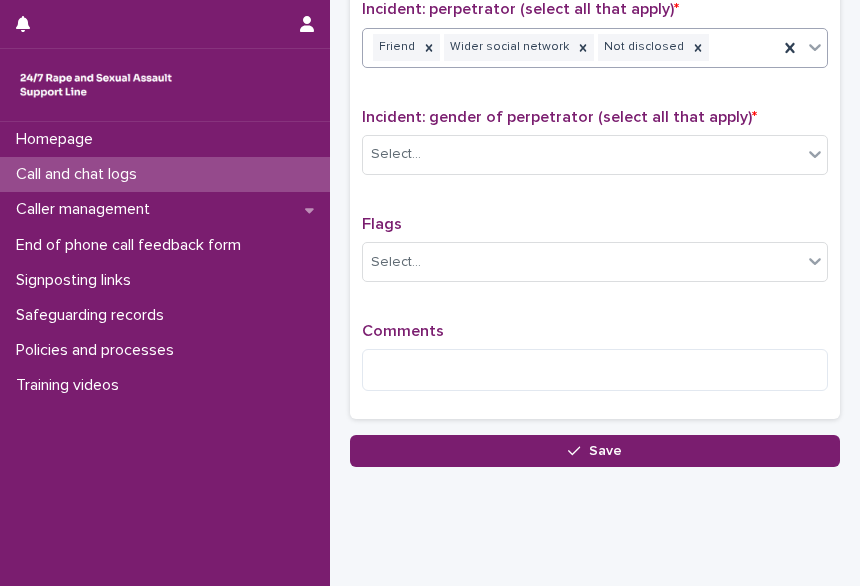 scroll, scrollTop: 1572, scrollLeft: 0, axis: vertical 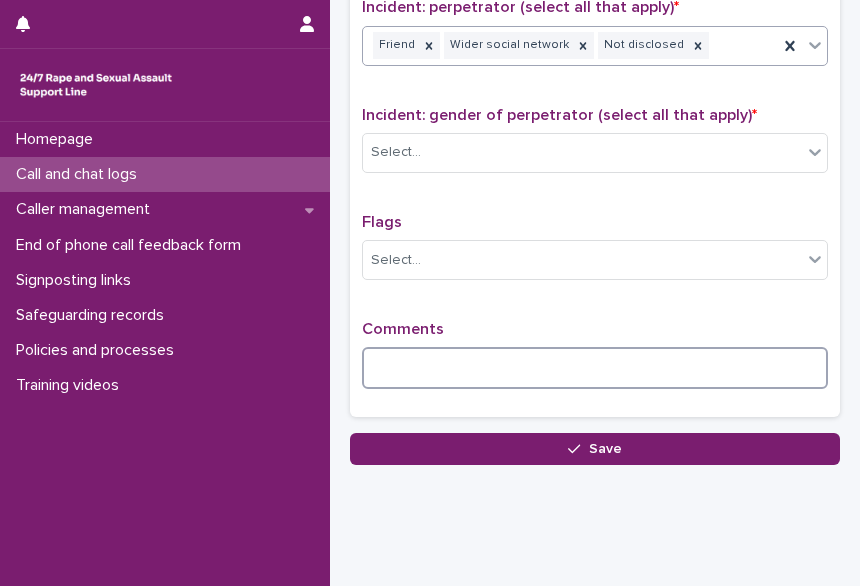 click at bounding box center [595, 368] 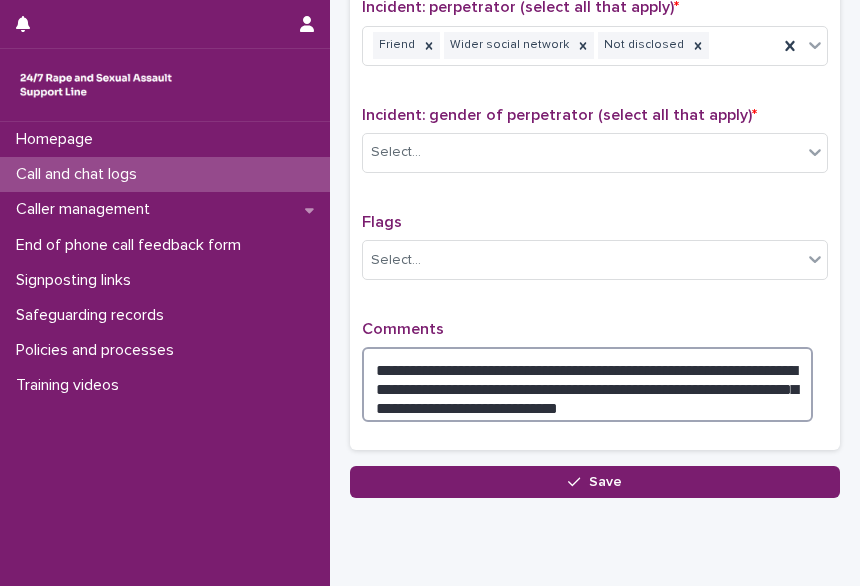 click on "**********" at bounding box center [587, 384] 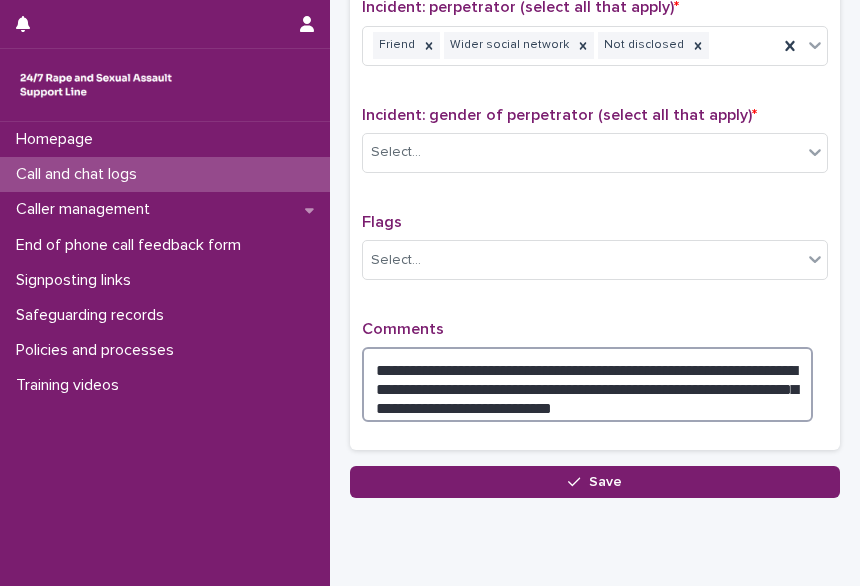 click on "**********" at bounding box center (587, 384) 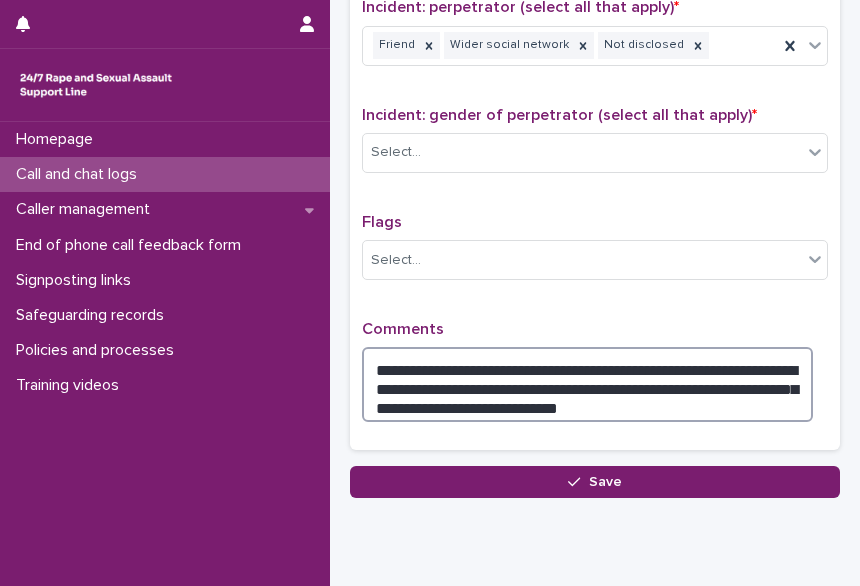 type on "**********" 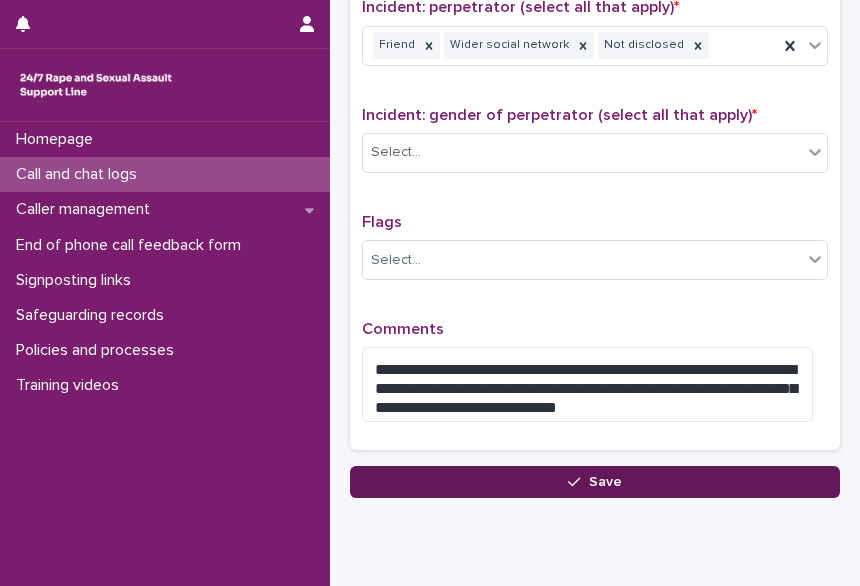 click on "Save" at bounding box center [595, 482] 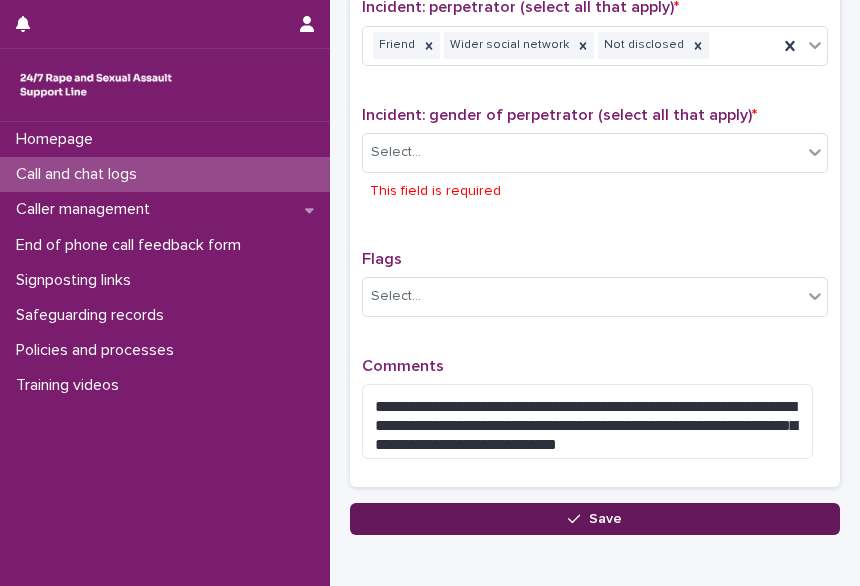 scroll, scrollTop: 1665, scrollLeft: 0, axis: vertical 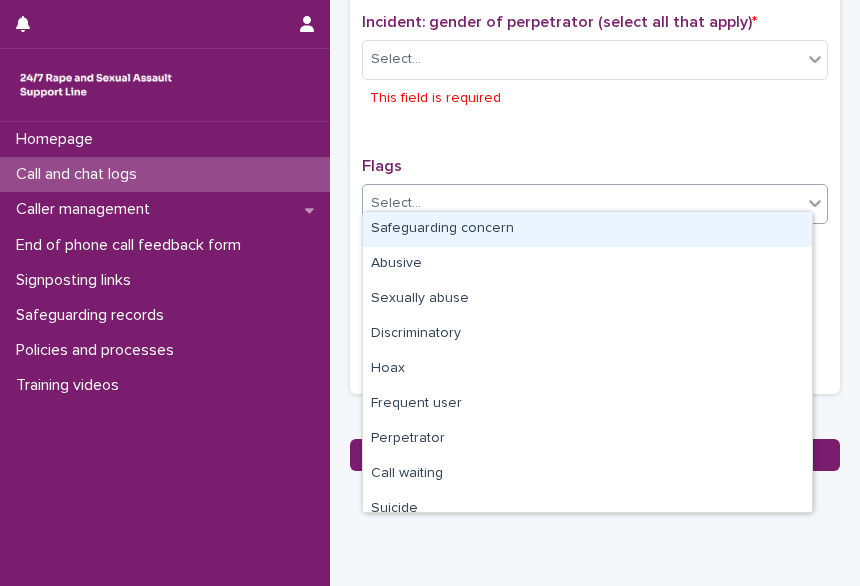 click on "Select..." at bounding box center (396, 203) 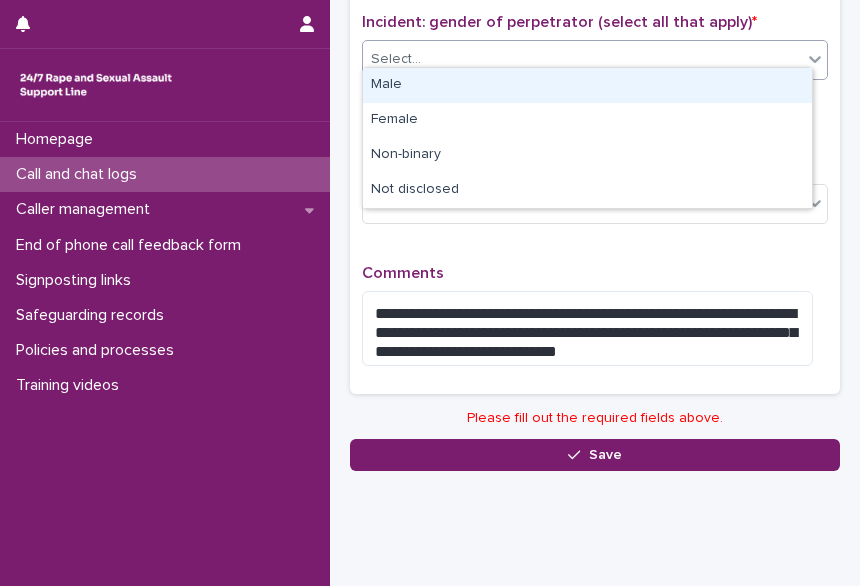 click on "Select..." at bounding box center (582, 59) 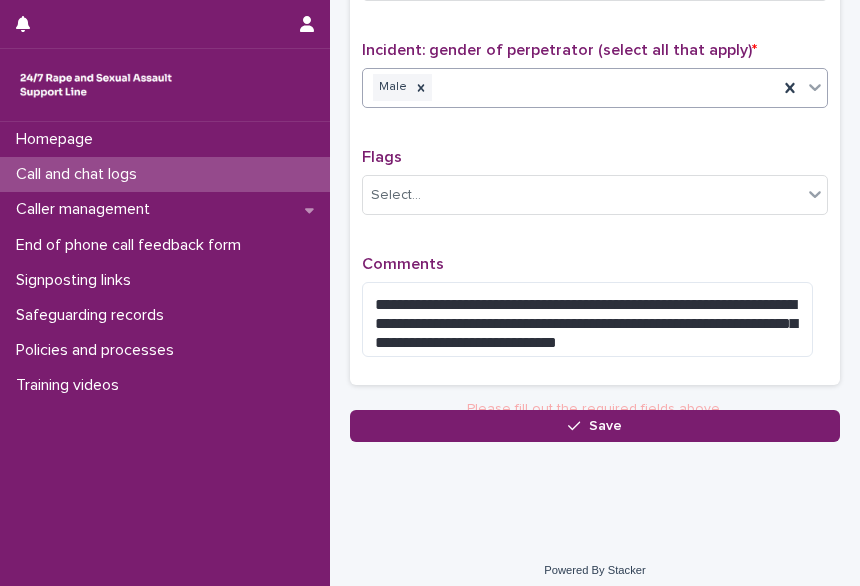 scroll, scrollTop: 1628, scrollLeft: 0, axis: vertical 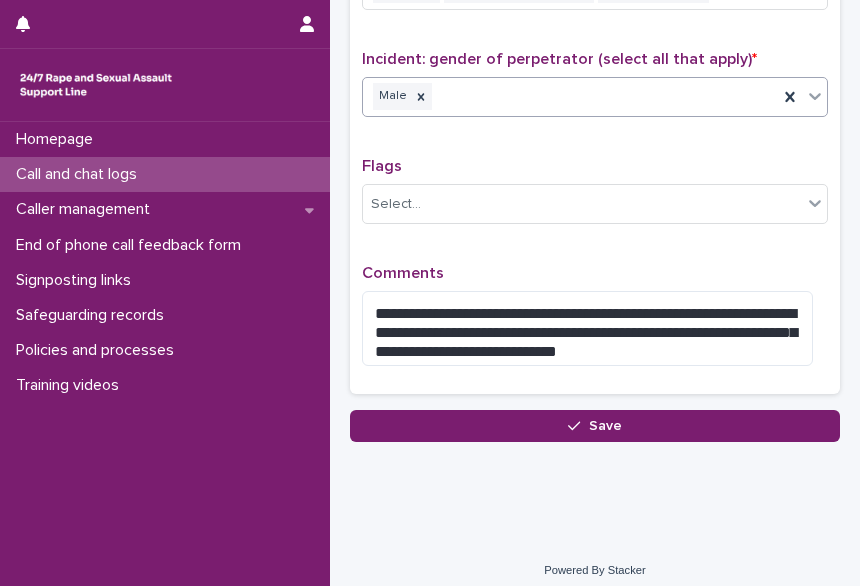 click on "Flags Select..." at bounding box center (595, 198) 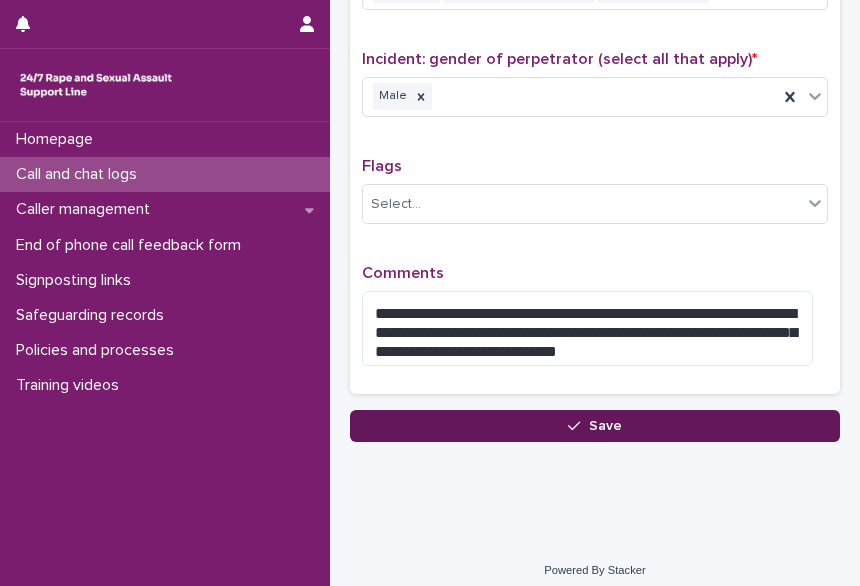 click on "Save" at bounding box center (595, 426) 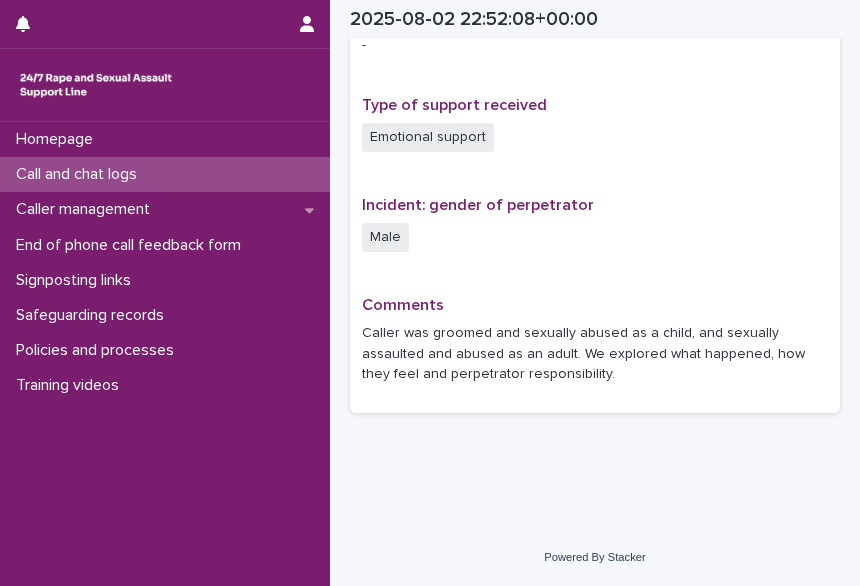 scroll, scrollTop: 1336, scrollLeft: 0, axis: vertical 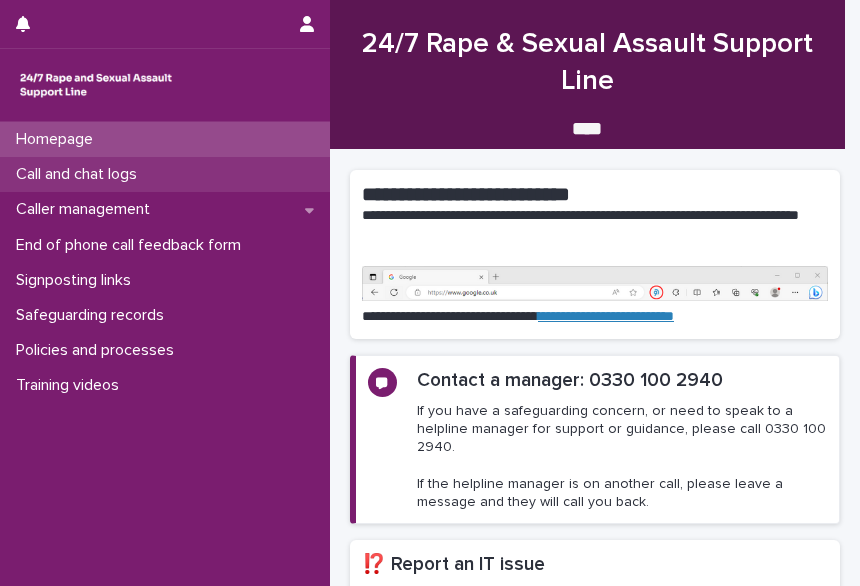 click on "Call and chat logs" at bounding box center (165, 174) 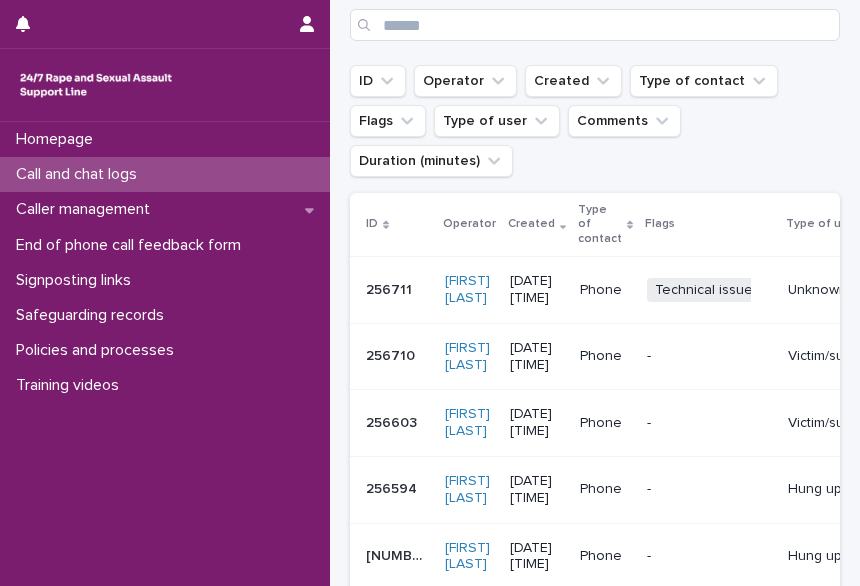 scroll, scrollTop: 216, scrollLeft: 0, axis: vertical 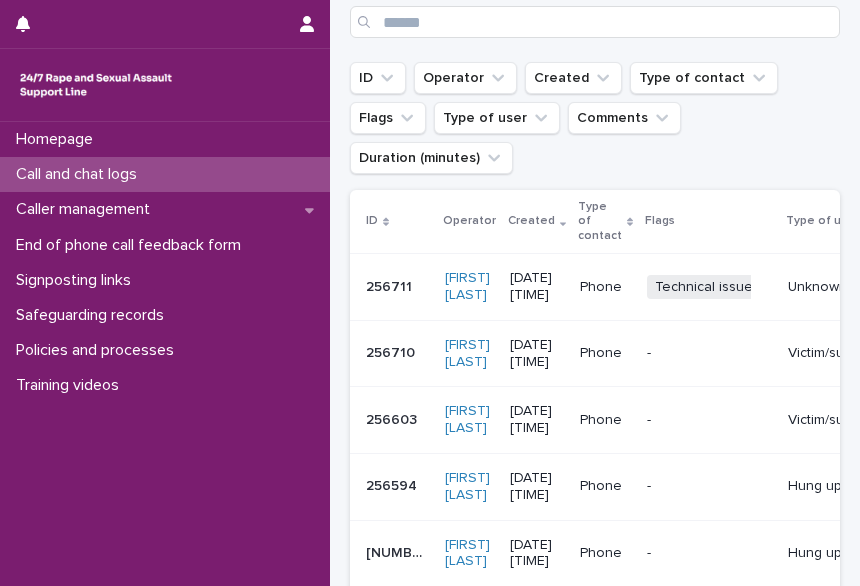 click on "3/8/2025 16:22" at bounding box center [537, 287] 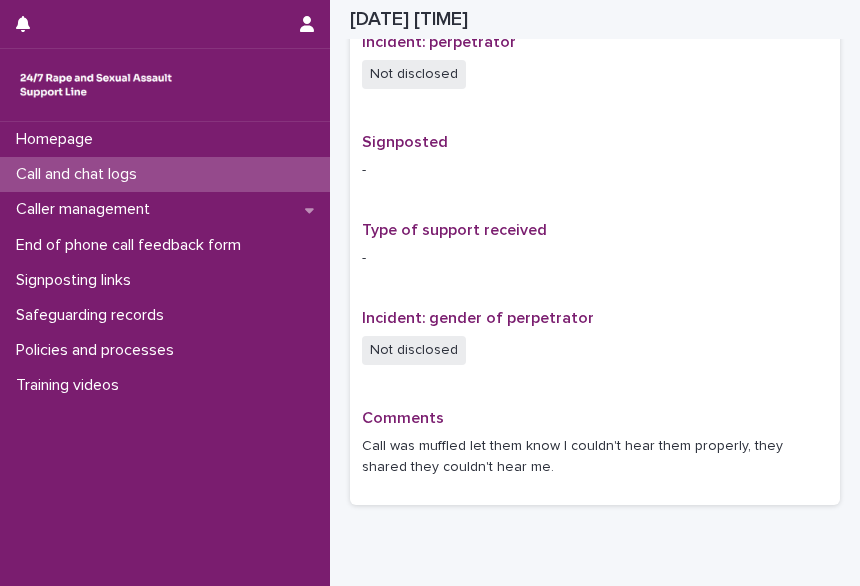 scroll, scrollTop: 1315, scrollLeft: 0, axis: vertical 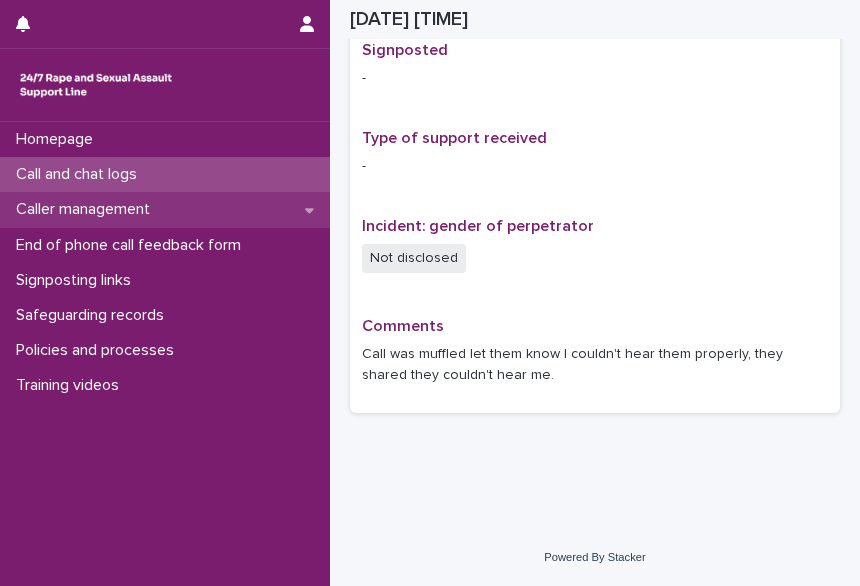 click on "Caller management" at bounding box center (87, 209) 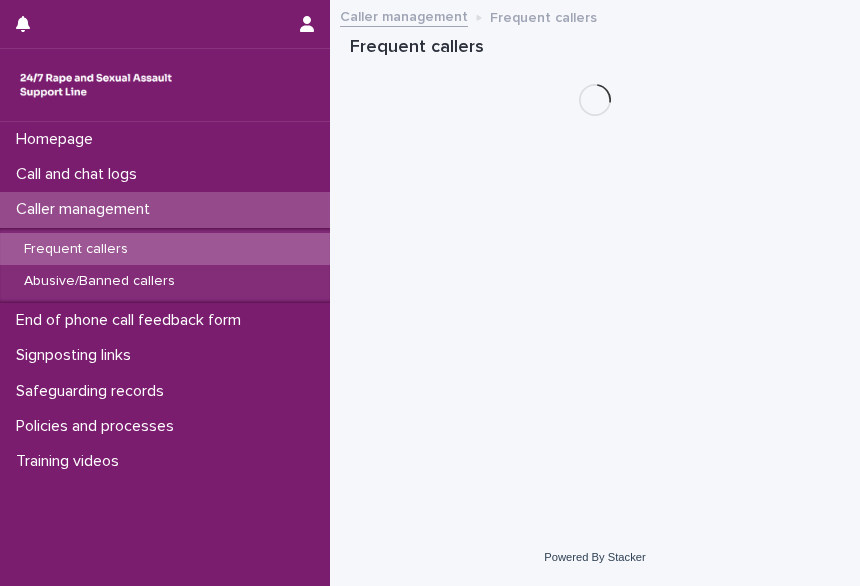 scroll, scrollTop: 0, scrollLeft: 0, axis: both 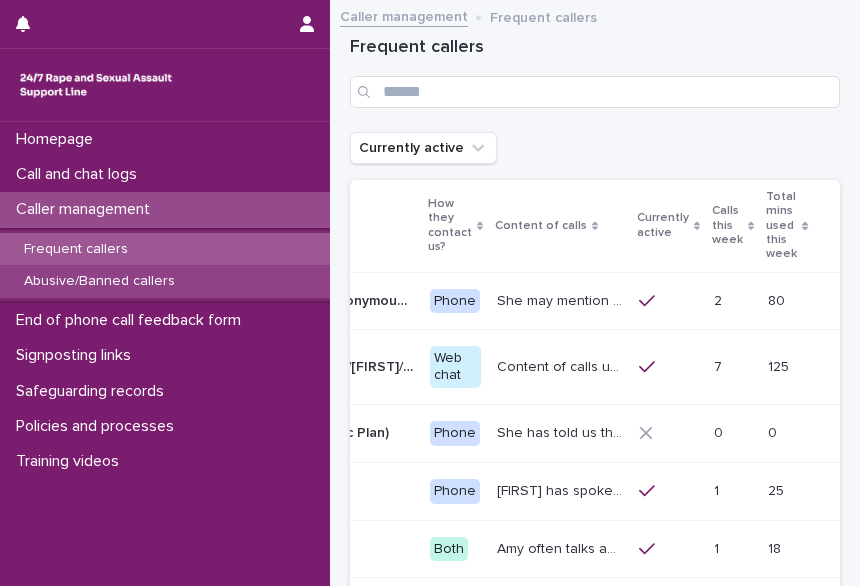 click on "Abusive/Banned callers" at bounding box center (99, 281) 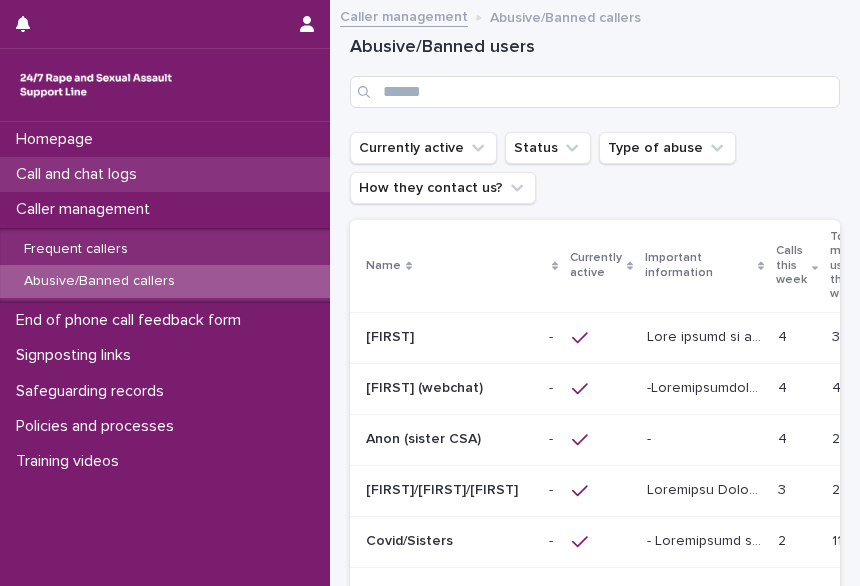 click on "Call and chat logs" at bounding box center [165, 174] 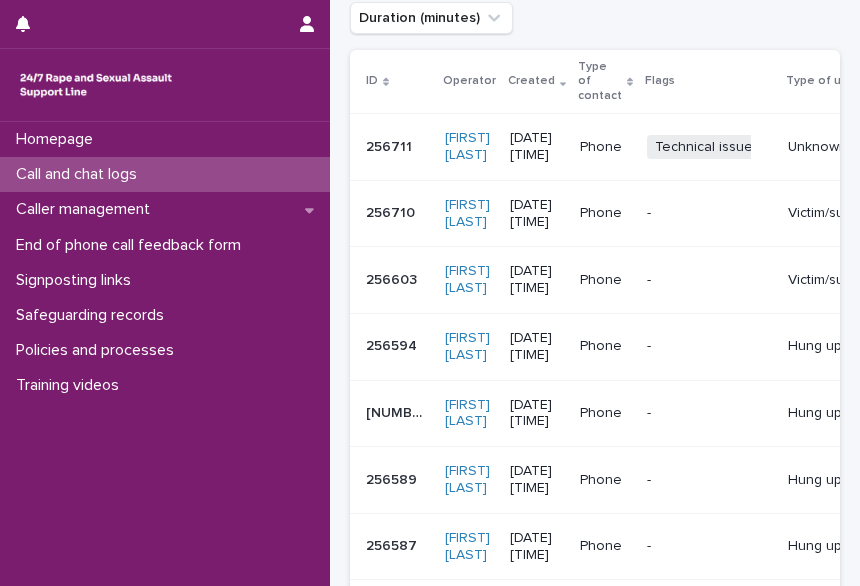 scroll, scrollTop: 376, scrollLeft: 0, axis: vertical 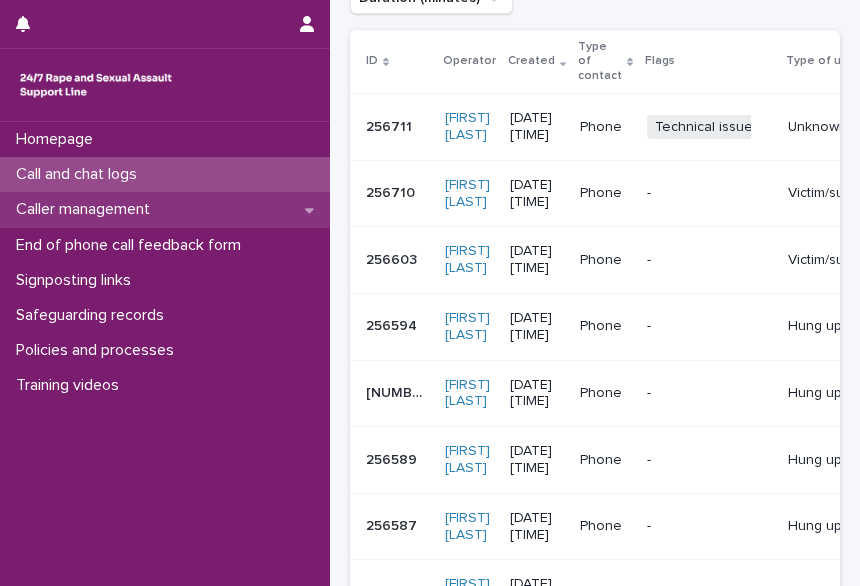 click on "Caller management" at bounding box center (87, 209) 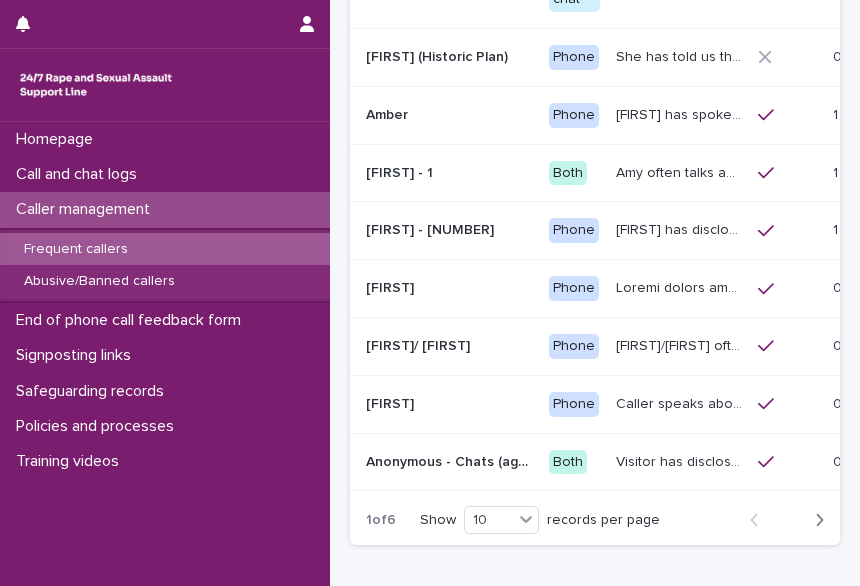 scroll, scrollTop: 0, scrollLeft: 0, axis: both 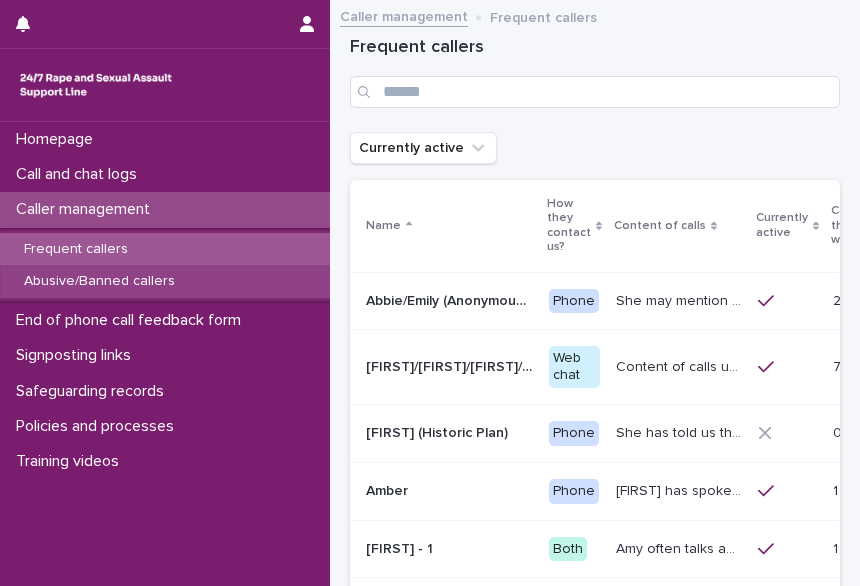 click on "Abusive/Banned callers" at bounding box center [99, 281] 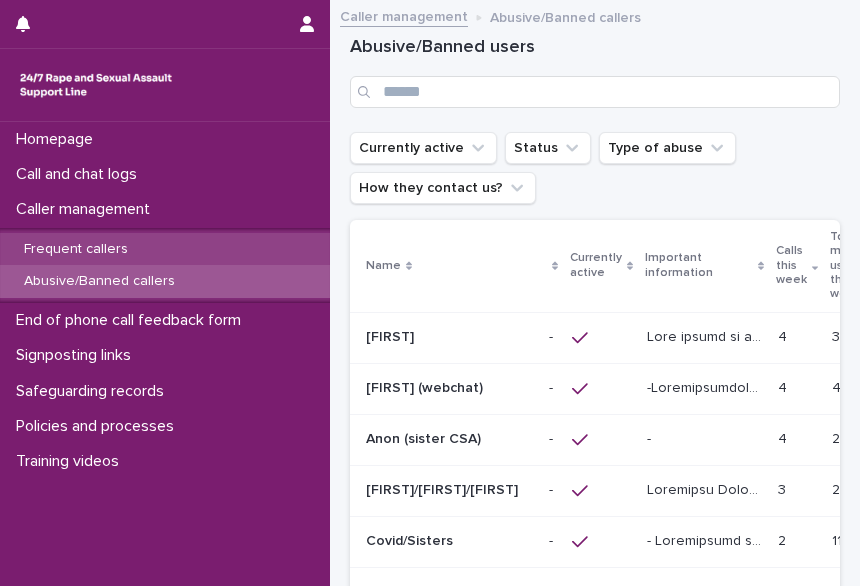 click on "Frequent callers" at bounding box center (165, 249) 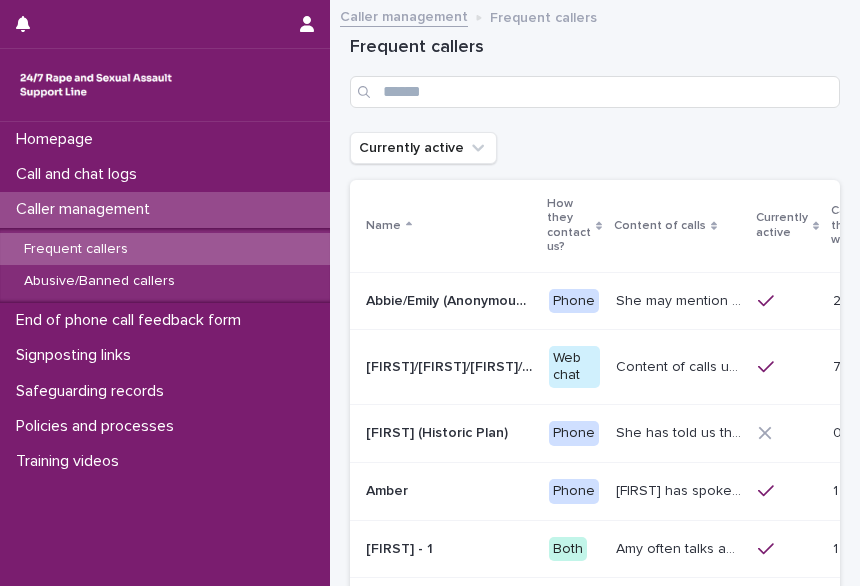 click on "Frequent callers" at bounding box center (595, 72) 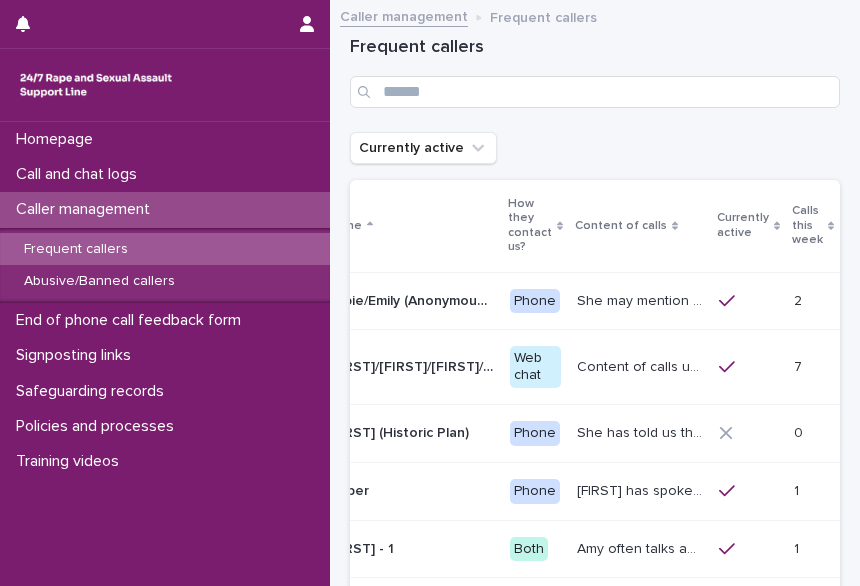 scroll, scrollTop: 0, scrollLeft: 105, axis: horizontal 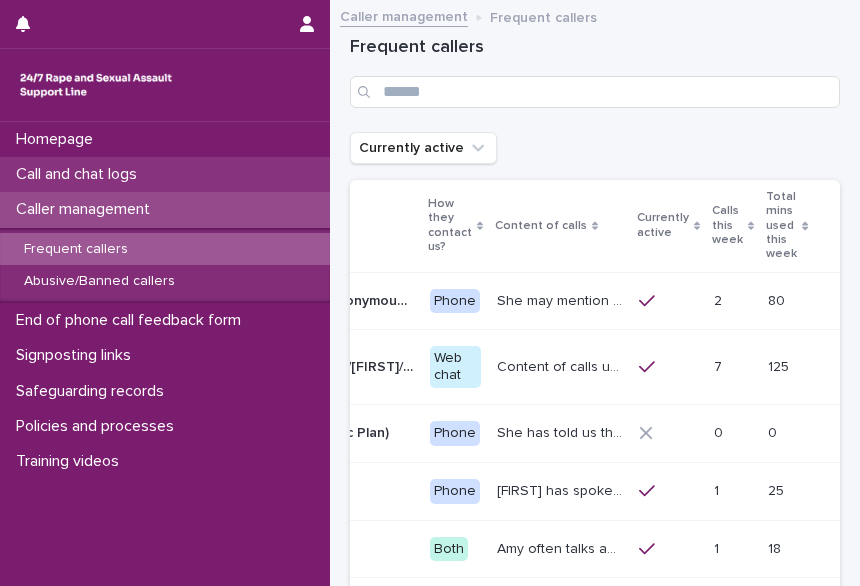 click on "Call and chat logs" at bounding box center [80, 174] 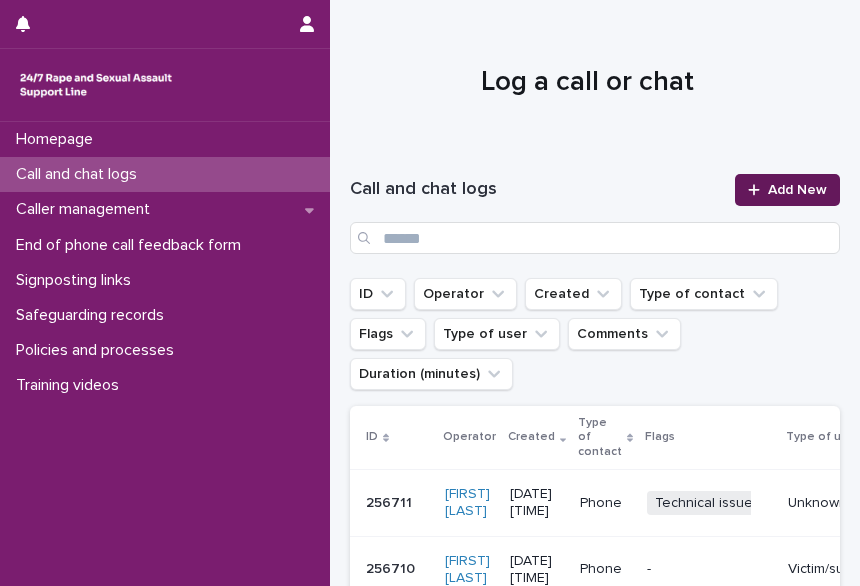click on "Add New" at bounding box center (797, 190) 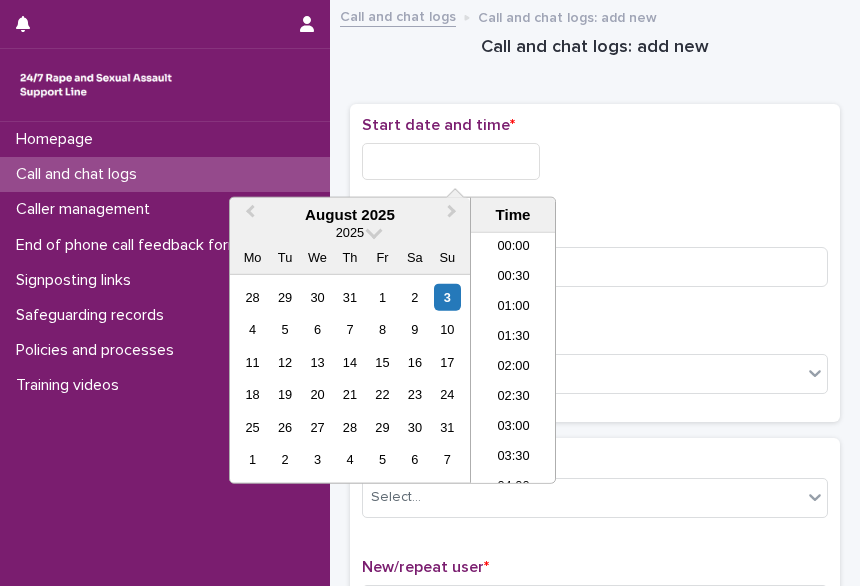 click at bounding box center (451, 161) 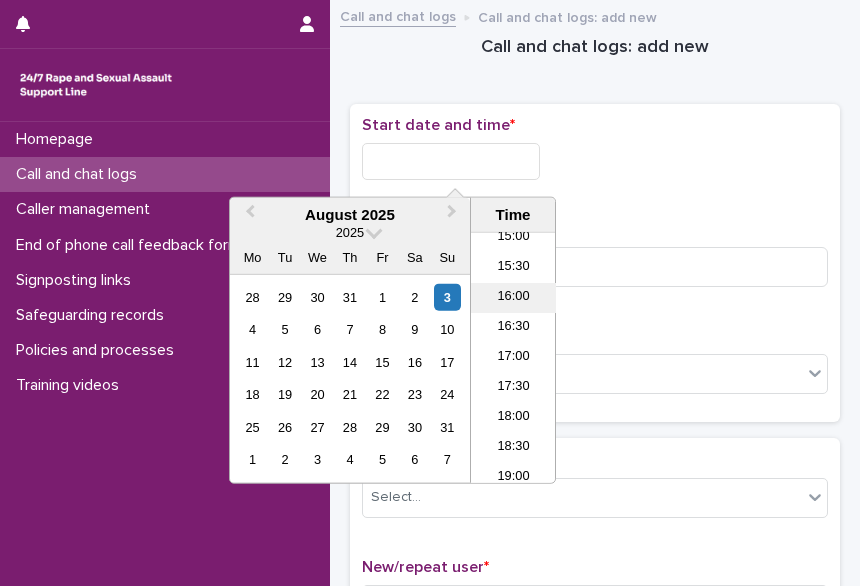 click on "16:00" at bounding box center (513, 298) 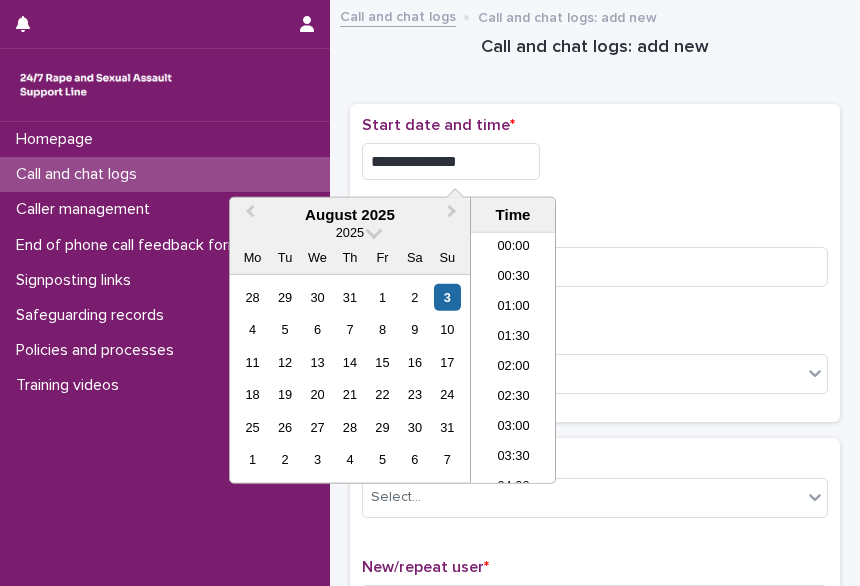 click on "**********" at bounding box center [451, 161] 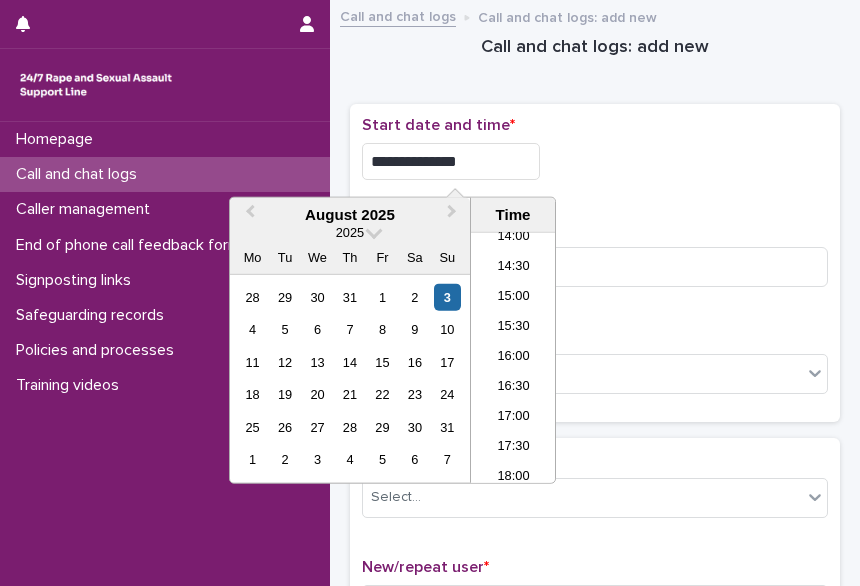 type on "**********" 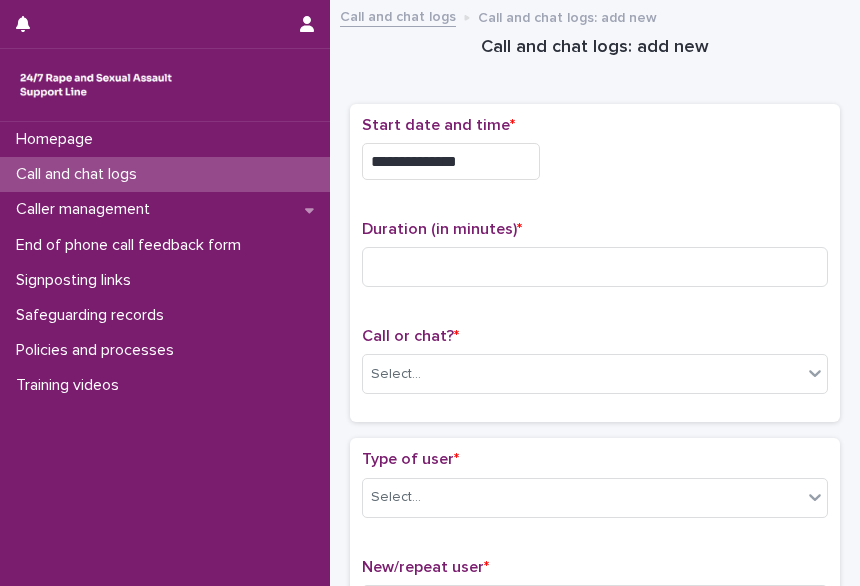 click on "**********" at bounding box center [595, 161] 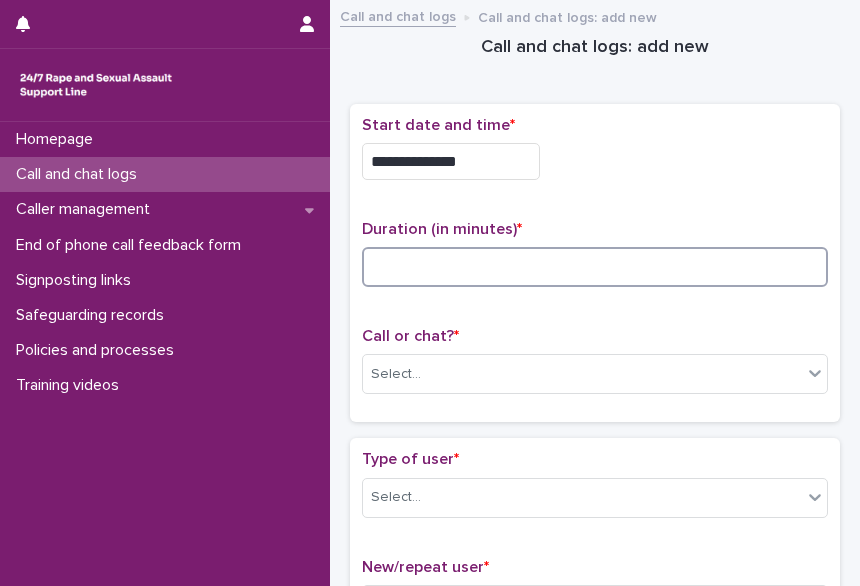 click at bounding box center [595, 267] 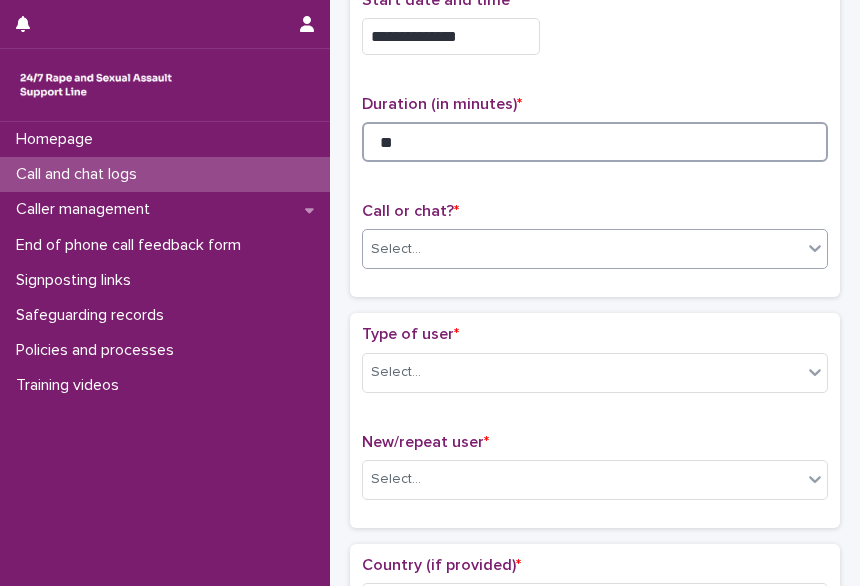 scroll, scrollTop: 126, scrollLeft: 0, axis: vertical 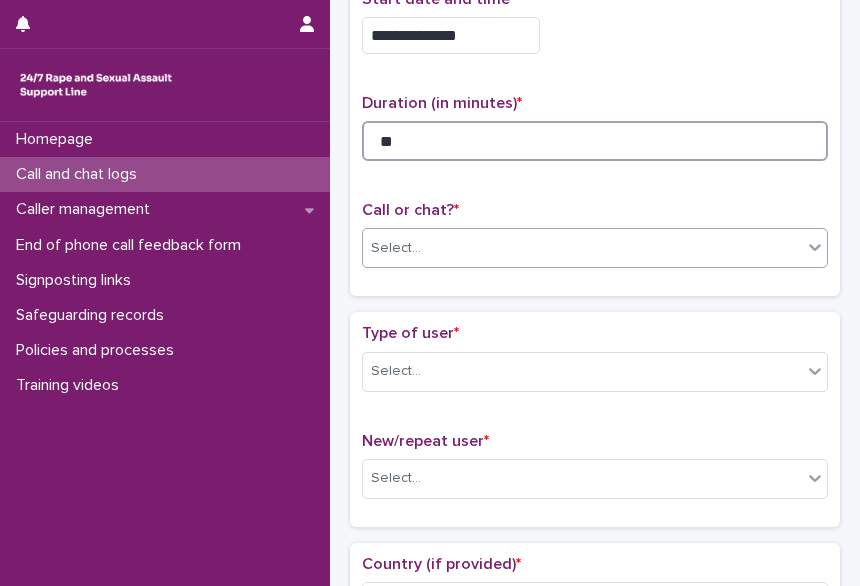 type on "**" 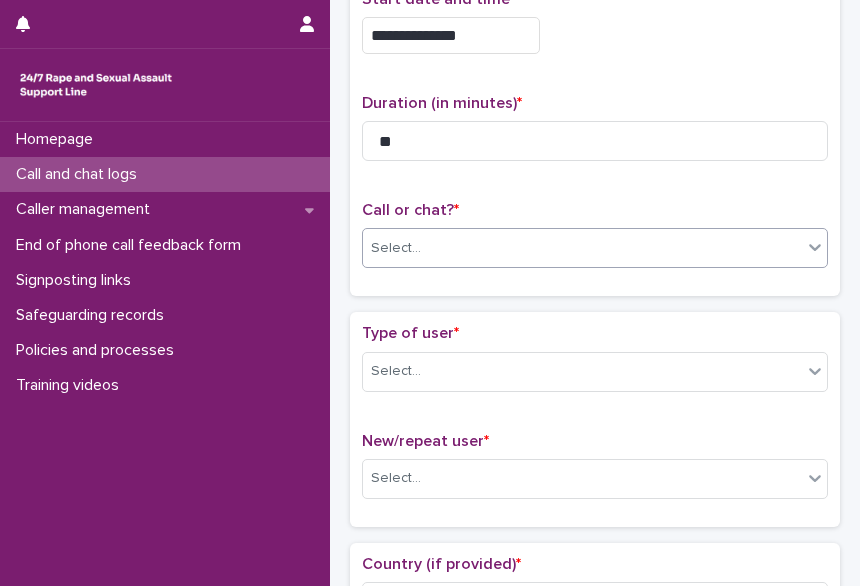 click on "Select..." at bounding box center [582, 248] 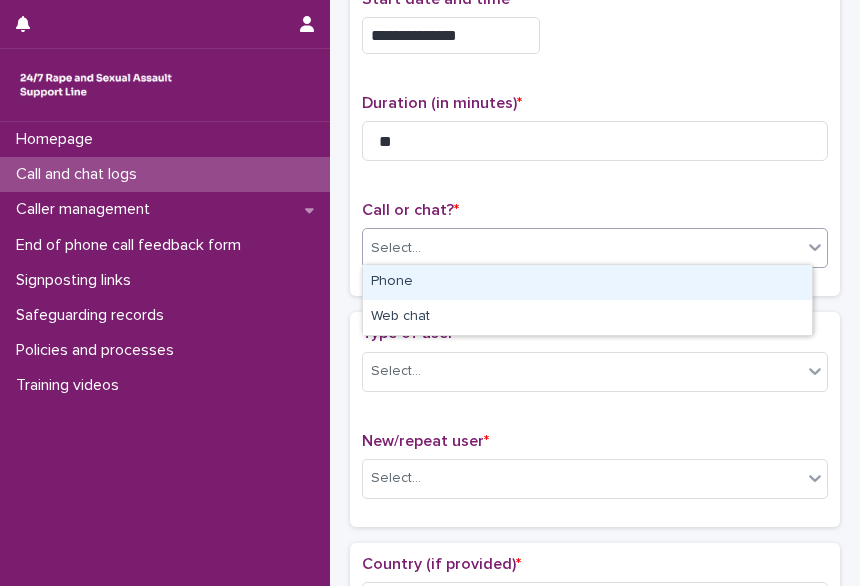 click on "Phone" at bounding box center (587, 282) 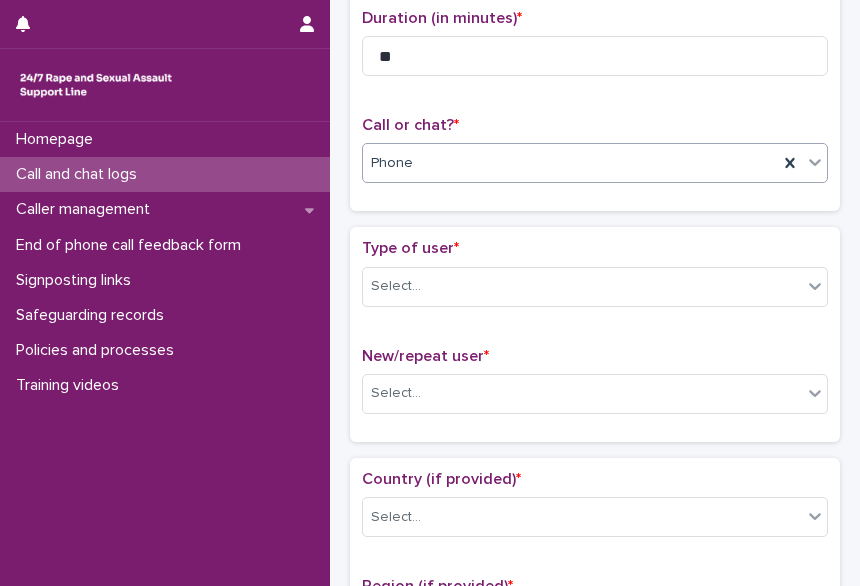 scroll, scrollTop: 212, scrollLeft: 0, axis: vertical 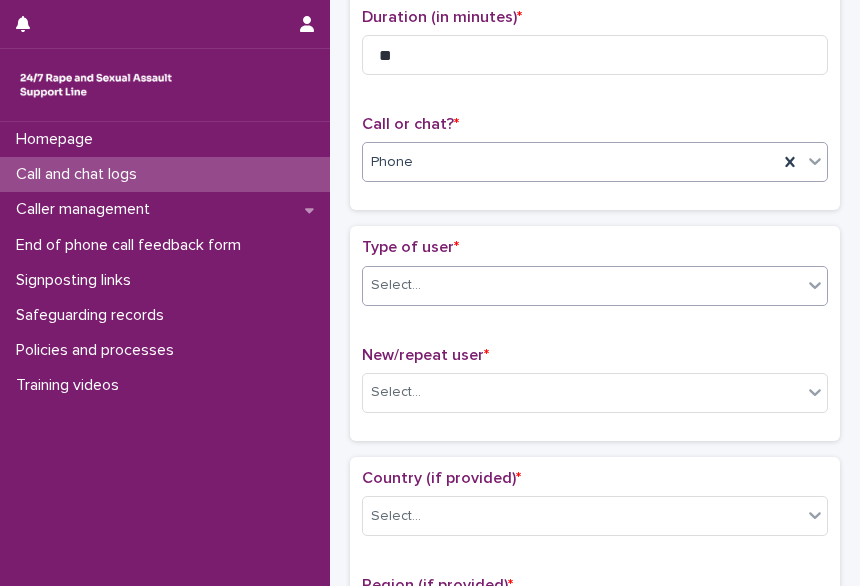 click on "Select..." at bounding box center [582, 285] 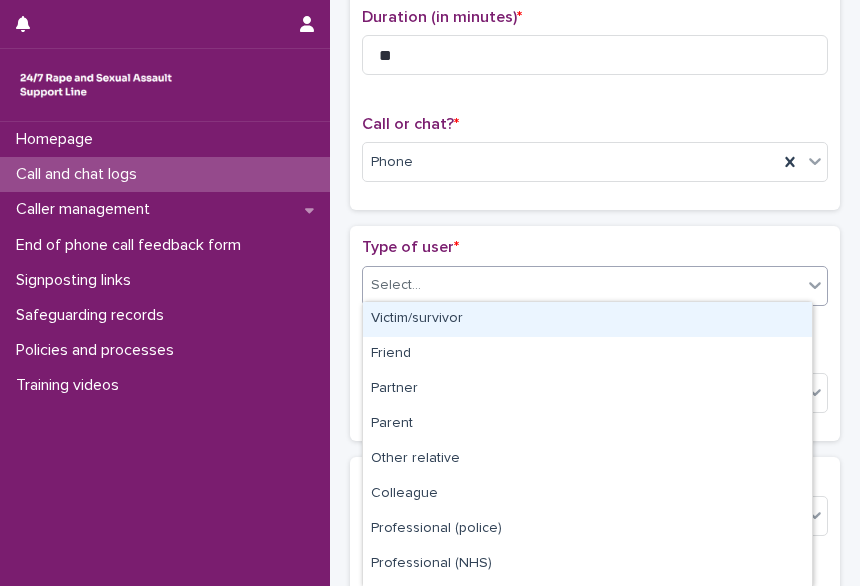 click on "Victim/survivor" at bounding box center (587, 319) 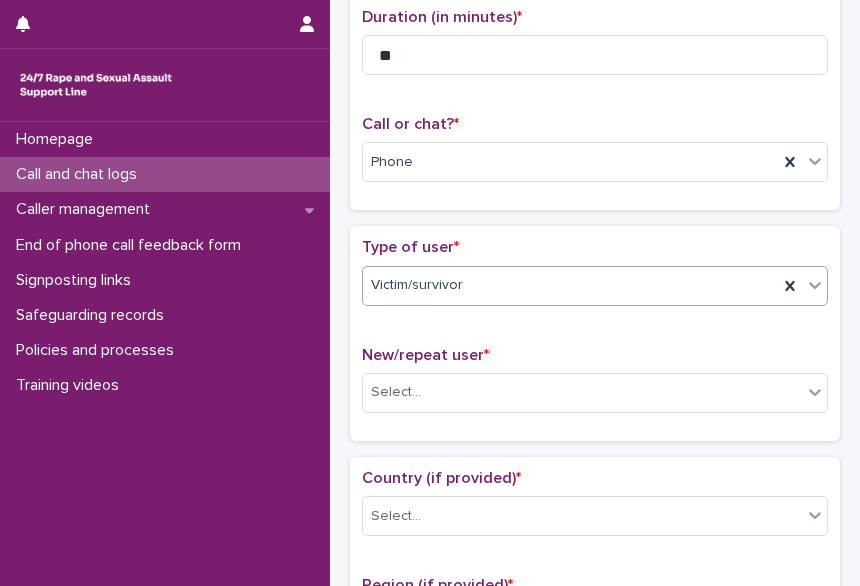 scroll, scrollTop: 304, scrollLeft: 0, axis: vertical 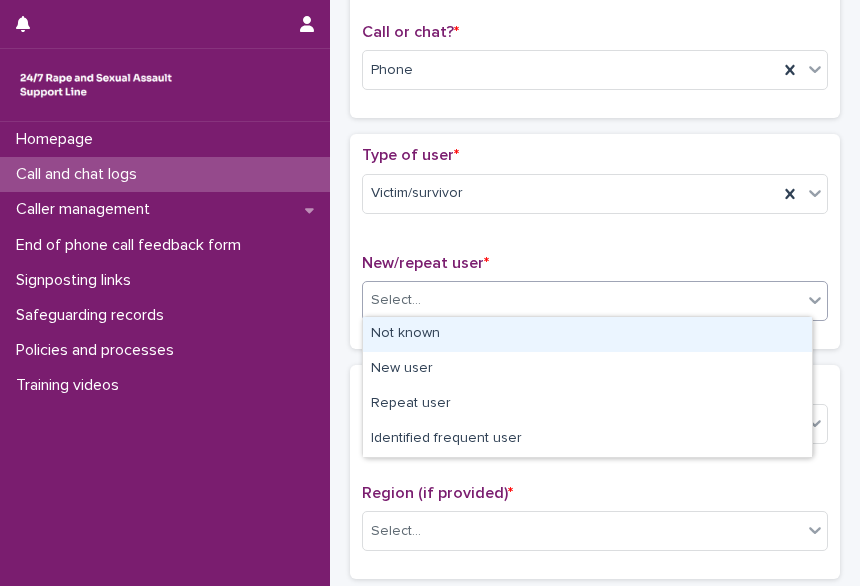 click on "Select..." at bounding box center [582, 300] 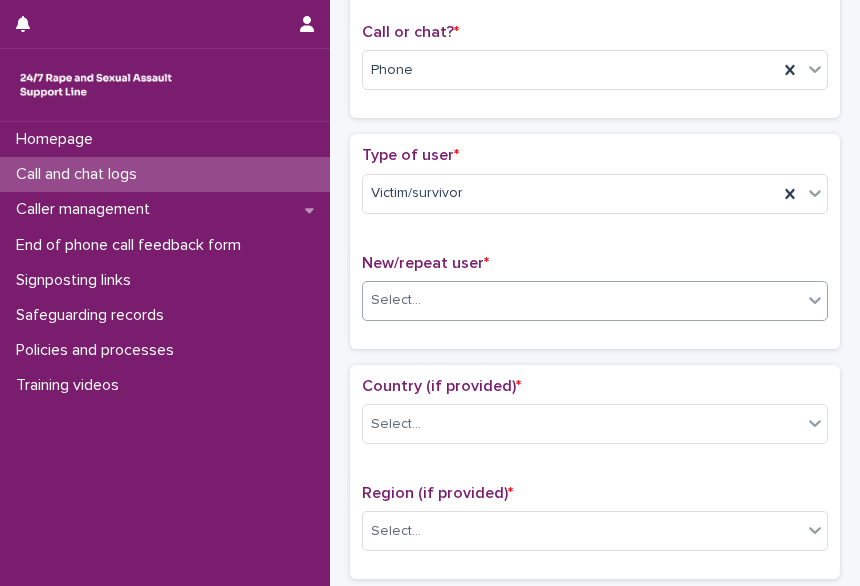 scroll, scrollTop: 419, scrollLeft: 0, axis: vertical 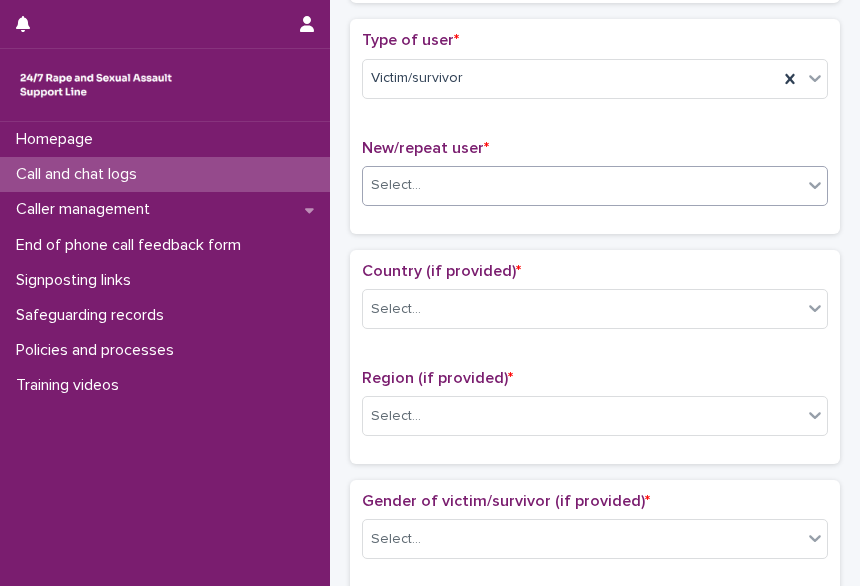 click on "Select..." at bounding box center (582, 185) 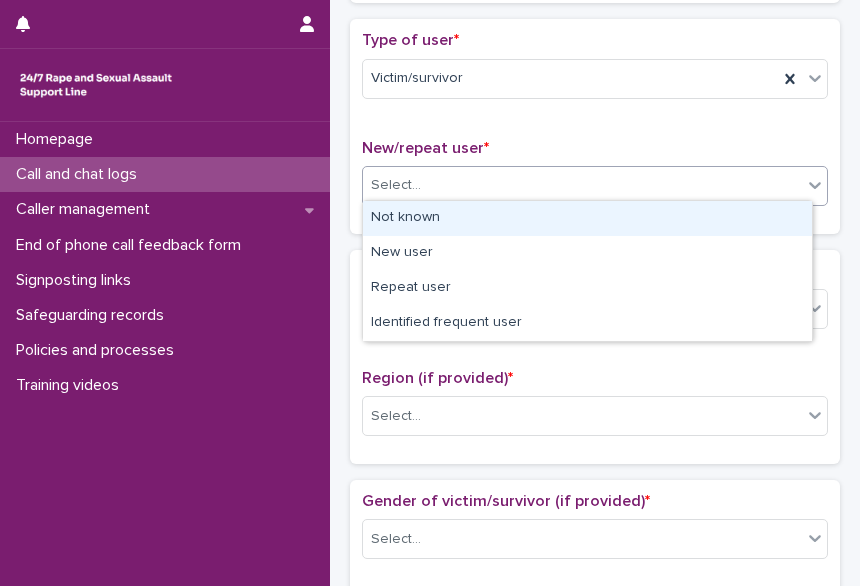 click on "Not known" at bounding box center (587, 218) 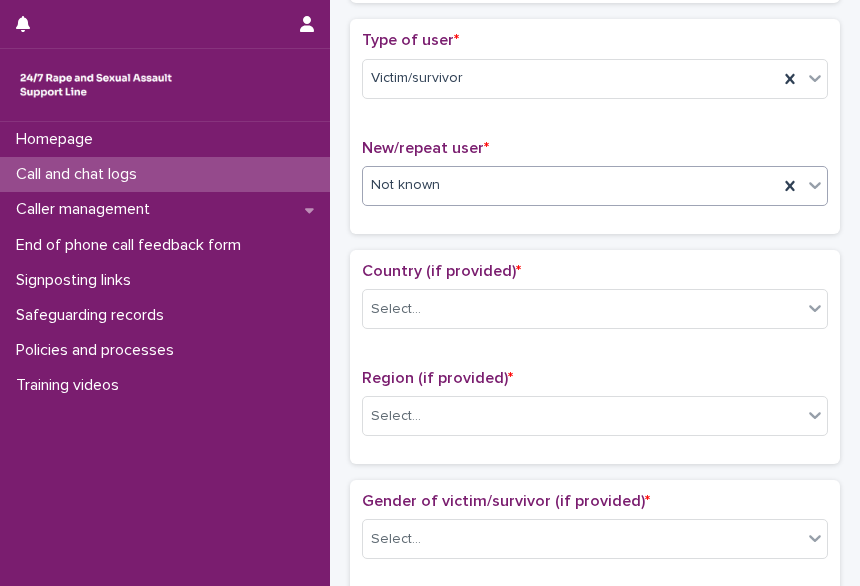 scroll, scrollTop: 474, scrollLeft: 0, axis: vertical 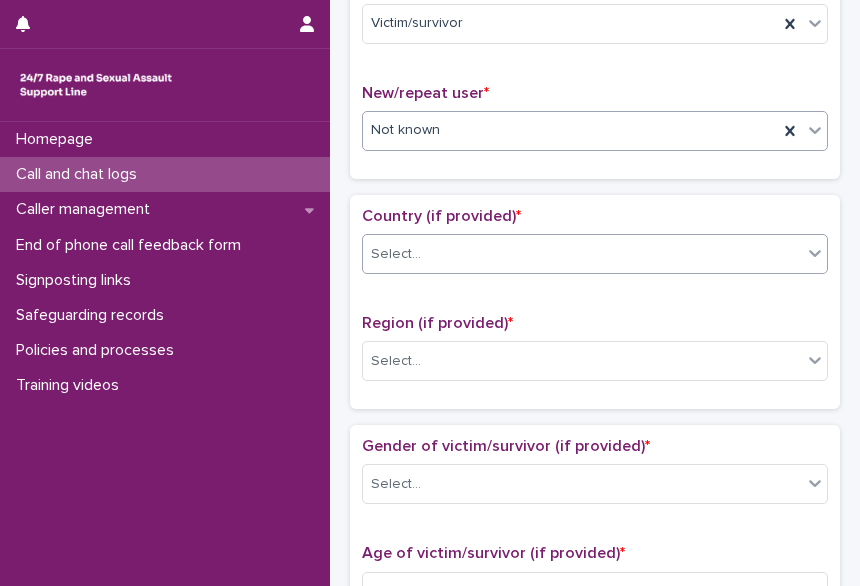 click on "Select..." at bounding box center (582, 254) 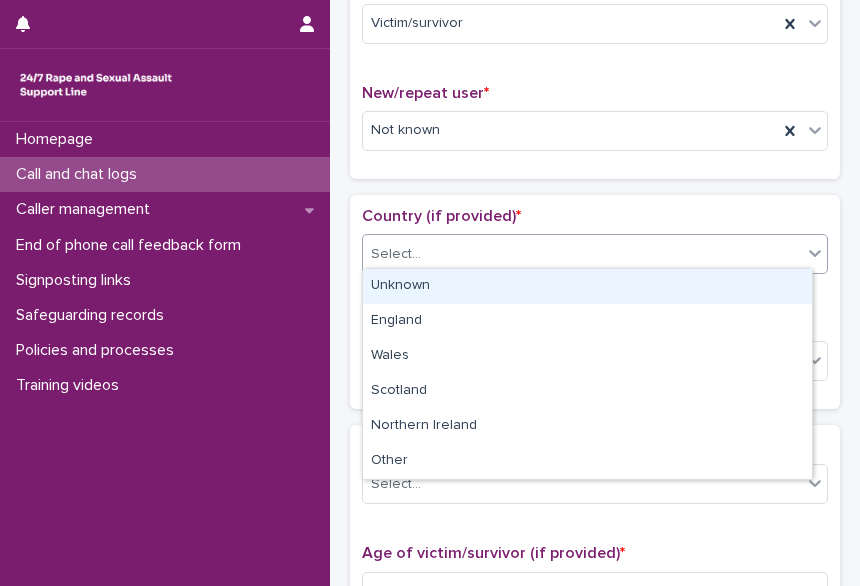 click on "Unknown" at bounding box center [587, 286] 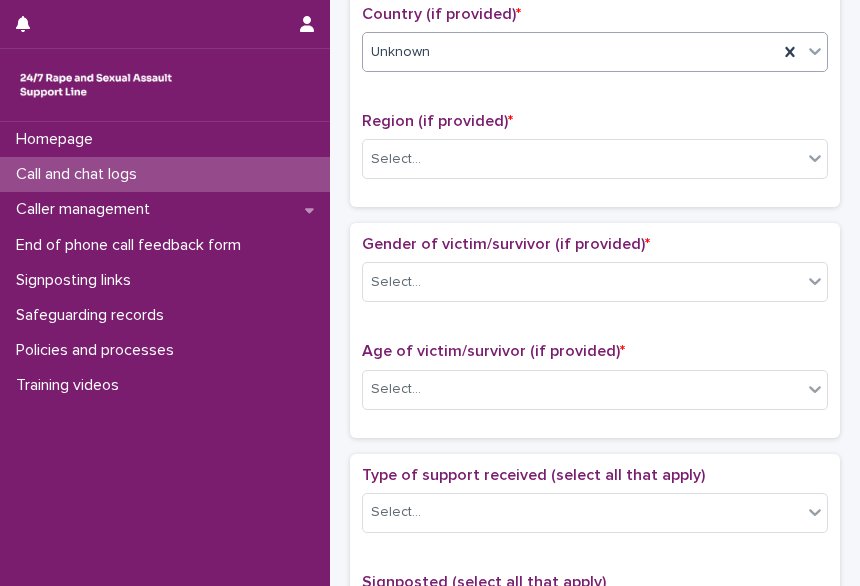 scroll, scrollTop: 680, scrollLeft: 0, axis: vertical 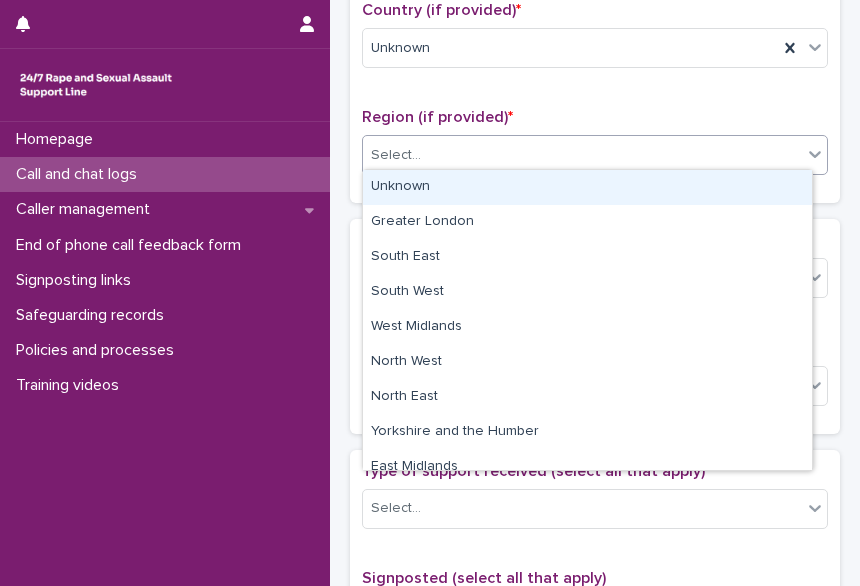 click on "Select..." at bounding box center [582, 155] 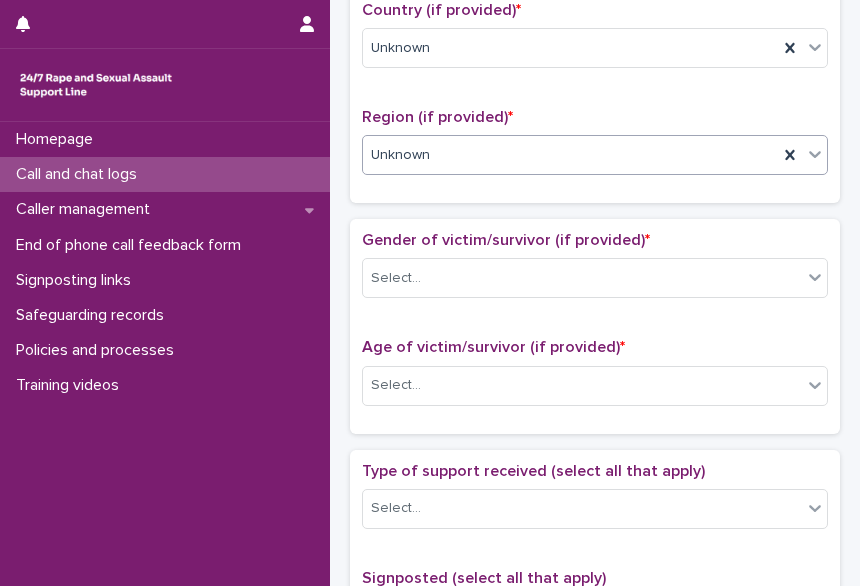 scroll, scrollTop: 791, scrollLeft: 0, axis: vertical 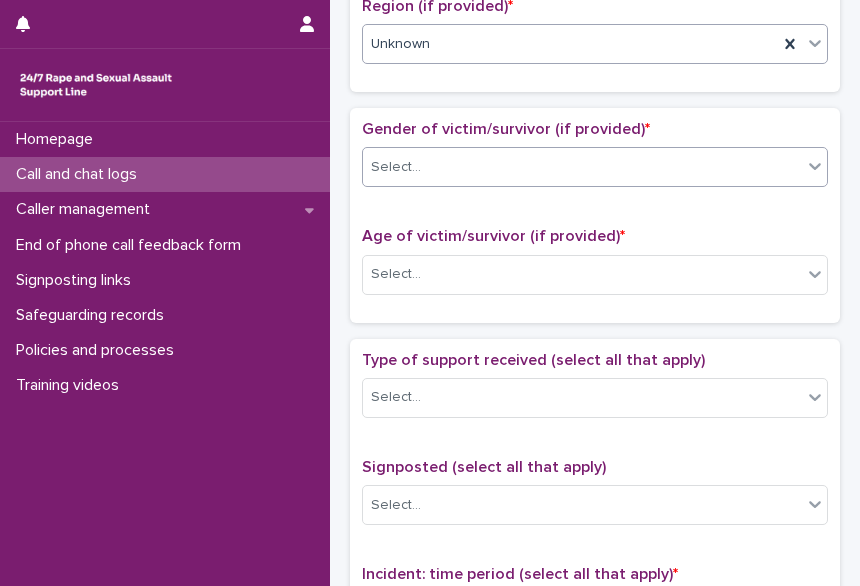 click on "Select..." at bounding box center (582, 167) 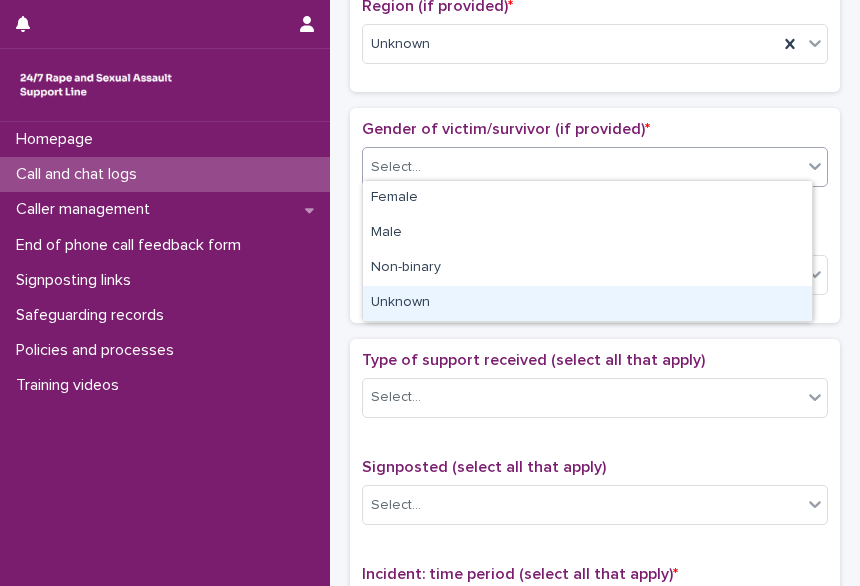 click on "Unknown" at bounding box center [587, 303] 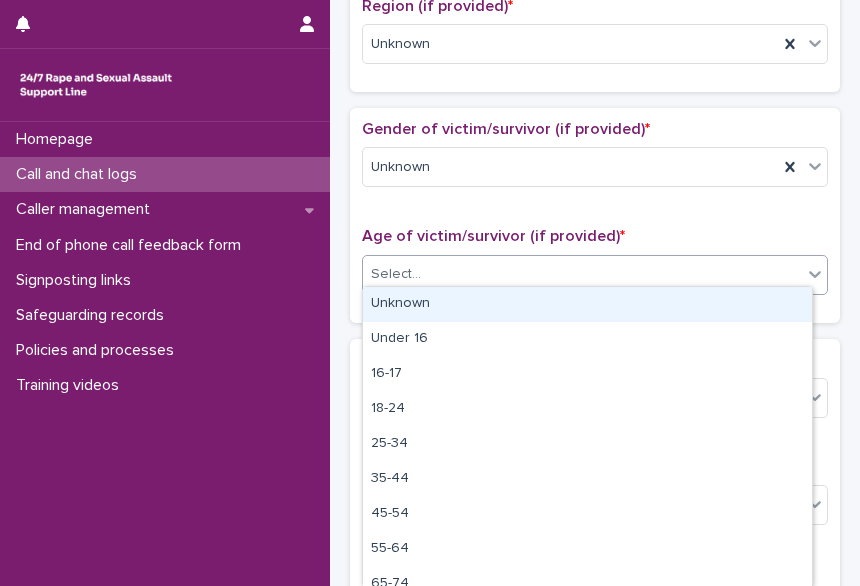 click on "Select..." at bounding box center [582, 274] 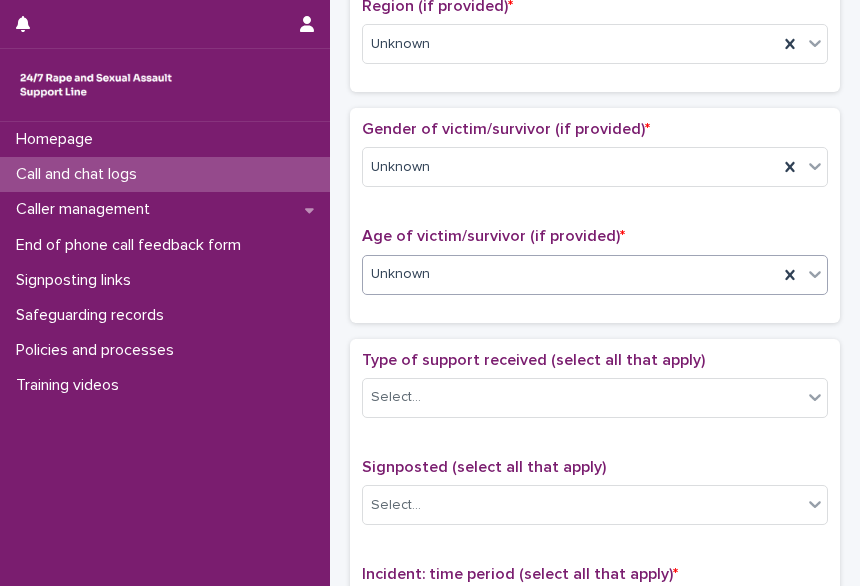 scroll, scrollTop: 992, scrollLeft: 0, axis: vertical 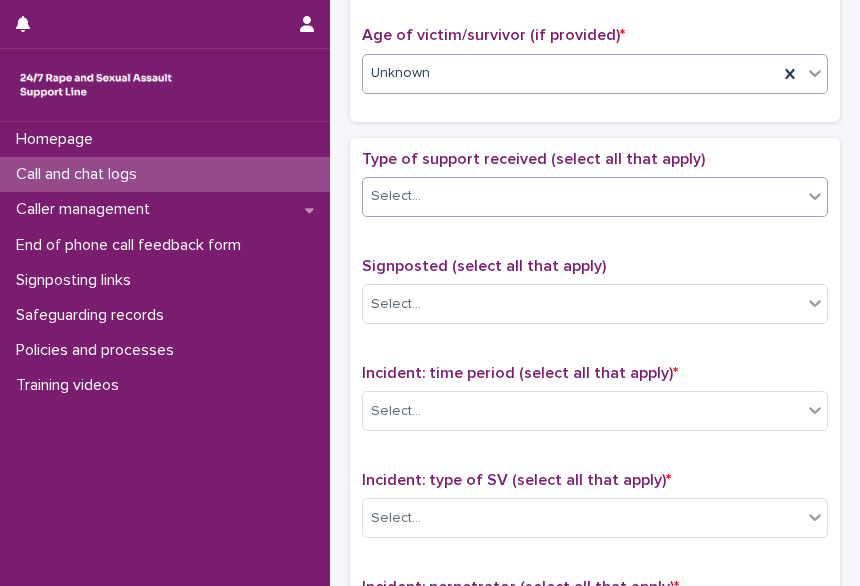 click on "Select..." at bounding box center (582, 196) 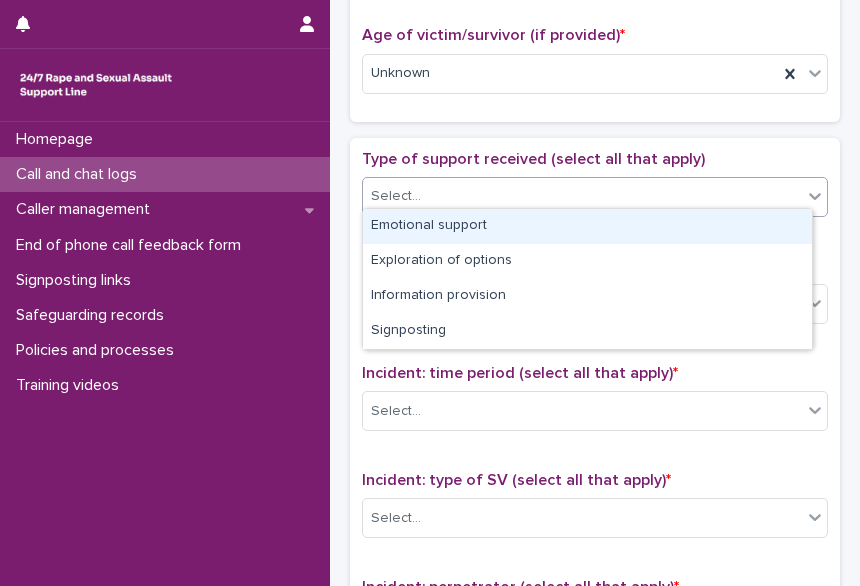 click on "Emotional support" at bounding box center [587, 226] 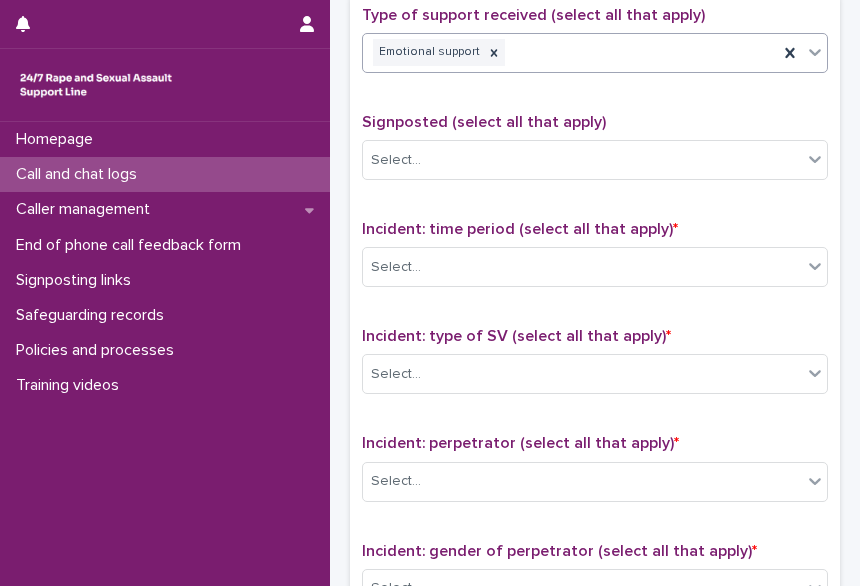 scroll, scrollTop: 1187, scrollLeft: 0, axis: vertical 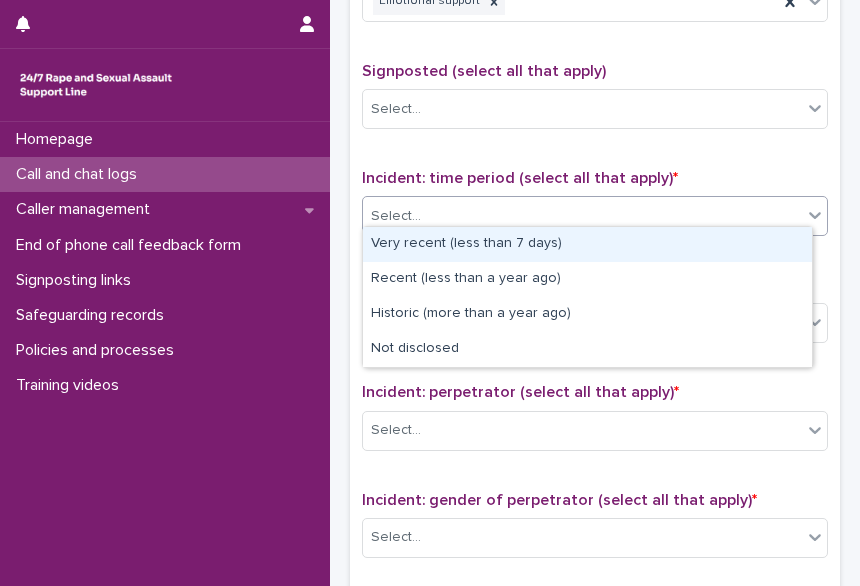 click on "Select..." at bounding box center [582, 216] 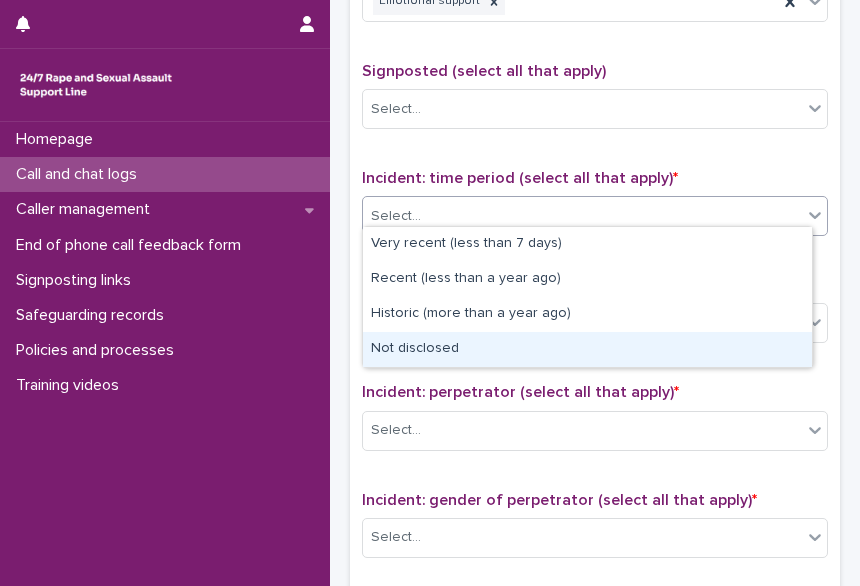 click on "Not disclosed" at bounding box center [587, 349] 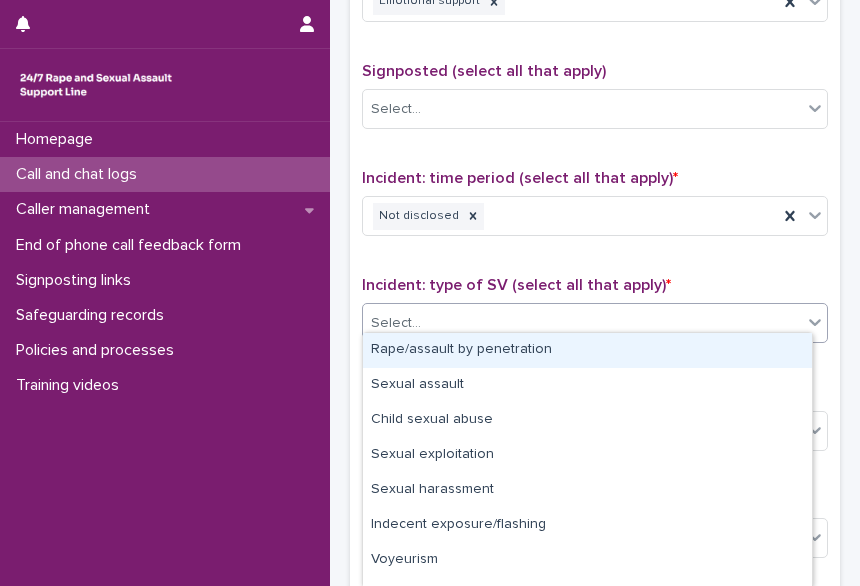 click on "Select..." at bounding box center (582, 323) 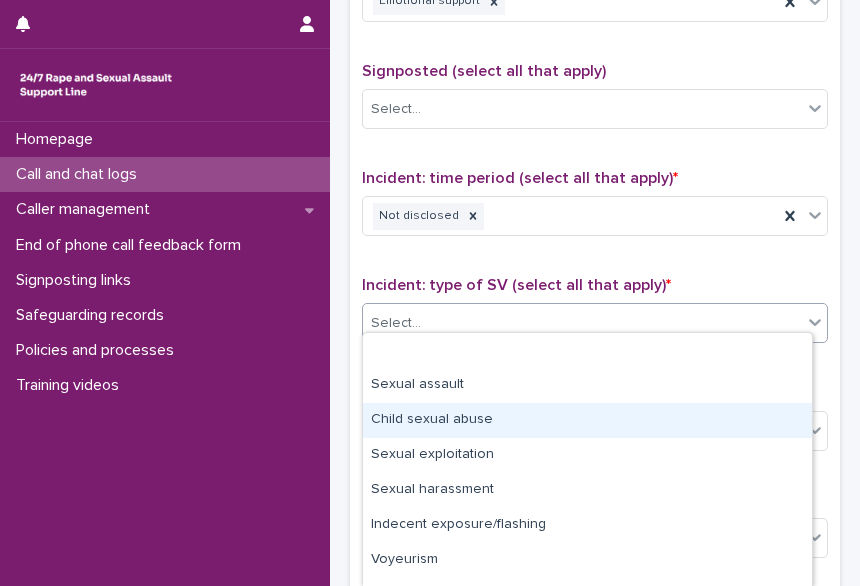 scroll, scrollTop: 96, scrollLeft: 0, axis: vertical 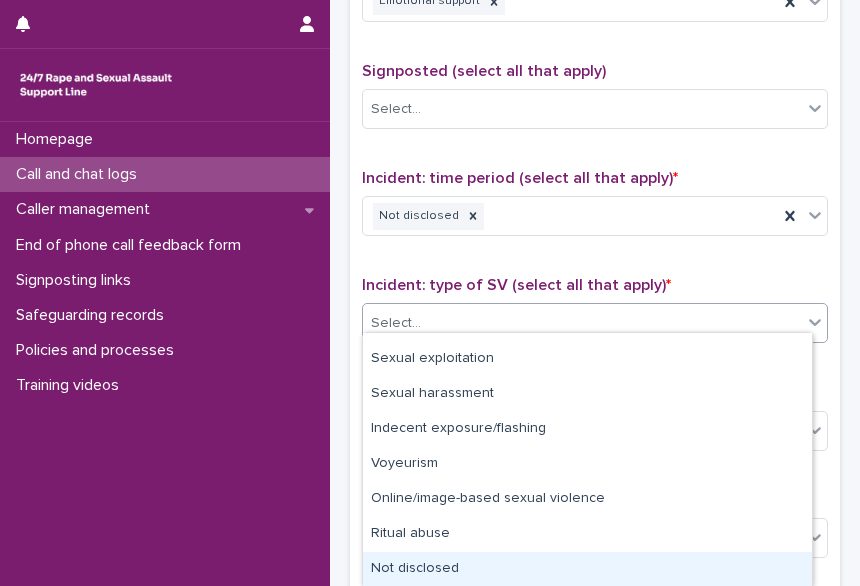 click on "Not disclosed" at bounding box center [587, 569] 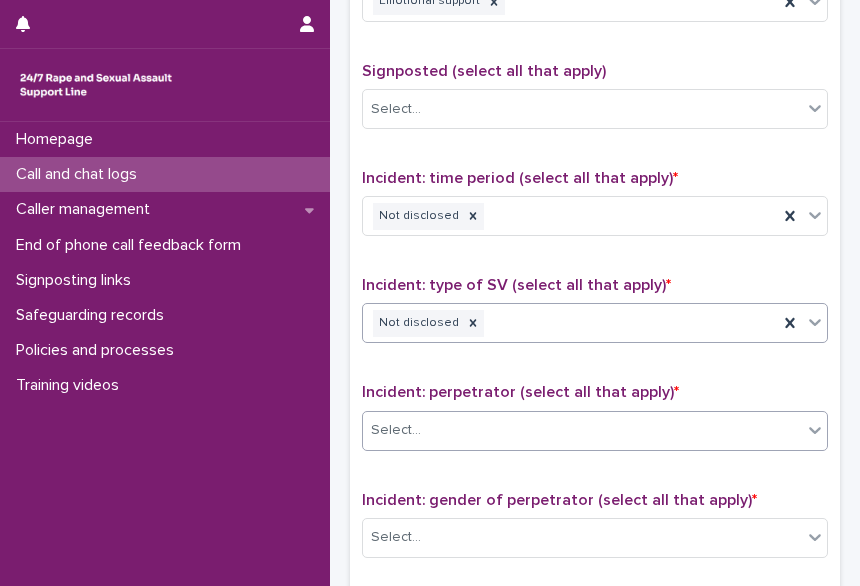 click on "Select..." at bounding box center [582, 430] 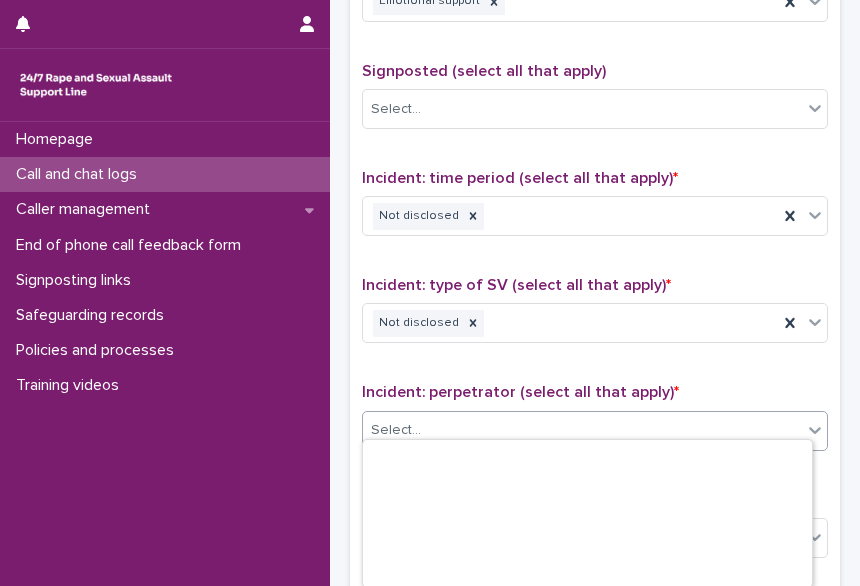 scroll, scrollTop: 238, scrollLeft: 0, axis: vertical 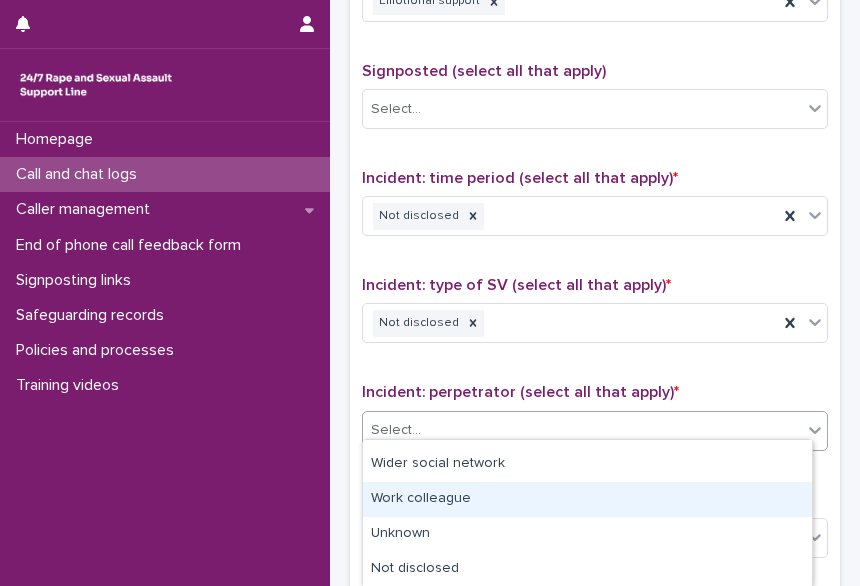 click on "Work colleague" at bounding box center (587, 499) 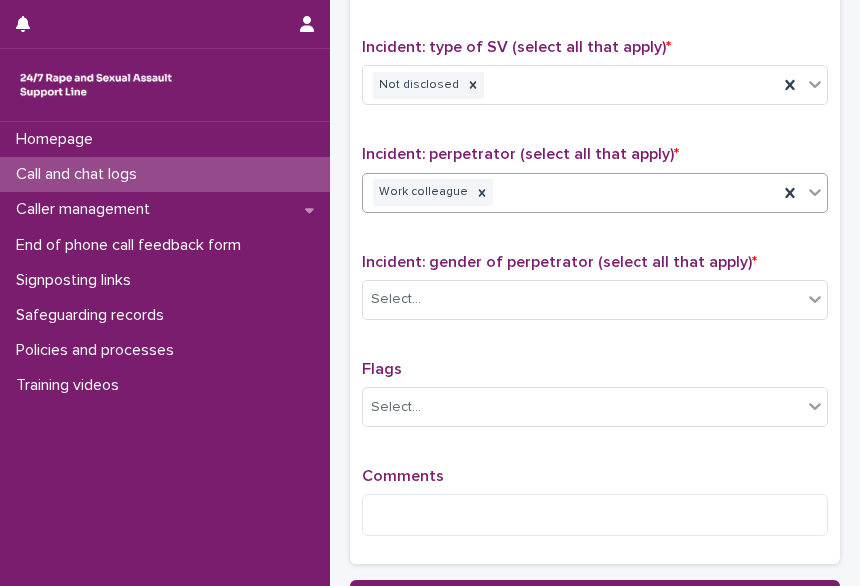 scroll, scrollTop: 1426, scrollLeft: 0, axis: vertical 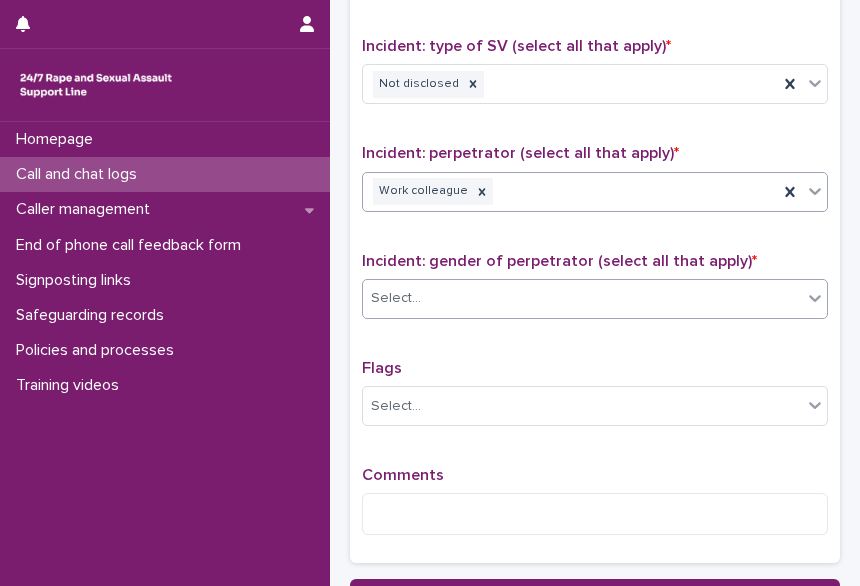 click on "Select..." at bounding box center (582, 298) 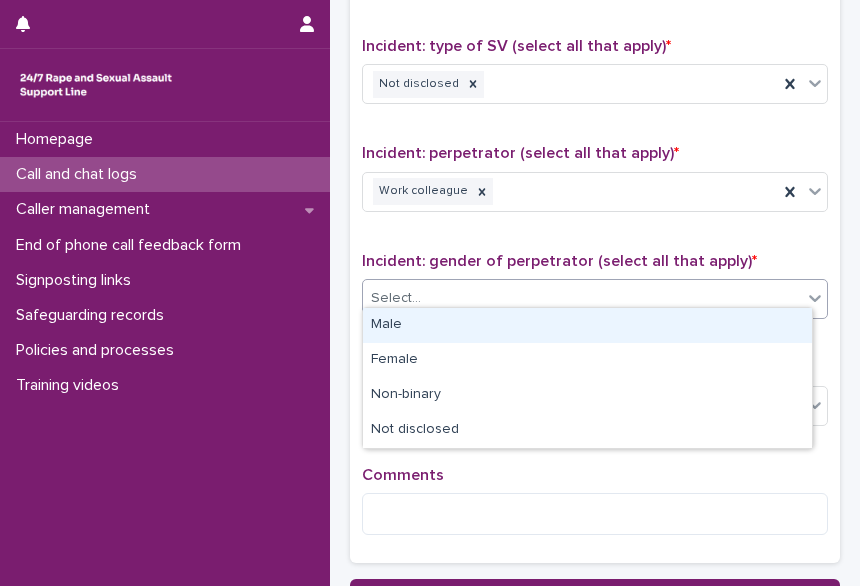 click on "Male" at bounding box center [587, 325] 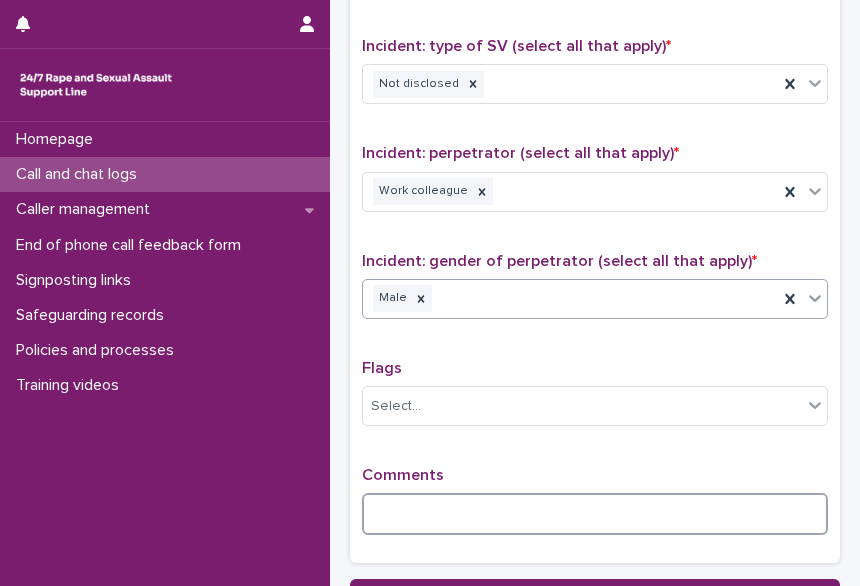 click at bounding box center (595, 514) 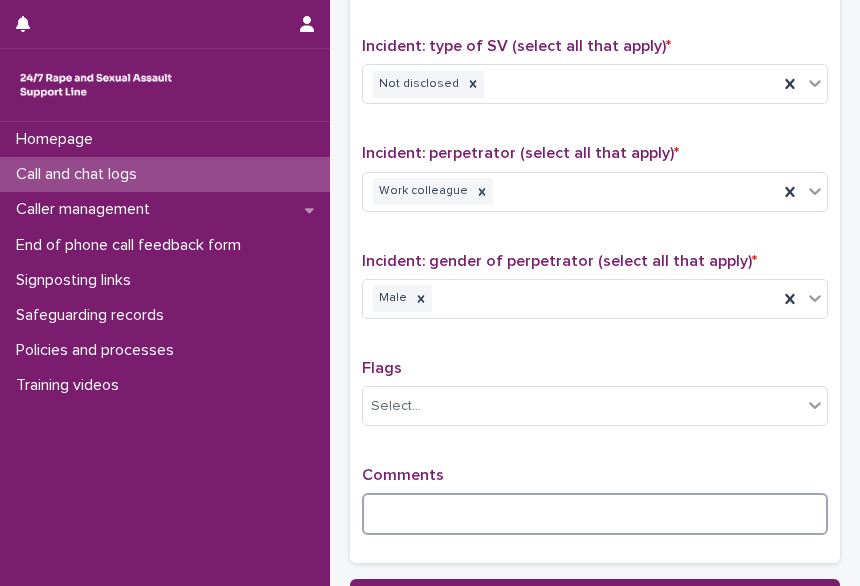 type on "*" 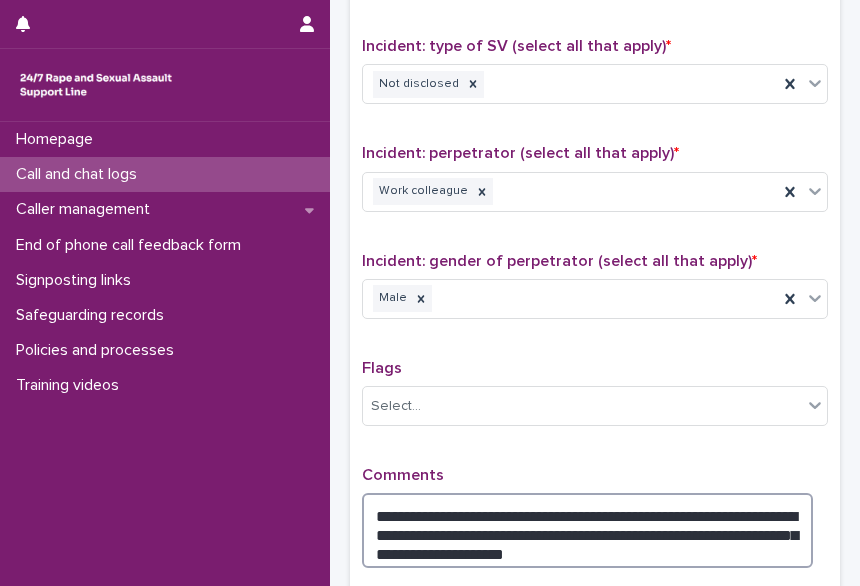 scroll, scrollTop: 1628, scrollLeft: 0, axis: vertical 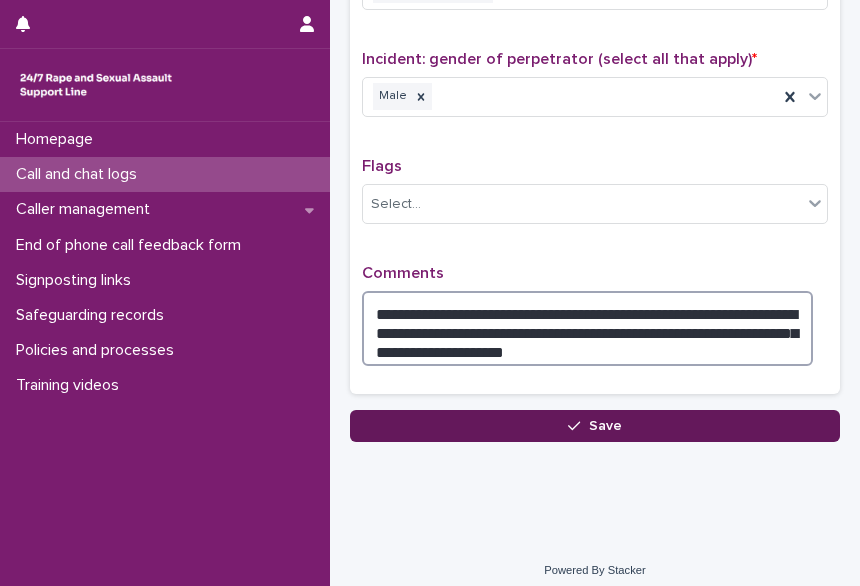 type on "**********" 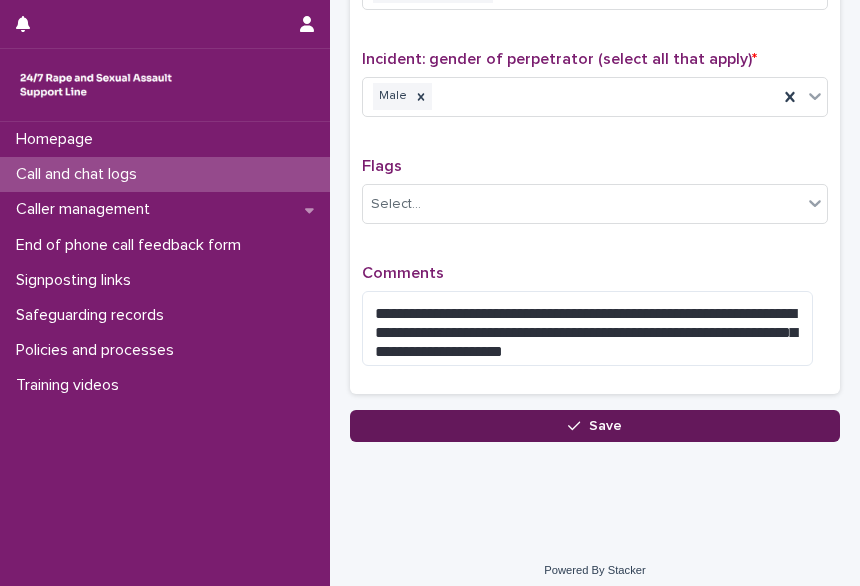 click on "Save" at bounding box center [595, 426] 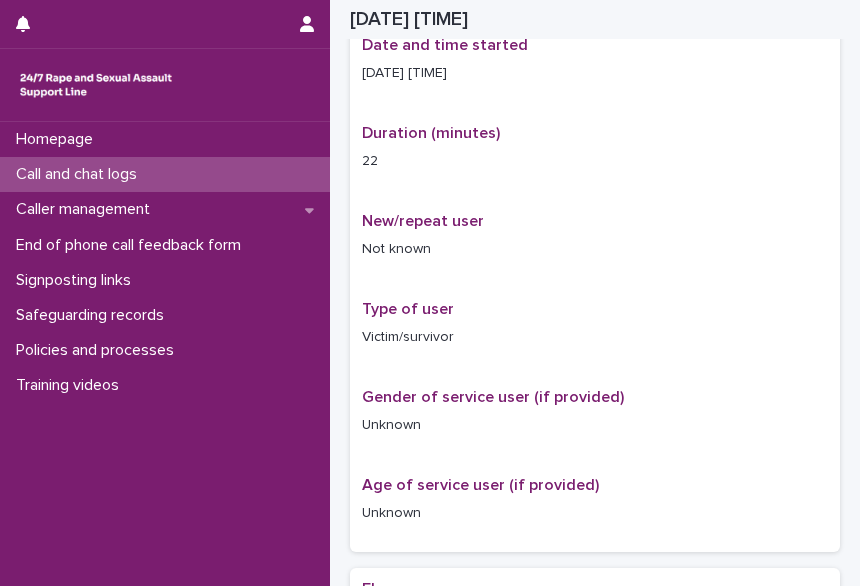 scroll, scrollTop: 378, scrollLeft: 0, axis: vertical 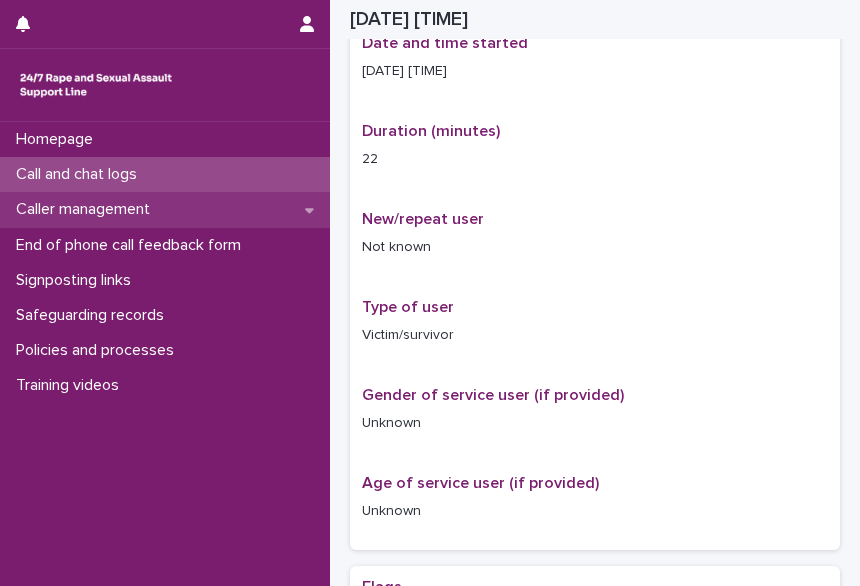 click on "Caller management" at bounding box center [87, 209] 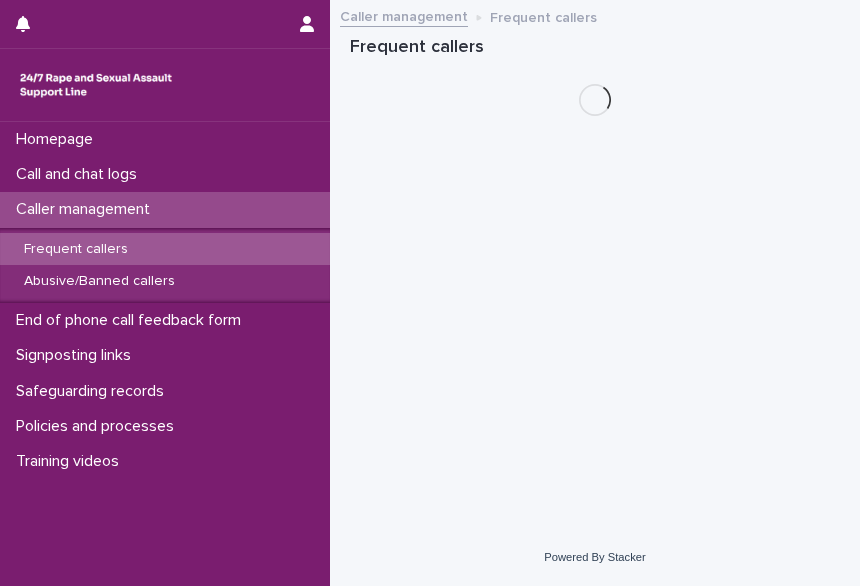scroll, scrollTop: 0, scrollLeft: 0, axis: both 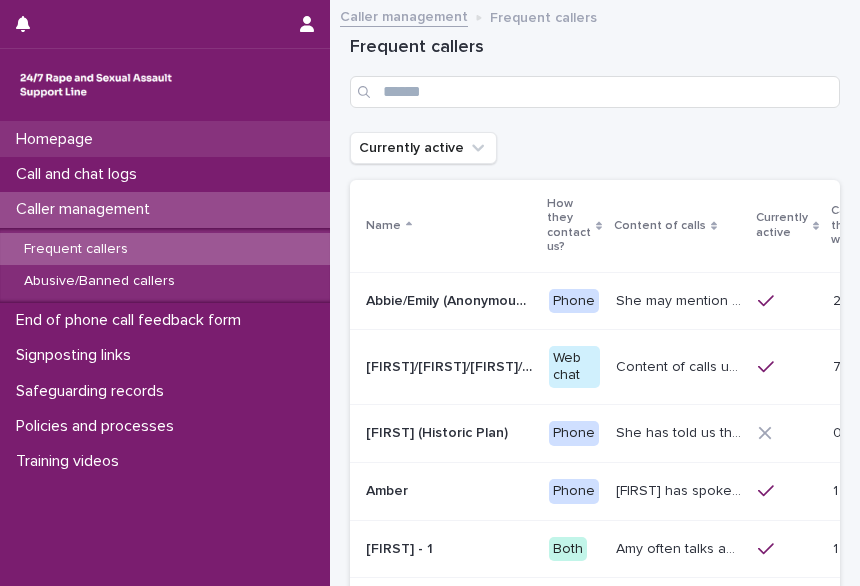 click on "Homepage" at bounding box center [165, 139] 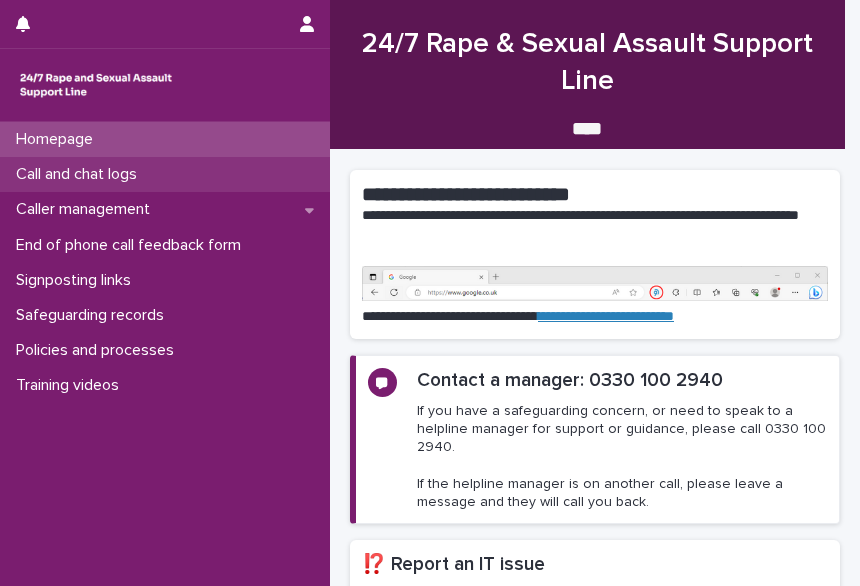 click on "Call and chat logs" at bounding box center [80, 174] 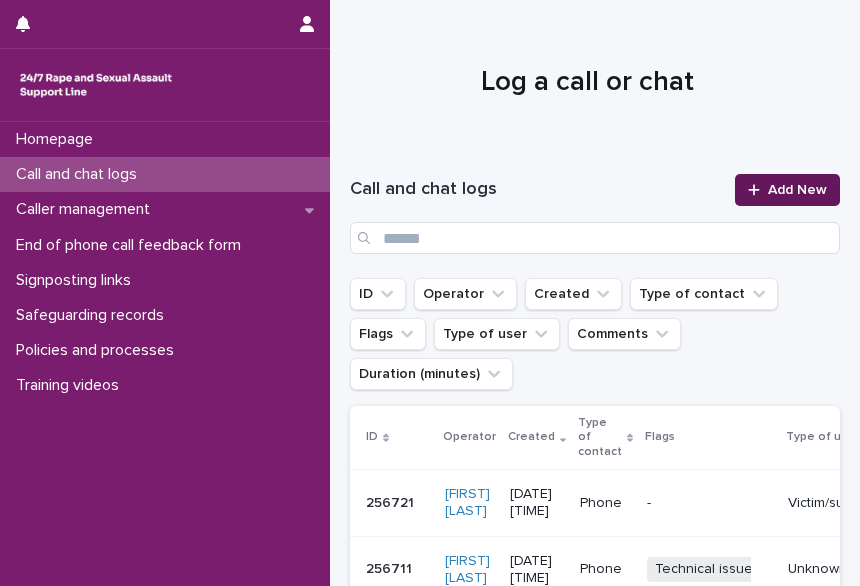click on "Add New" at bounding box center (797, 190) 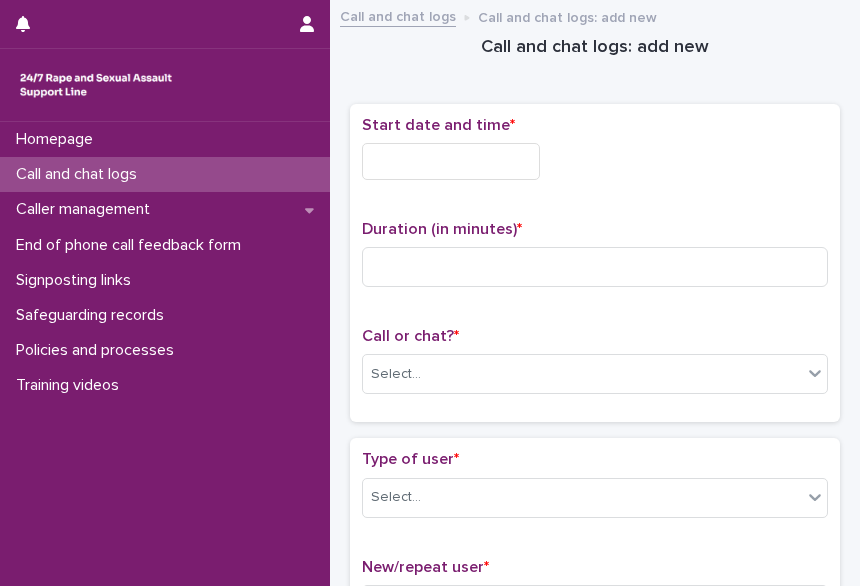 click on "Start date and time *" at bounding box center [595, 156] 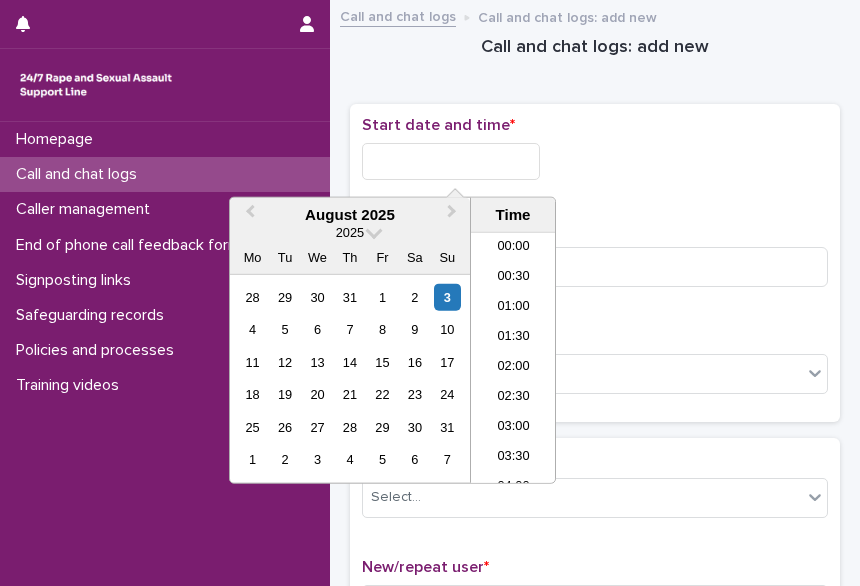 click at bounding box center (451, 161) 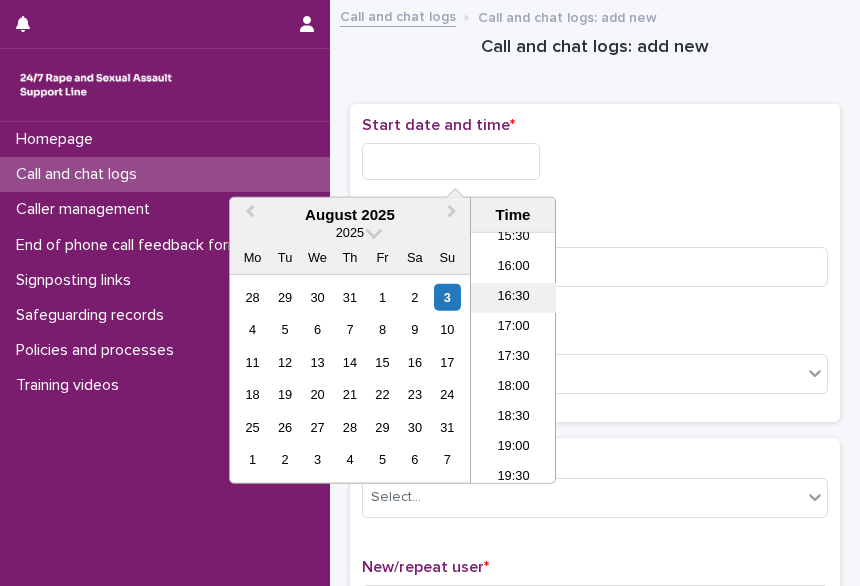 click on "17:00" at bounding box center [513, 328] 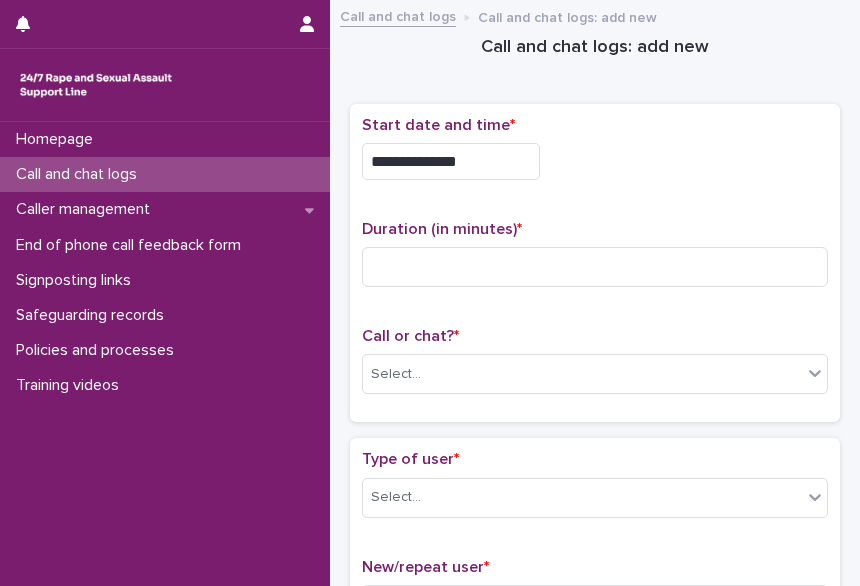 click on "**********" at bounding box center (451, 161) 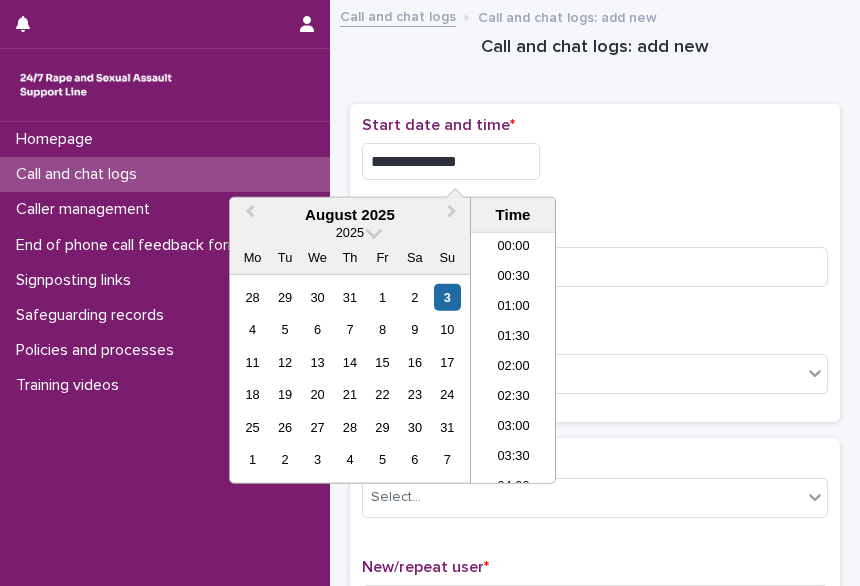 scroll, scrollTop: 910, scrollLeft: 0, axis: vertical 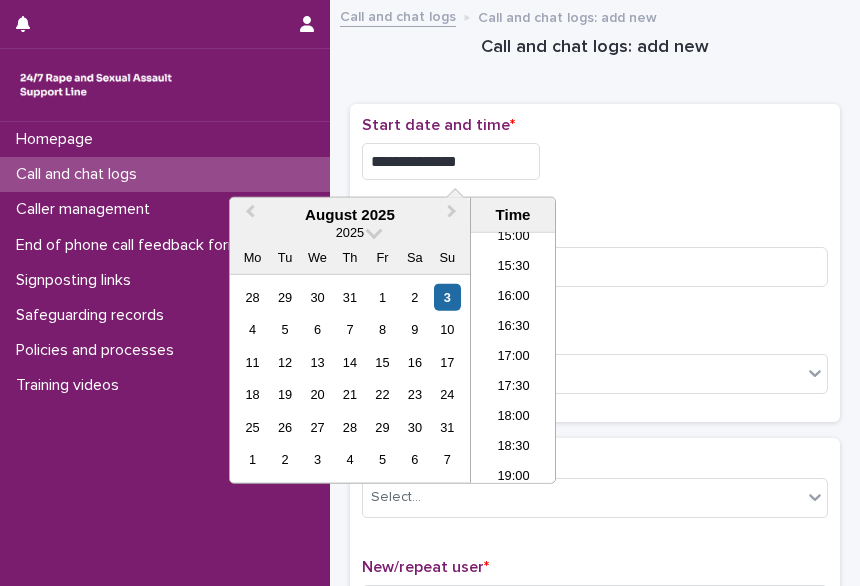 click on "**********" at bounding box center (595, 156) 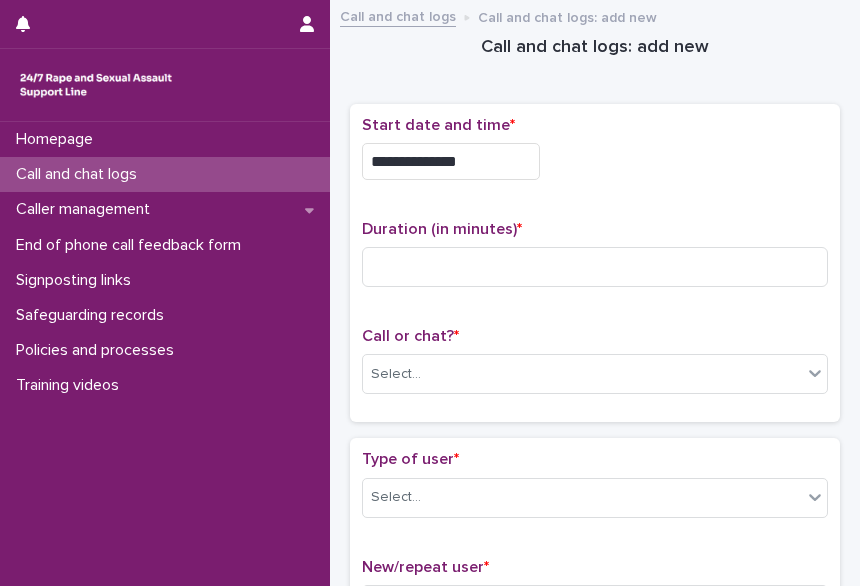 click on "**********" at bounding box center (451, 161) 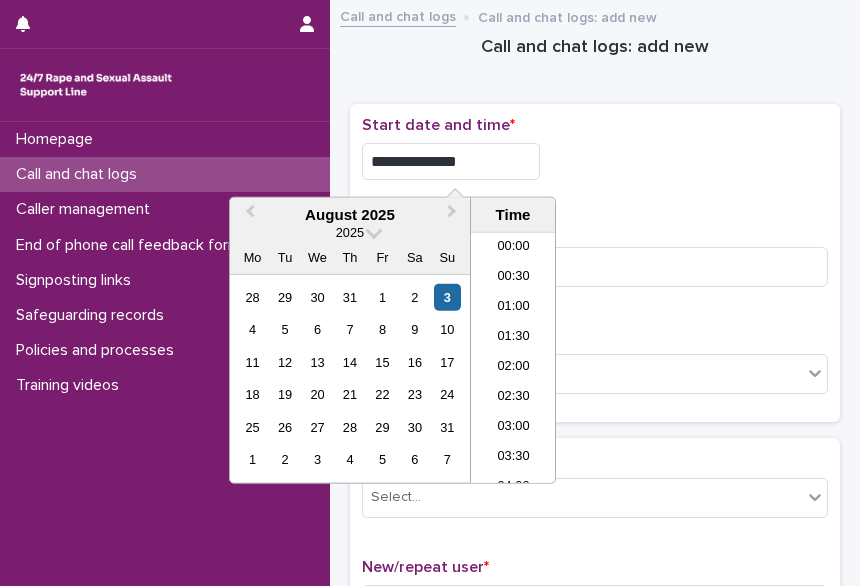 scroll, scrollTop: 910, scrollLeft: 0, axis: vertical 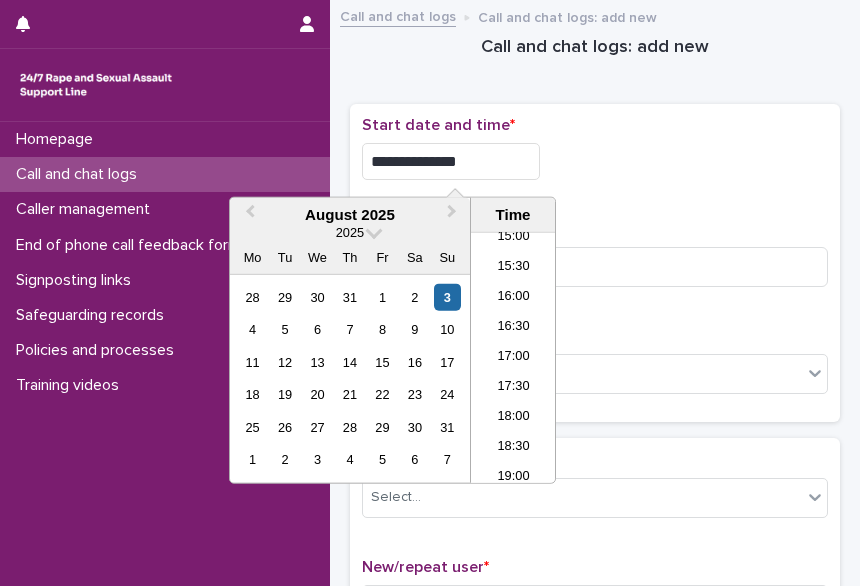 type on "**********" 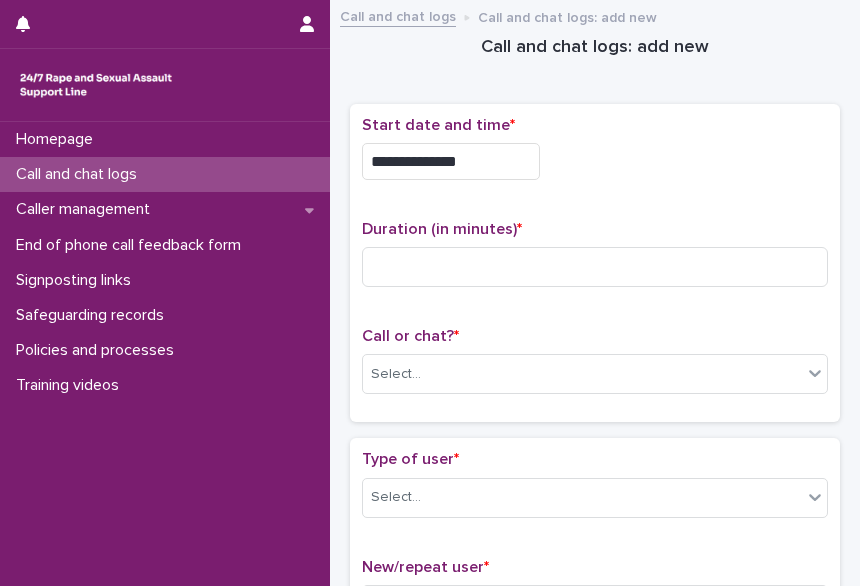 click on "**********" at bounding box center [595, 156] 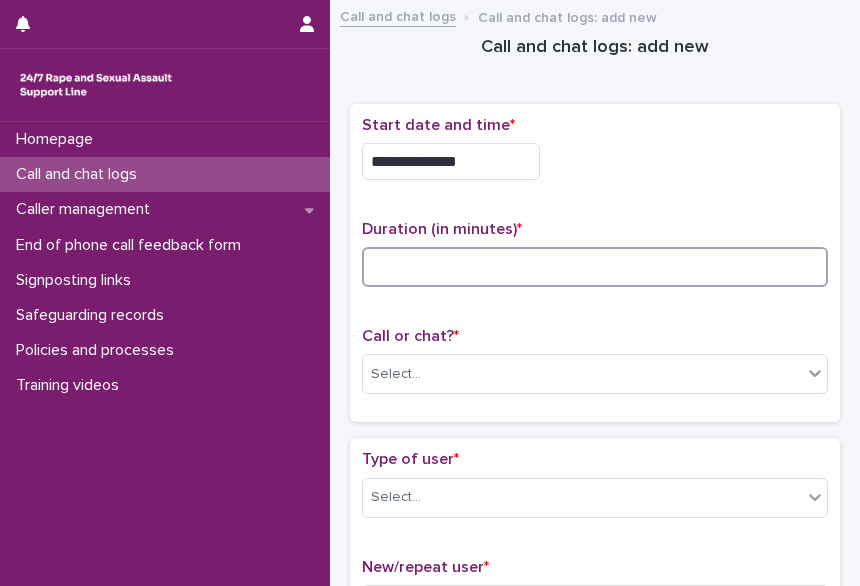 click at bounding box center [595, 267] 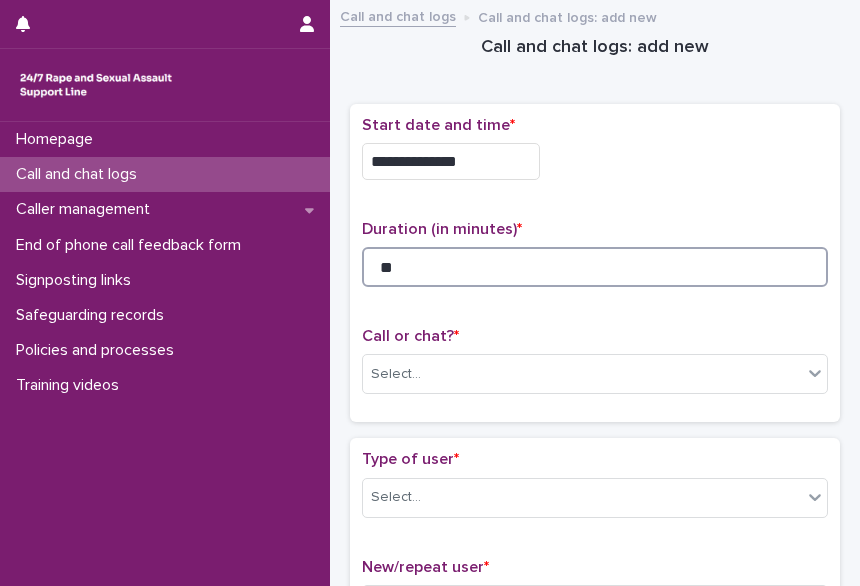 type on "*" 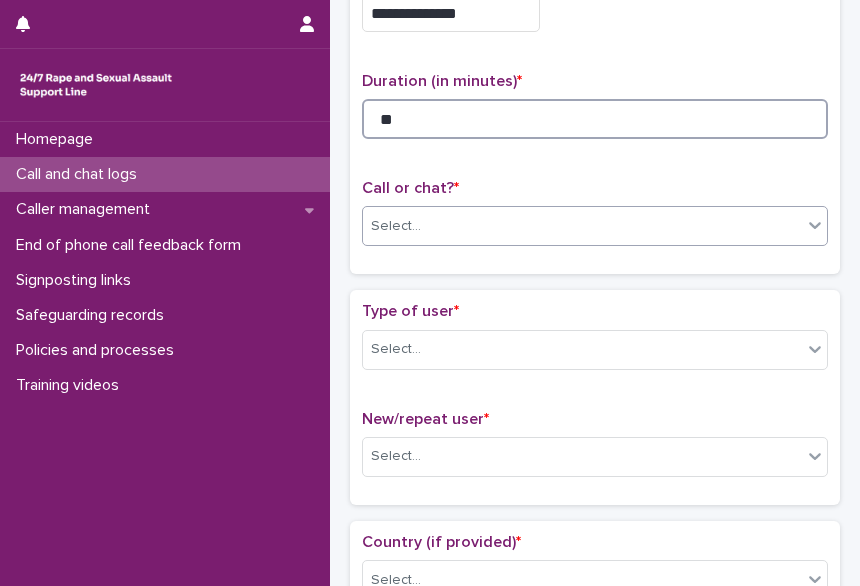 type on "**" 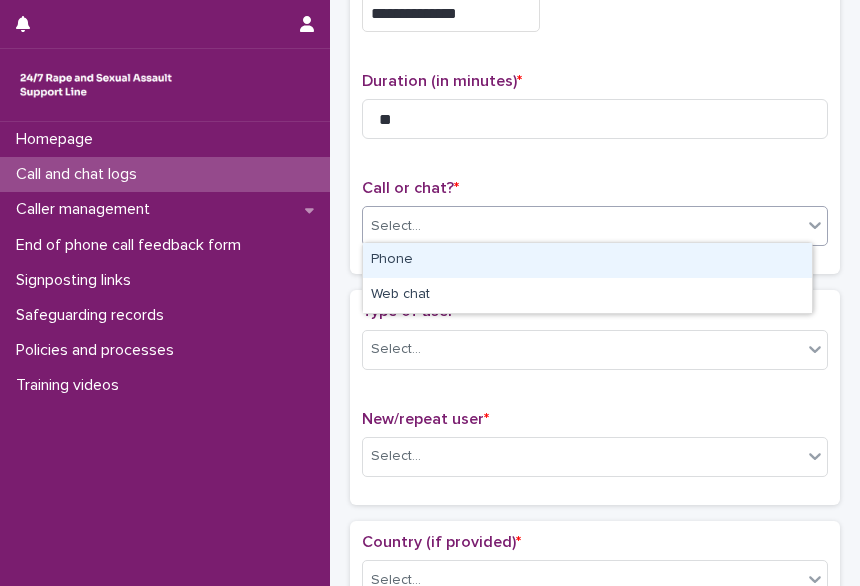 click on "Select..." at bounding box center [582, 226] 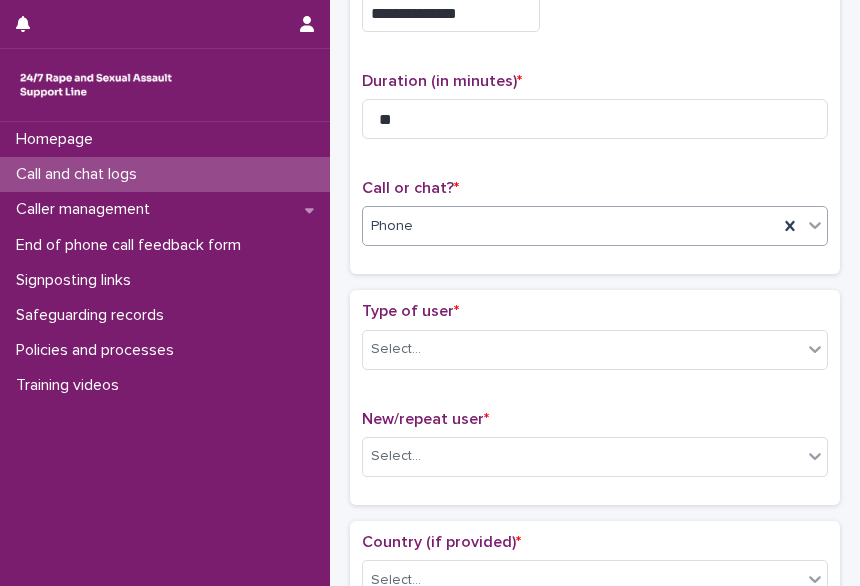 scroll, scrollTop: 214, scrollLeft: 0, axis: vertical 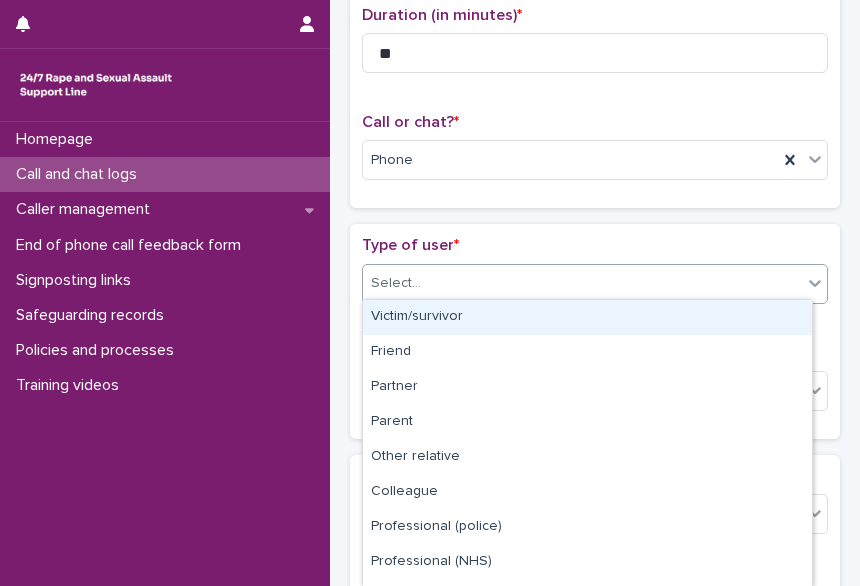click on "Select..." at bounding box center (396, 283) 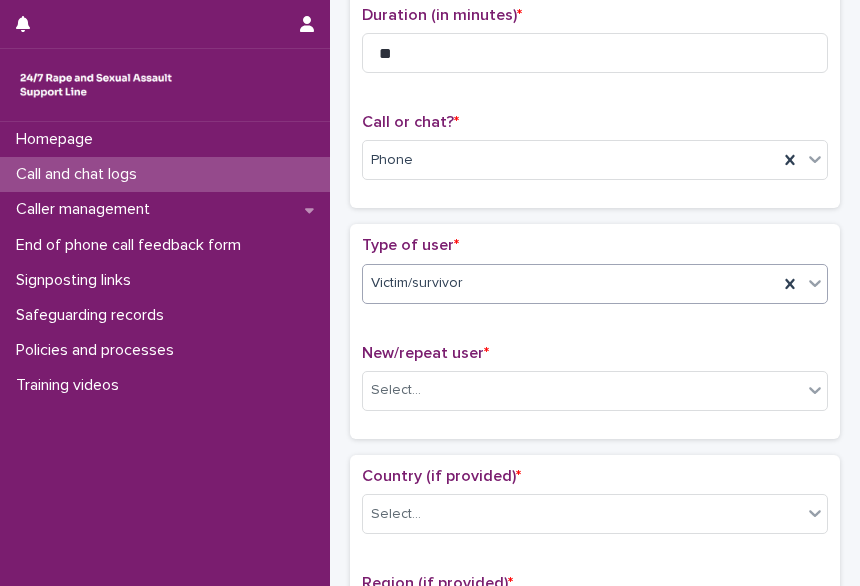 scroll, scrollTop: 298, scrollLeft: 0, axis: vertical 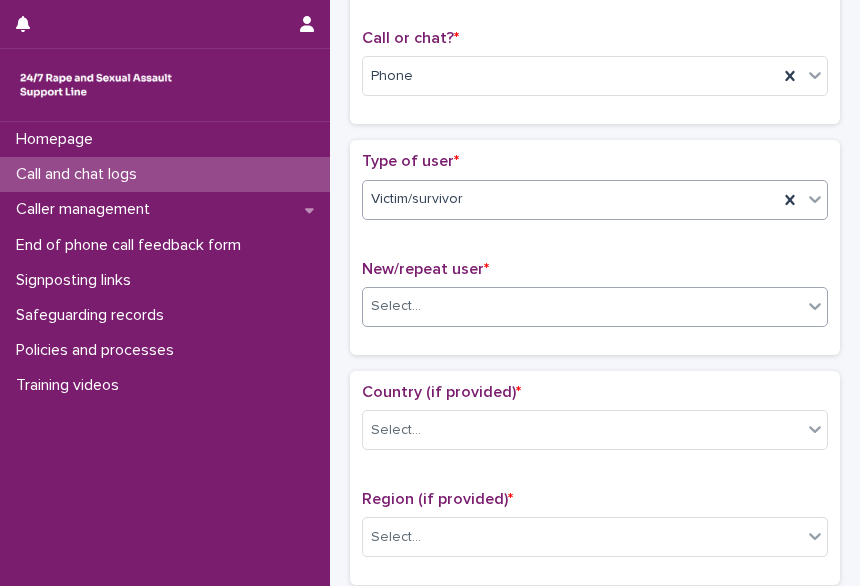 click on "Select..." at bounding box center (582, 306) 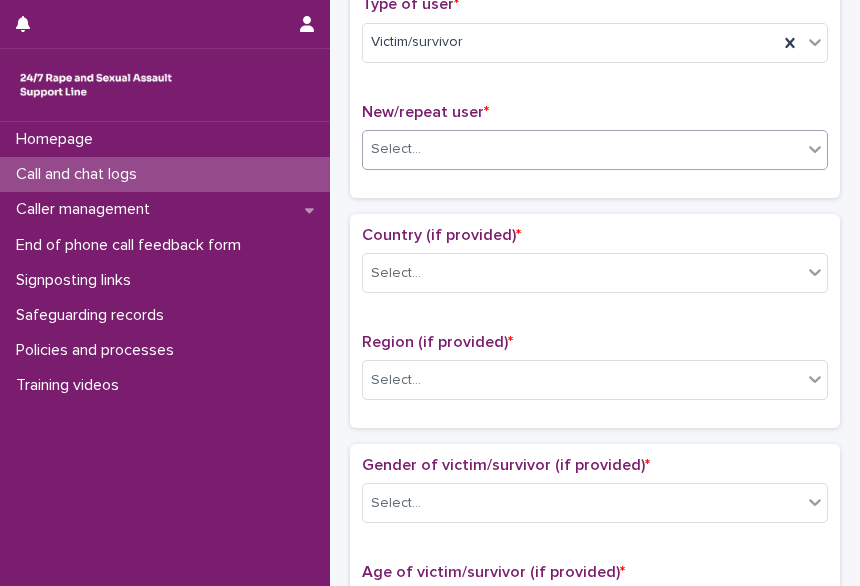 scroll, scrollTop: 456, scrollLeft: 0, axis: vertical 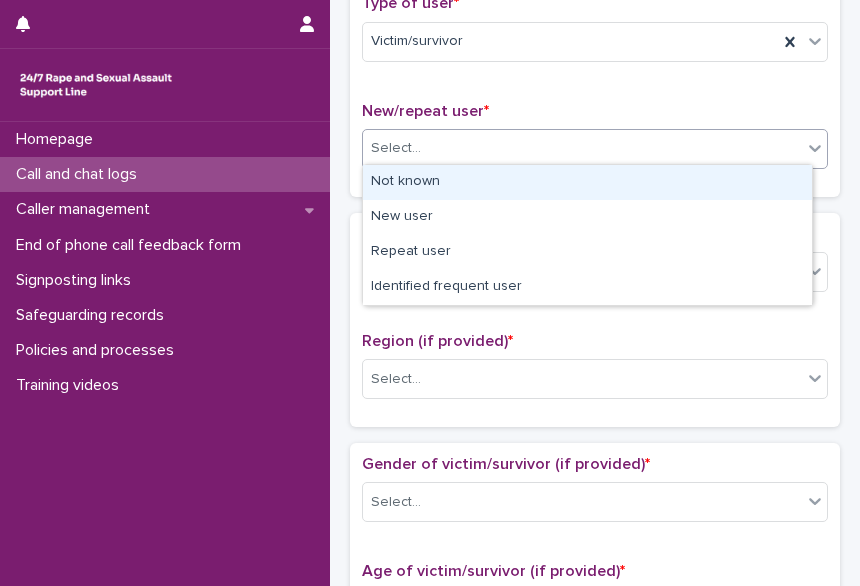 click on "Select..." at bounding box center (582, 148) 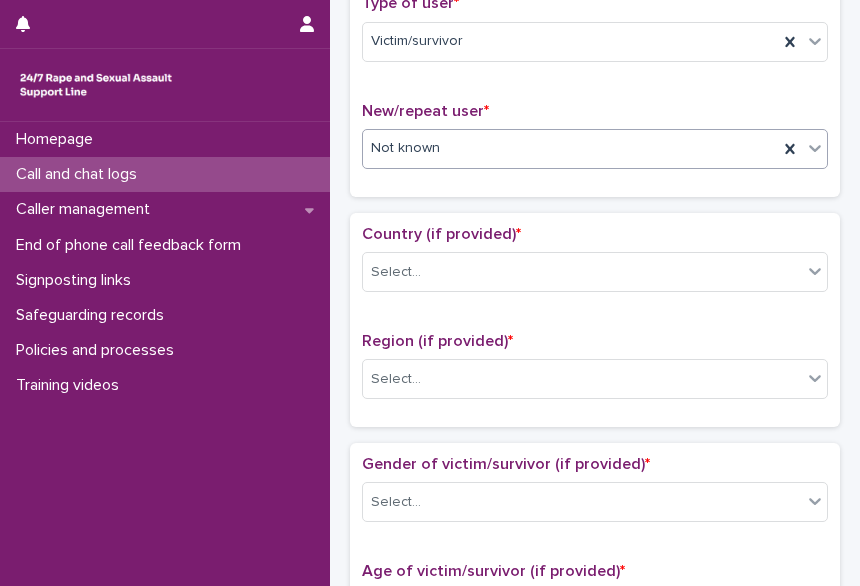 scroll, scrollTop: 571, scrollLeft: 0, axis: vertical 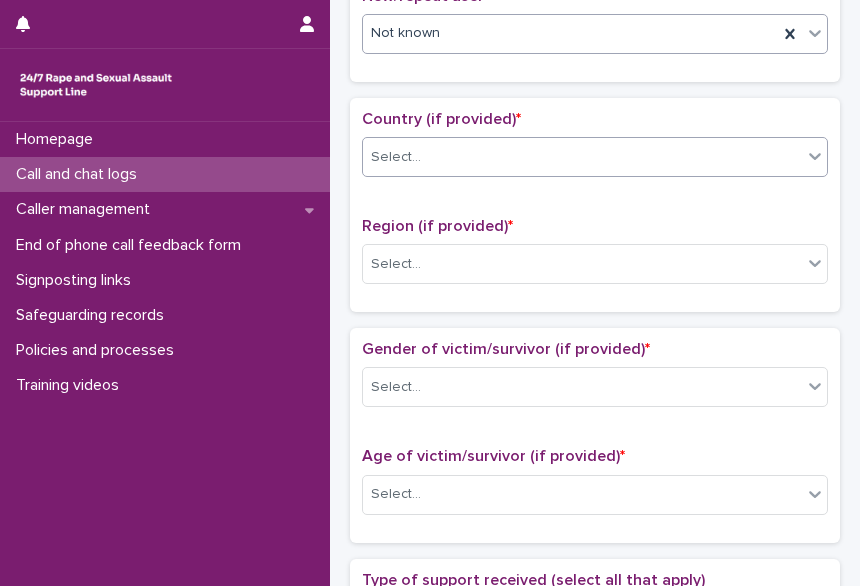 click on "Select..." at bounding box center (582, 157) 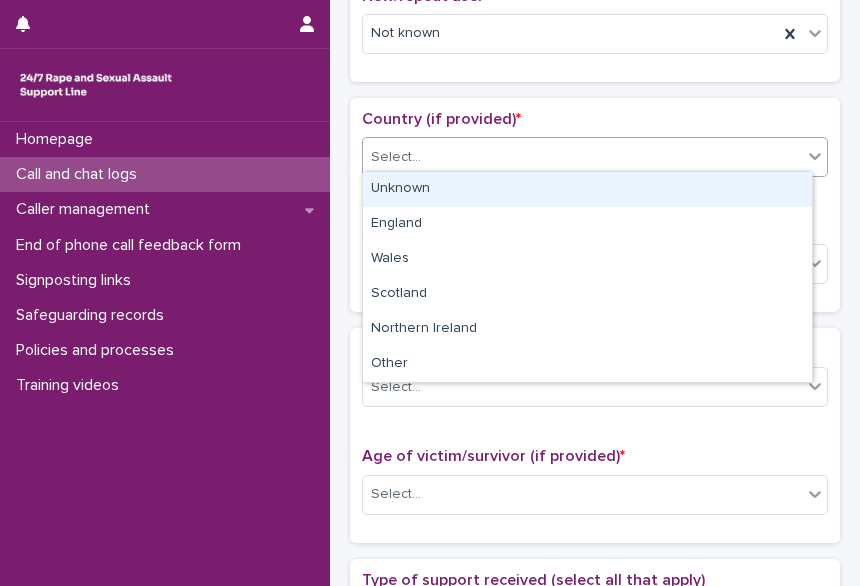 click on "Unknown" at bounding box center [587, 189] 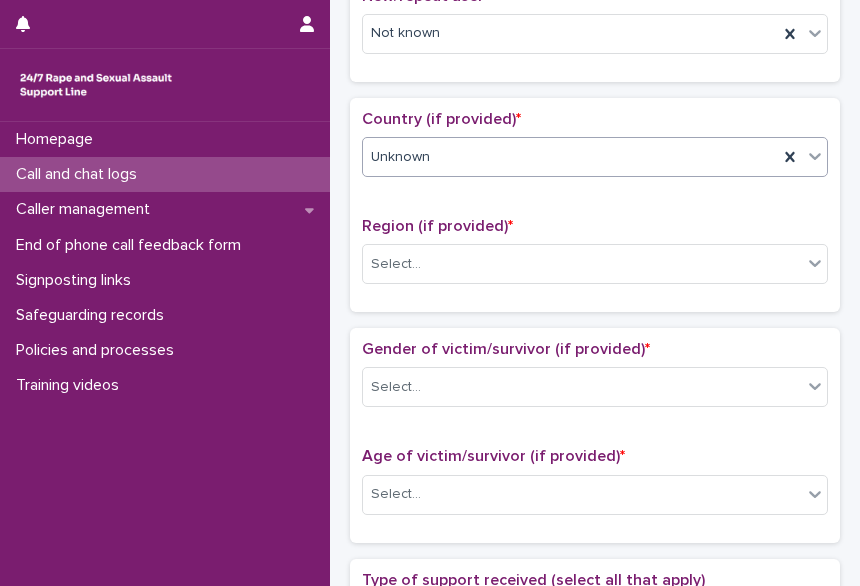 scroll, scrollTop: 625, scrollLeft: 0, axis: vertical 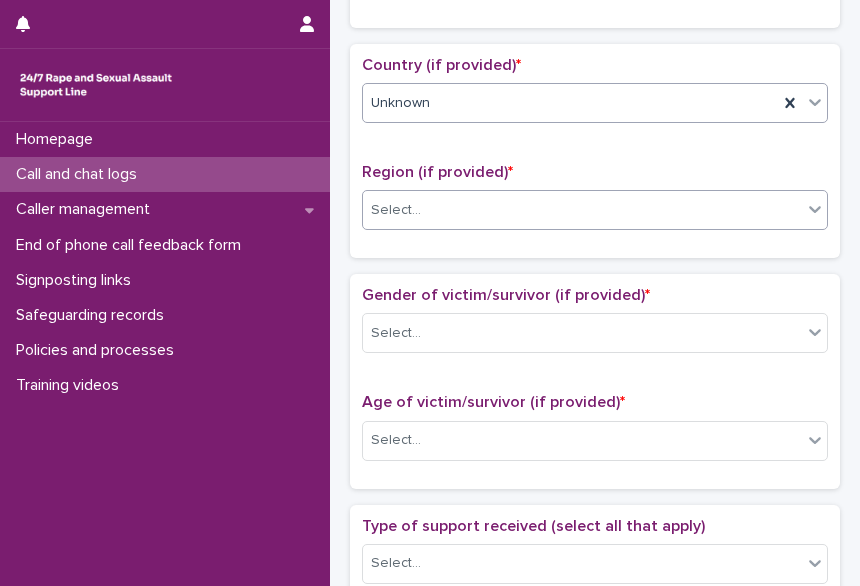 click on "Select..." at bounding box center [582, 210] 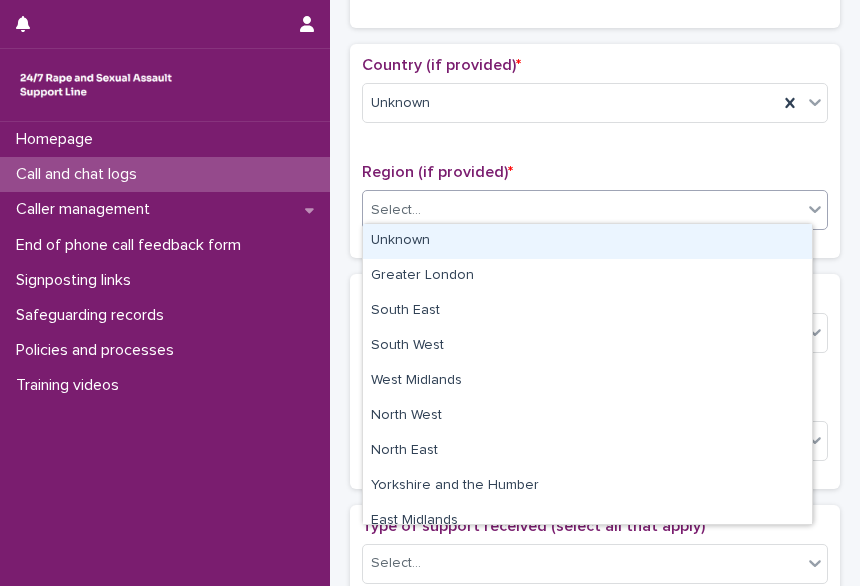 click on "Unknown" at bounding box center (587, 241) 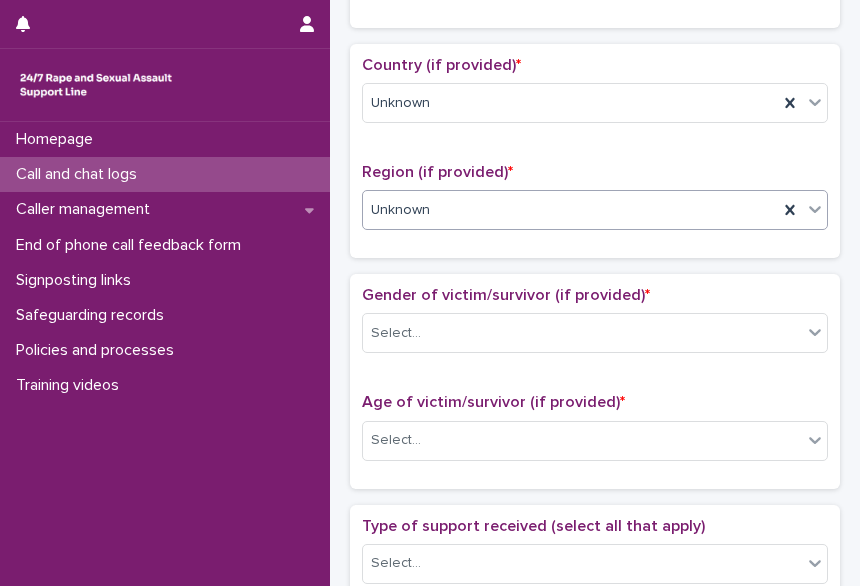 scroll, scrollTop: 760, scrollLeft: 0, axis: vertical 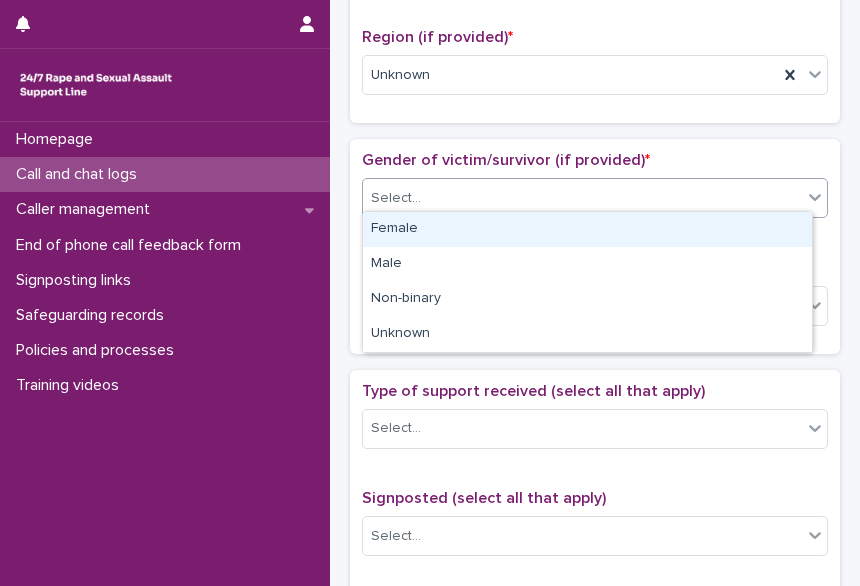 click on "Select..." at bounding box center (582, 198) 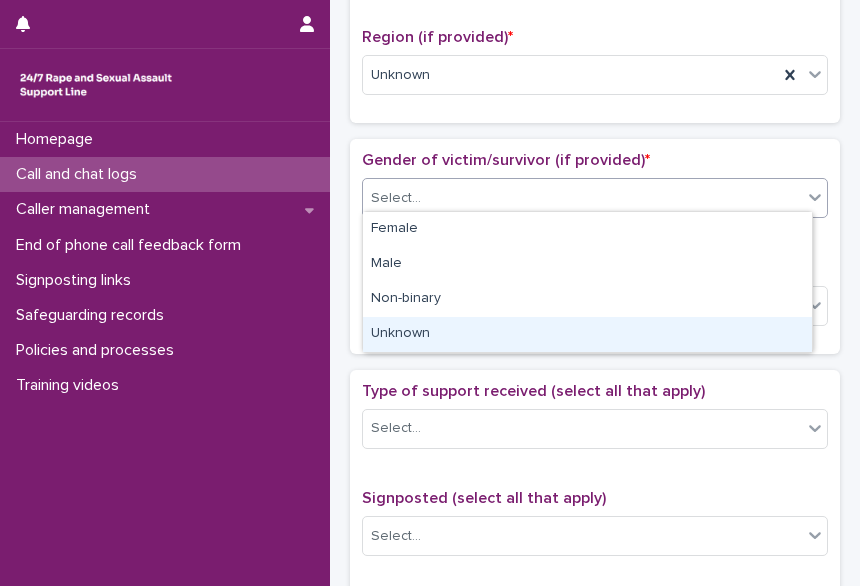 click on "Unknown" at bounding box center [587, 334] 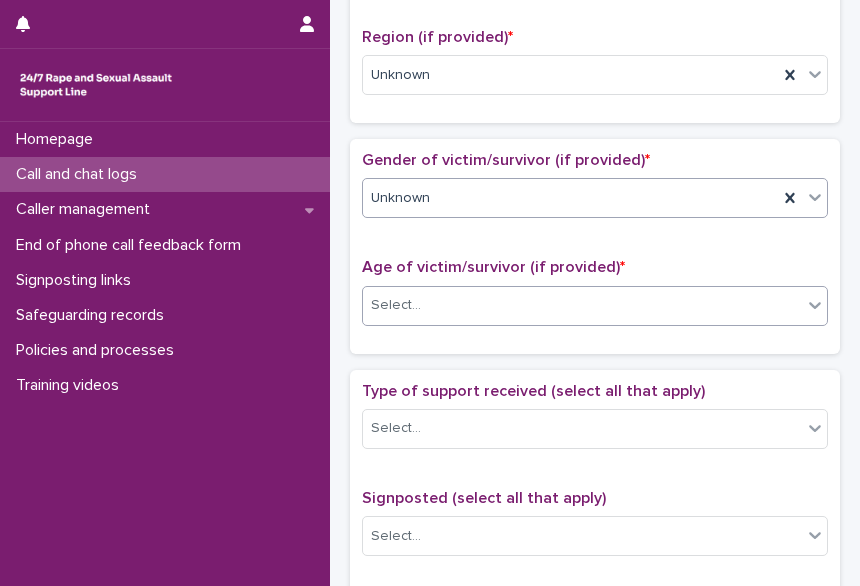 click on "Select..." at bounding box center (582, 305) 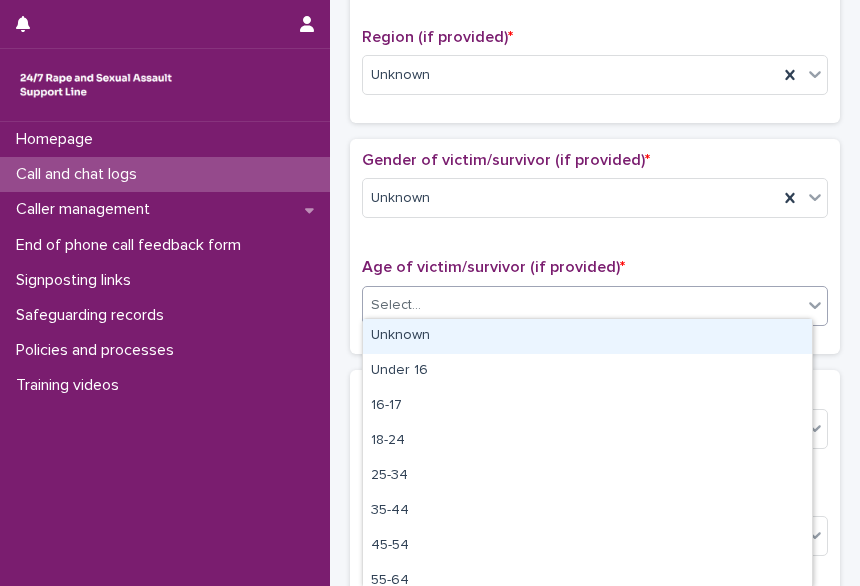 click on "Unknown" at bounding box center [587, 336] 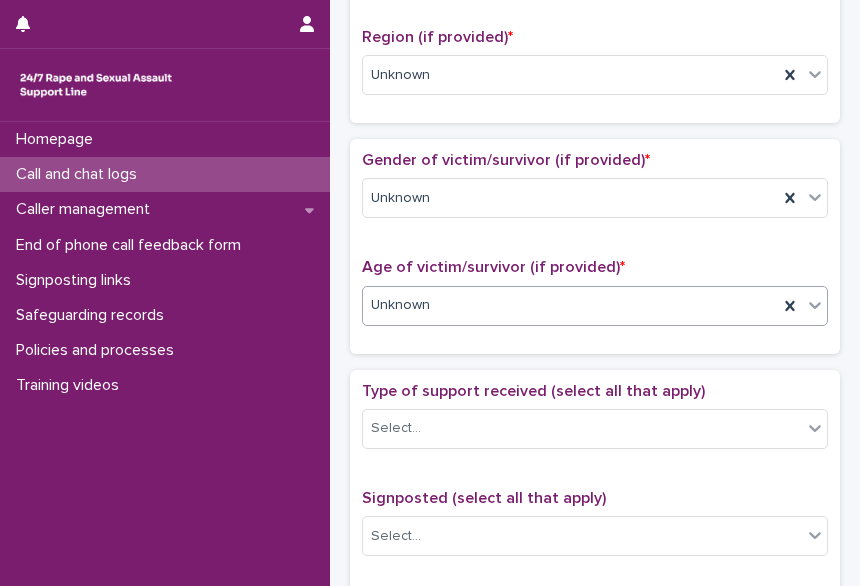 scroll, scrollTop: 867, scrollLeft: 0, axis: vertical 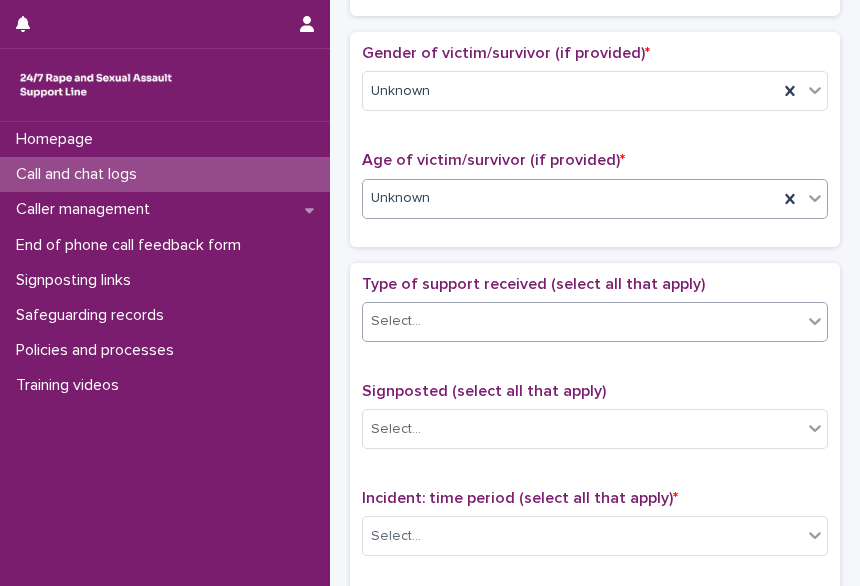 click on "Select..." at bounding box center (582, 321) 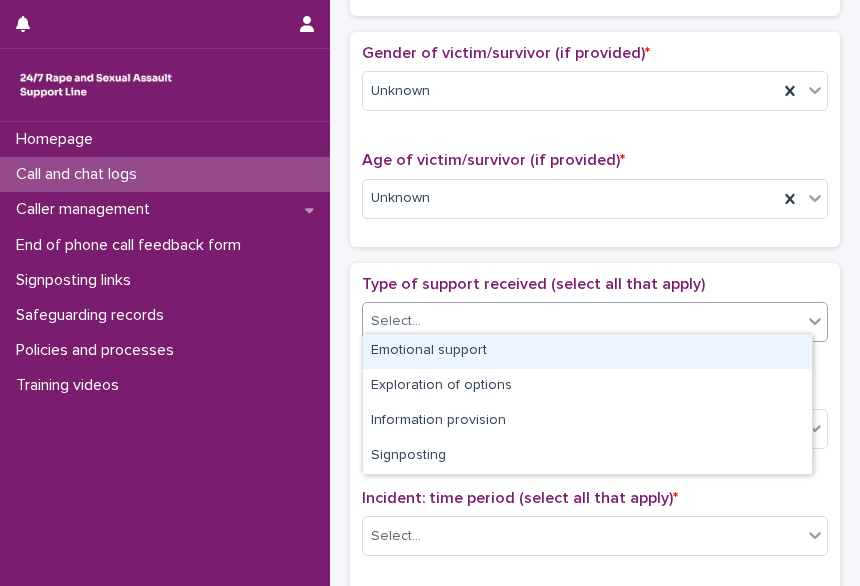 click on "Emotional support" at bounding box center [587, 351] 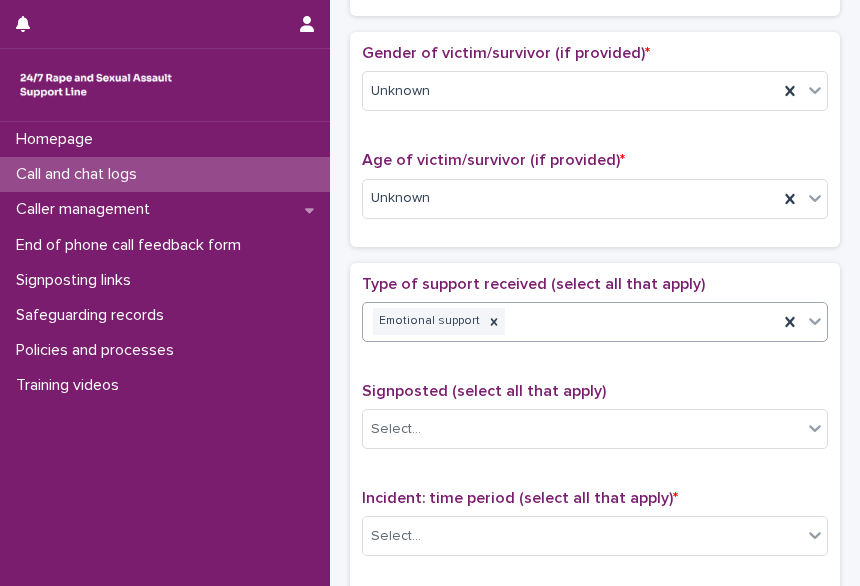 scroll, scrollTop: 1099, scrollLeft: 0, axis: vertical 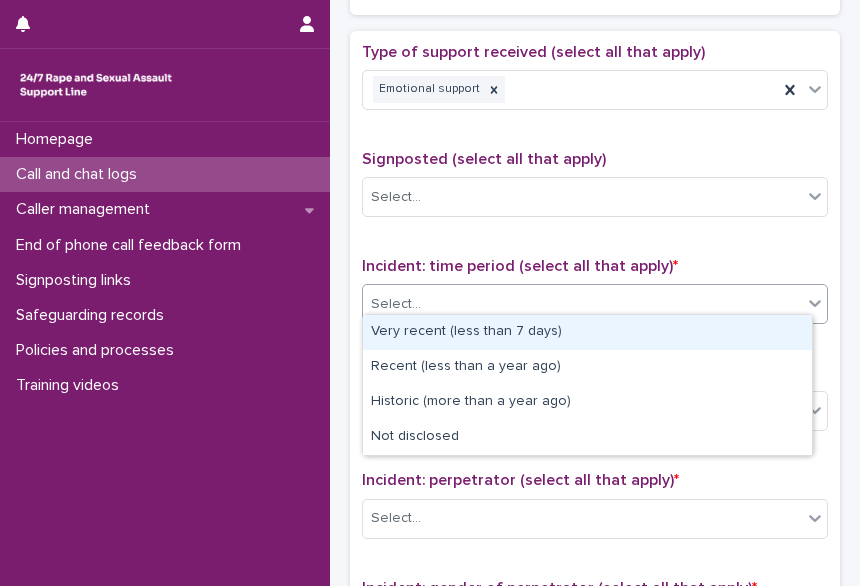 click on "Select..." at bounding box center [396, 304] 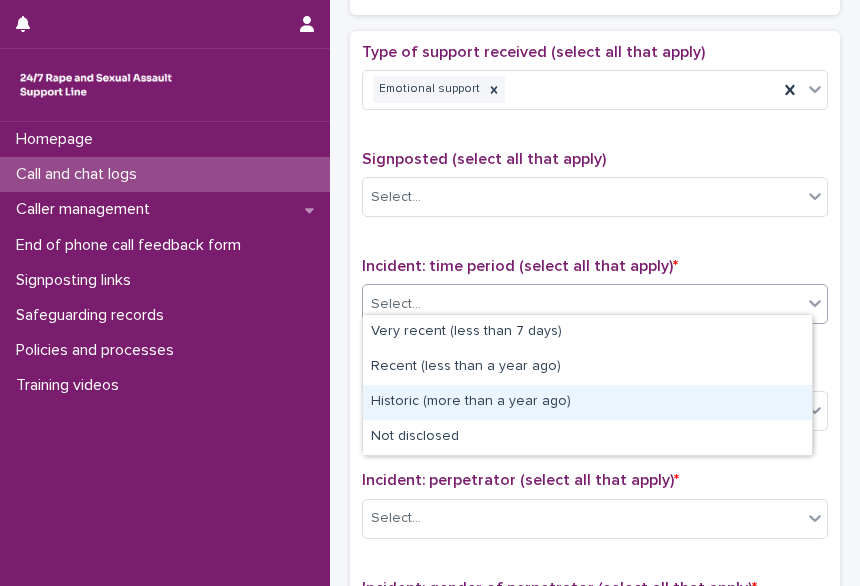 click on "Historic (more than a year ago)" at bounding box center [587, 402] 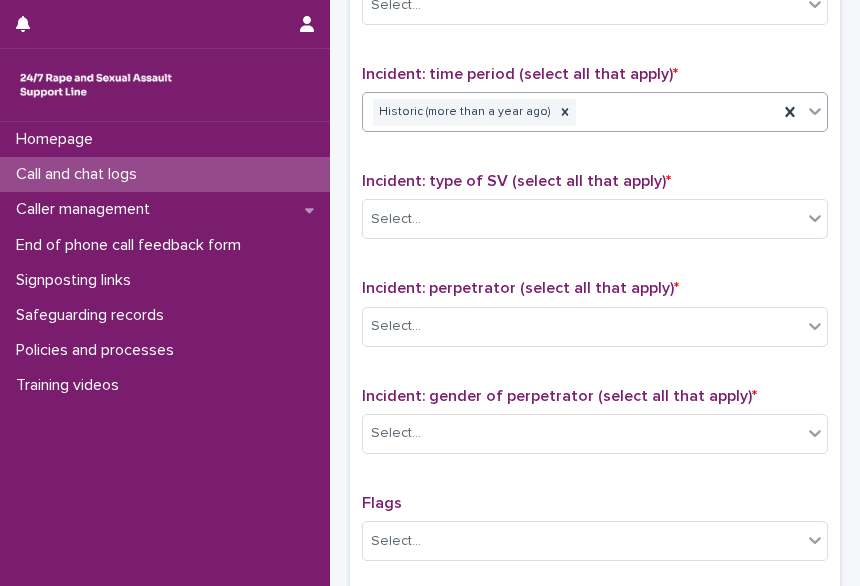 scroll, scrollTop: 1300, scrollLeft: 0, axis: vertical 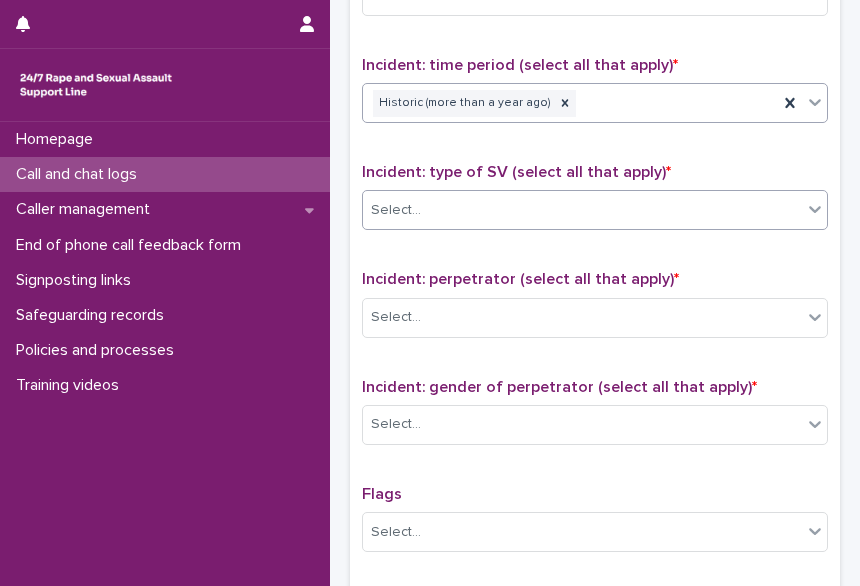 click on "Select..." at bounding box center [582, 210] 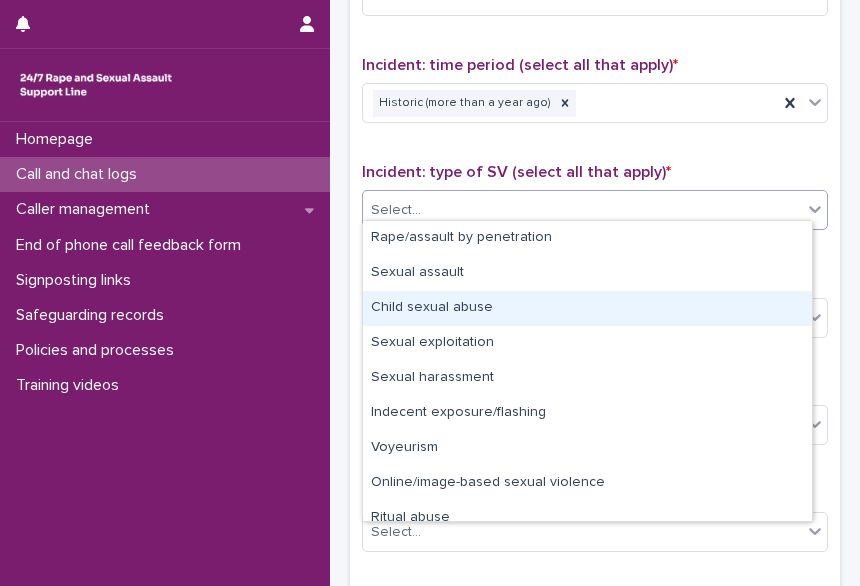 click on "Child sexual abuse" at bounding box center [587, 308] 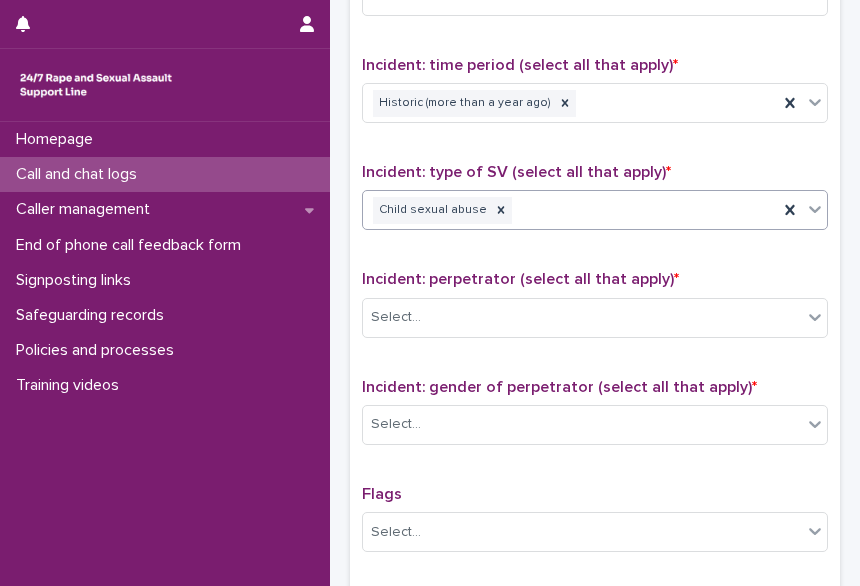 scroll, scrollTop: 1492, scrollLeft: 0, axis: vertical 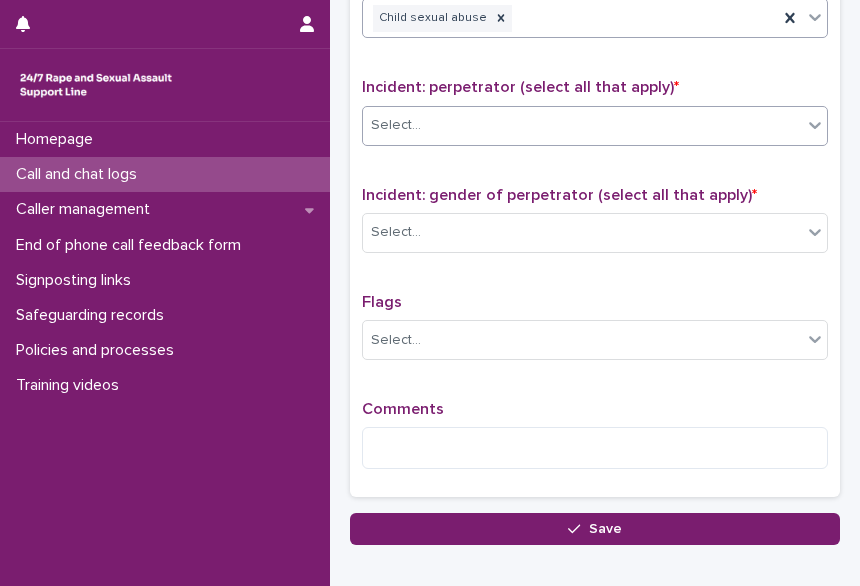 click on "Select..." at bounding box center [582, 125] 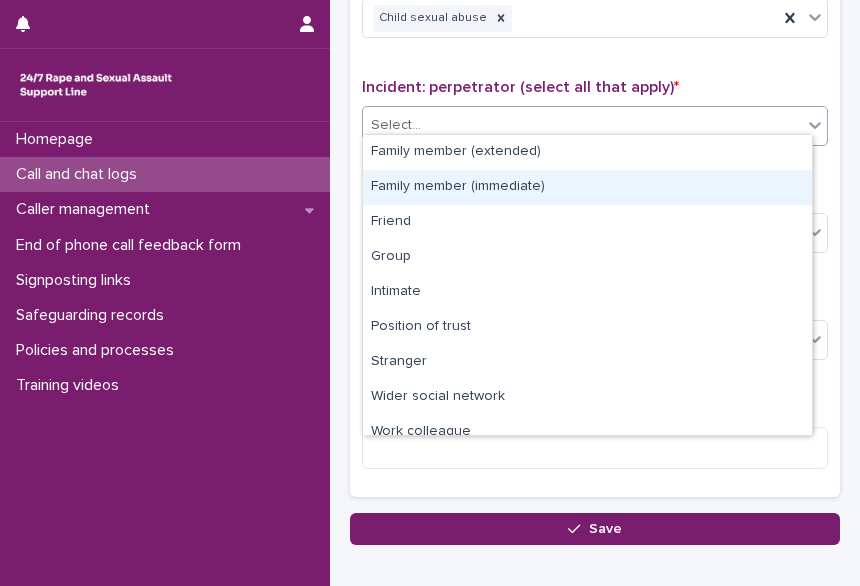 click on "Family member (immediate)" at bounding box center (587, 187) 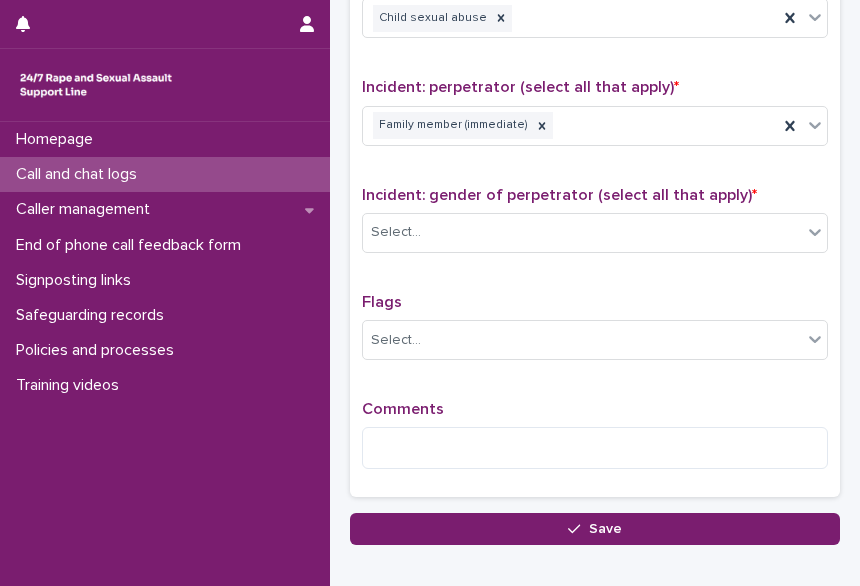 click on "Incident: gender of perpetrator (select all that apply) * Select..." at bounding box center (595, 227) 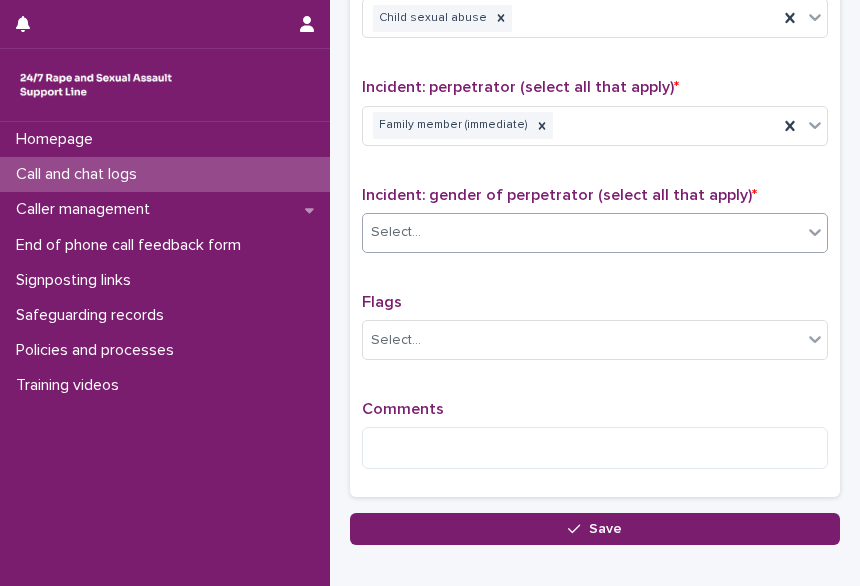 click on "Select..." at bounding box center (582, 232) 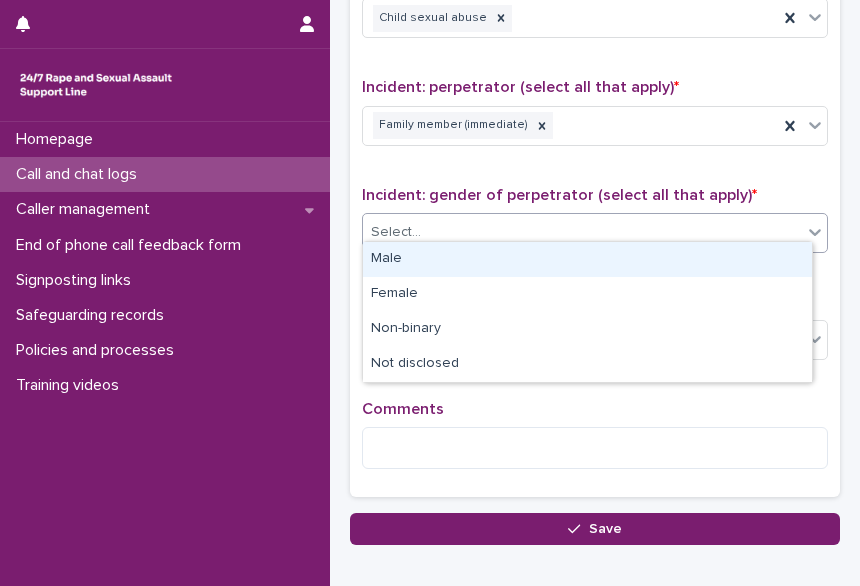 click on "Male" at bounding box center [587, 259] 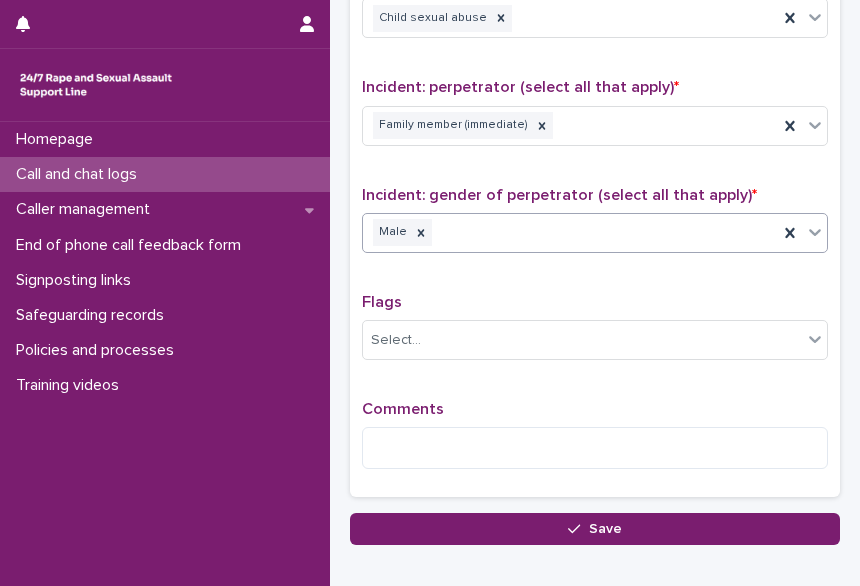 click on "Incident: gender of perpetrator (select all that apply) *" at bounding box center [559, 195] 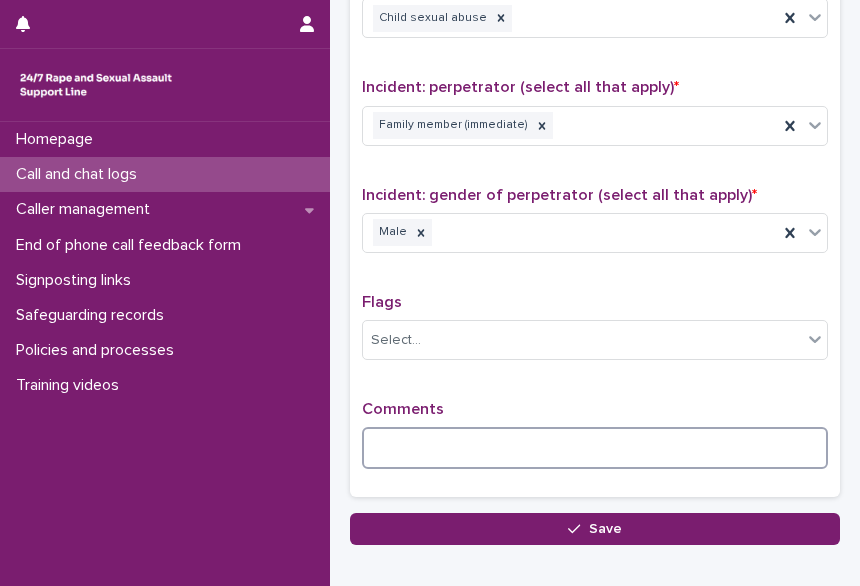 click at bounding box center (595, 448) 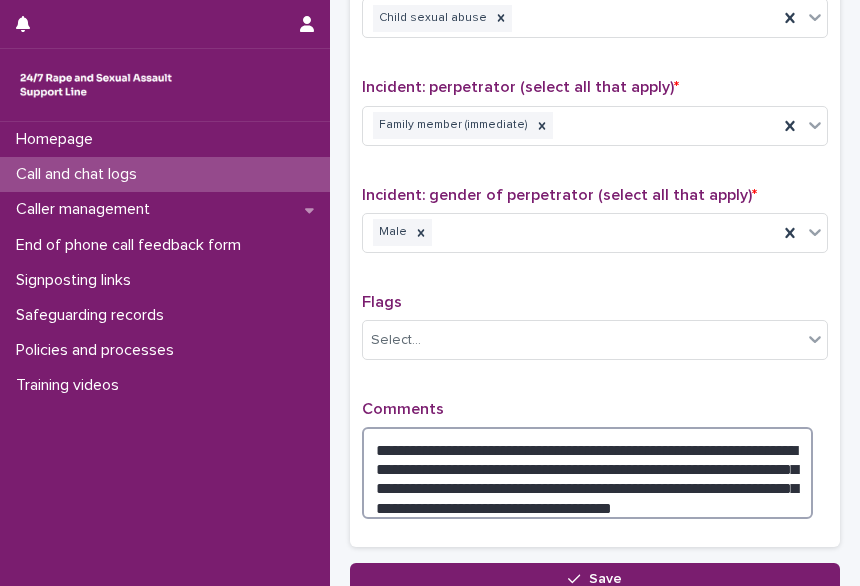 scroll, scrollTop: 1646, scrollLeft: 0, axis: vertical 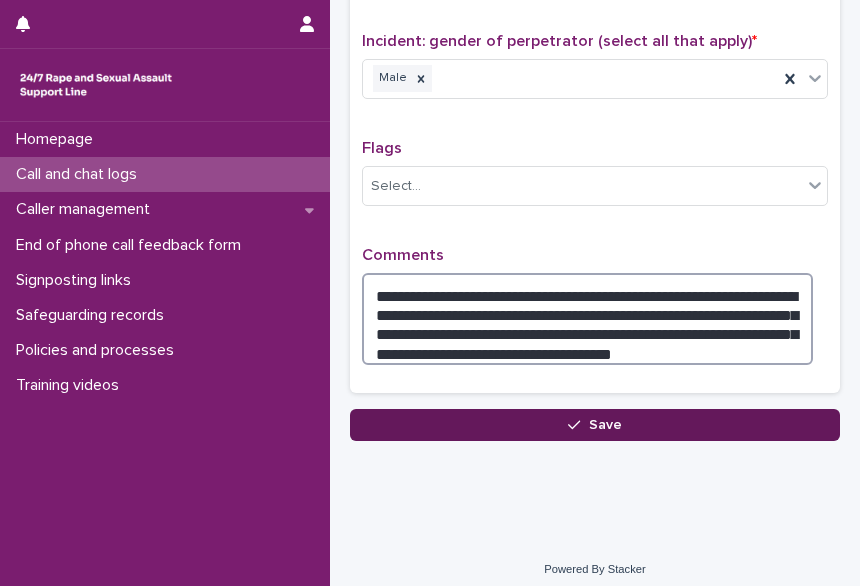 type on "**********" 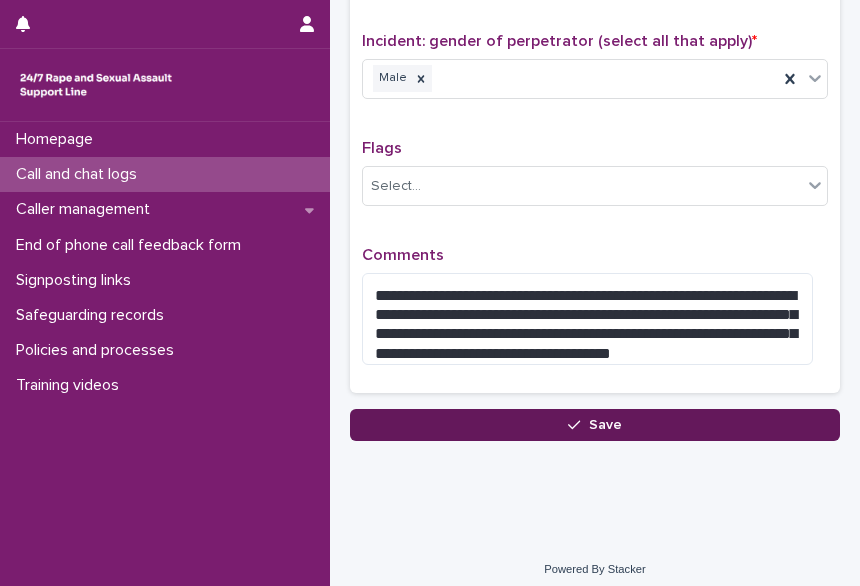 click on "Save" at bounding box center [595, 425] 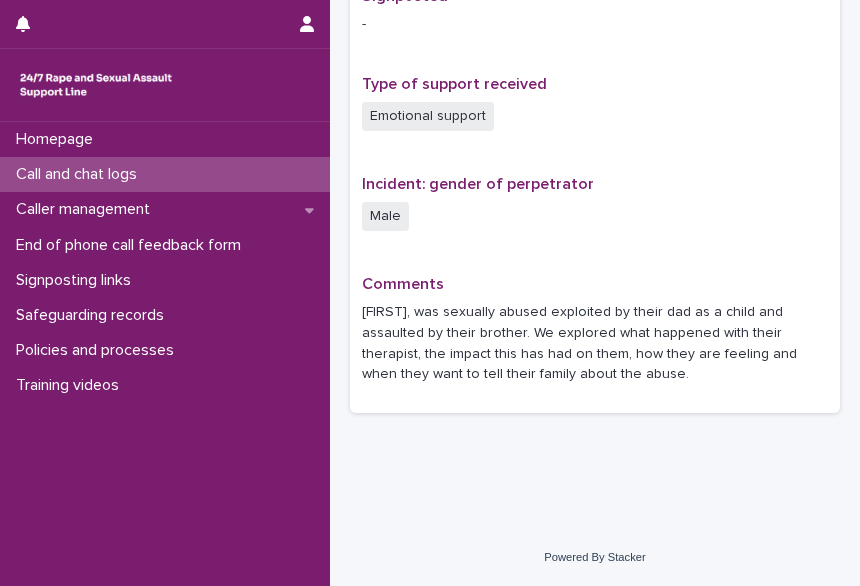 scroll, scrollTop: 0, scrollLeft: 0, axis: both 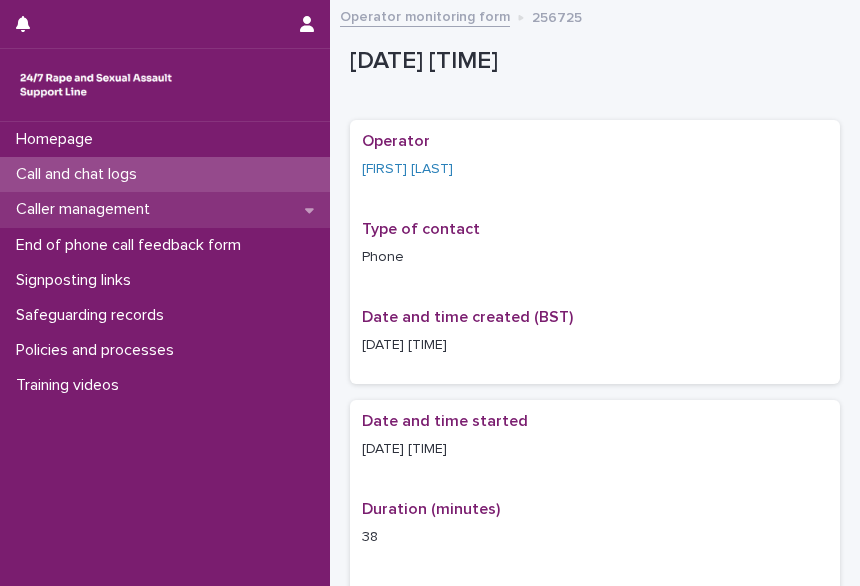 click on "Caller management" at bounding box center [87, 209] 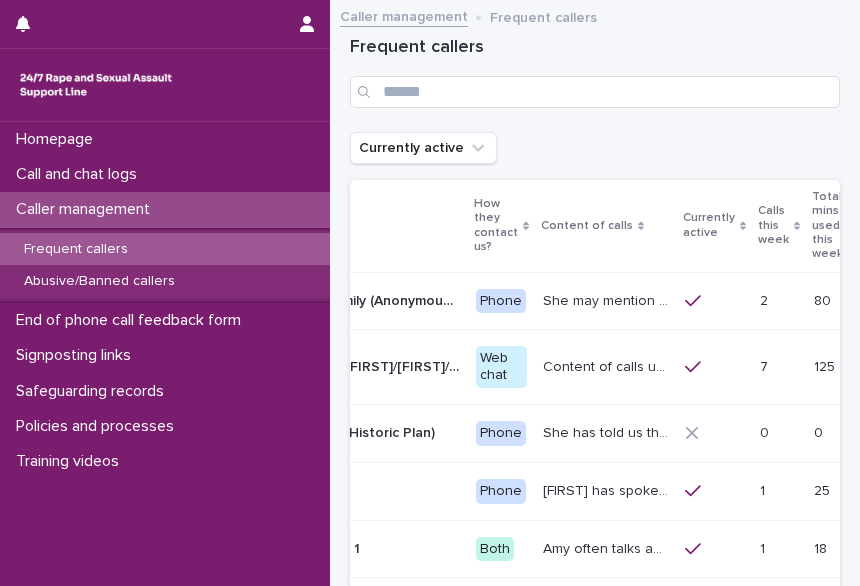 scroll, scrollTop: 0, scrollLeft: 74, axis: horizontal 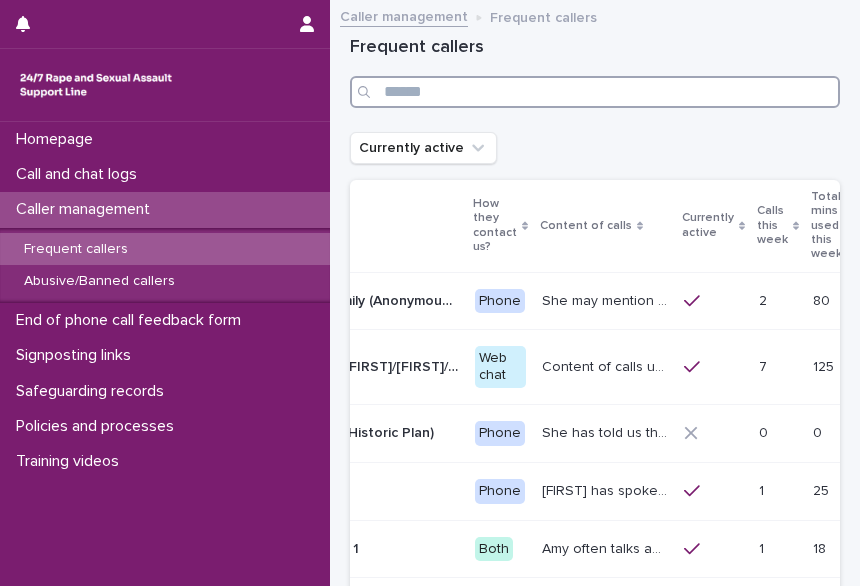 click at bounding box center (595, 92) 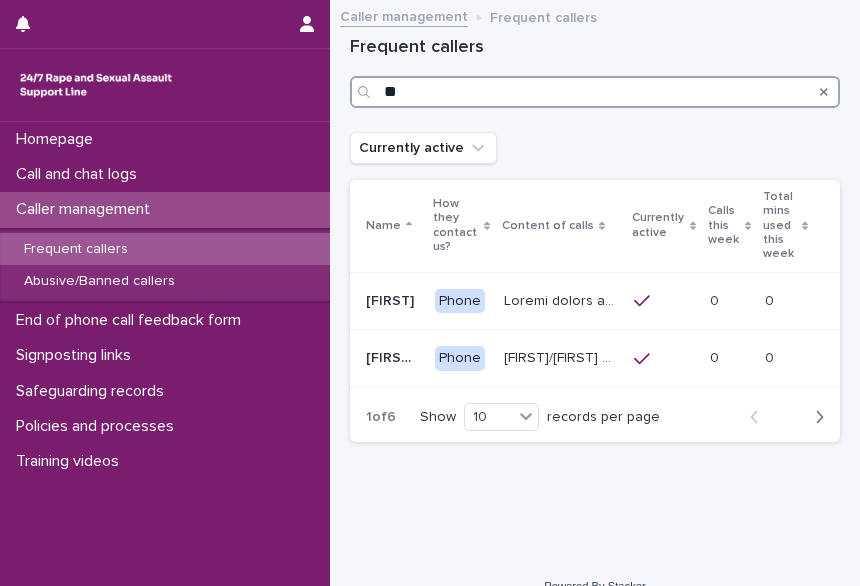 scroll, scrollTop: 0, scrollLeft: 0, axis: both 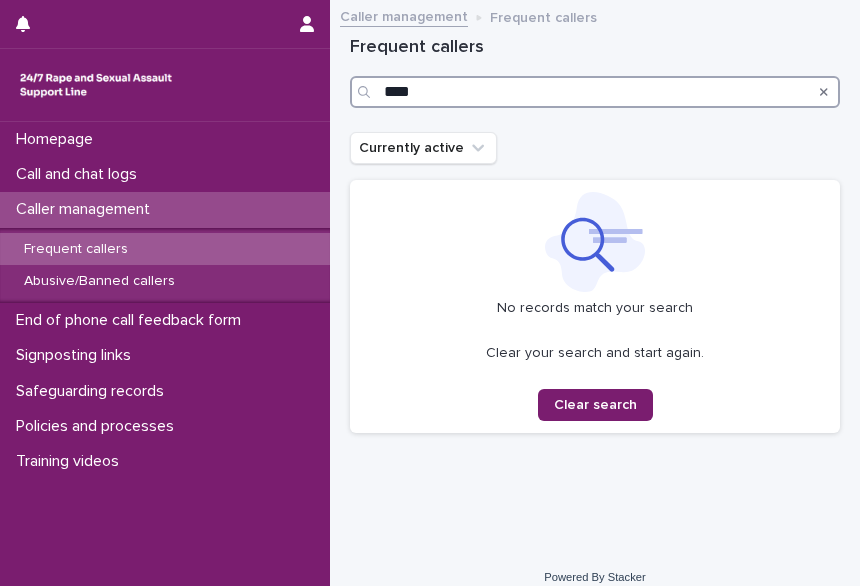 type on "****" 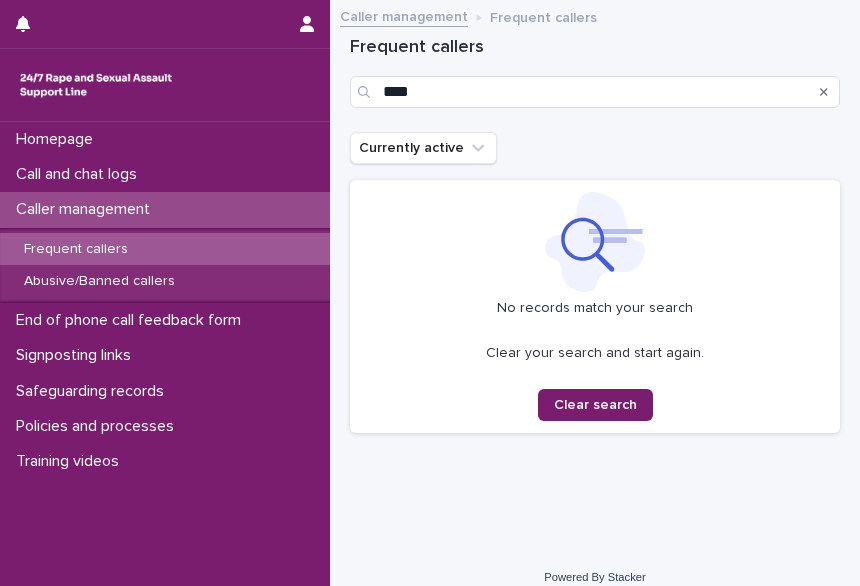 click on "Caller management" at bounding box center [165, 209] 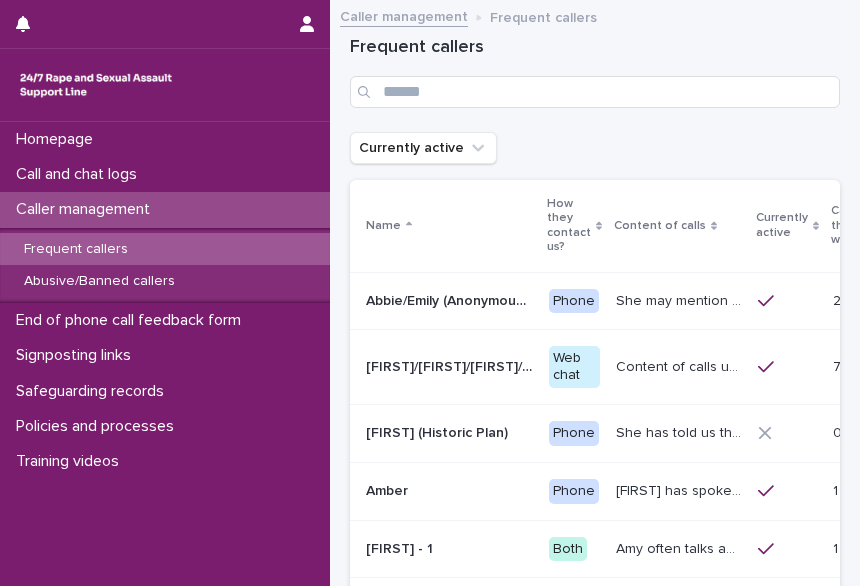 scroll, scrollTop: 0, scrollLeft: 119, axis: horizontal 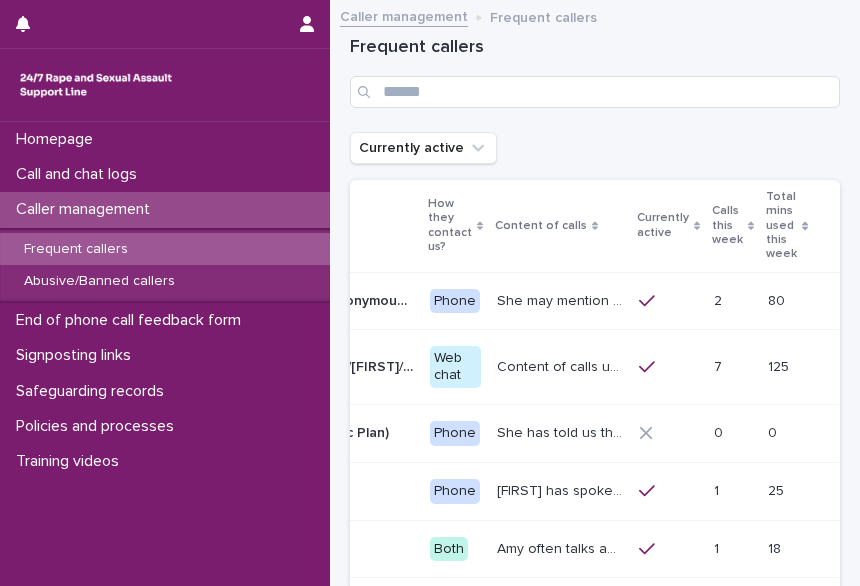 click on "Currently active" at bounding box center (663, 225) 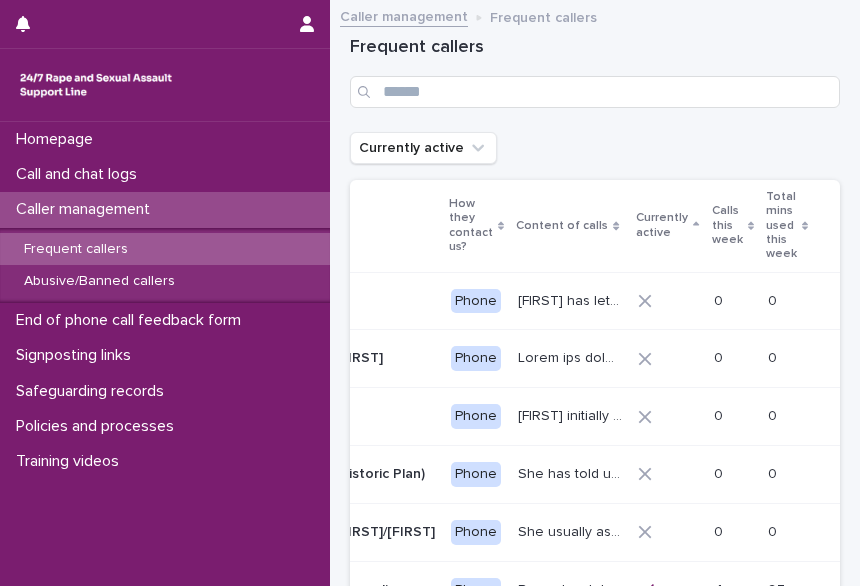 scroll, scrollTop: 0, scrollLeft: 20, axis: horizontal 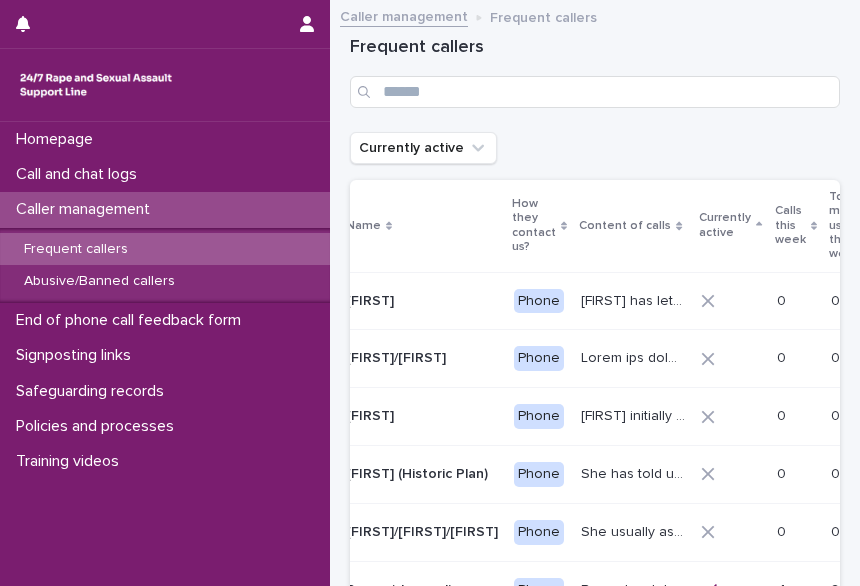 click on "Currently active" at bounding box center [725, 225] 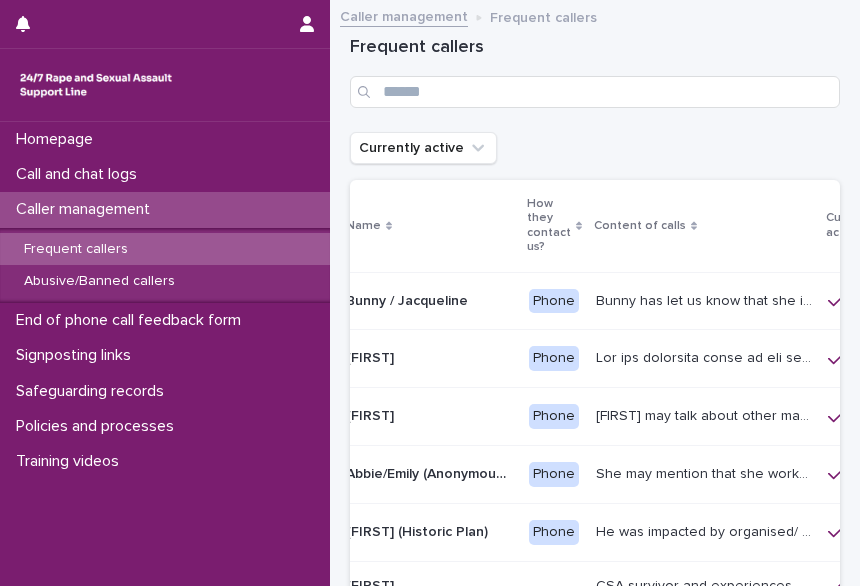 scroll, scrollTop: 40, scrollLeft: 0, axis: vertical 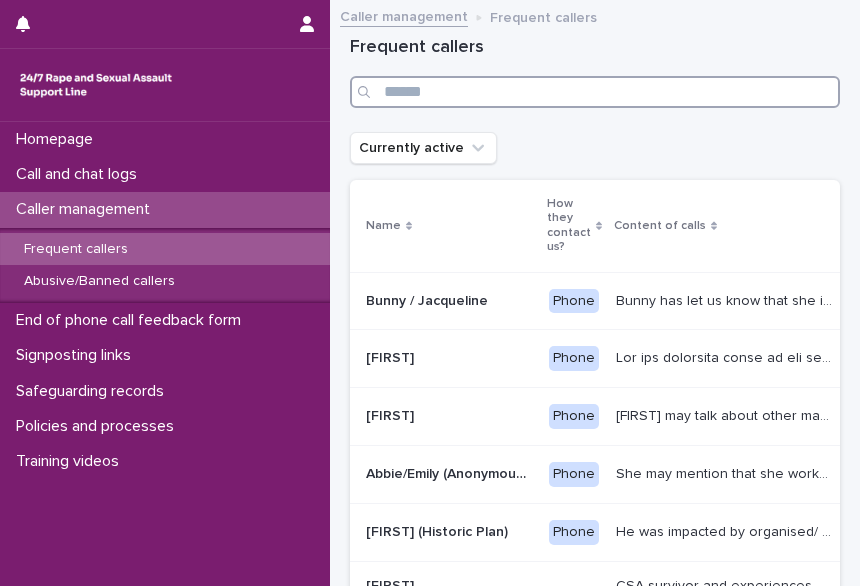 click at bounding box center (595, 92) 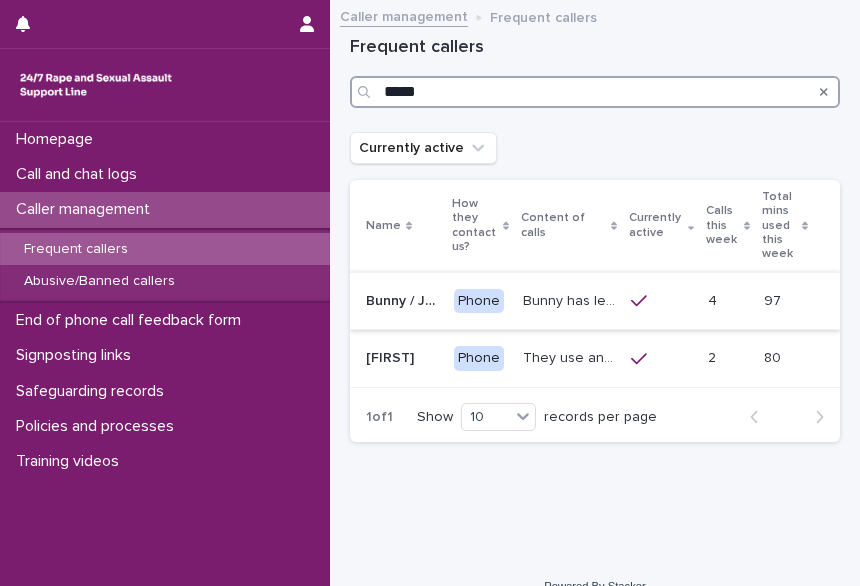 type on "*****" 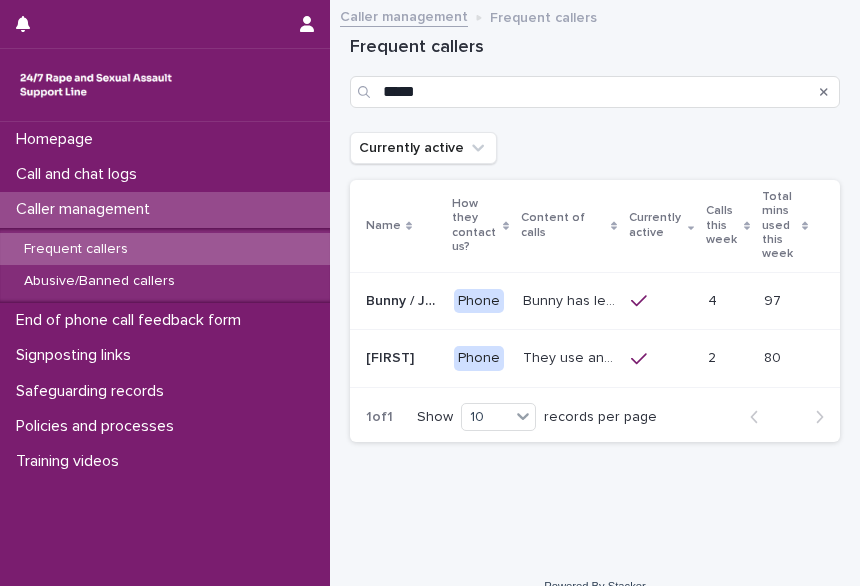 click on "Bunny has let us know that she is in her 50s, and lives in Devon.
She has talked through experiences of sexual violence including exploitation facilitated by her mum; abuse within her marriage; by her ex-partner's Dad and her landlord Daniel
Bunny has disclosed to us that she is experiencing ongoing sexual harassment from Daniel and he raped her in early June 2024. Daniel has been arrested but is now on bail. 07/09/24- Bunny mentioned that Daniel is on bail until December as it has been extended.
Bunny often asks the HSW to make sense of her experiences and will say 'why is that?'.
Bunny's let us know (14.1.25) that her ex-husband was convicted of storing CSA images. She was not aware of his committing this offence at the time." at bounding box center [571, 299] 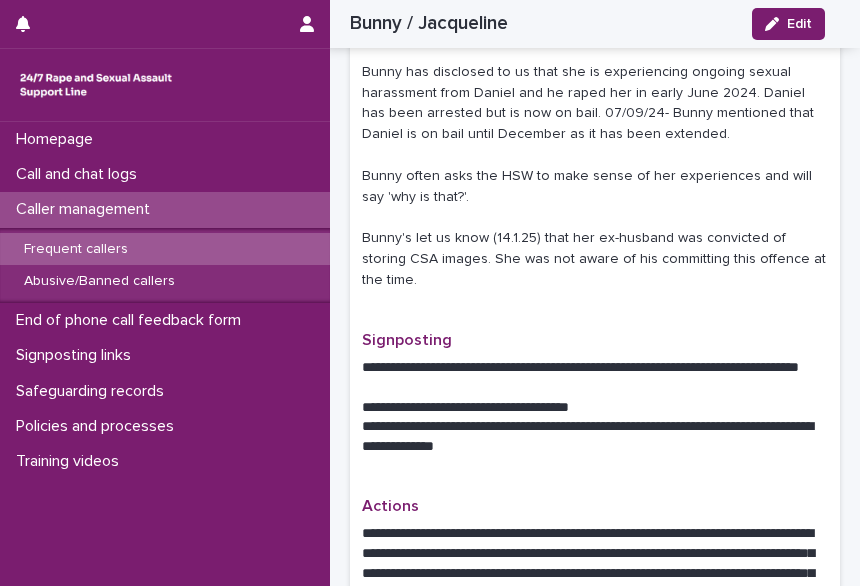 scroll, scrollTop: 817, scrollLeft: 0, axis: vertical 